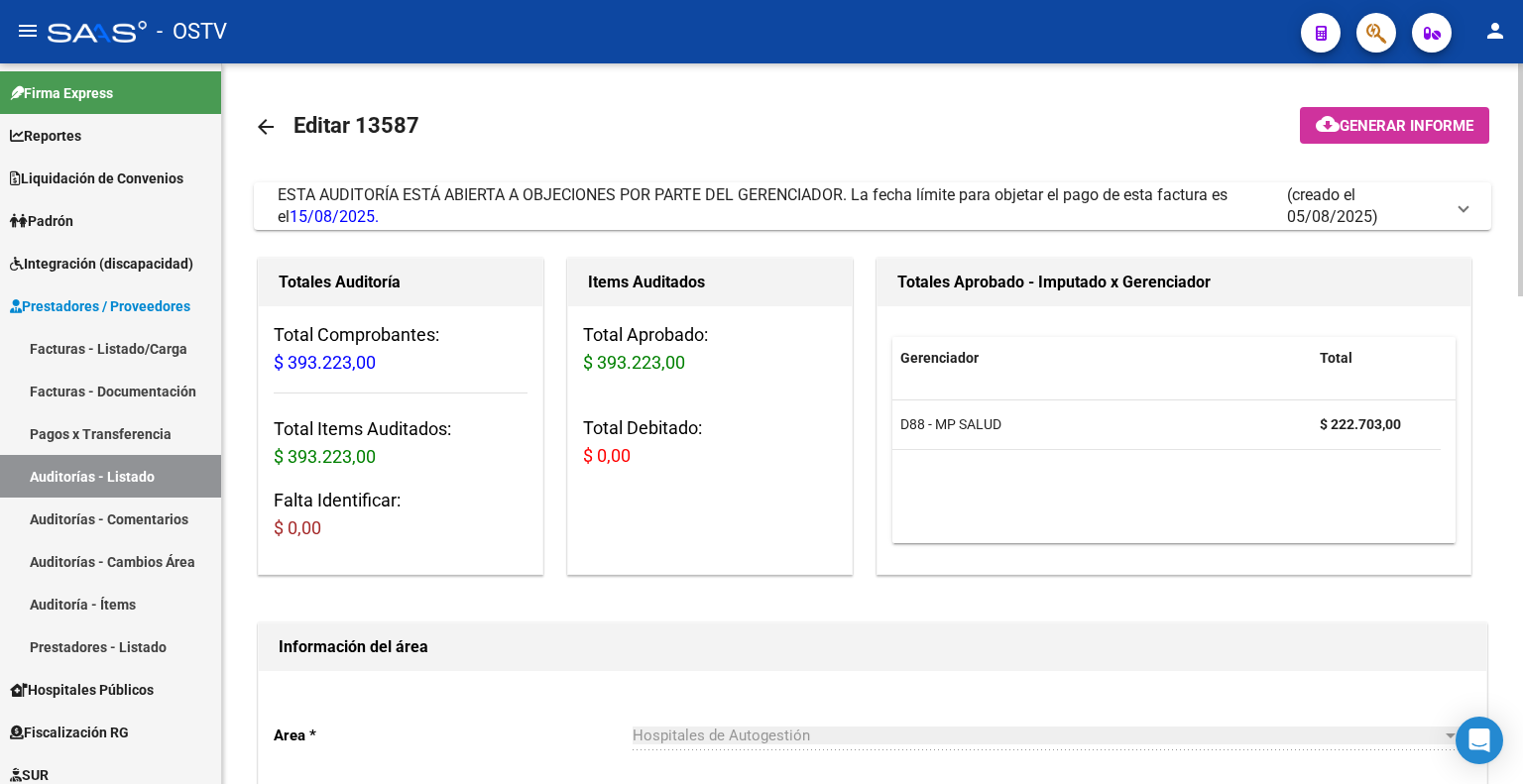 scroll, scrollTop: 0, scrollLeft: 0, axis: both 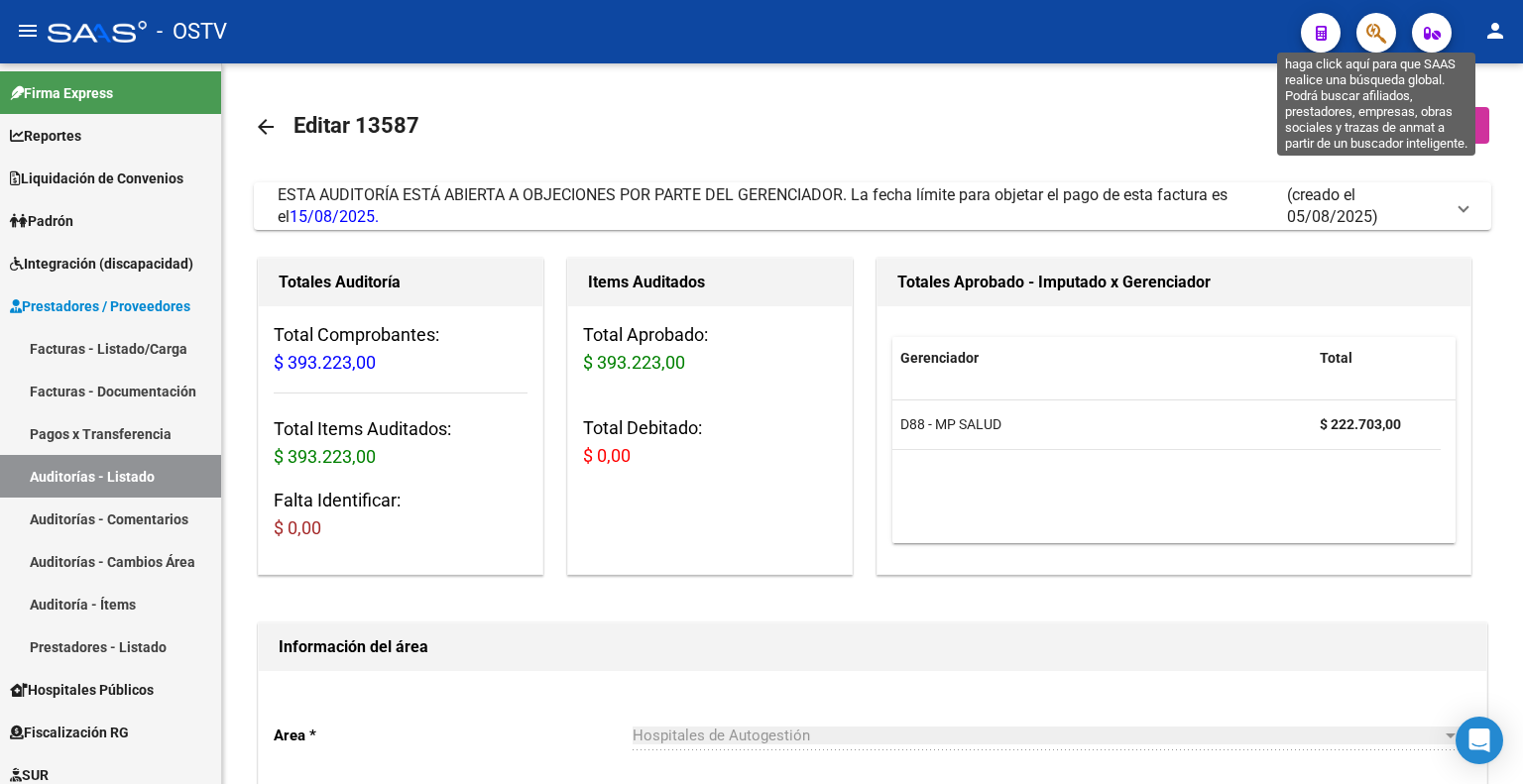 click 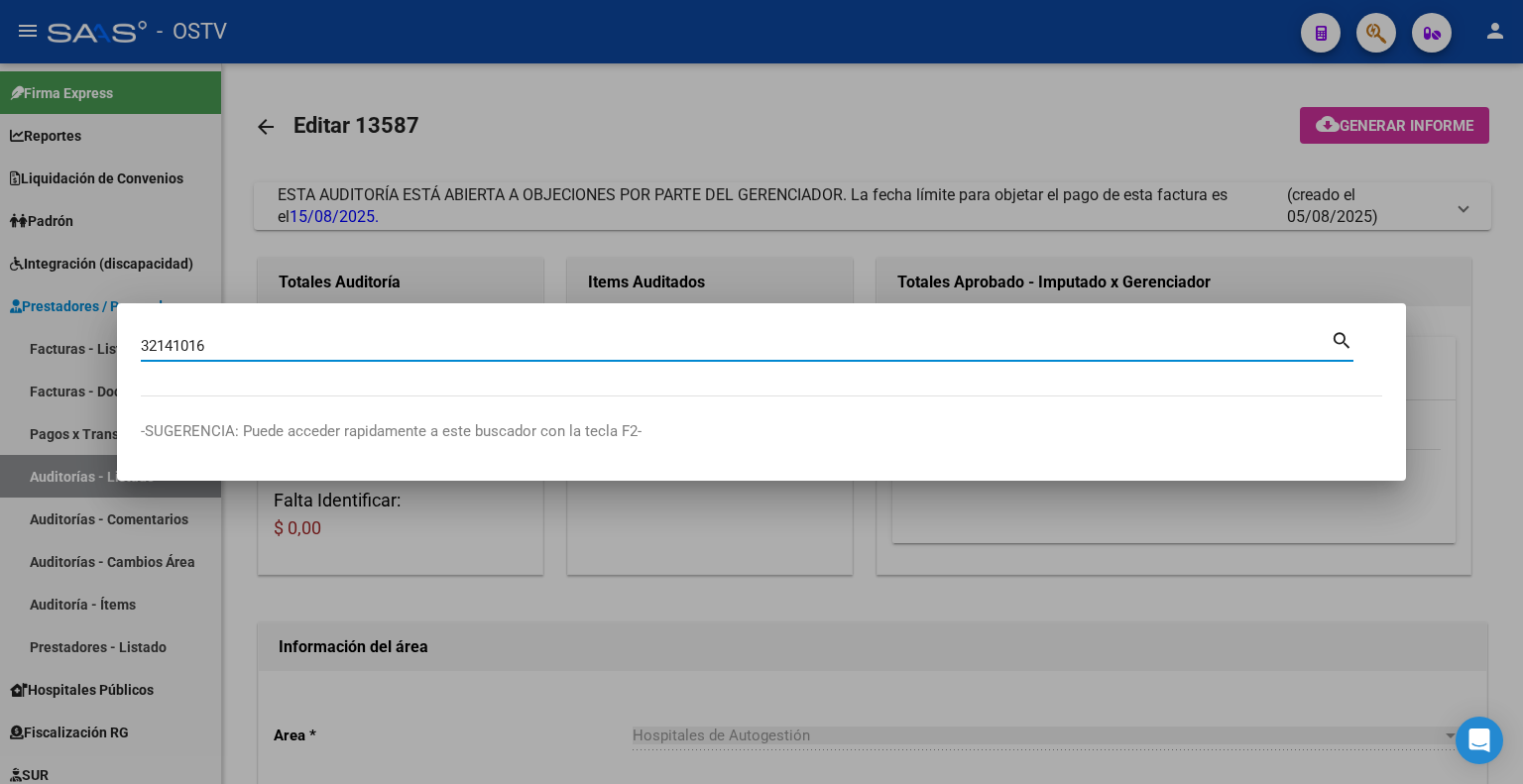 type on "32141016" 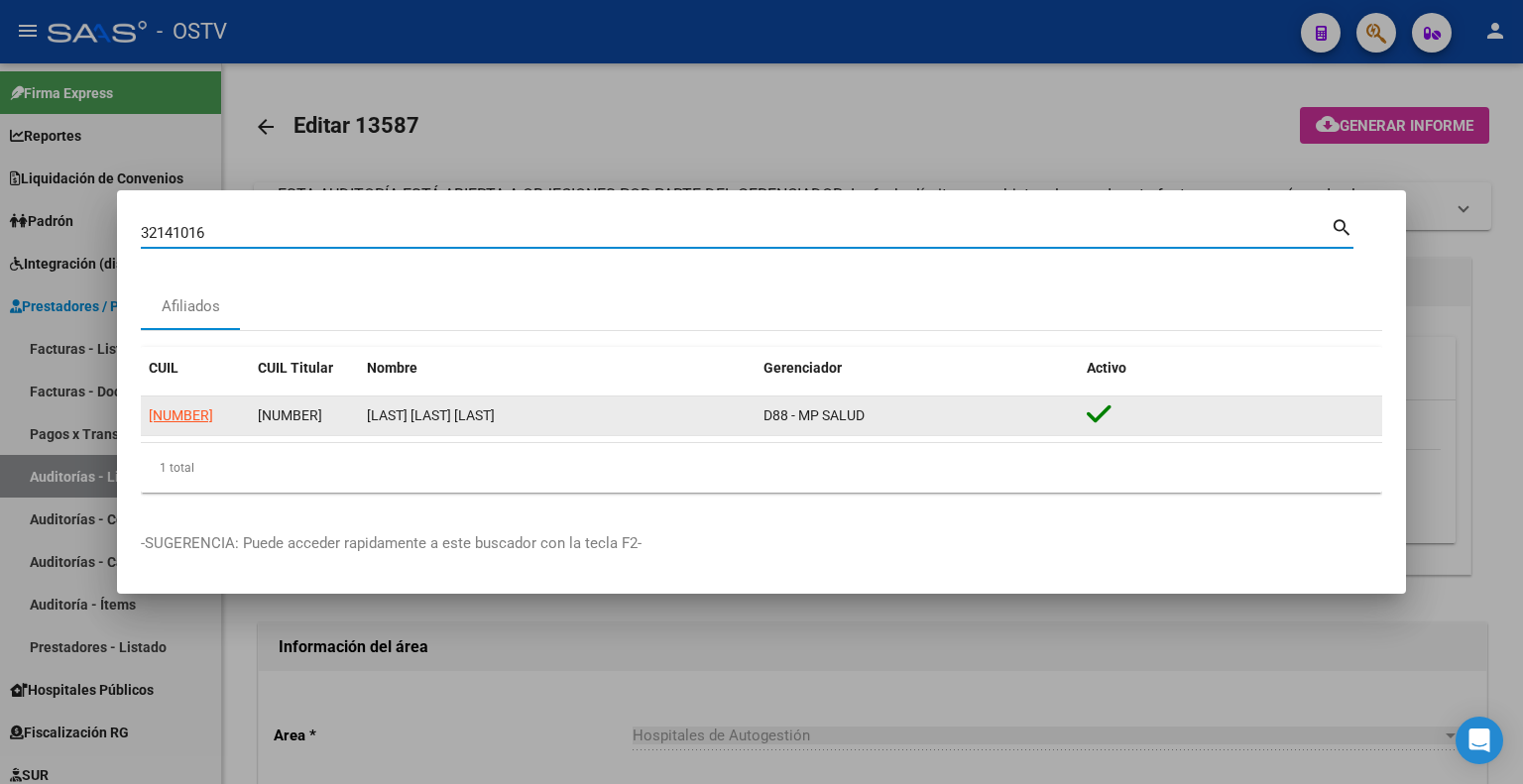 click on "20321410163" 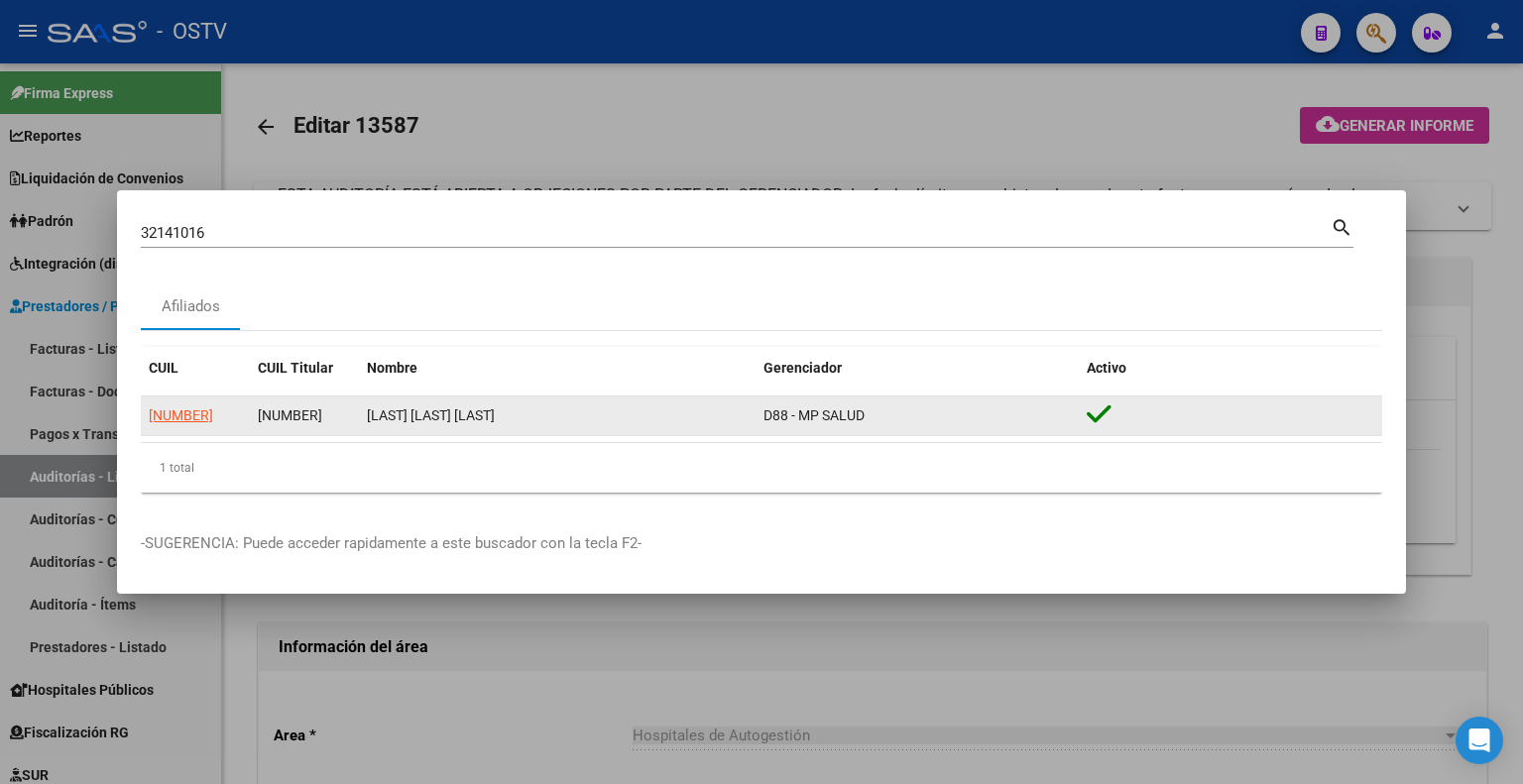 click on "20321410163" 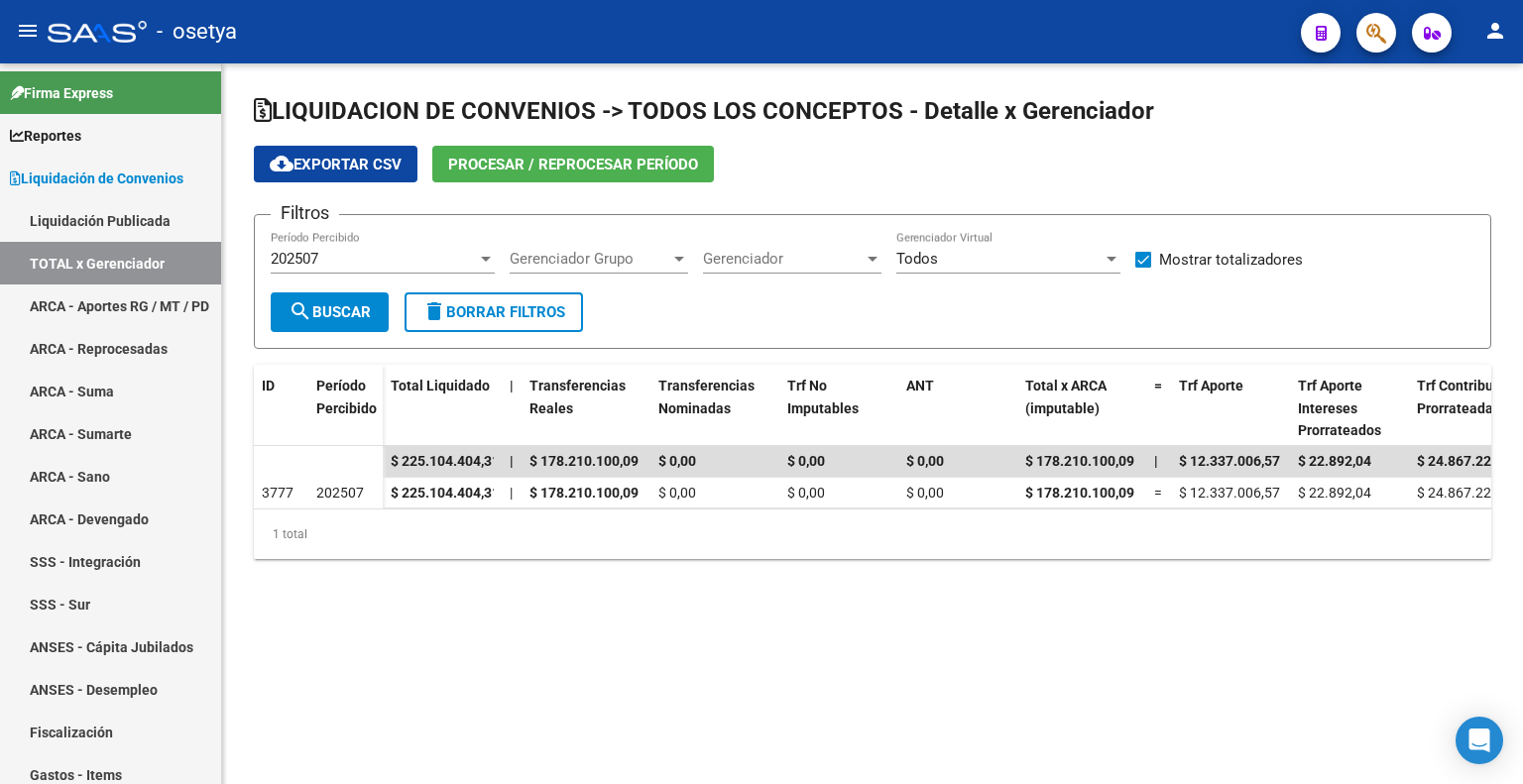 scroll, scrollTop: 0, scrollLeft: 0, axis: both 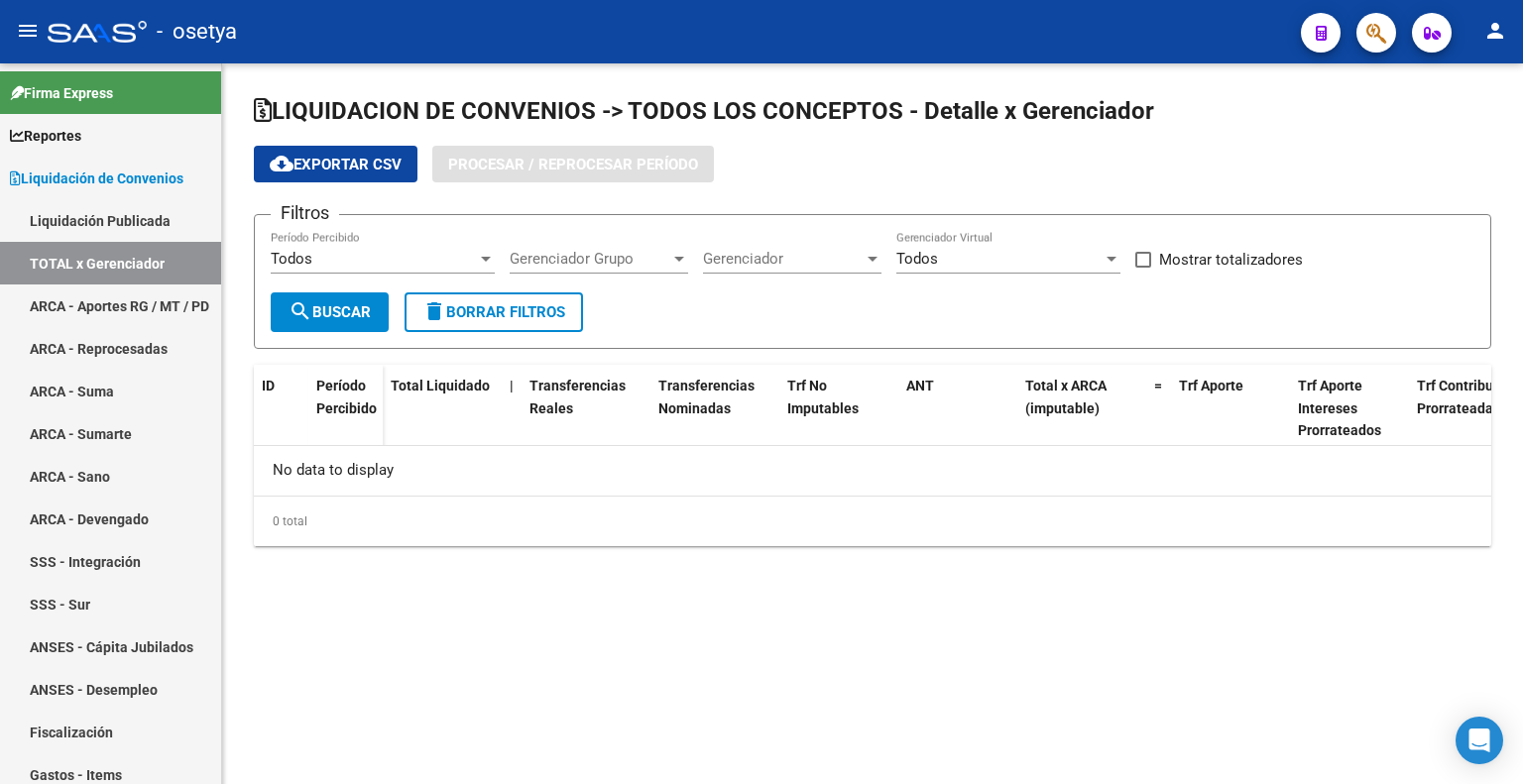 checkbox on "true" 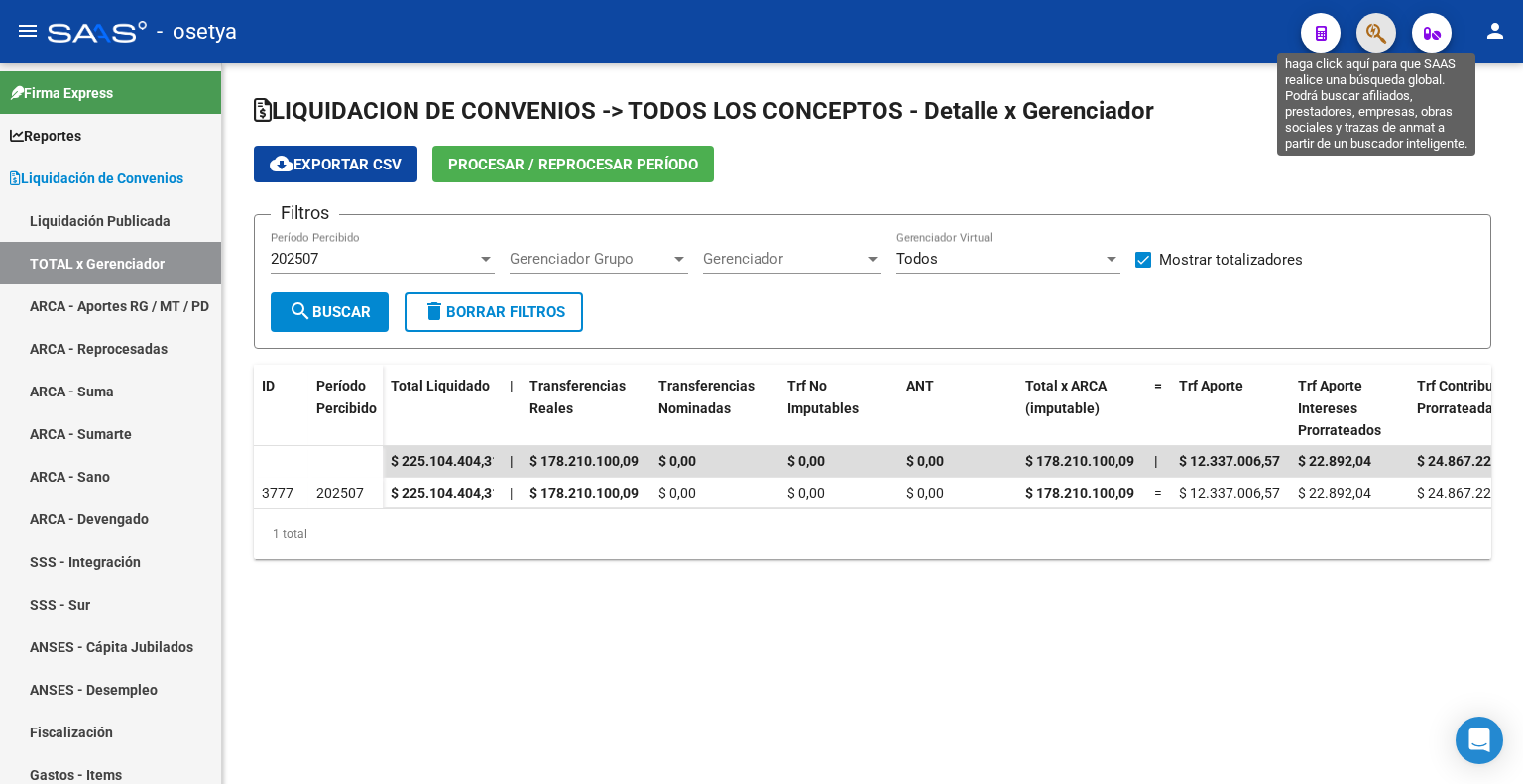 click 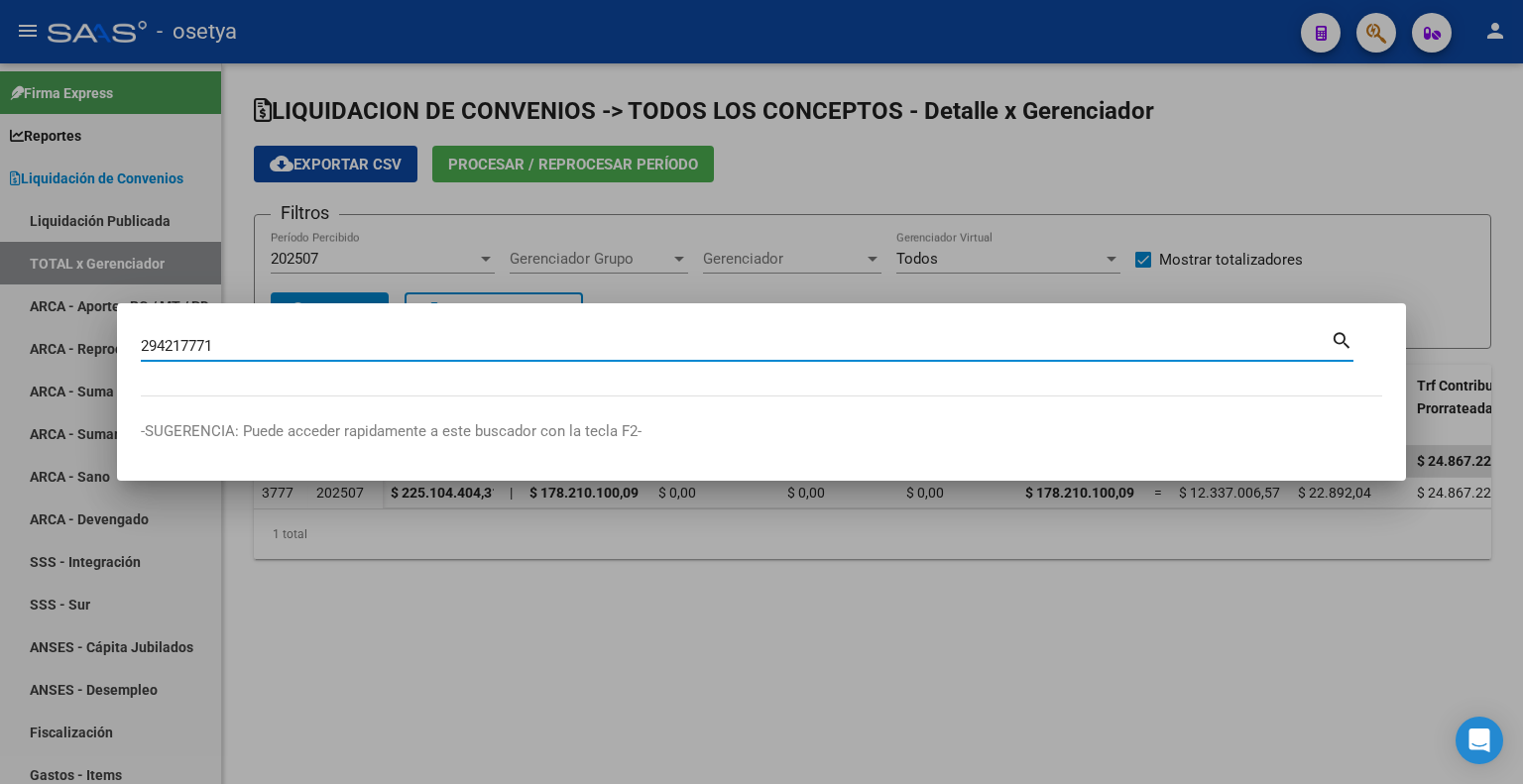 type on "294217771" 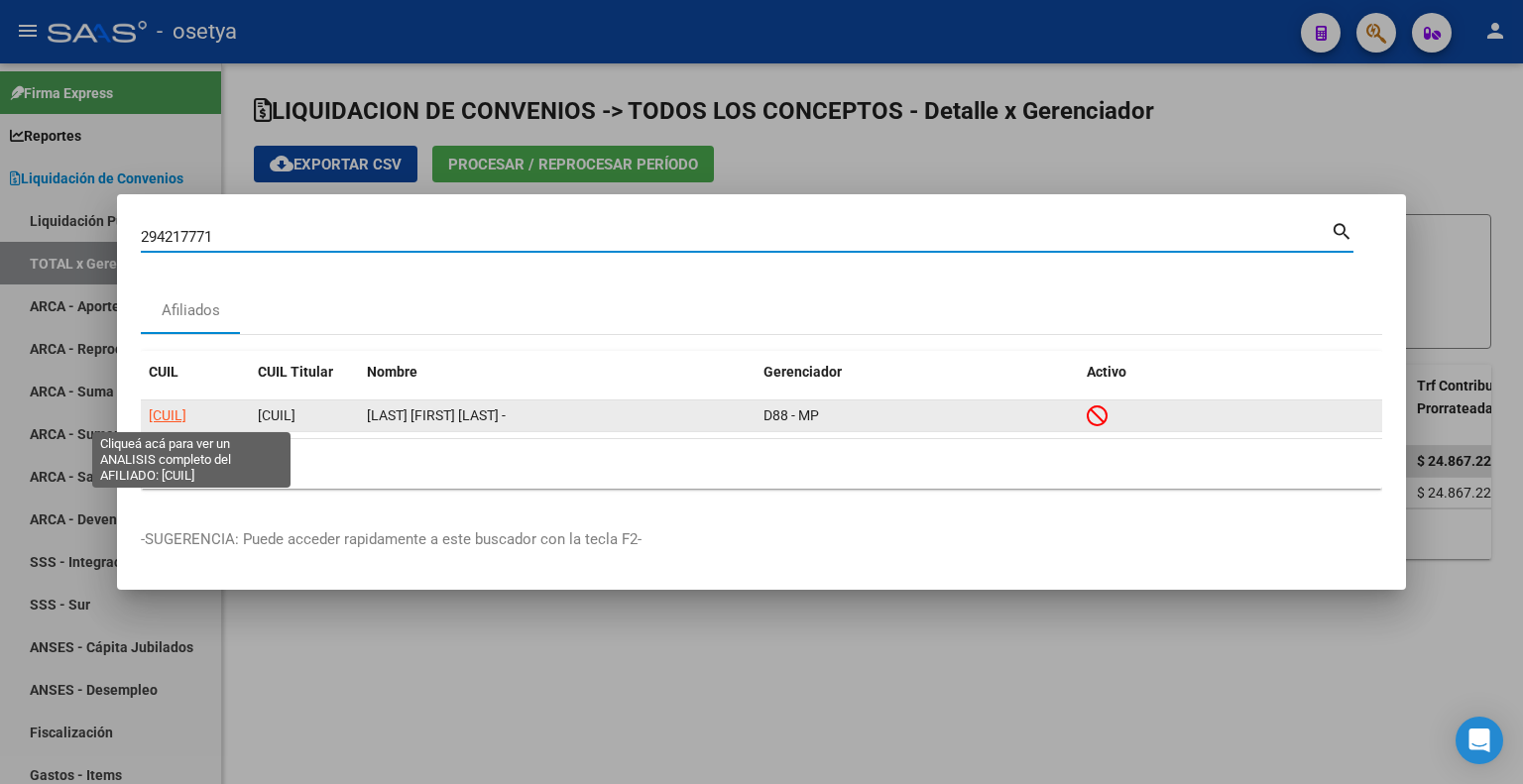 click on "[CUIL]" 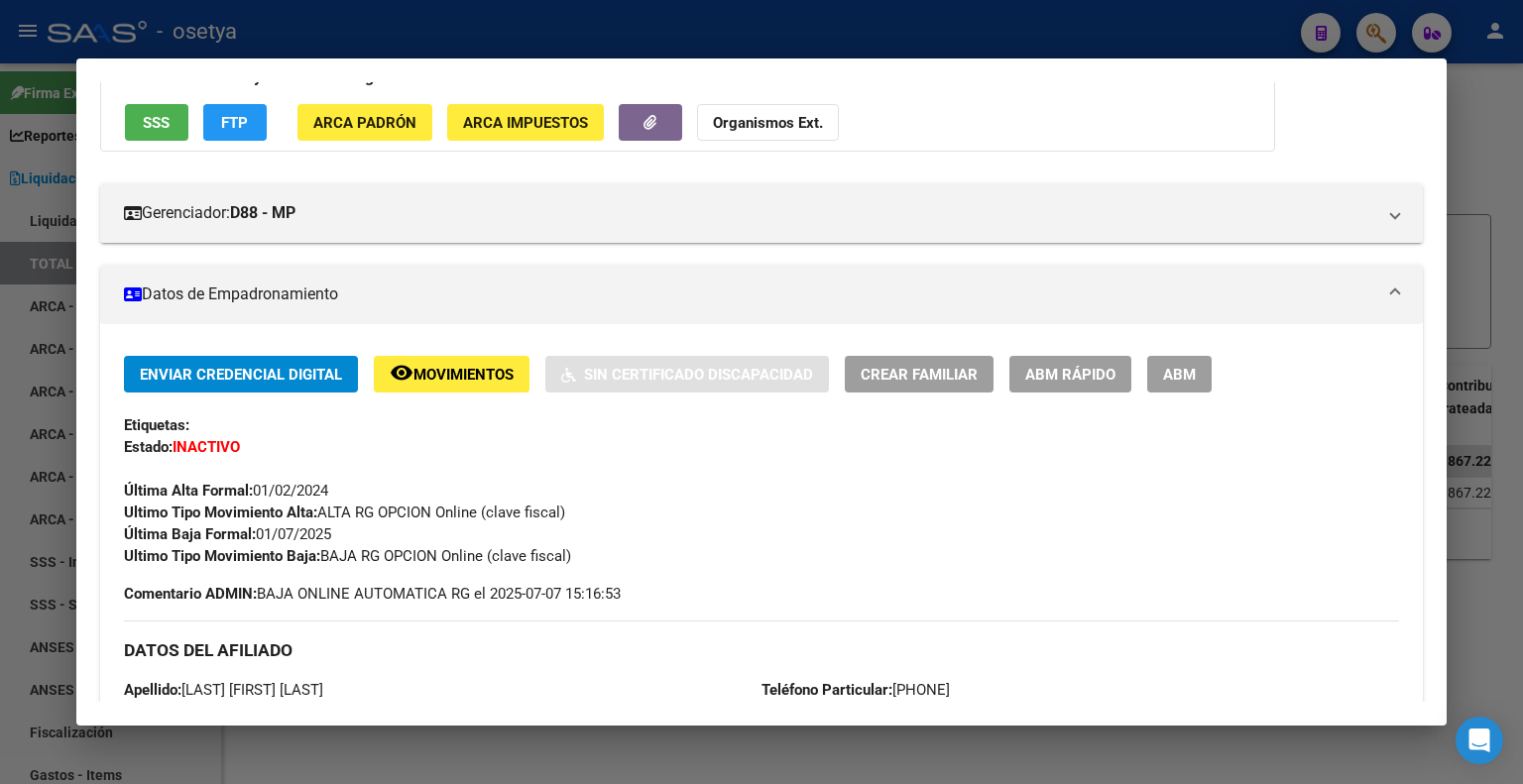 scroll, scrollTop: 198, scrollLeft: 0, axis: vertical 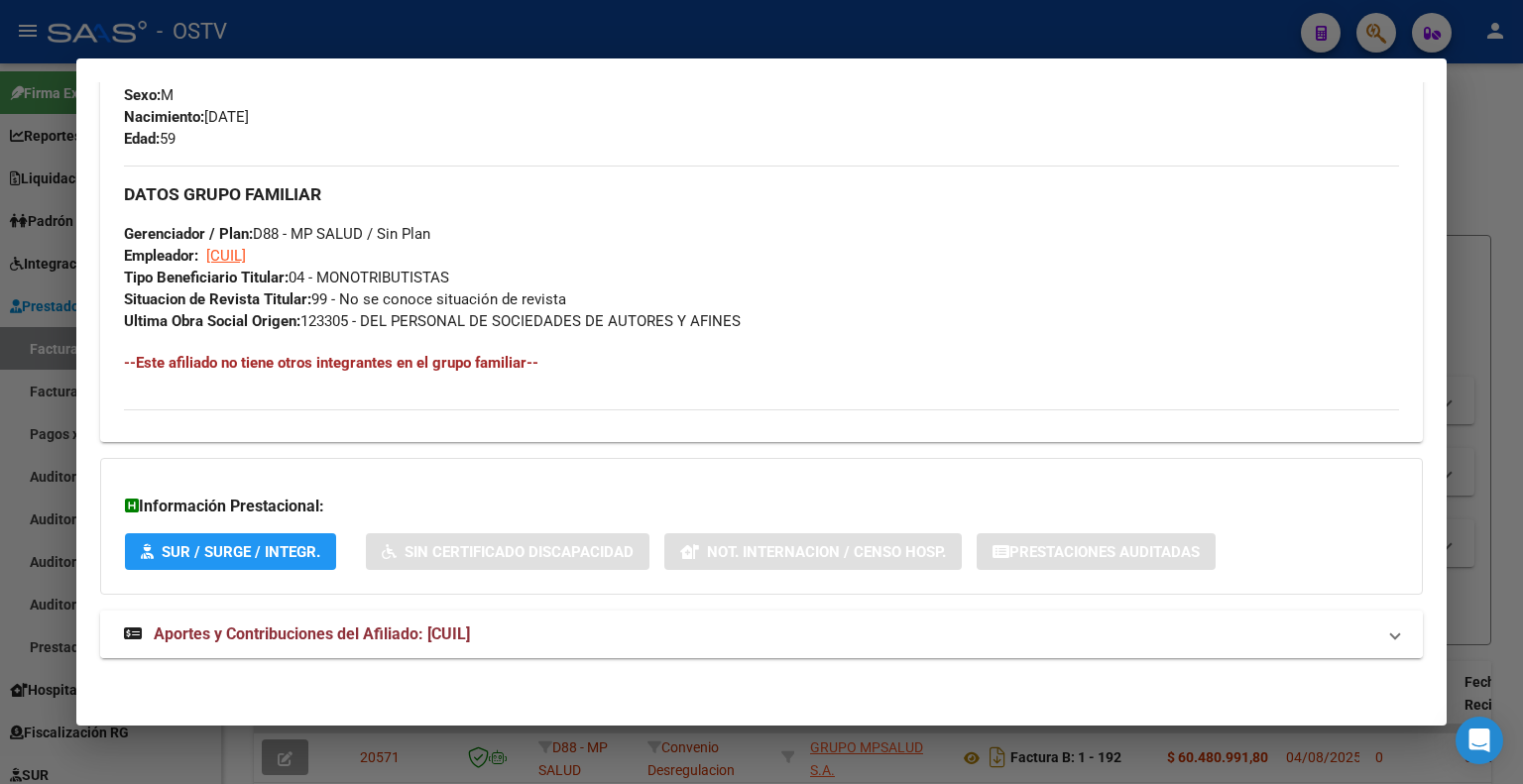 click on "Aportes y Contribuciones del Afiliado: [CUIL]" at bounding box center [311, 633] 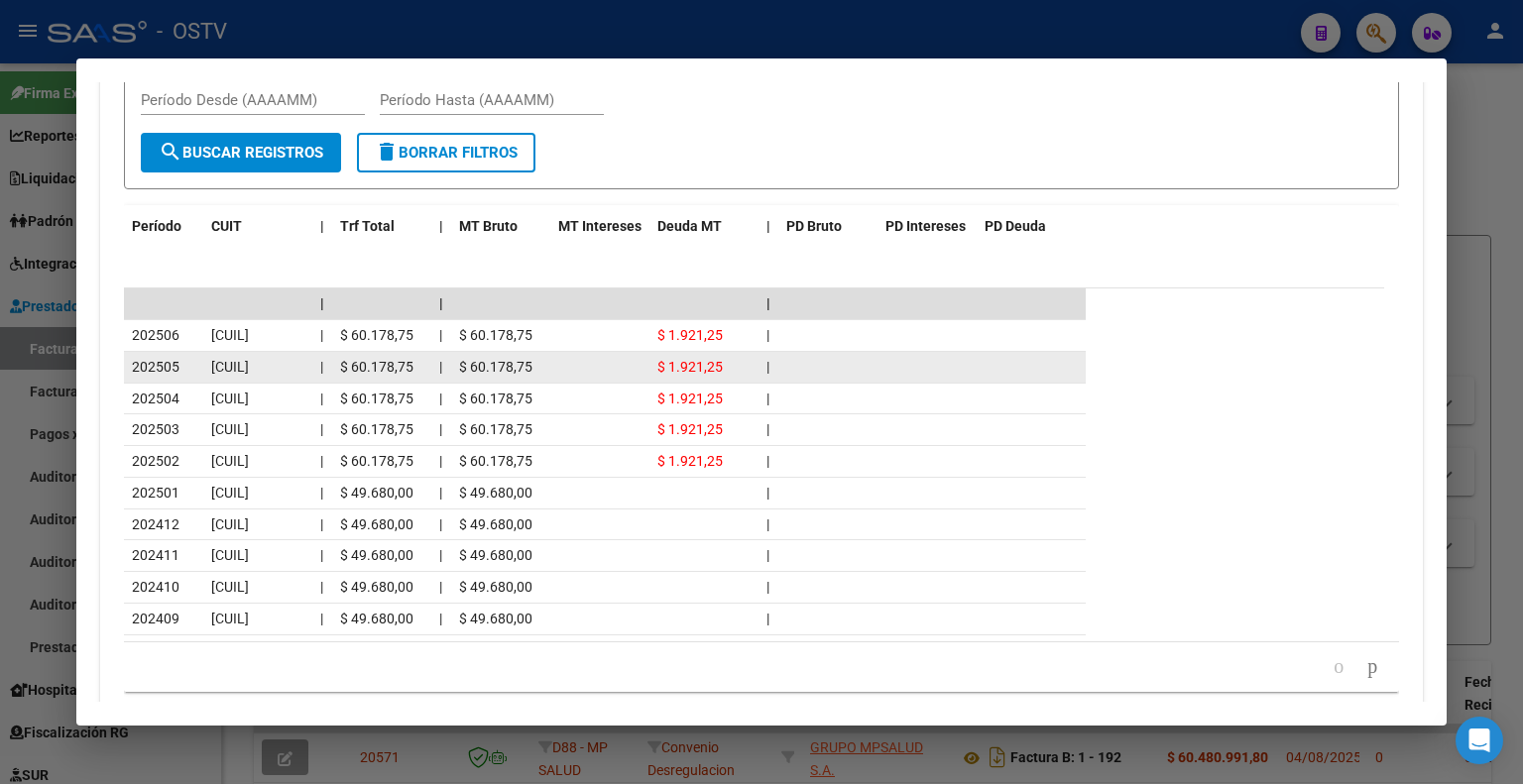 scroll, scrollTop: 1730, scrollLeft: 0, axis: vertical 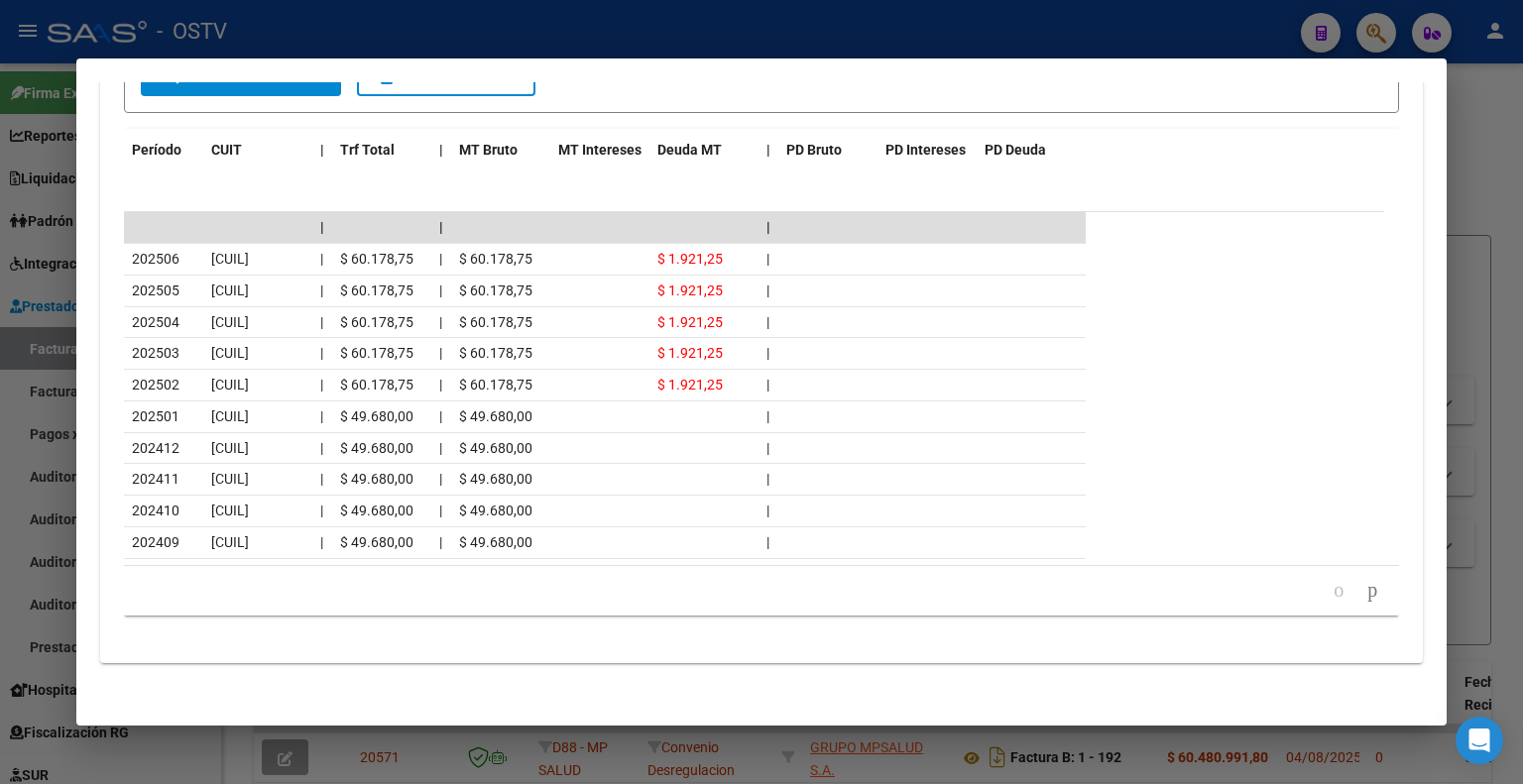 click at bounding box center [762, 392] 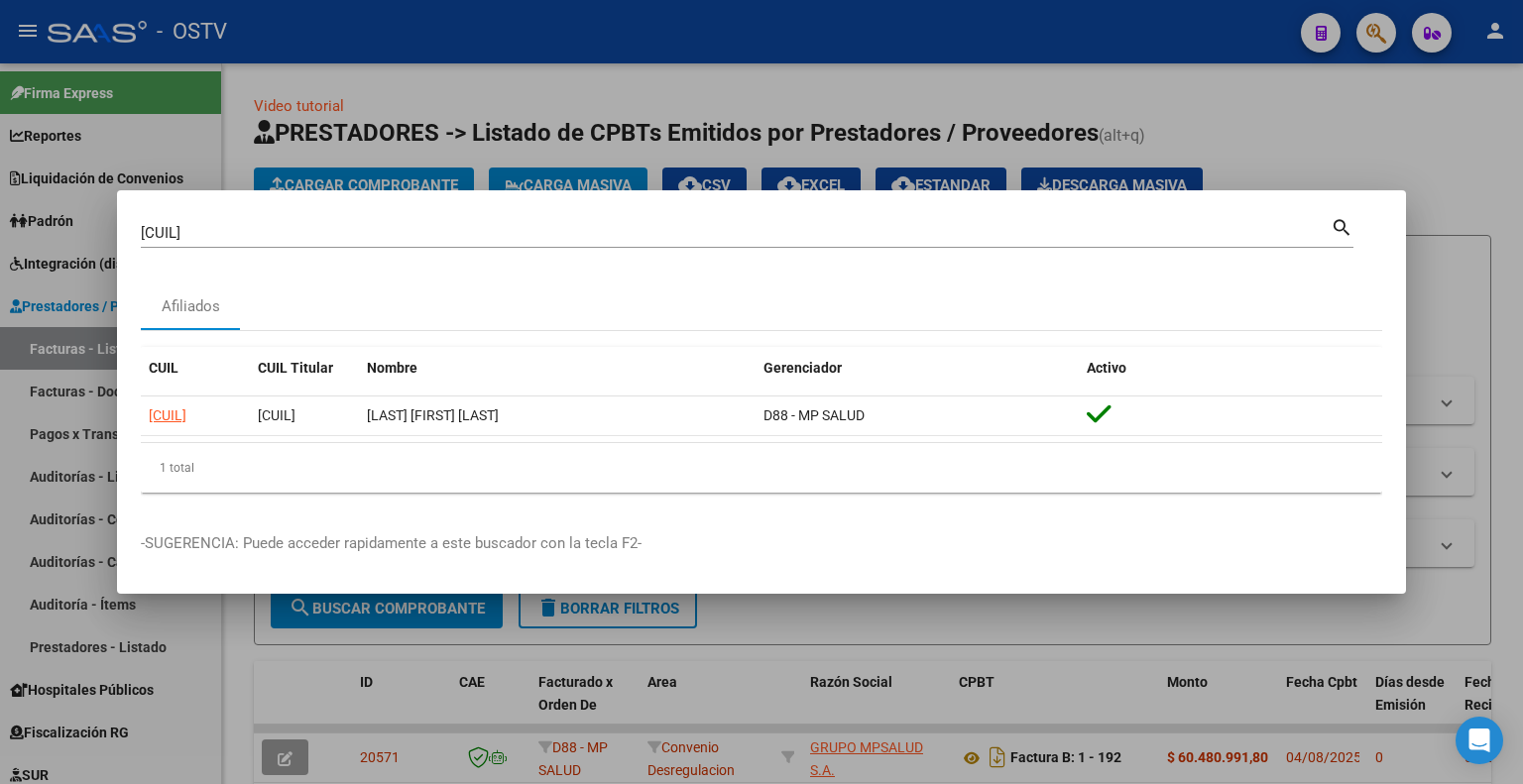 click at bounding box center [762, 392] 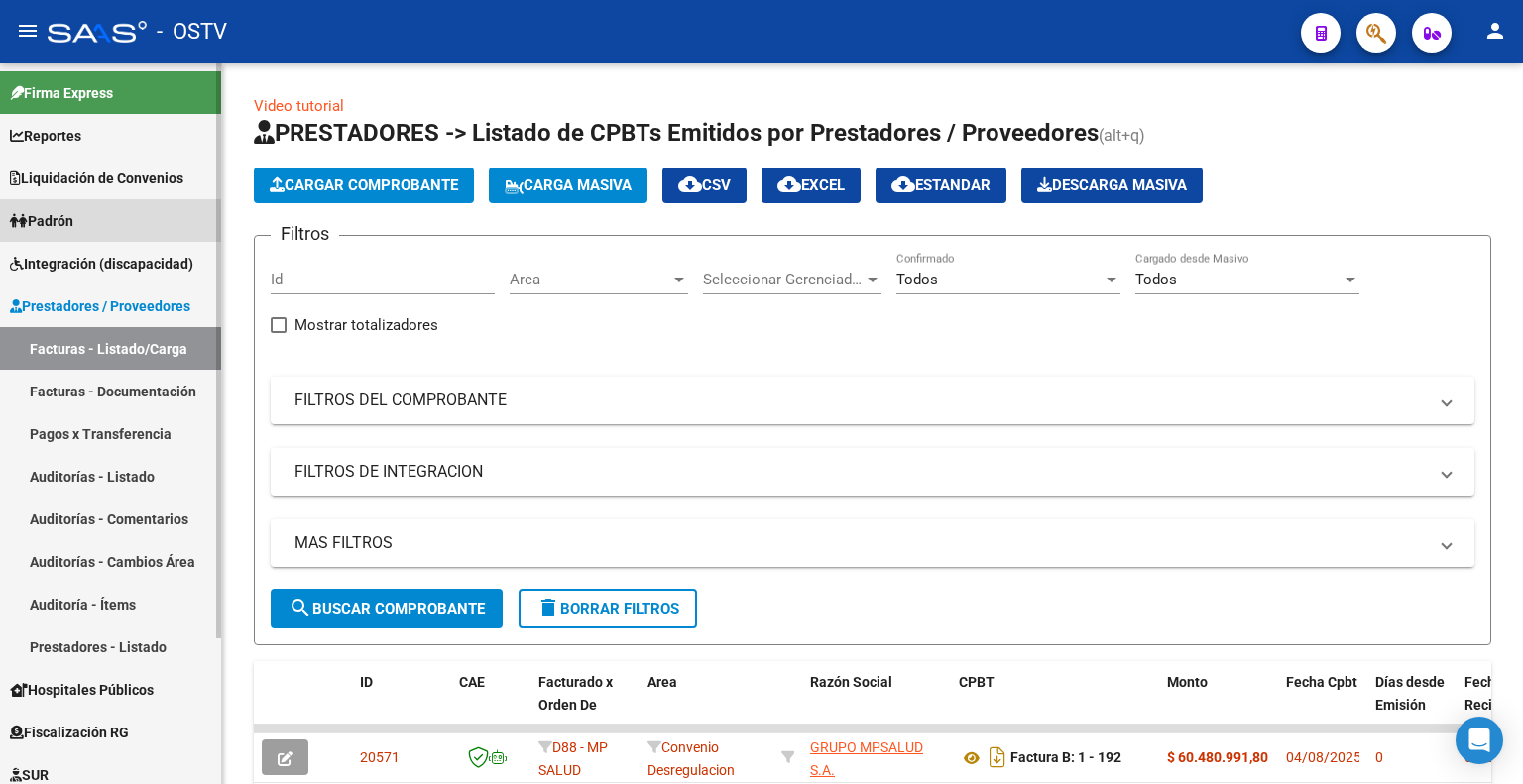 click on "Padrón" at bounding box center [42, 221] 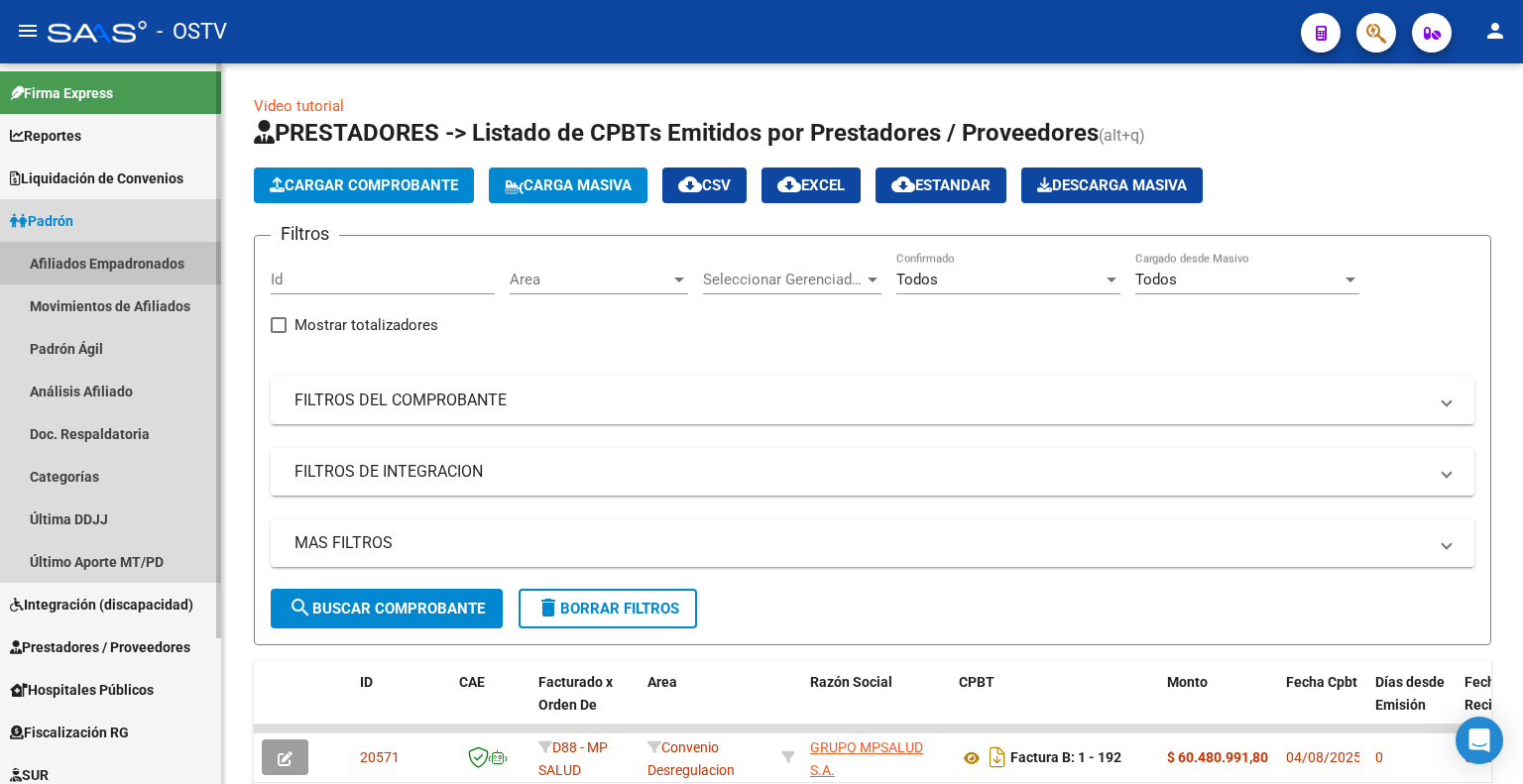 click on "Afiliados Empadronados" at bounding box center [110, 263] 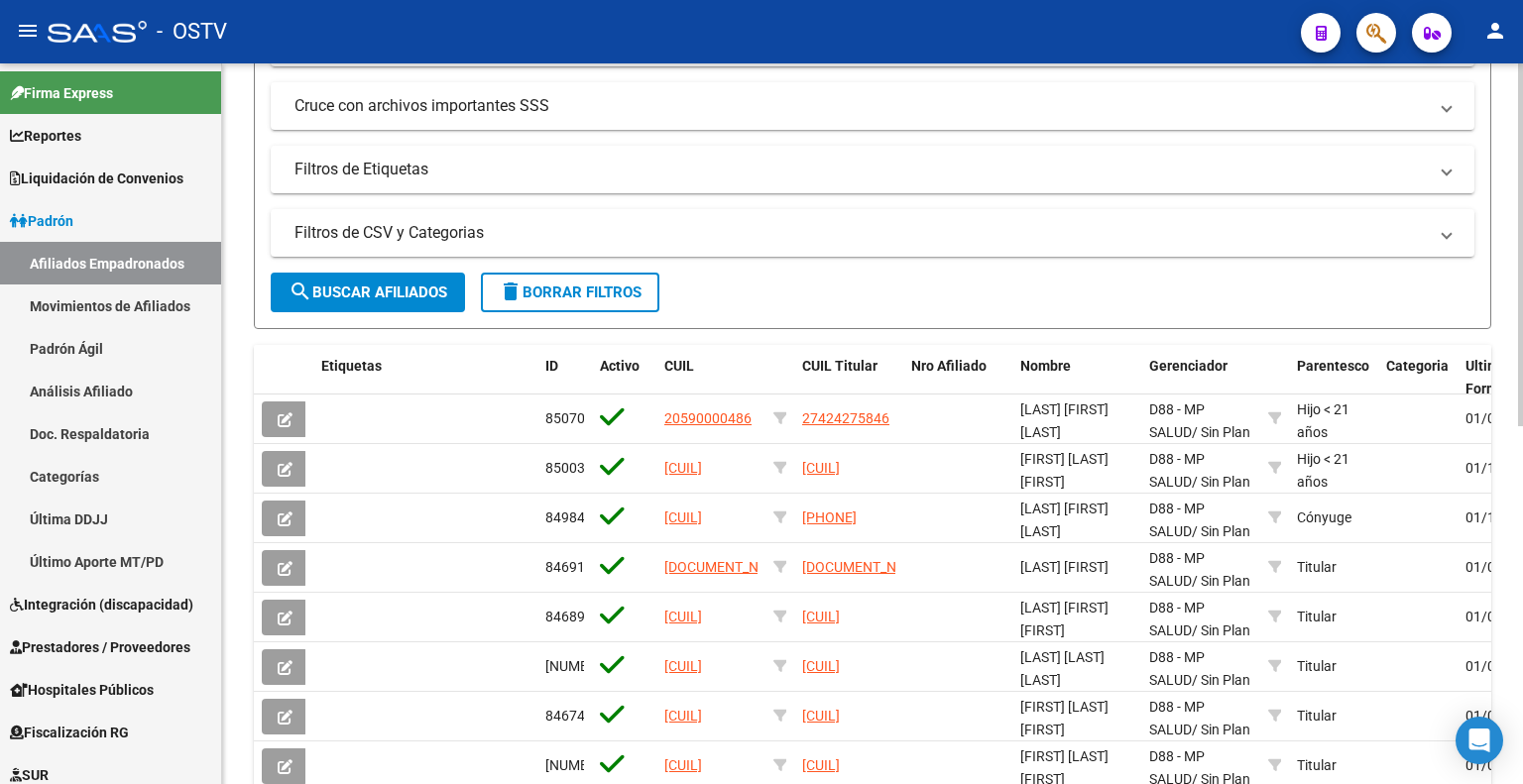 scroll, scrollTop: 496, scrollLeft: 0, axis: vertical 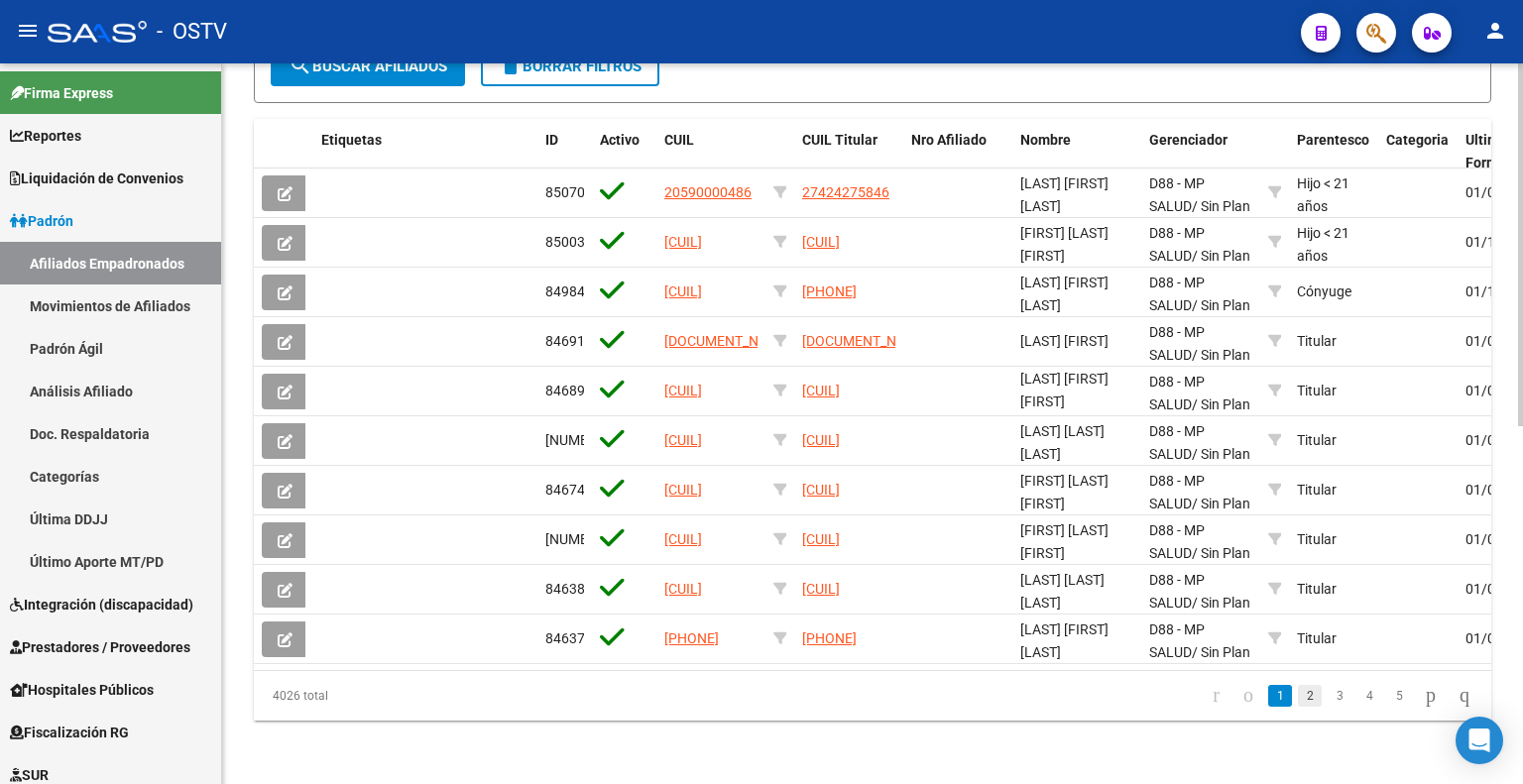 click on "2" 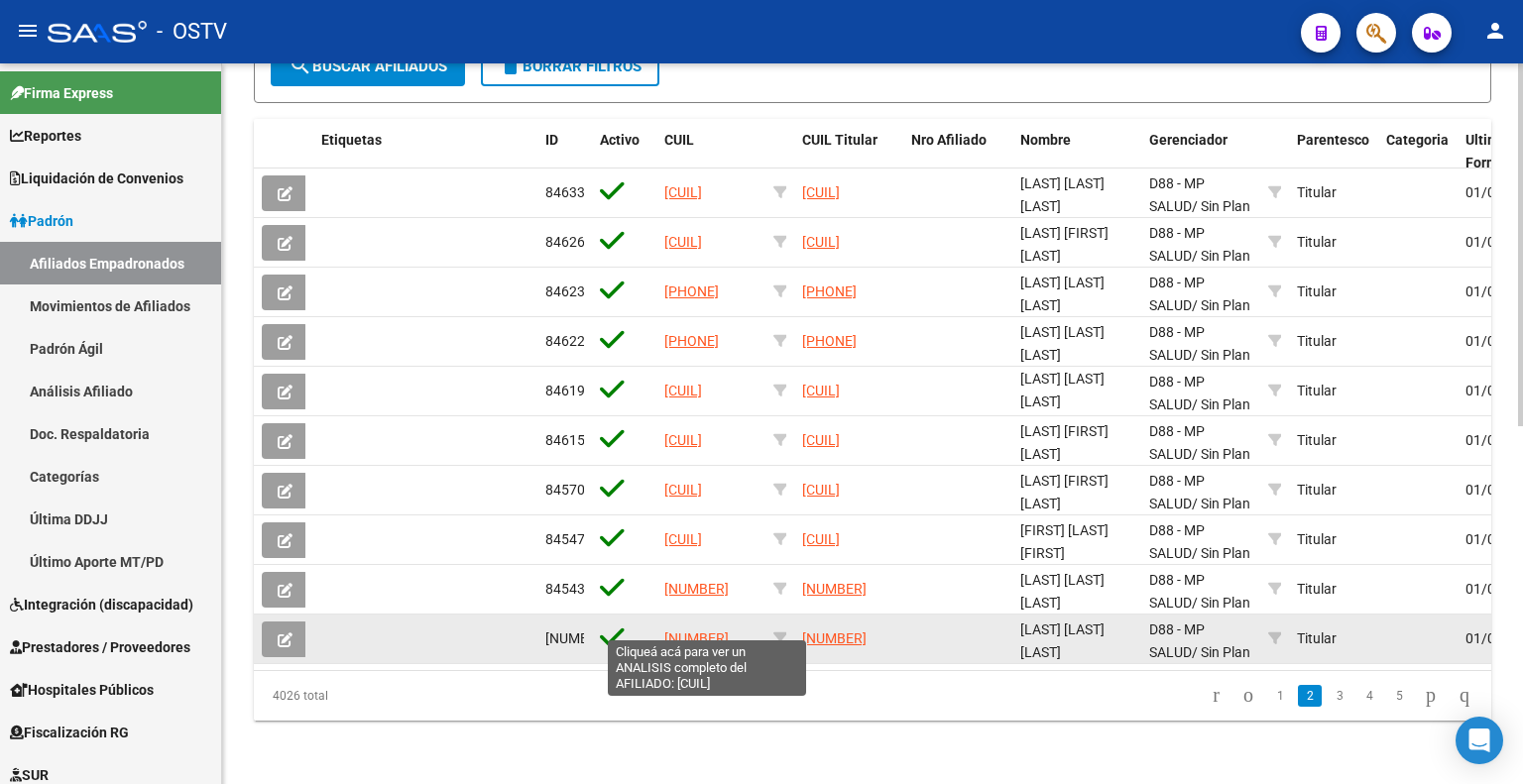 click on "20224048484" 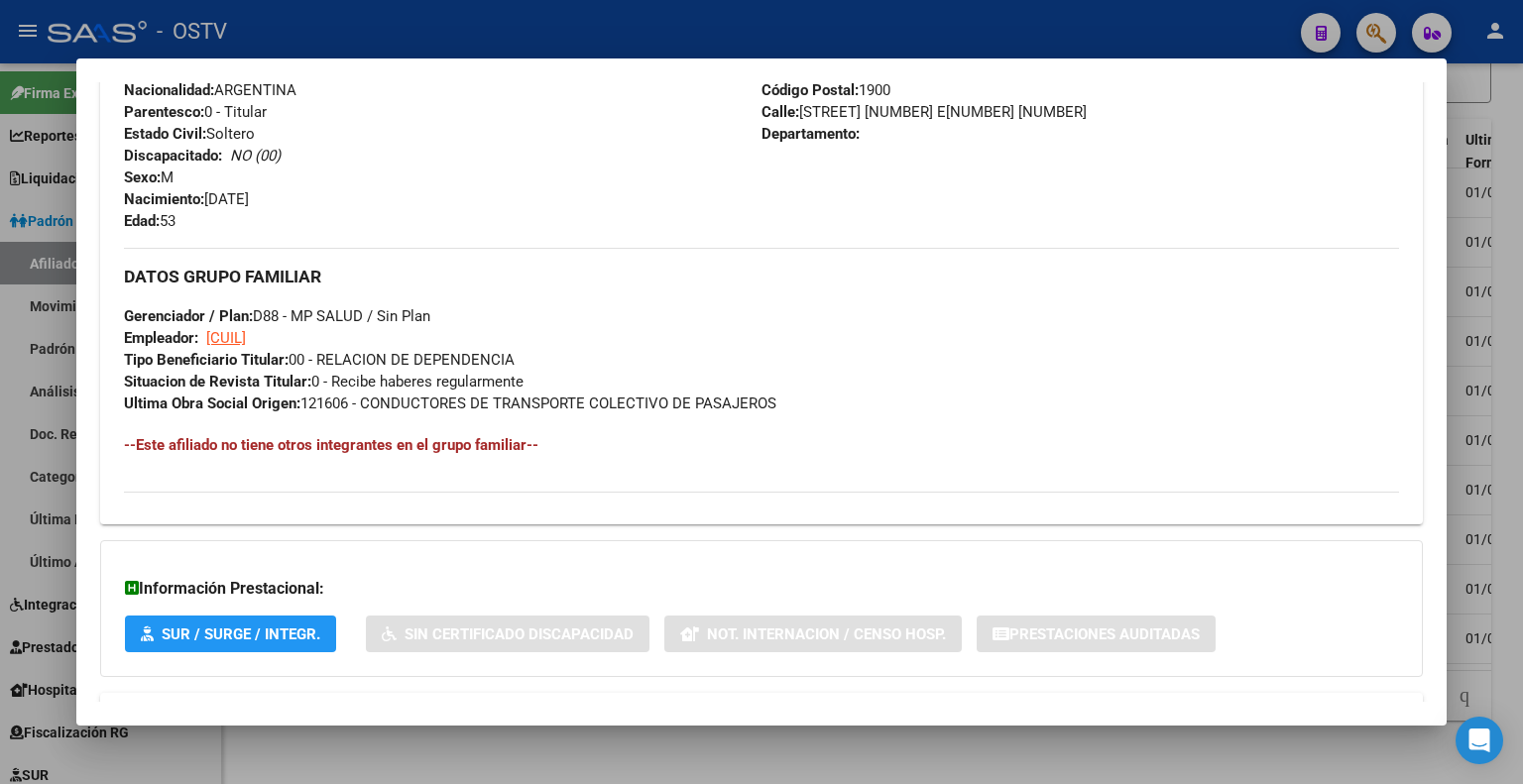 scroll, scrollTop: 865, scrollLeft: 0, axis: vertical 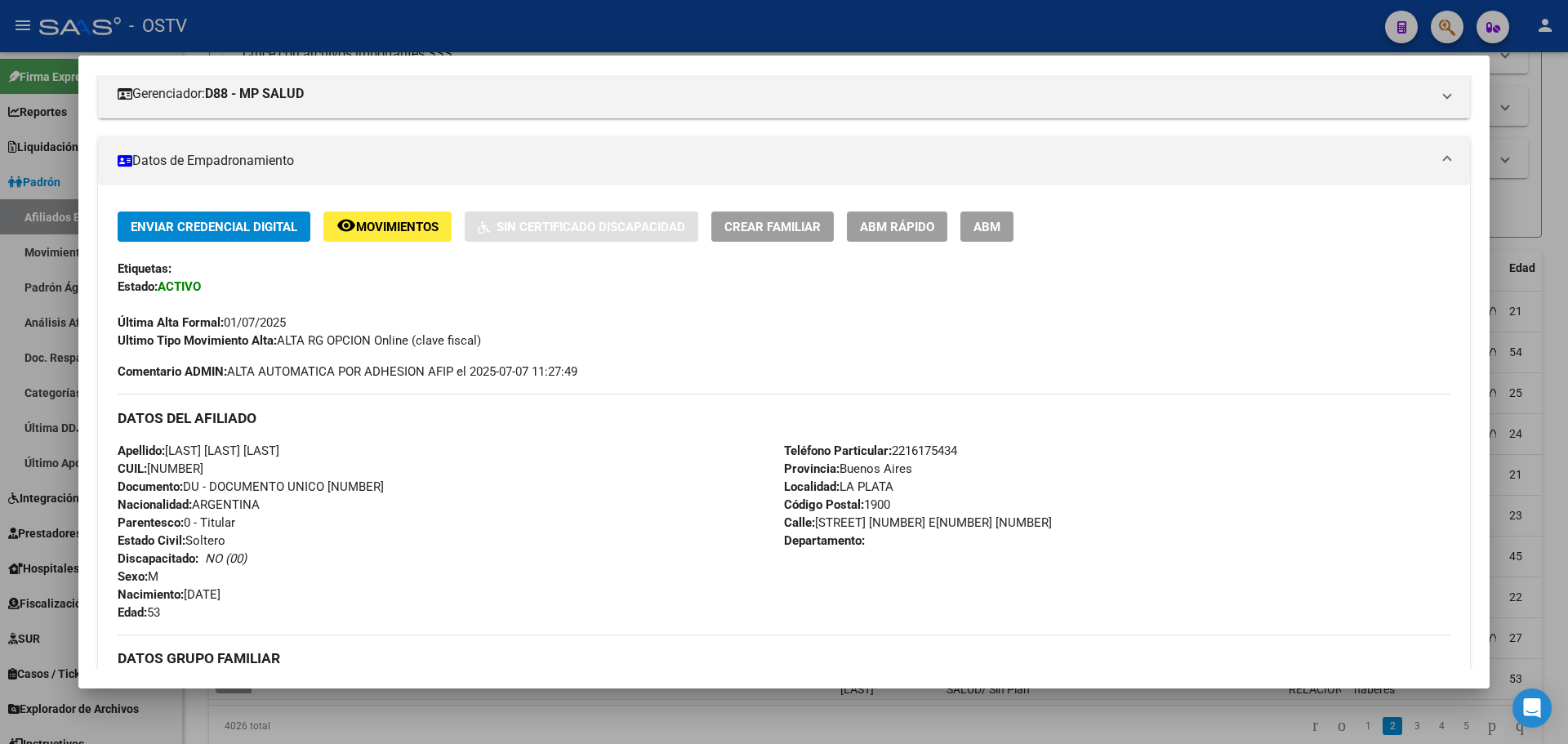 click on "CUIL:  20224048484" at bounding box center (160, 469) 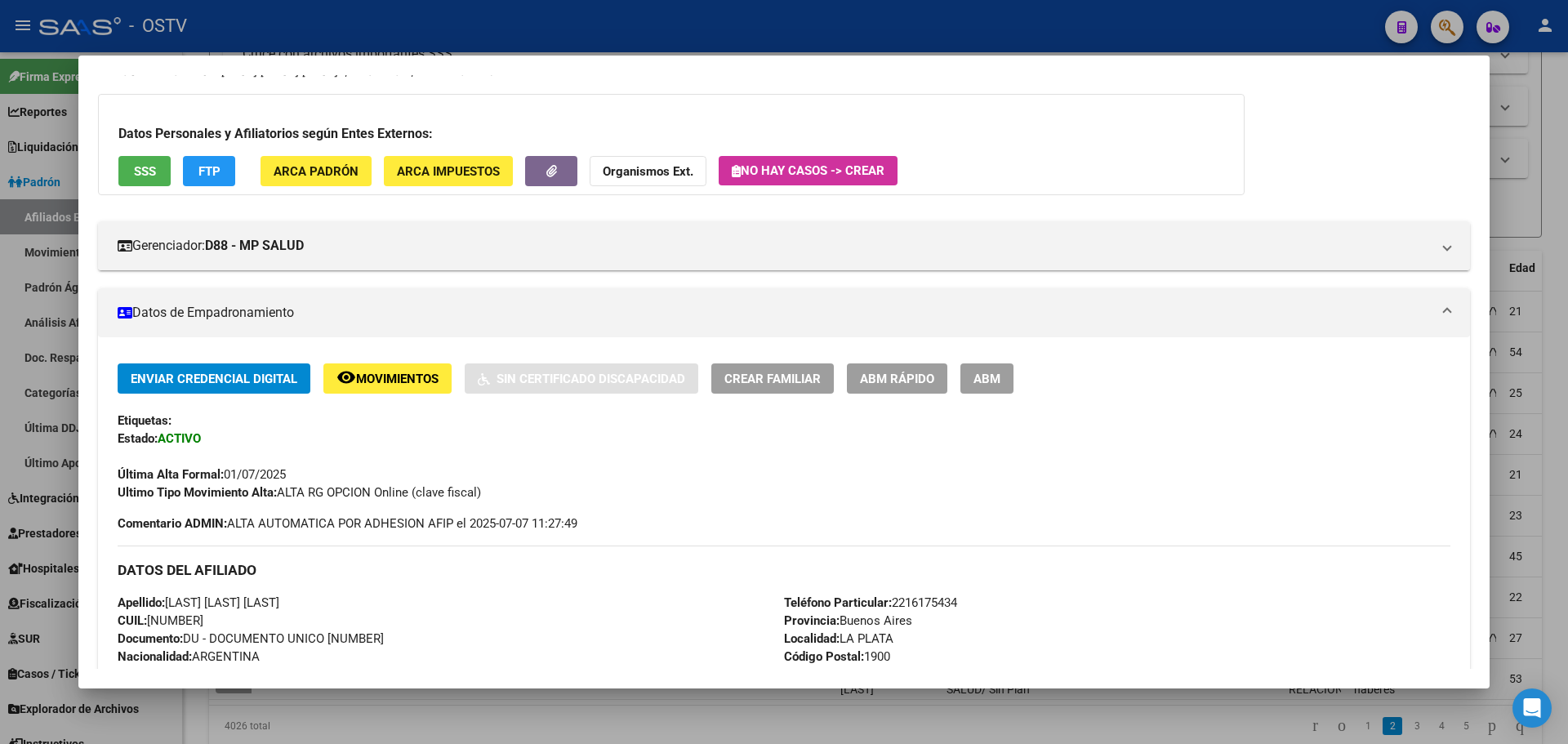 scroll, scrollTop: 60, scrollLeft: 0, axis: vertical 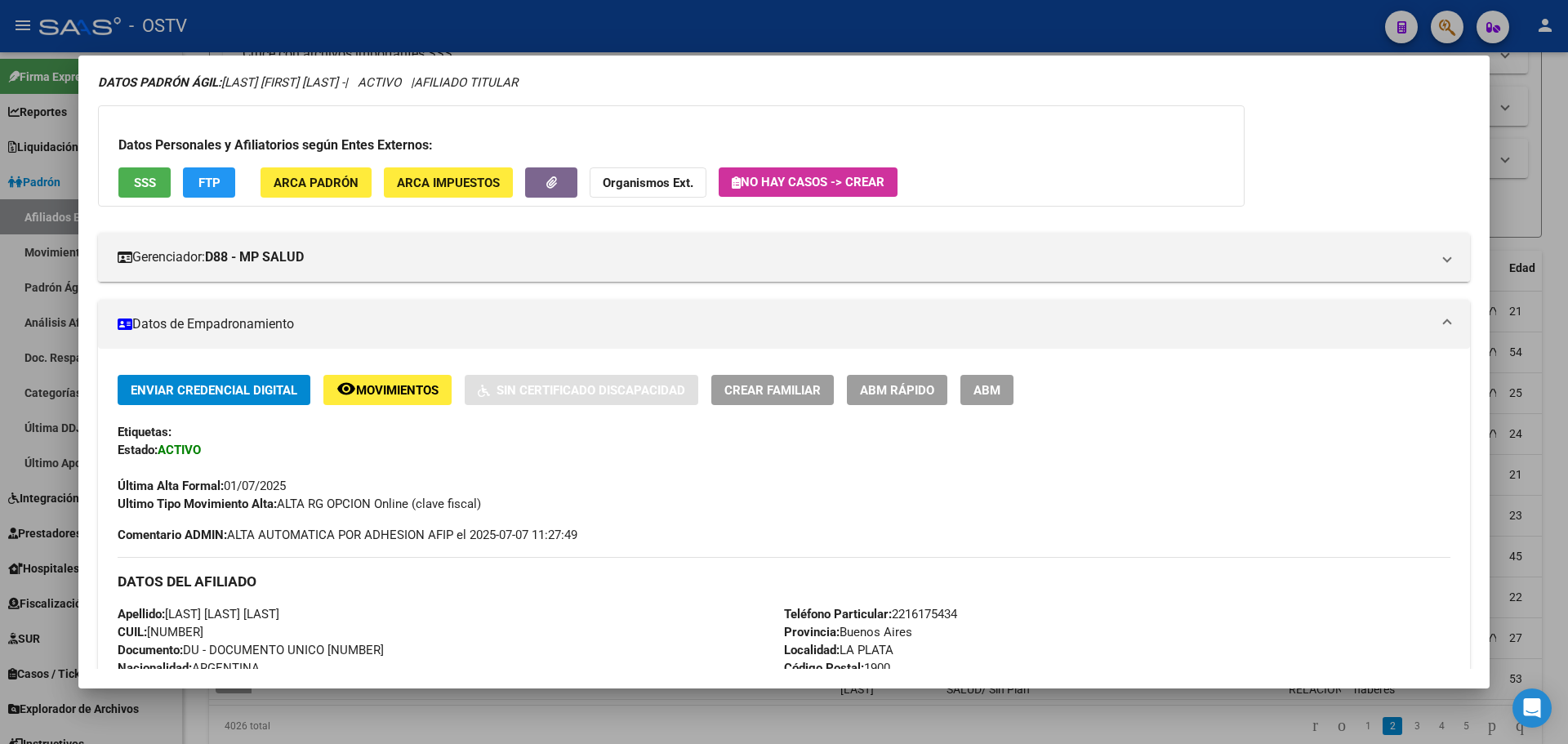 click at bounding box center (784, 372) 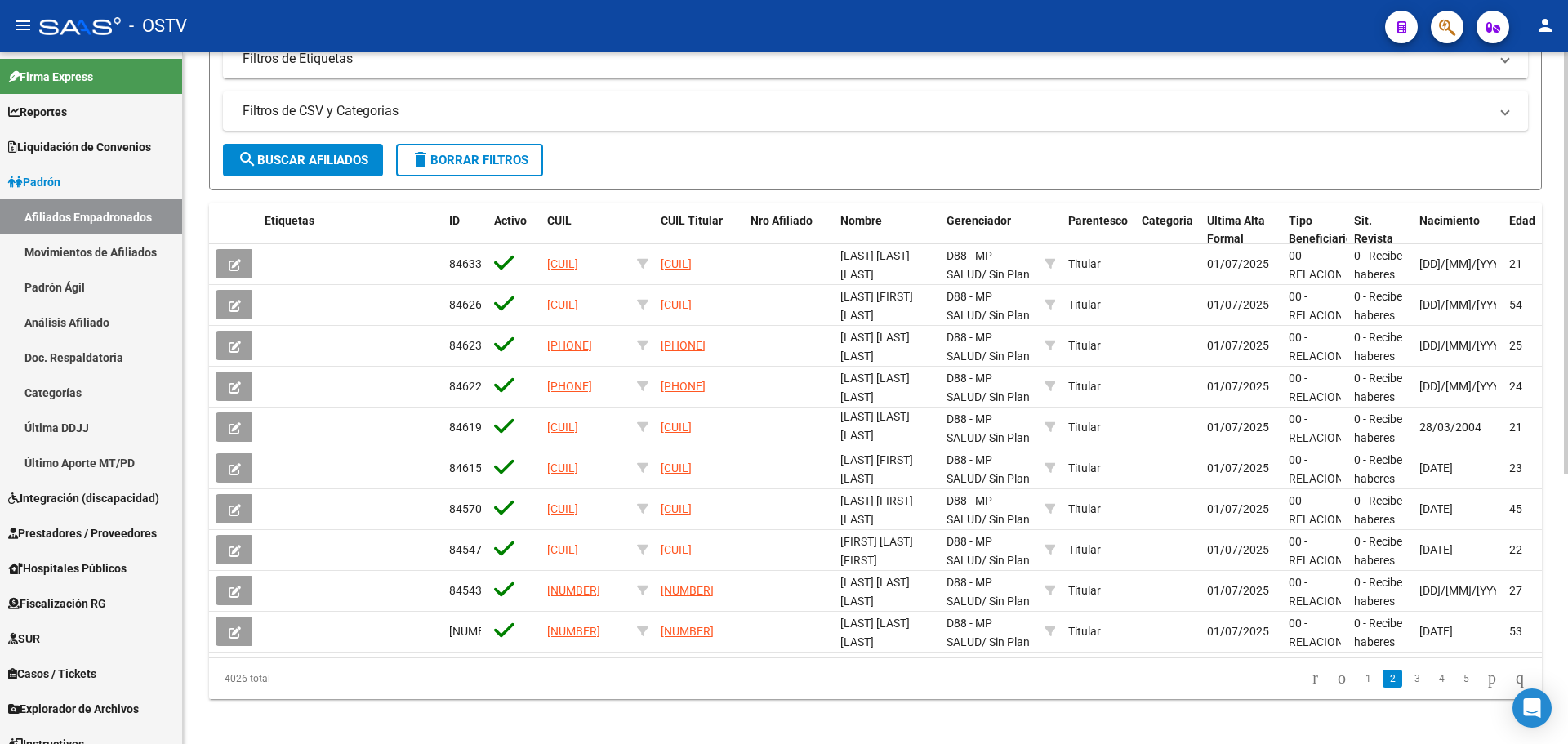 scroll, scrollTop: 441, scrollLeft: 0, axis: vertical 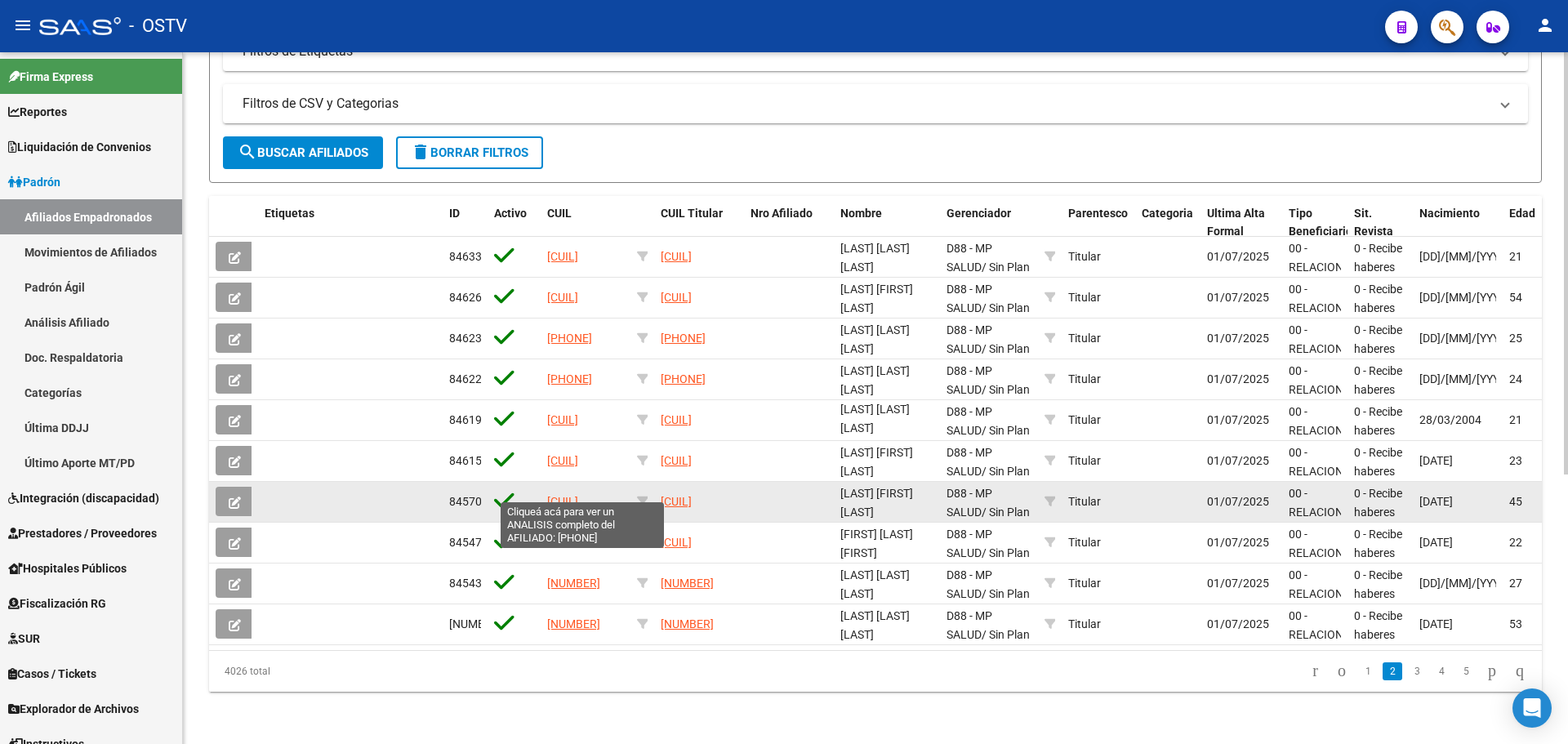 click on "20283219136" 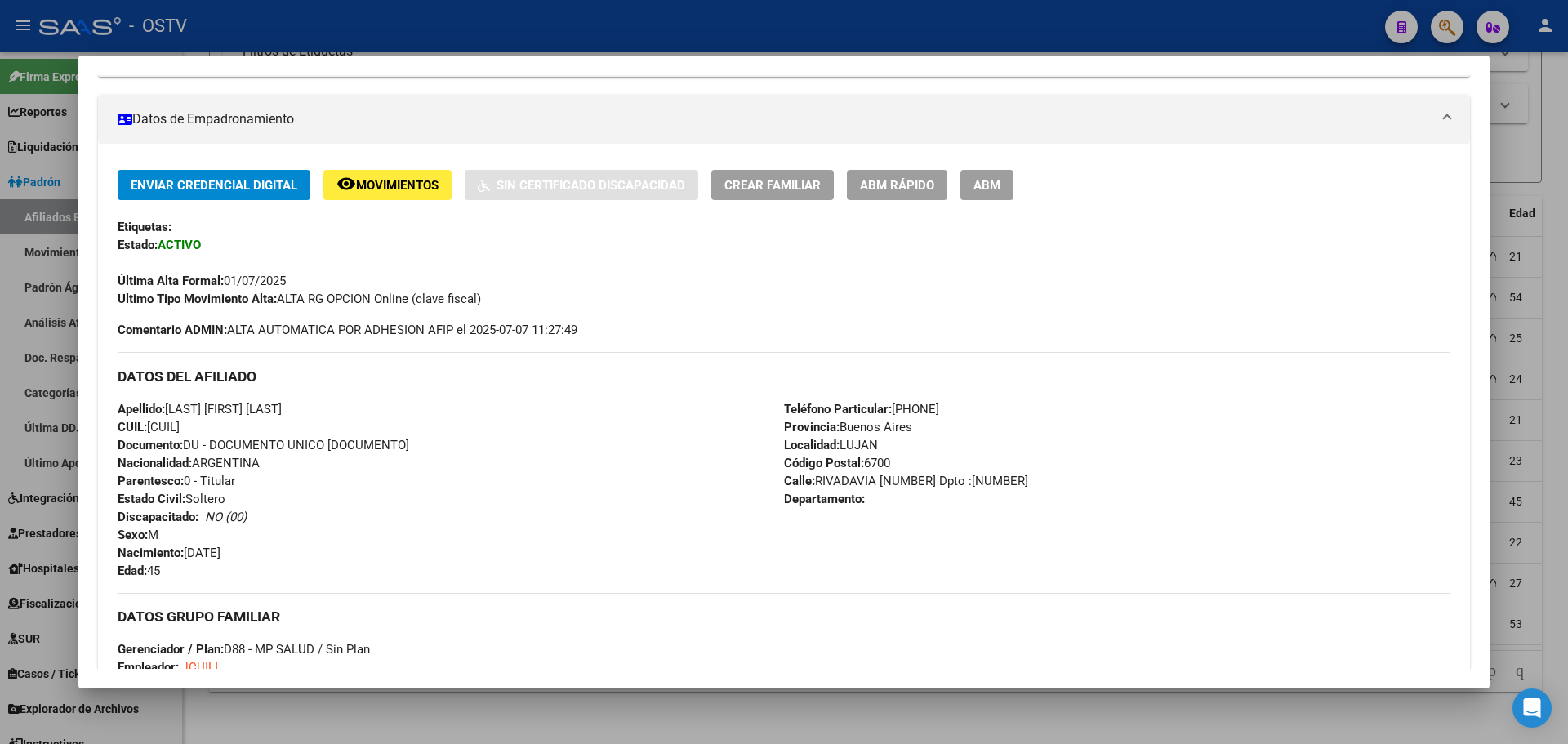 scroll, scrollTop: 305, scrollLeft: 0, axis: vertical 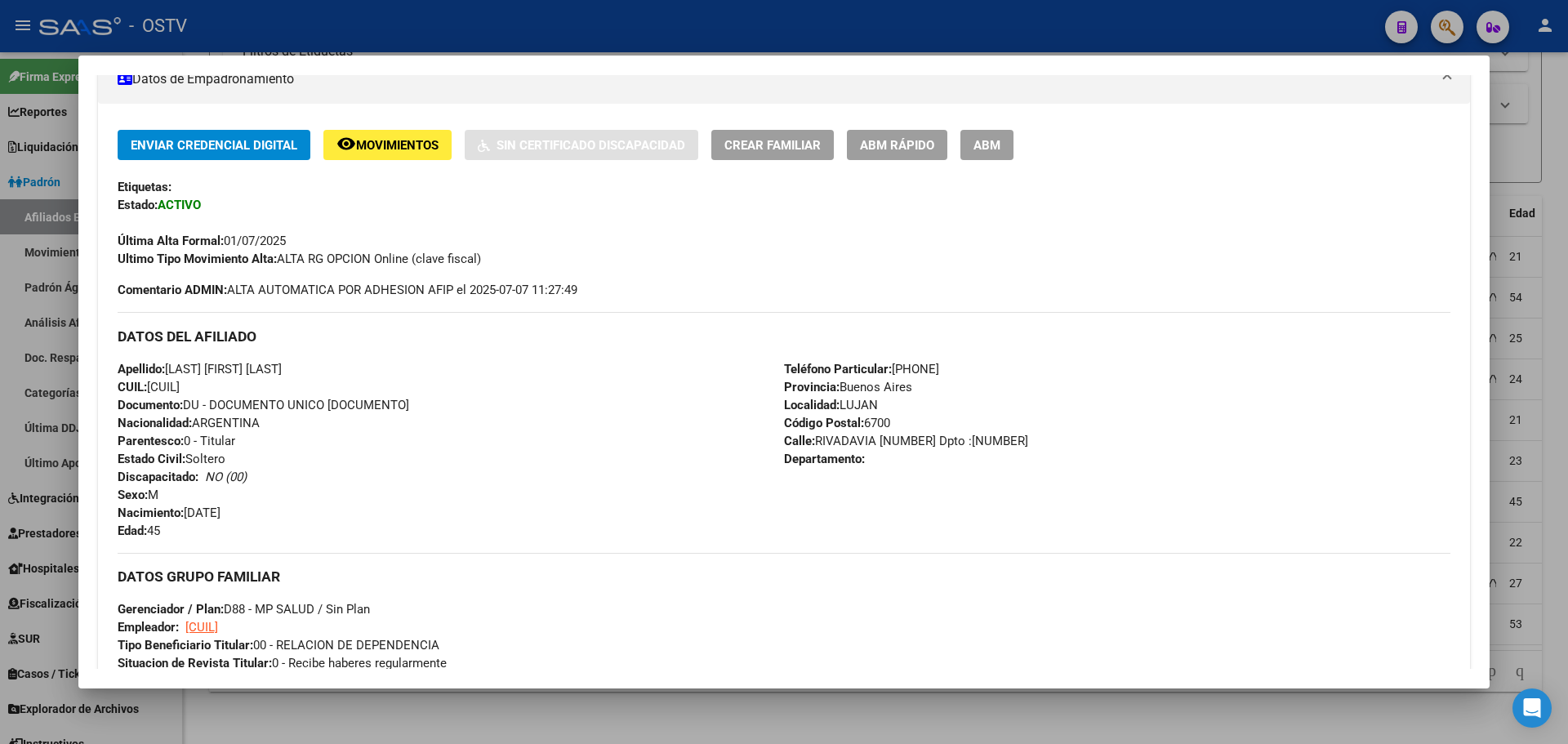 click on "CUIL:  20283219136" at bounding box center [149, 387] 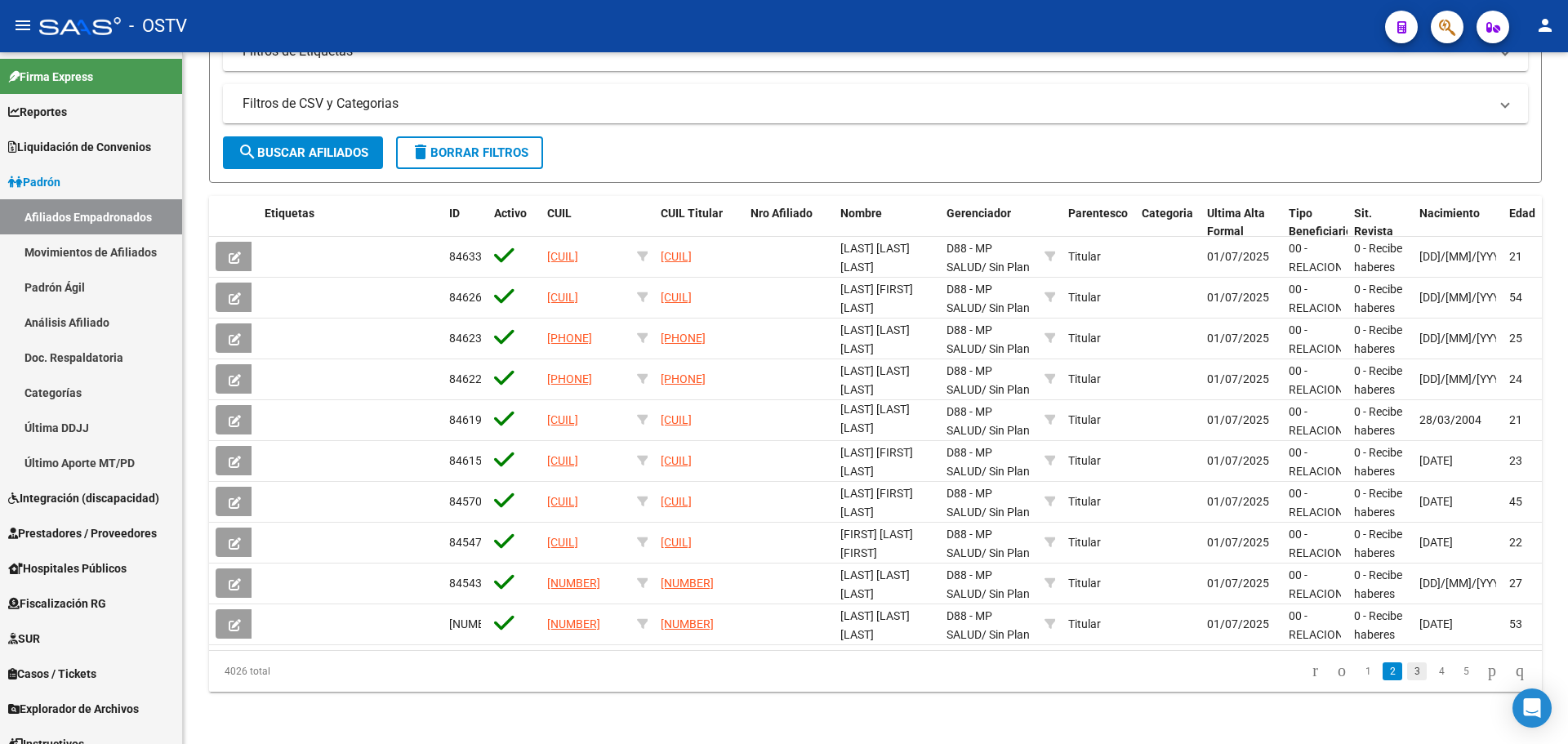 click on "3" 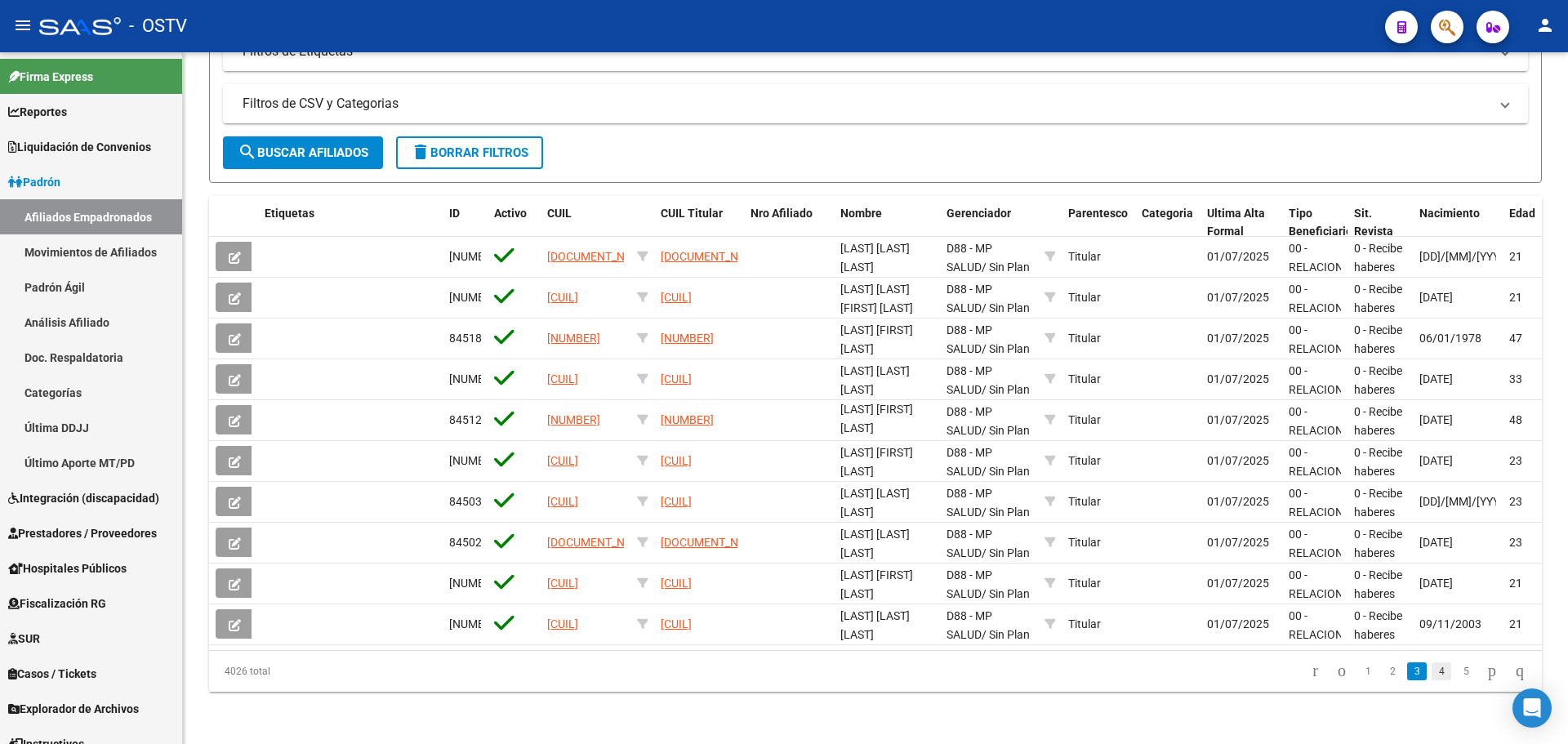click on "4" 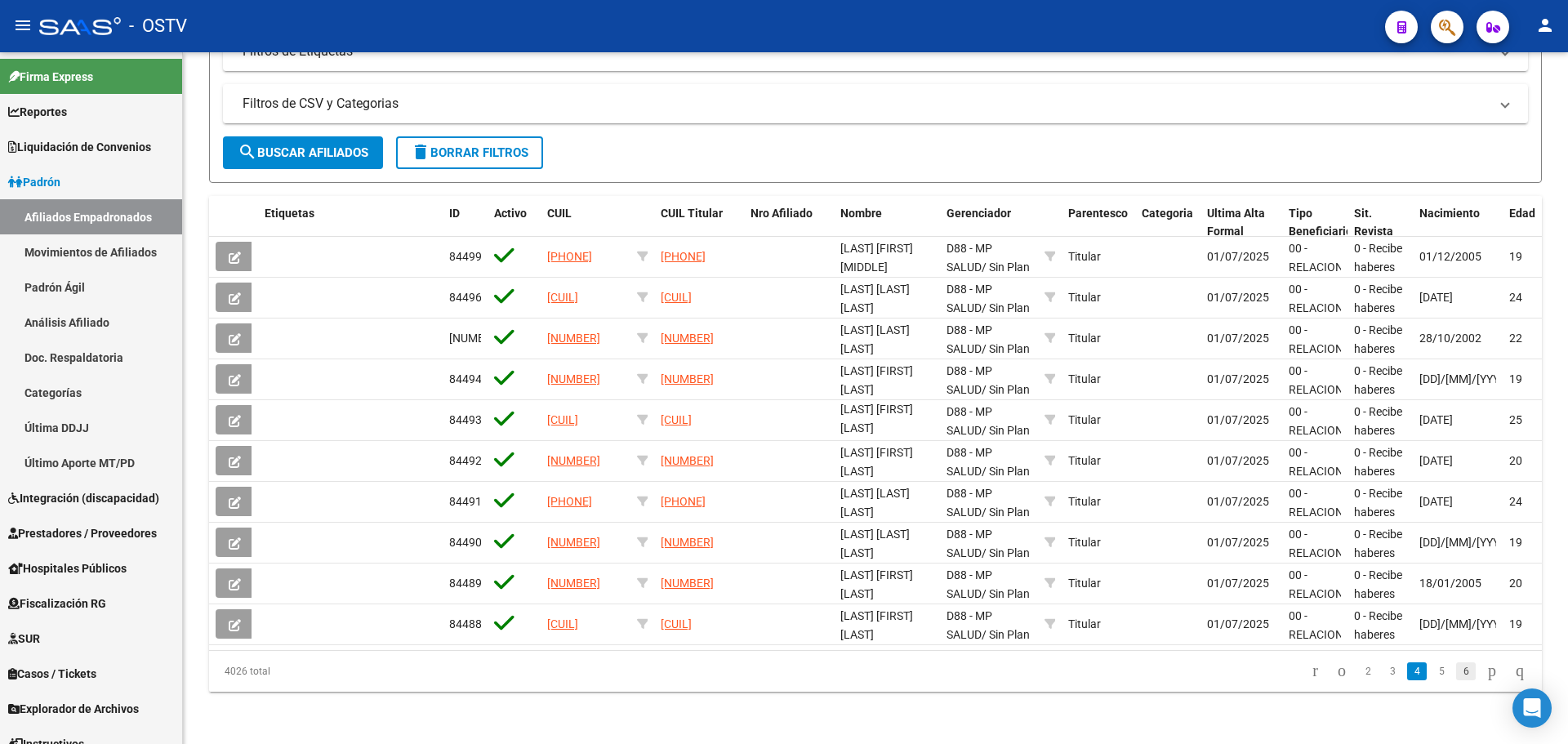 click on "6" 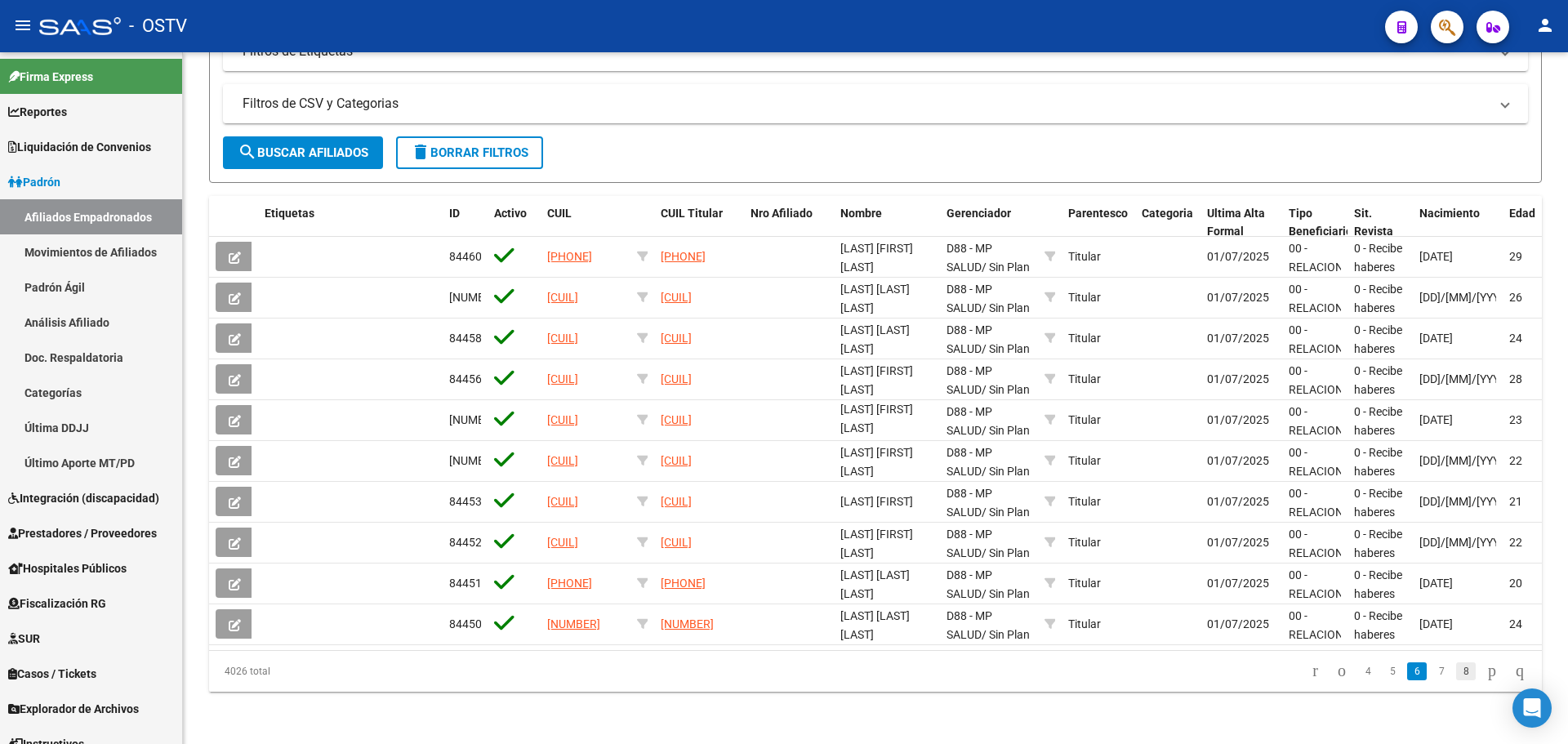 click on "8" 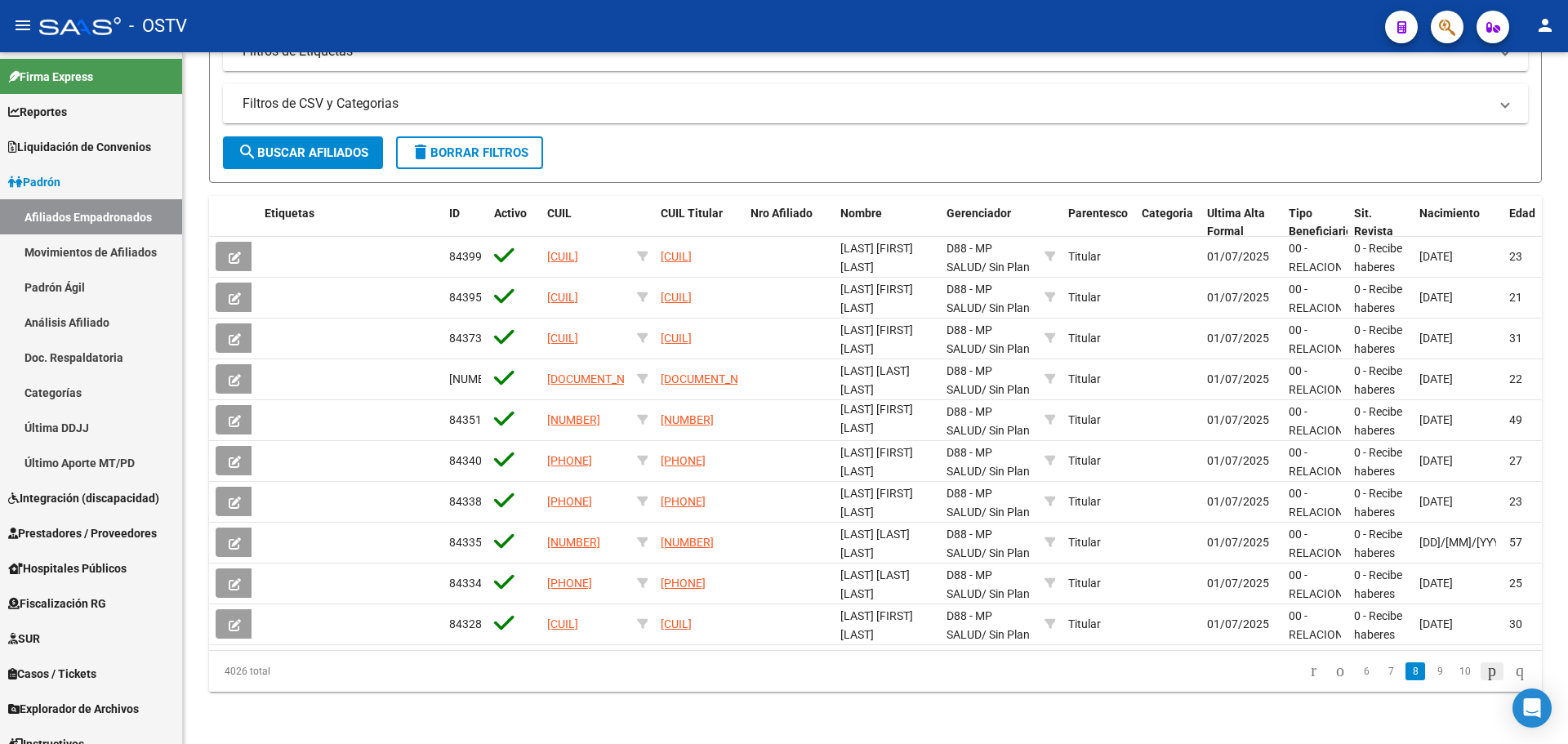 click 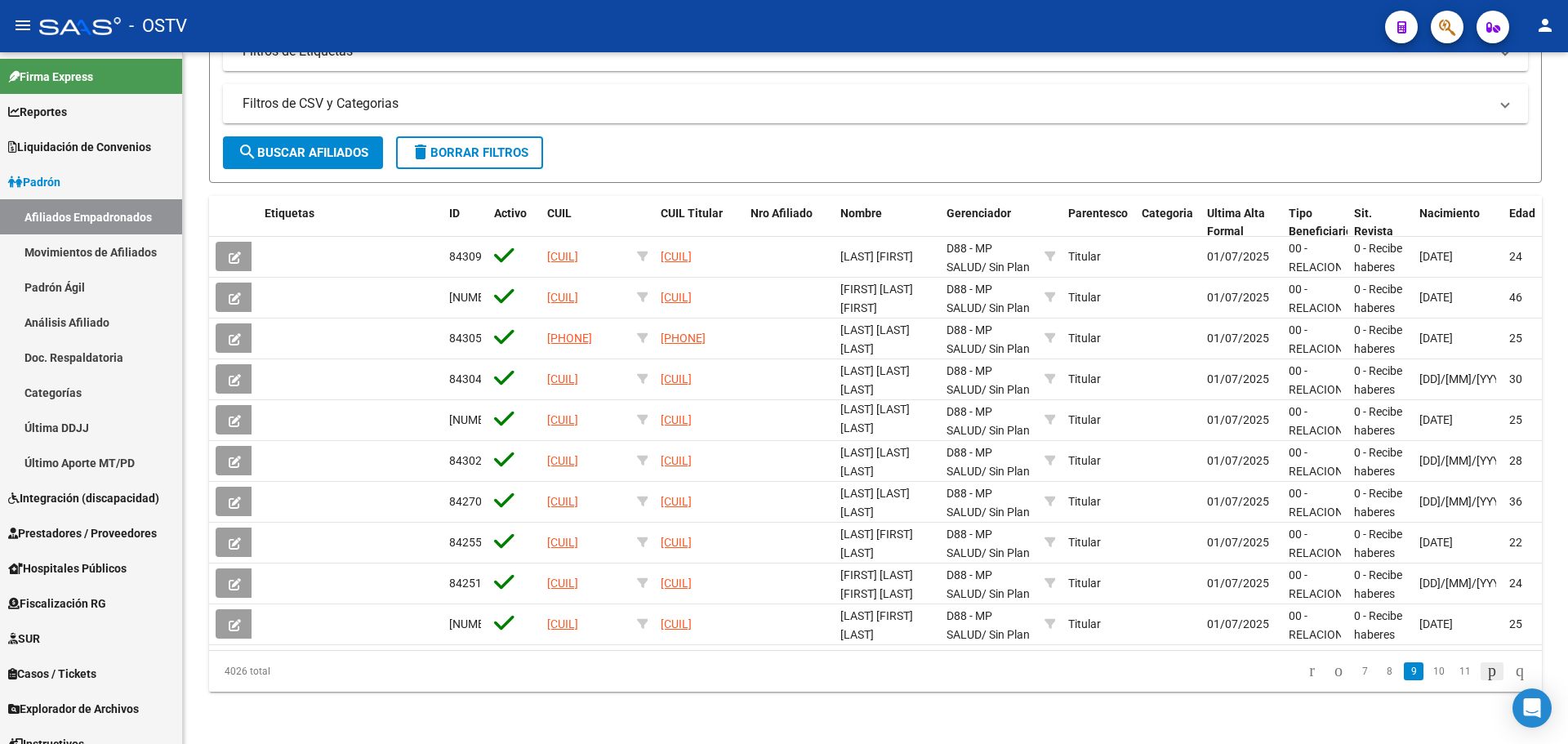 click 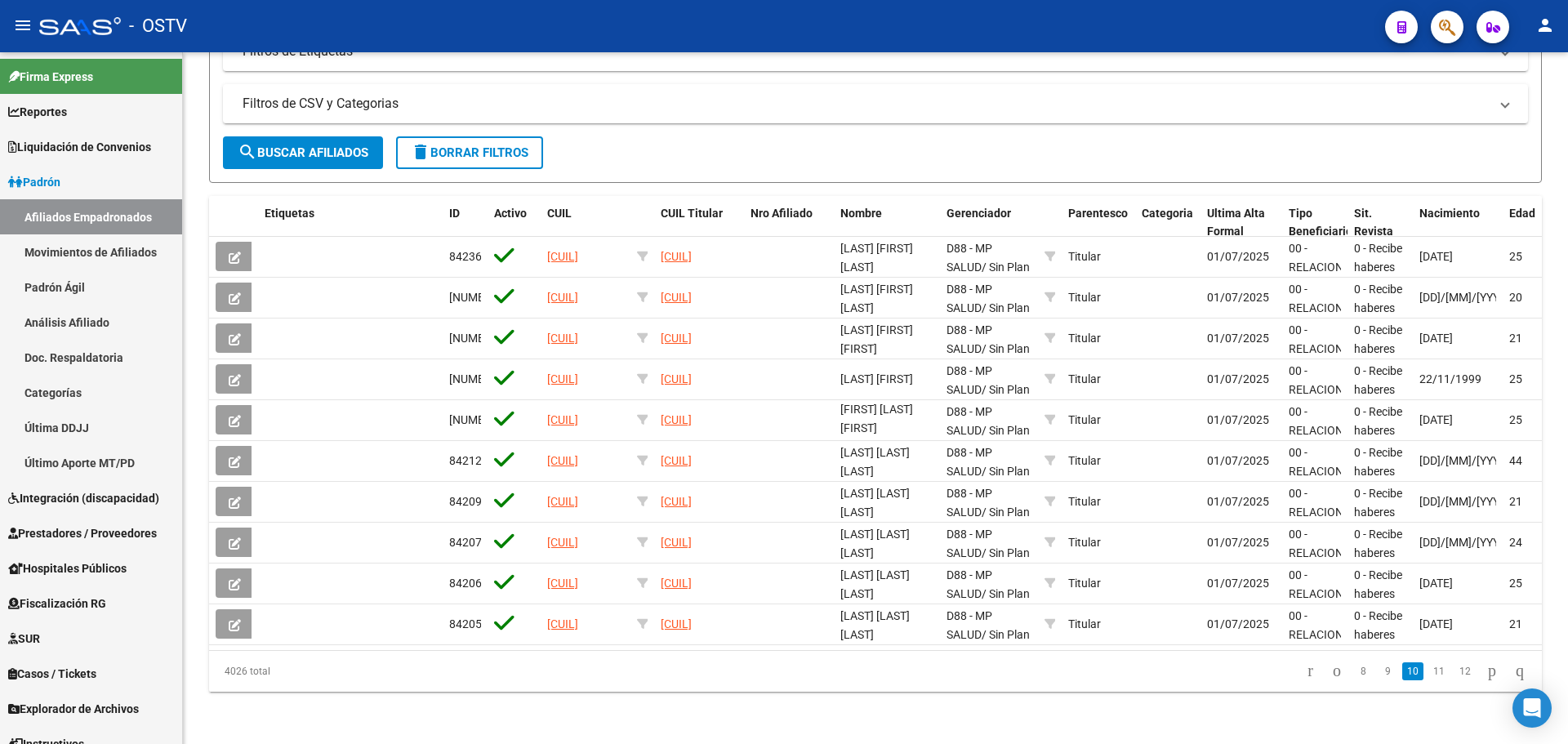 click on "12" 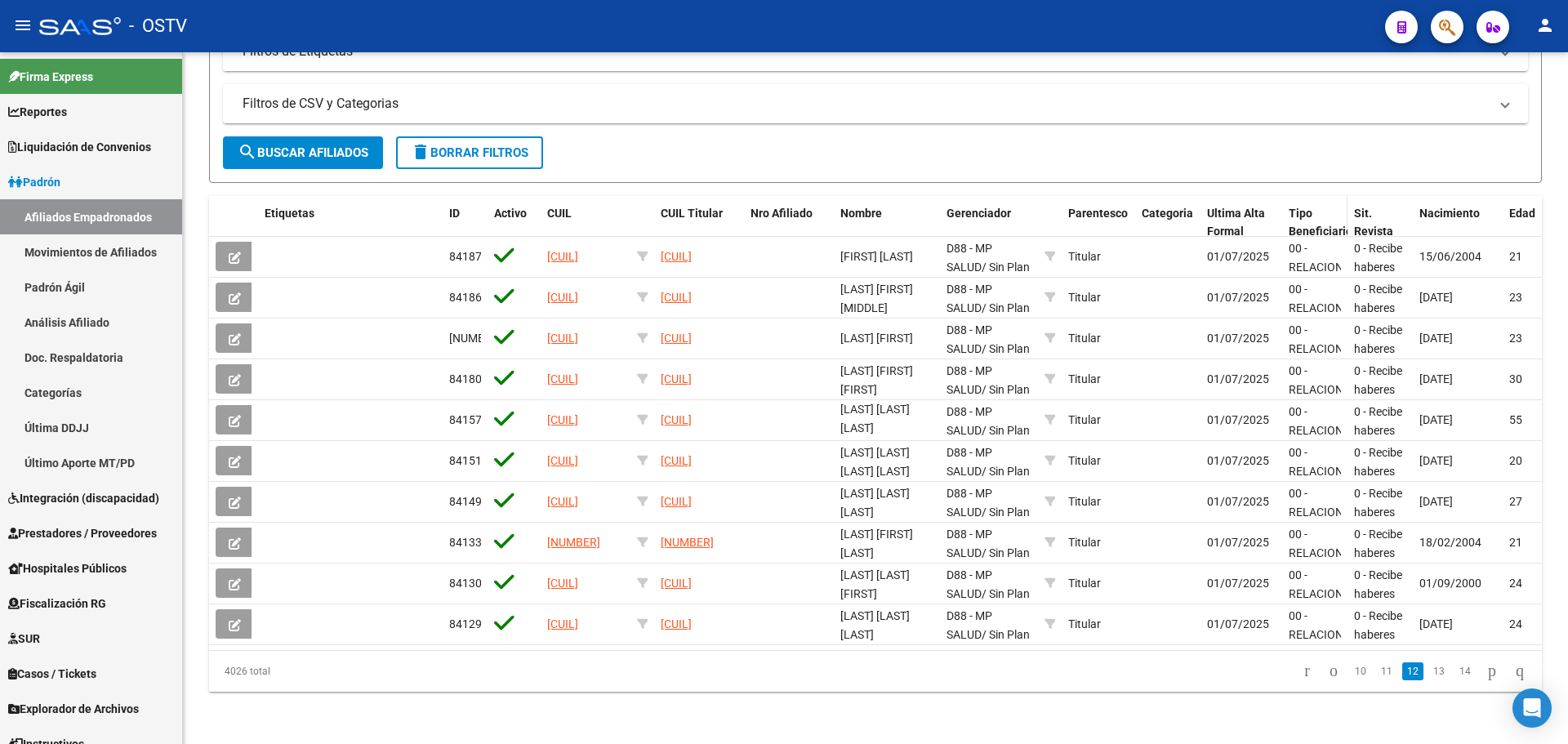 click on "Tipo Beneficiario" 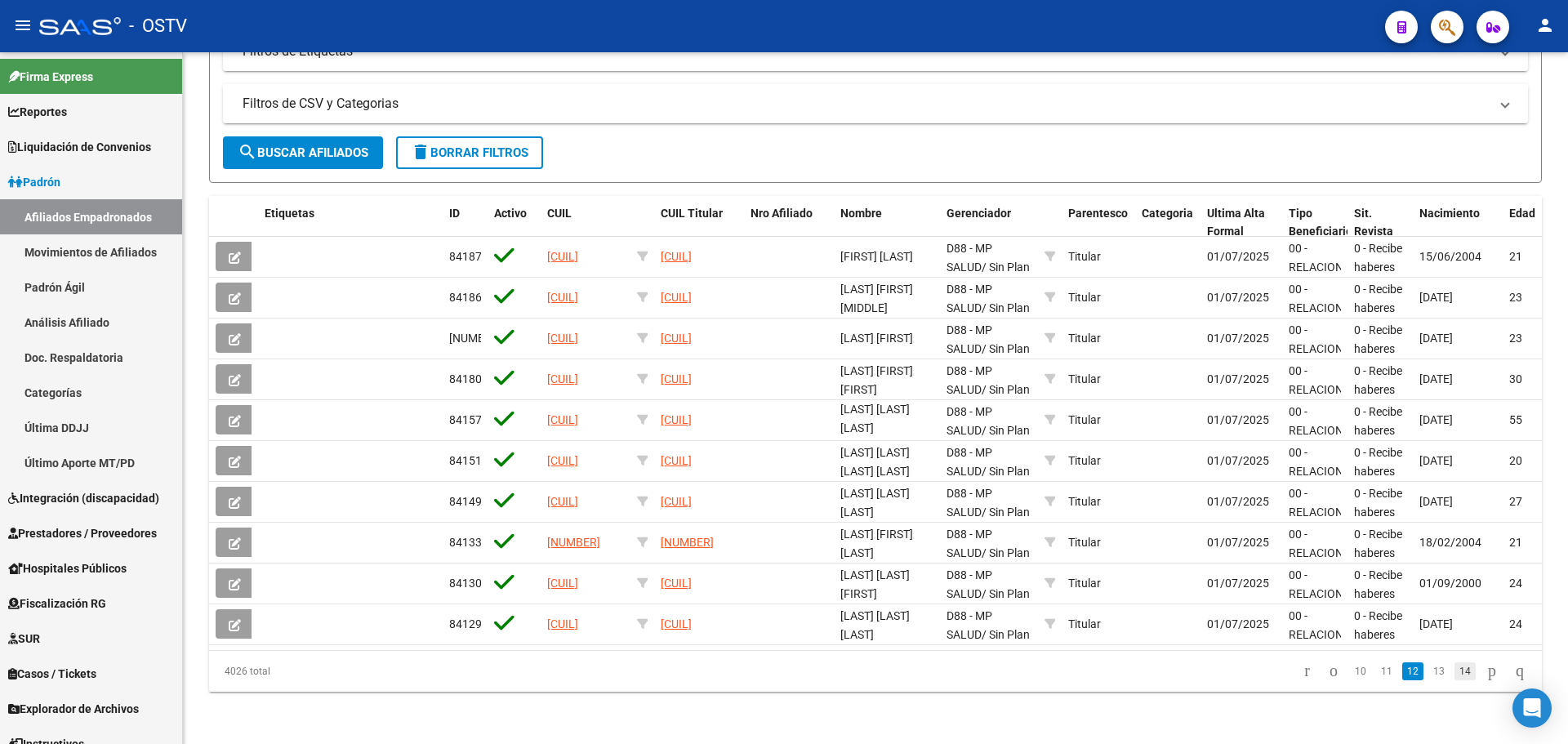 click on "14" 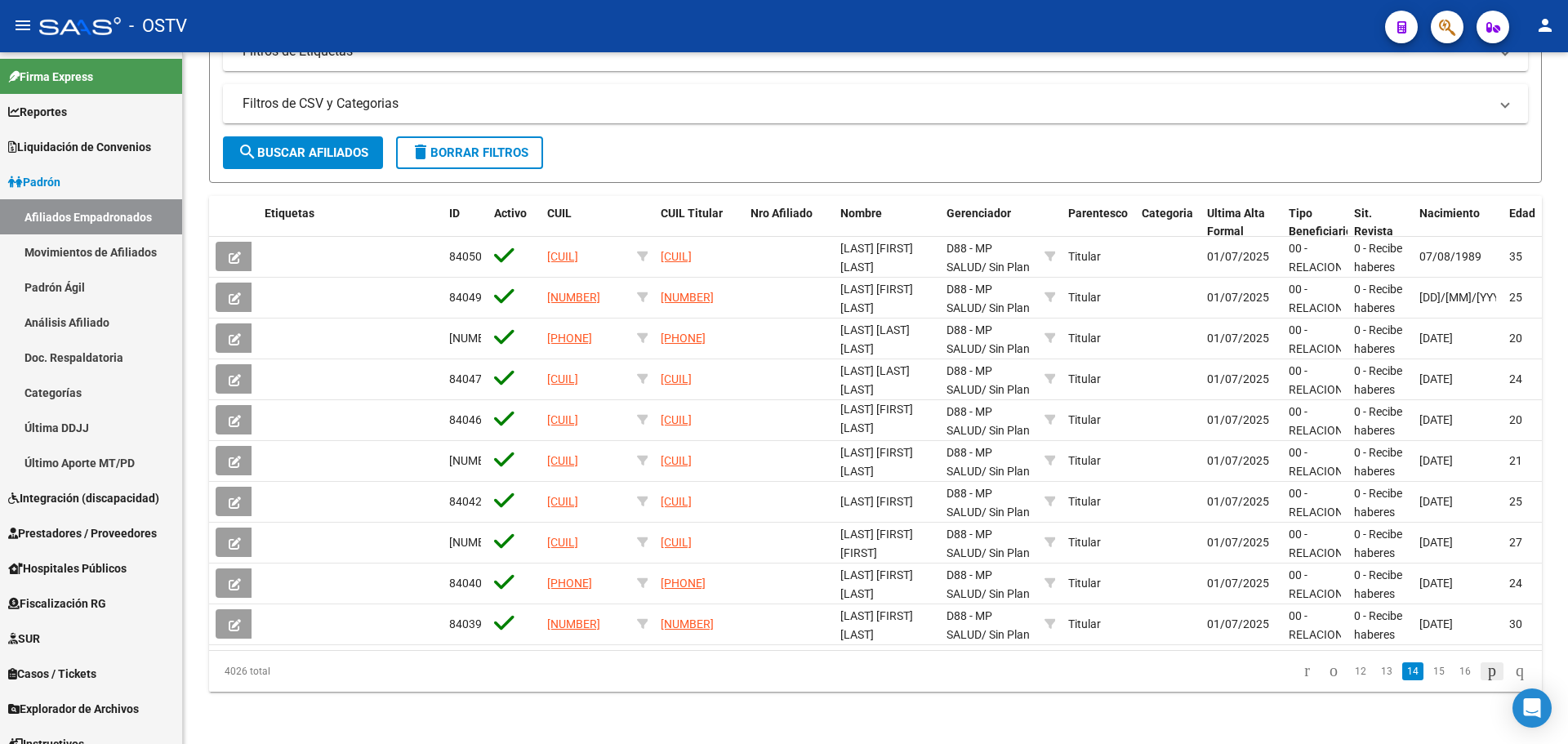 click 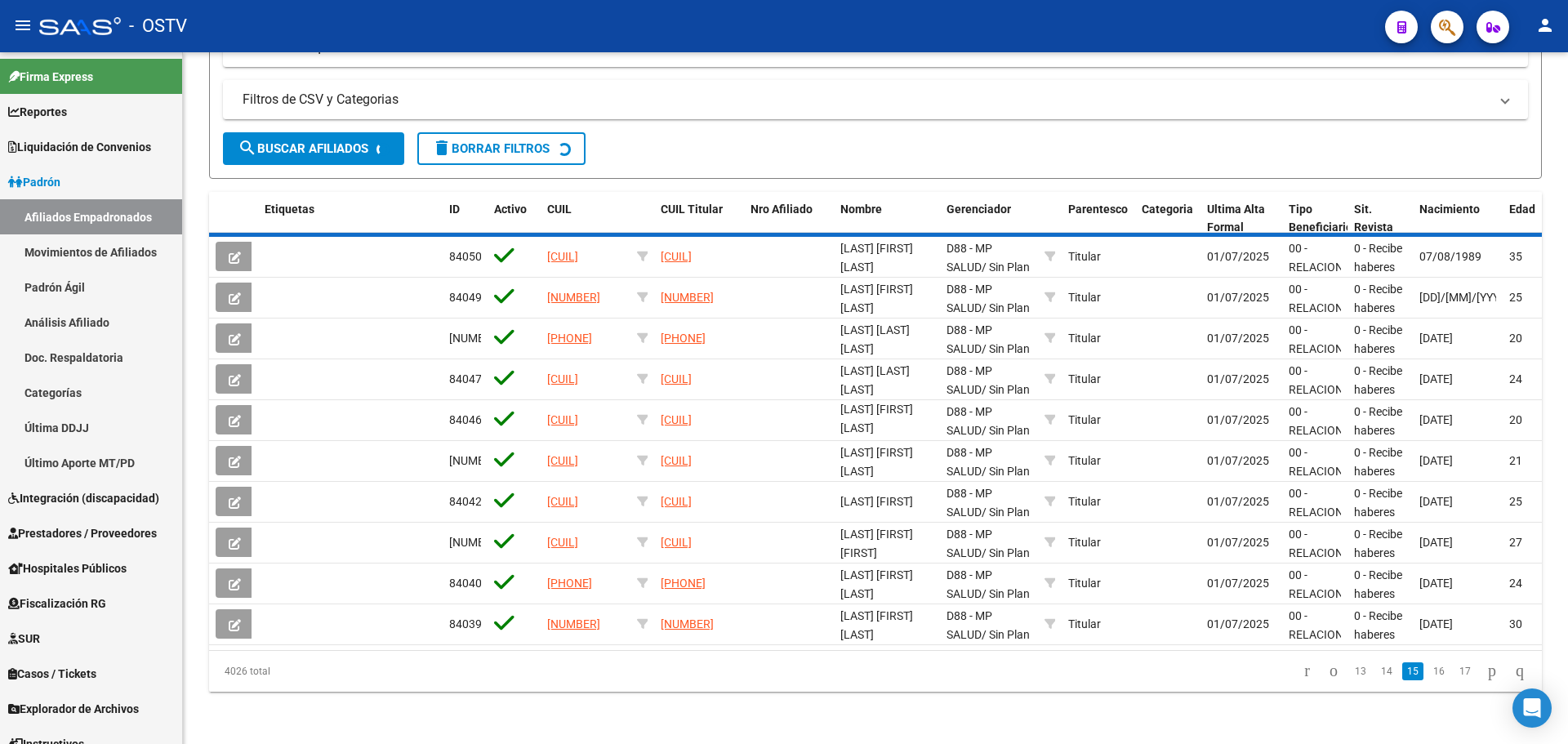 click on "4026 total   13   14   15   16   17" 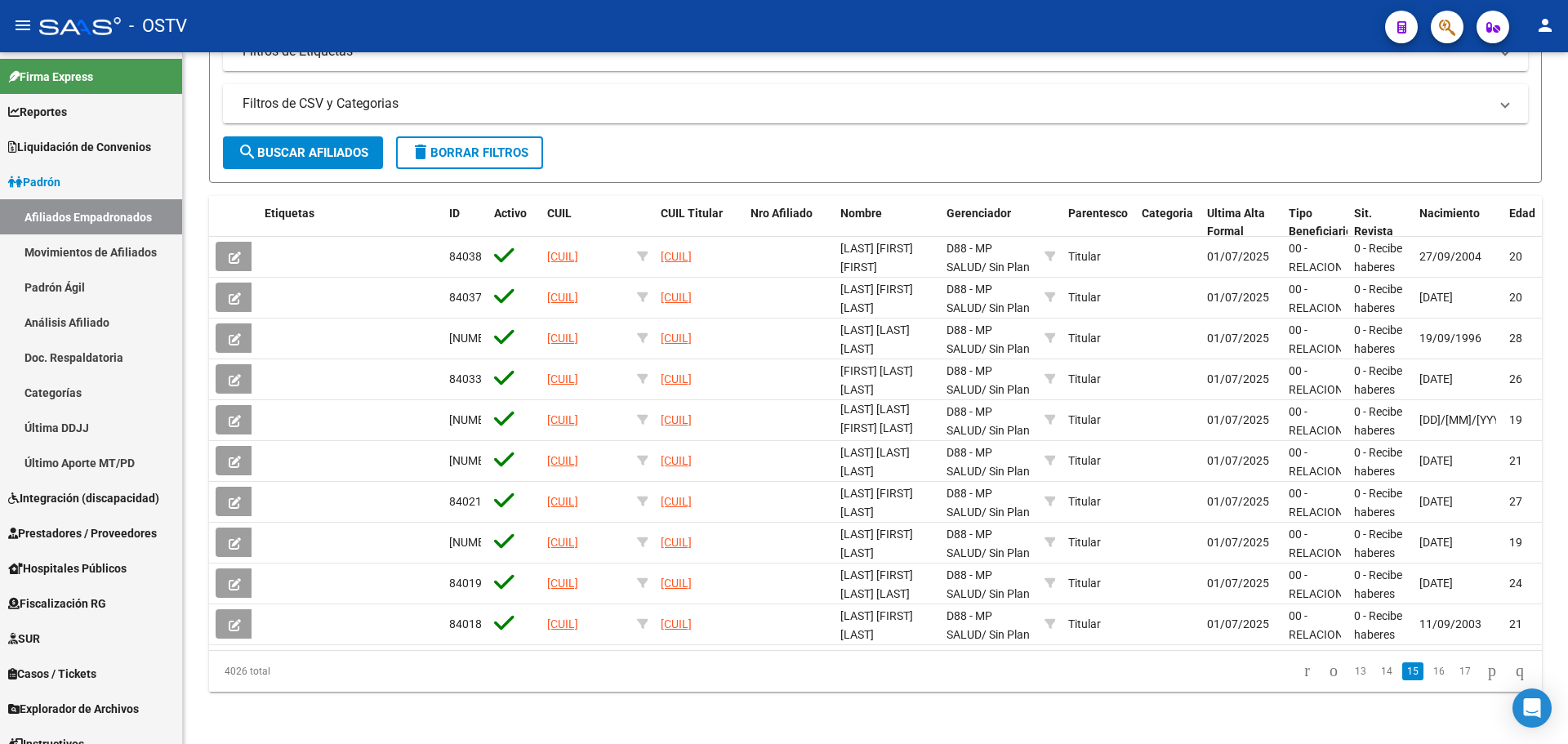 click 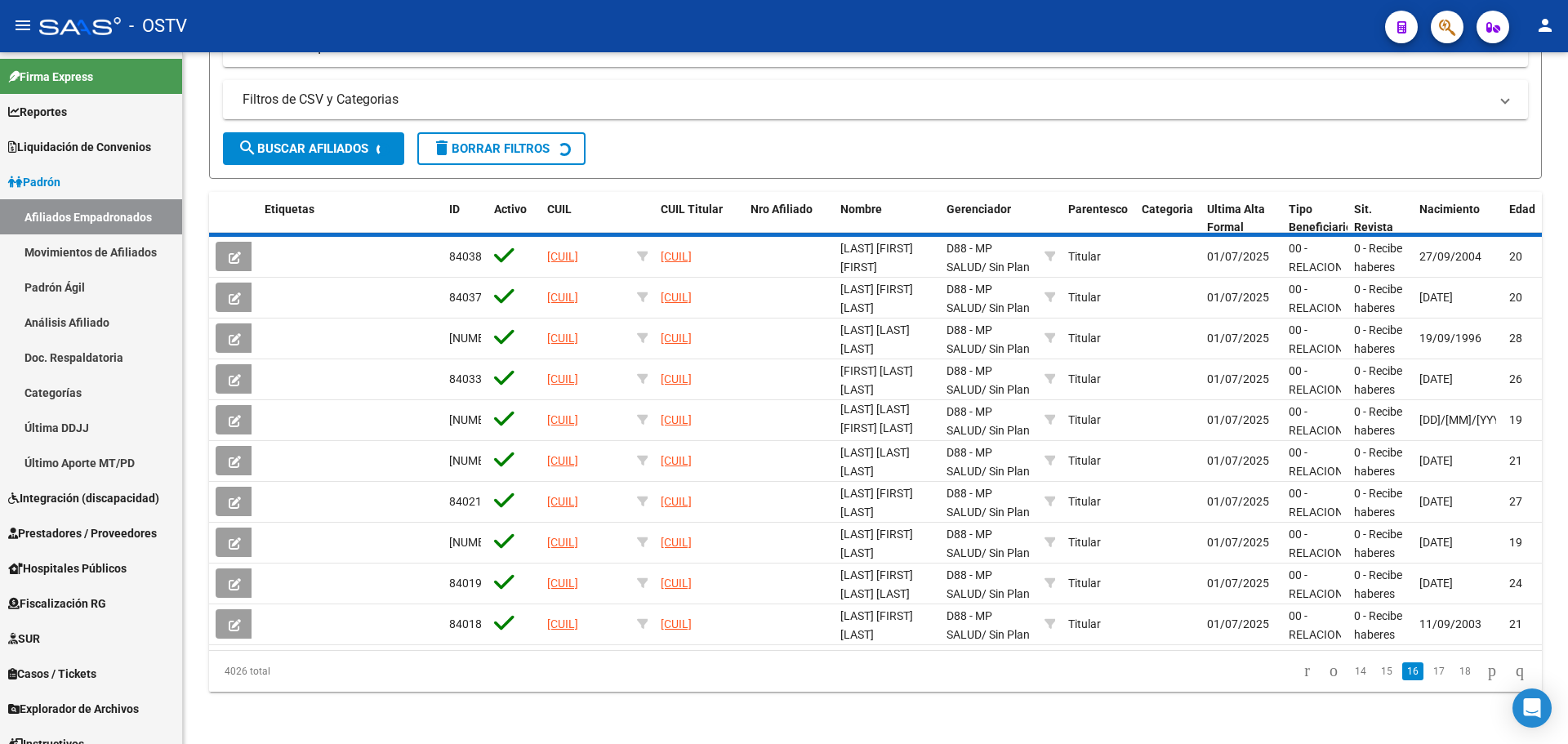 click on "4026 total   14   15   16   17   18" 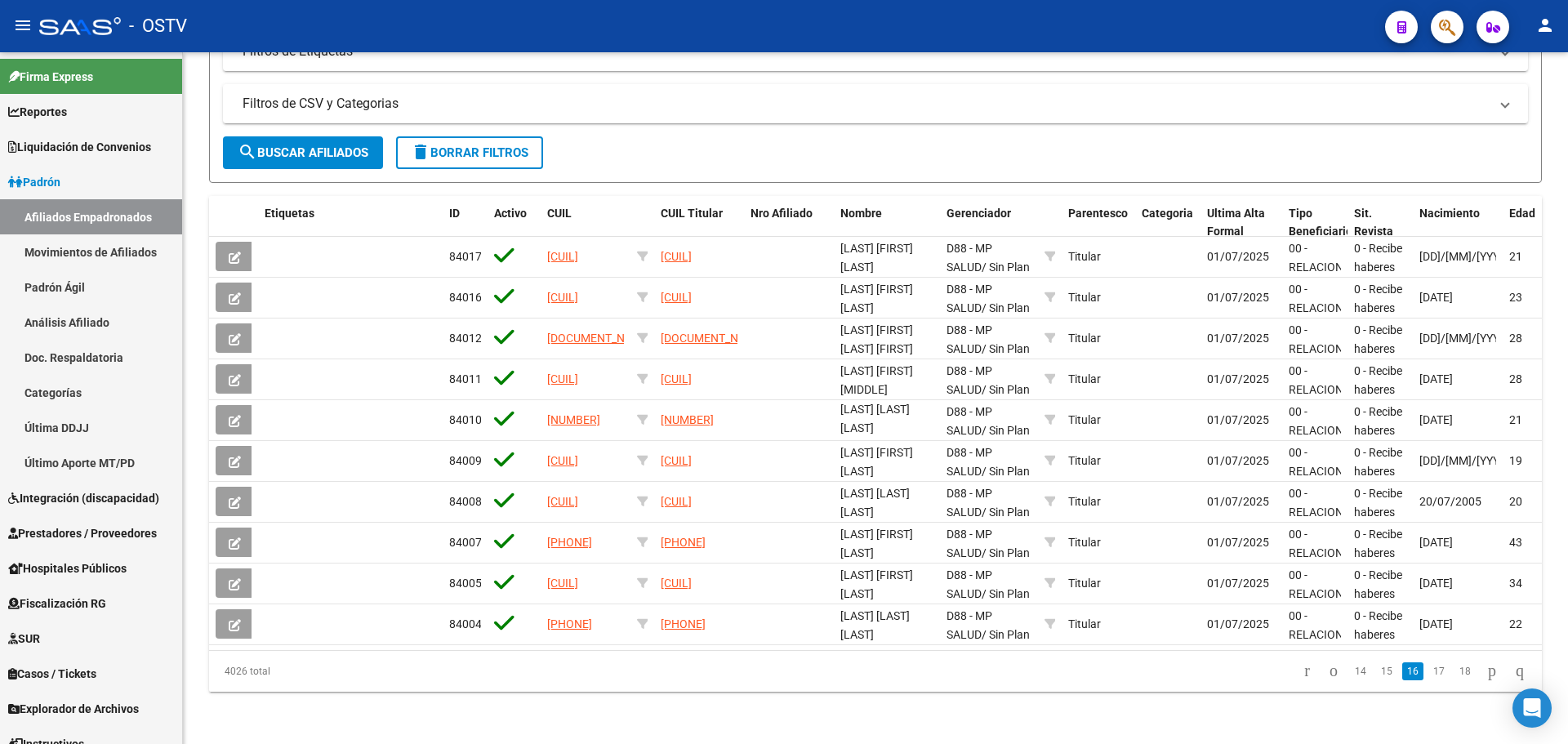 click 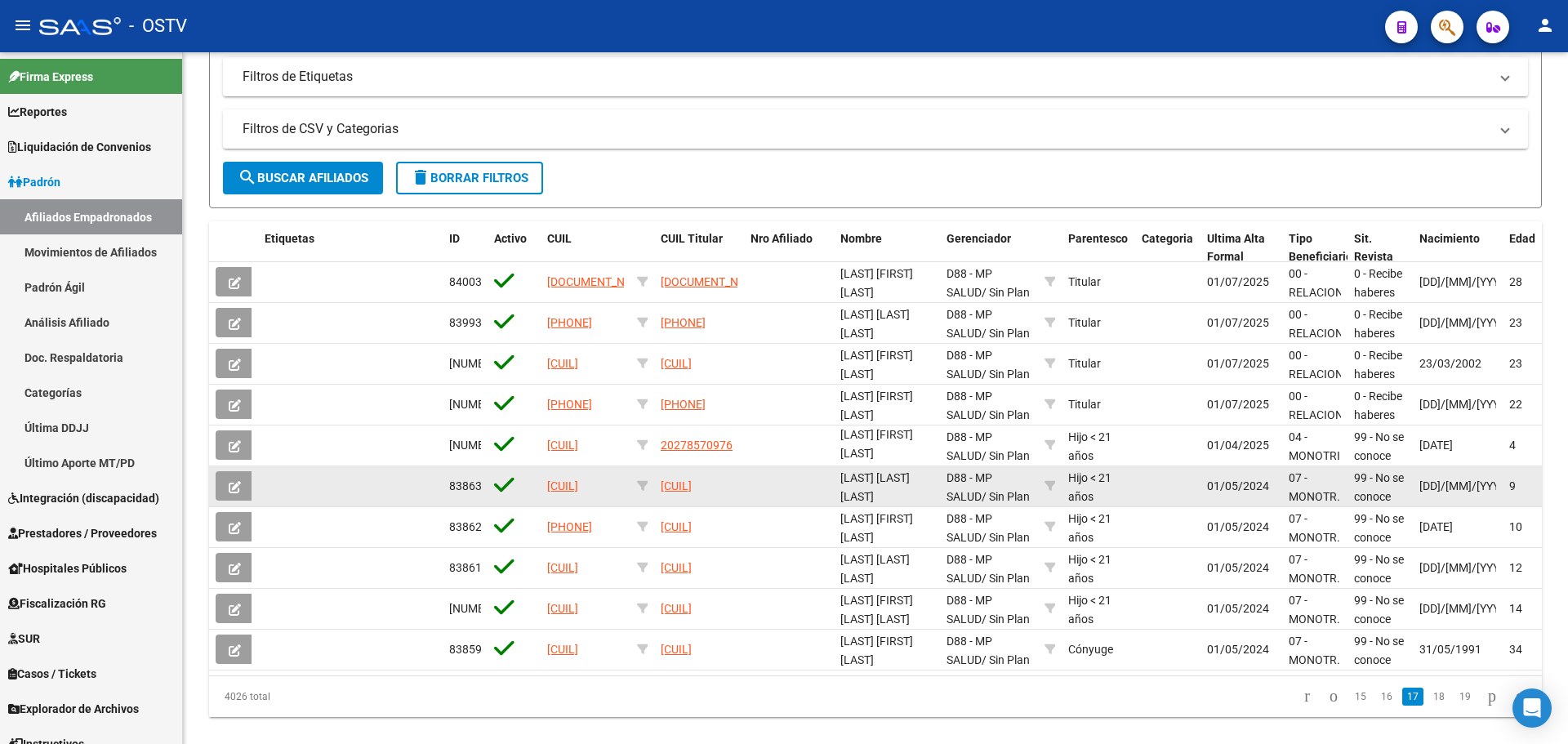 scroll, scrollTop: 441, scrollLeft: 0, axis: vertical 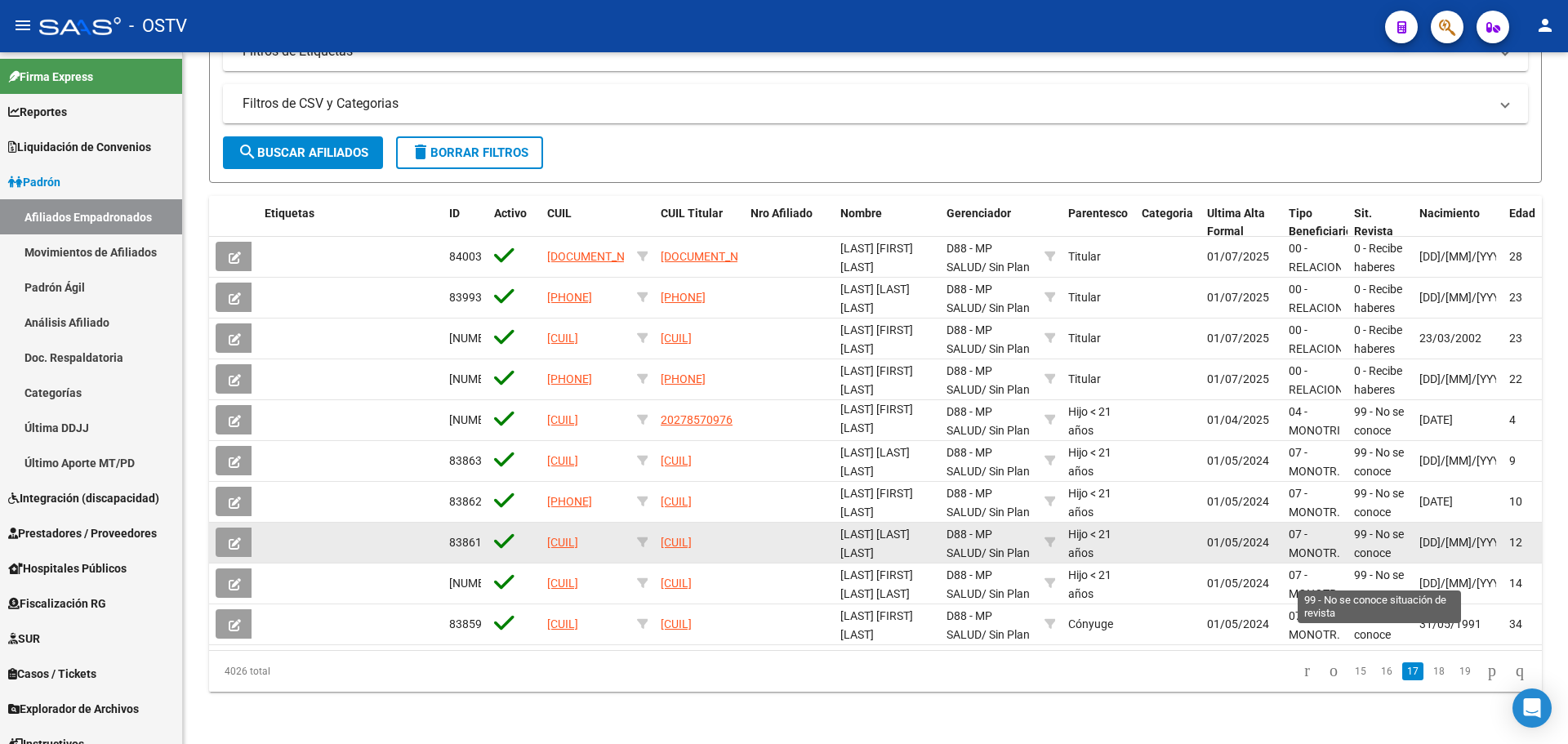 click on "99 - No se conoce situación de revista" 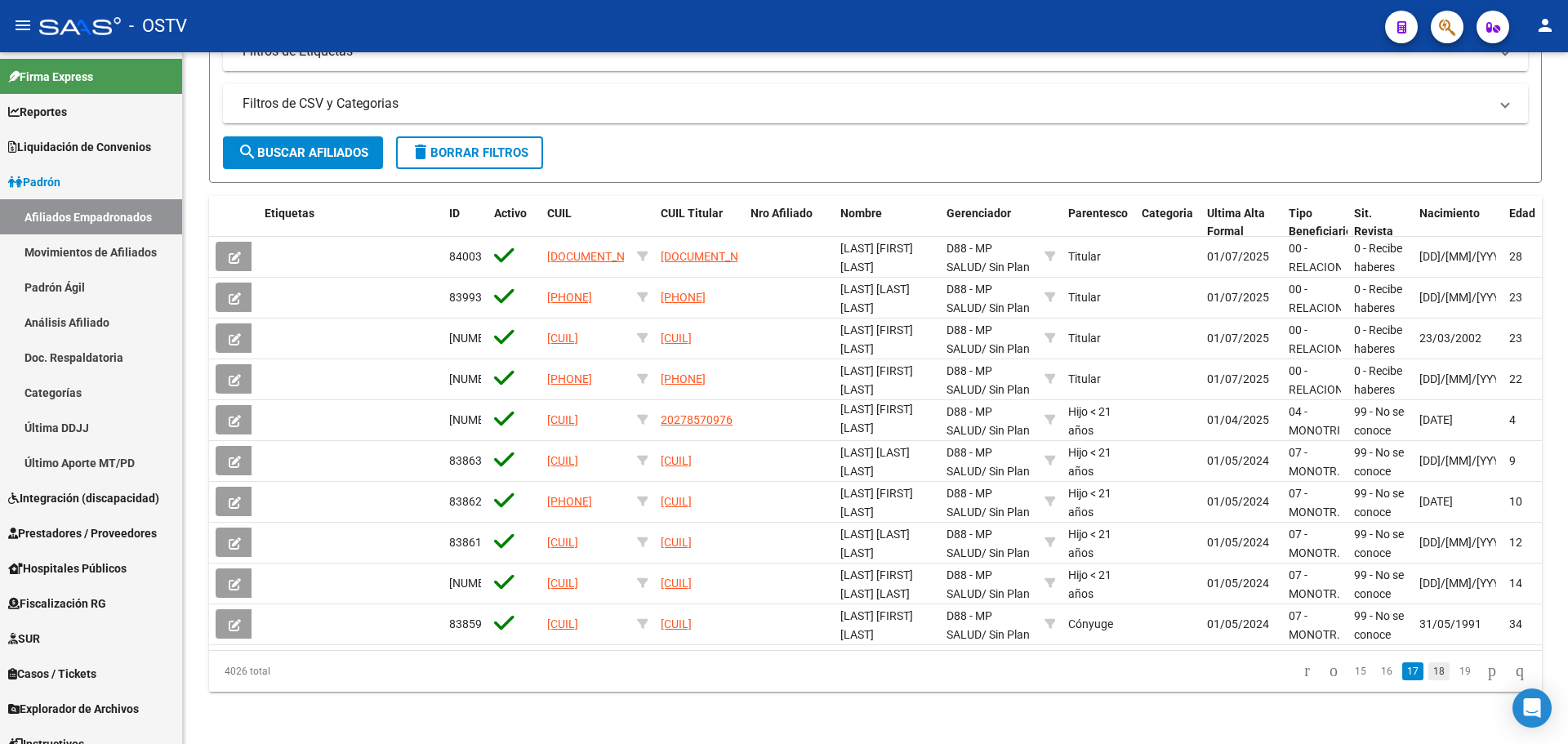 click on "18" 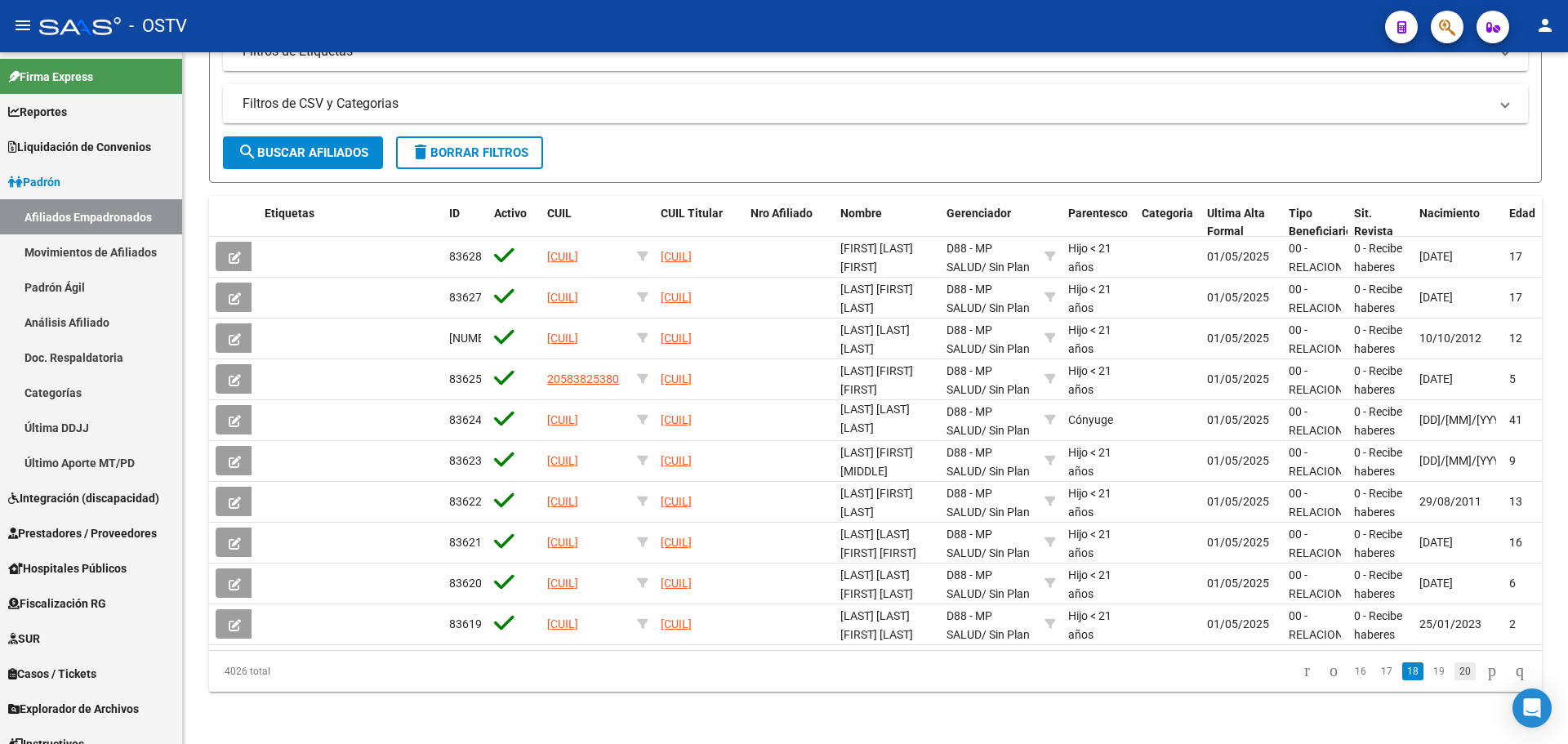 click on "20" 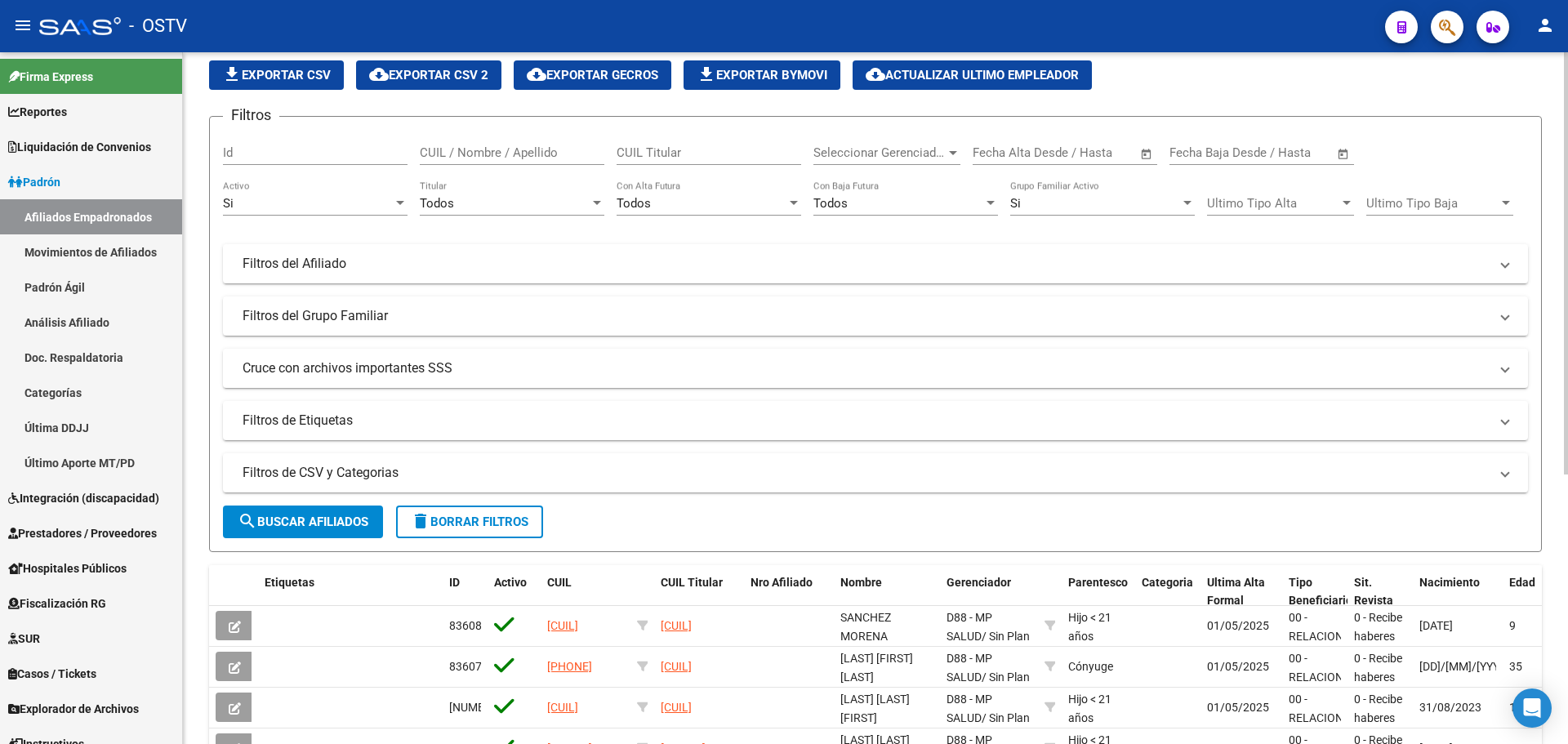 scroll, scrollTop: 0, scrollLeft: 0, axis: both 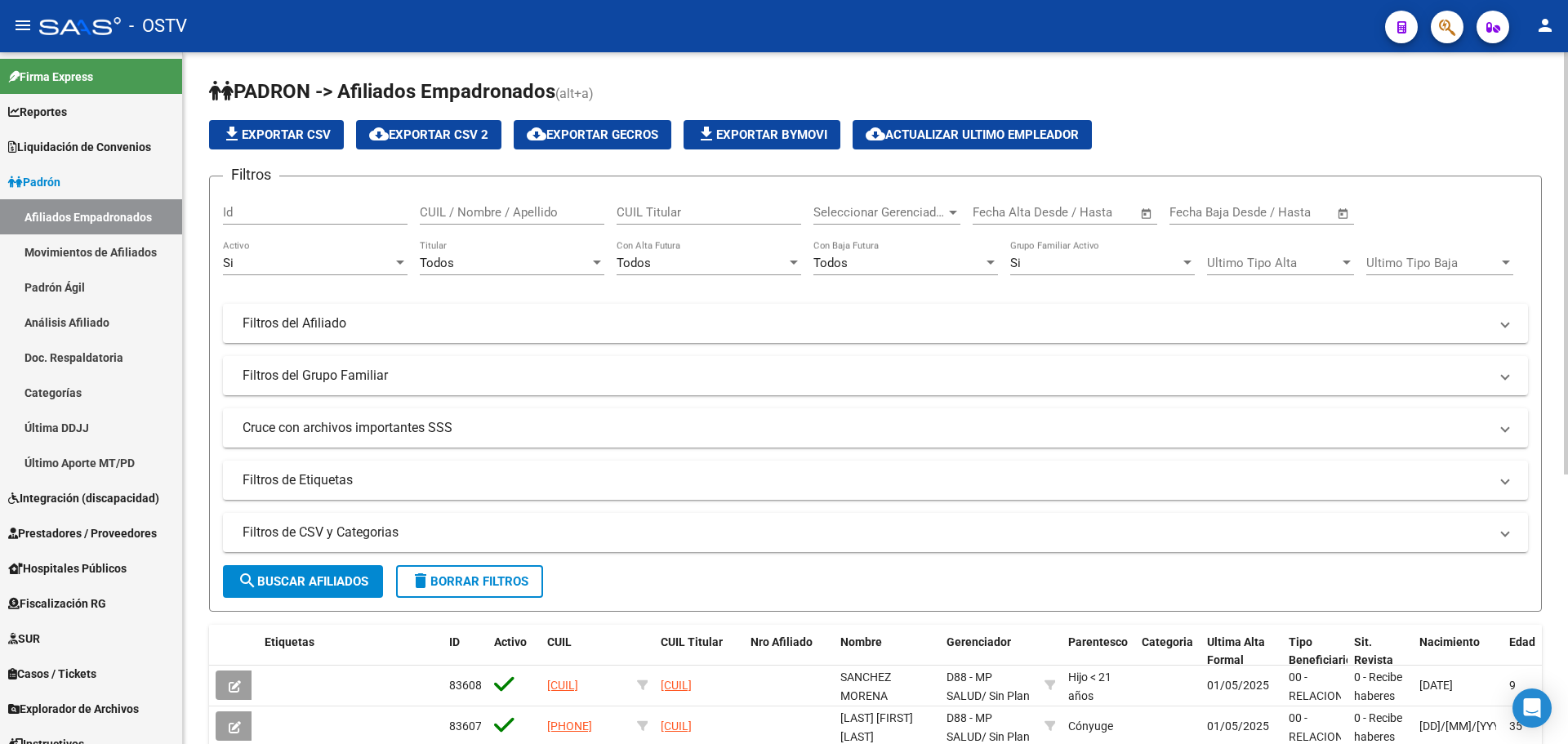 click on "Seleccionar Gerenciador" at bounding box center [880, 212] 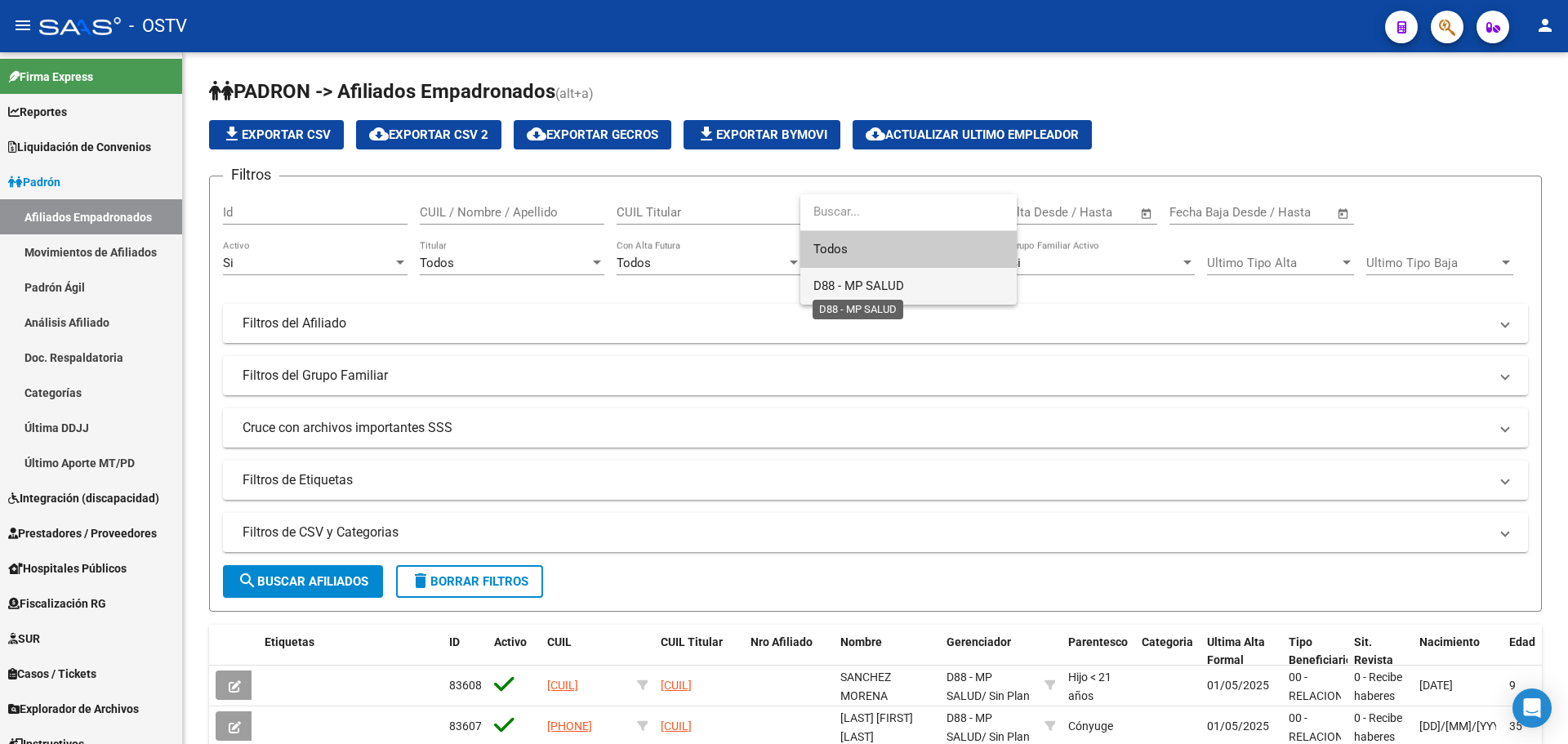 click on "D88 - MP SALUD" at bounding box center (858, 286) 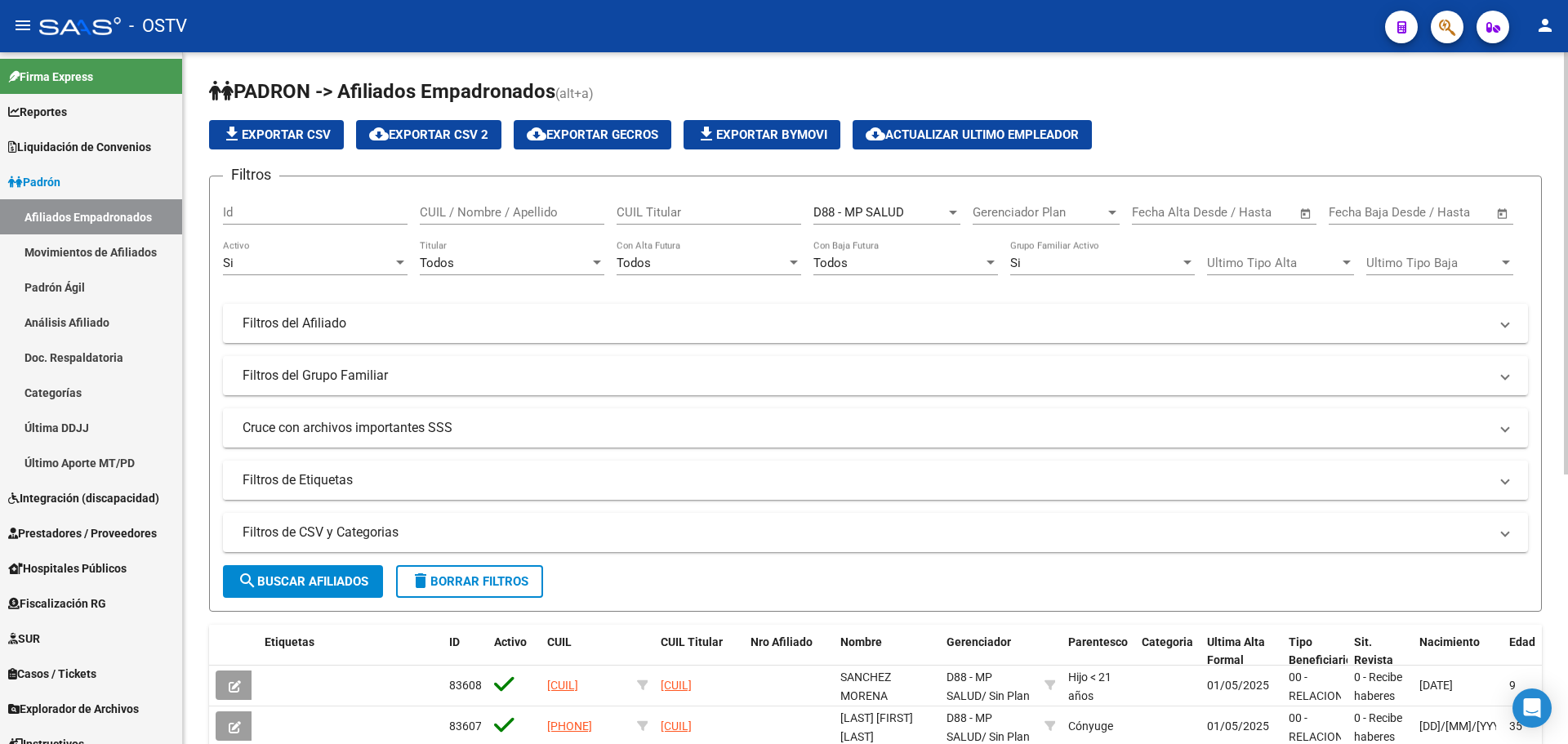 click on "Filtros de Etiquetas" at bounding box center (866, 480) 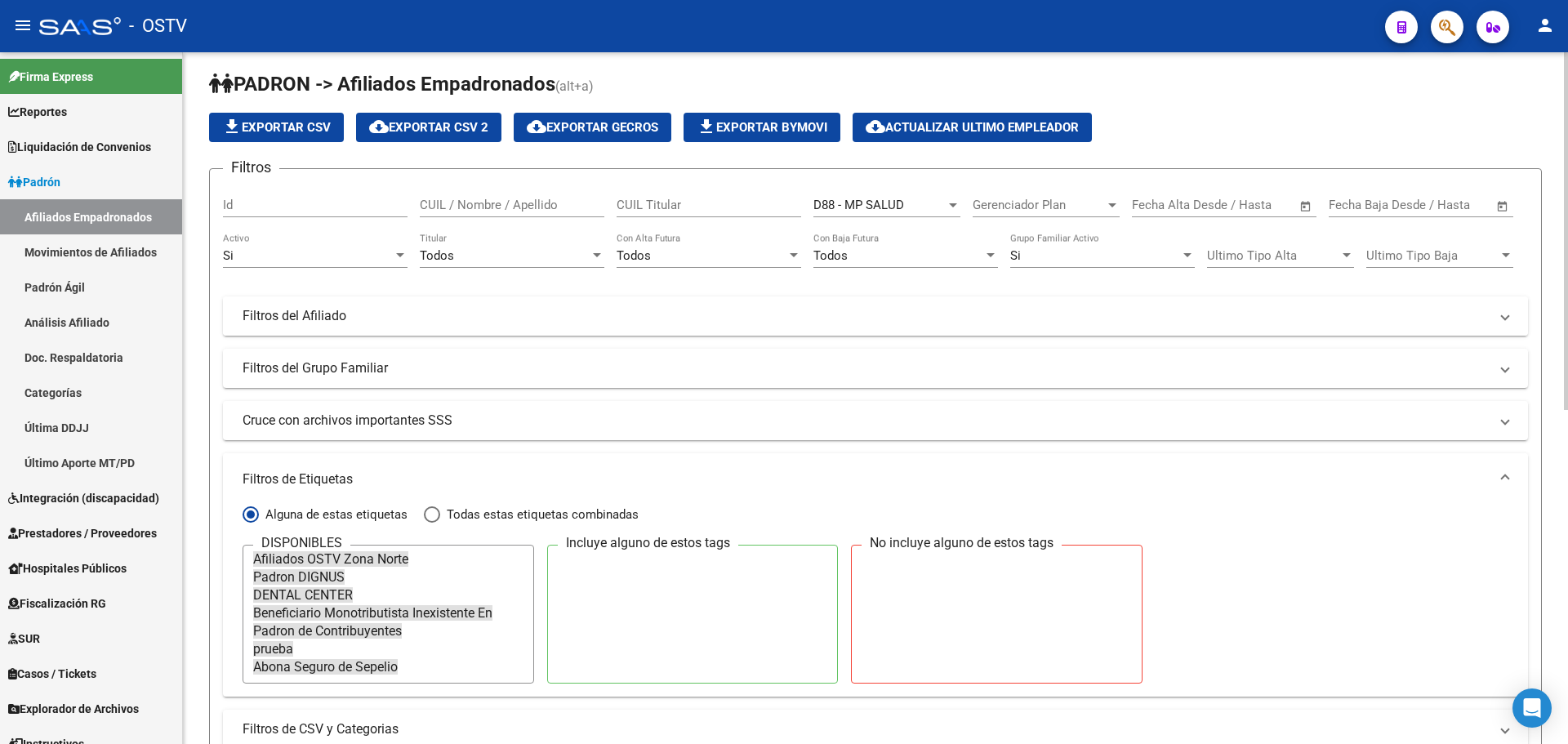 scroll, scrollTop: 0, scrollLeft: 0, axis: both 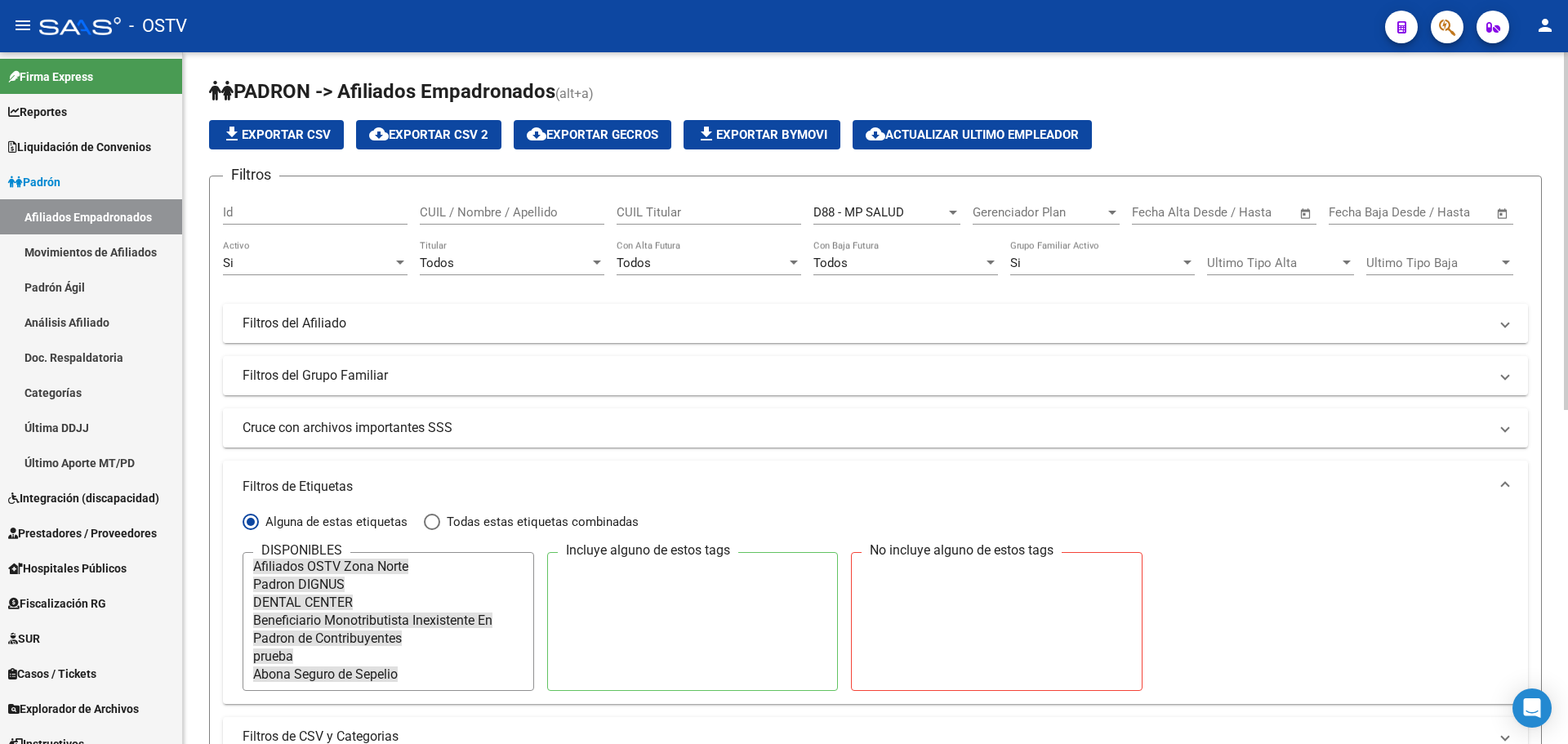 click on "Filtros del Afiliado" at bounding box center [866, 323] 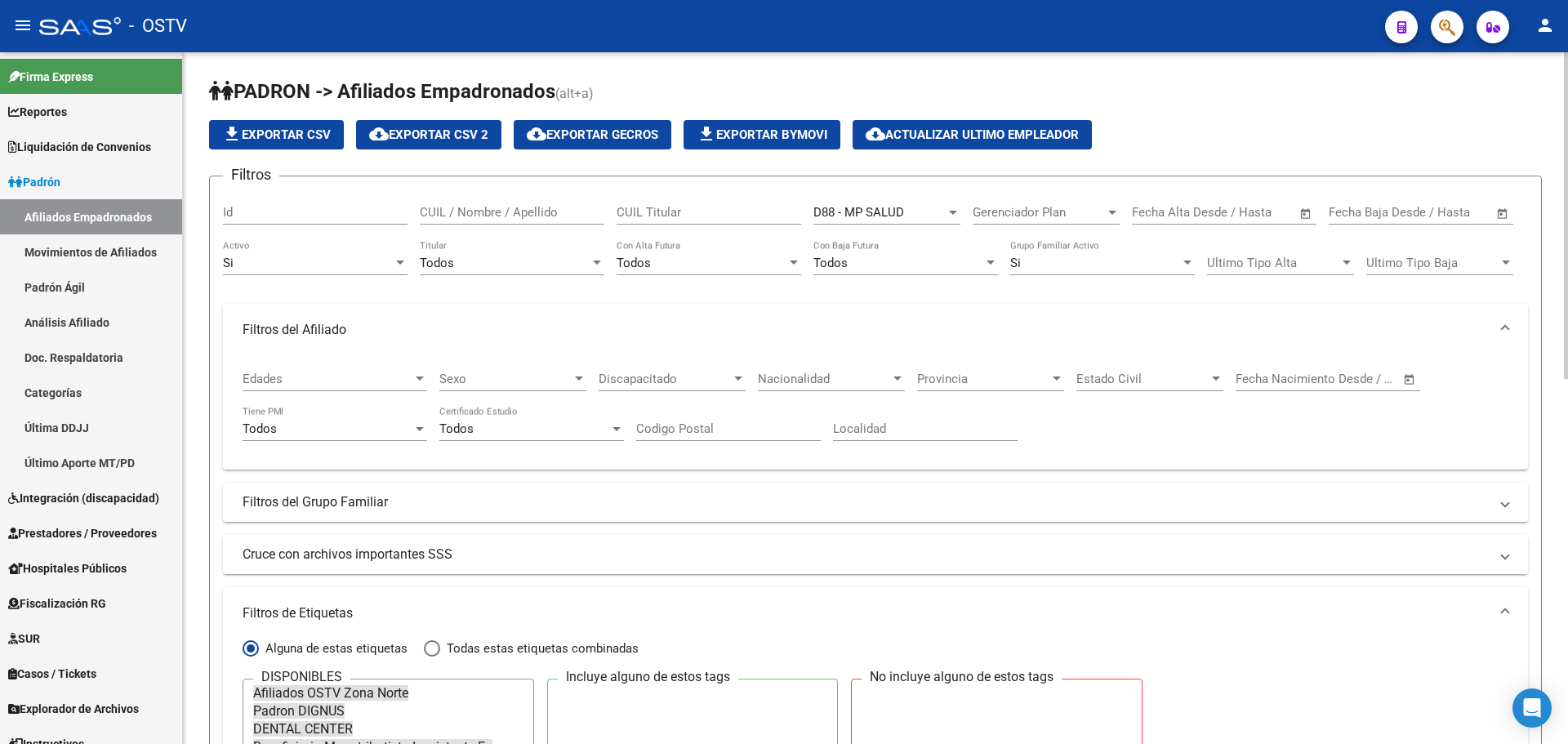 click on "Cruce con archivos importantes SSS" at bounding box center (866, 555) 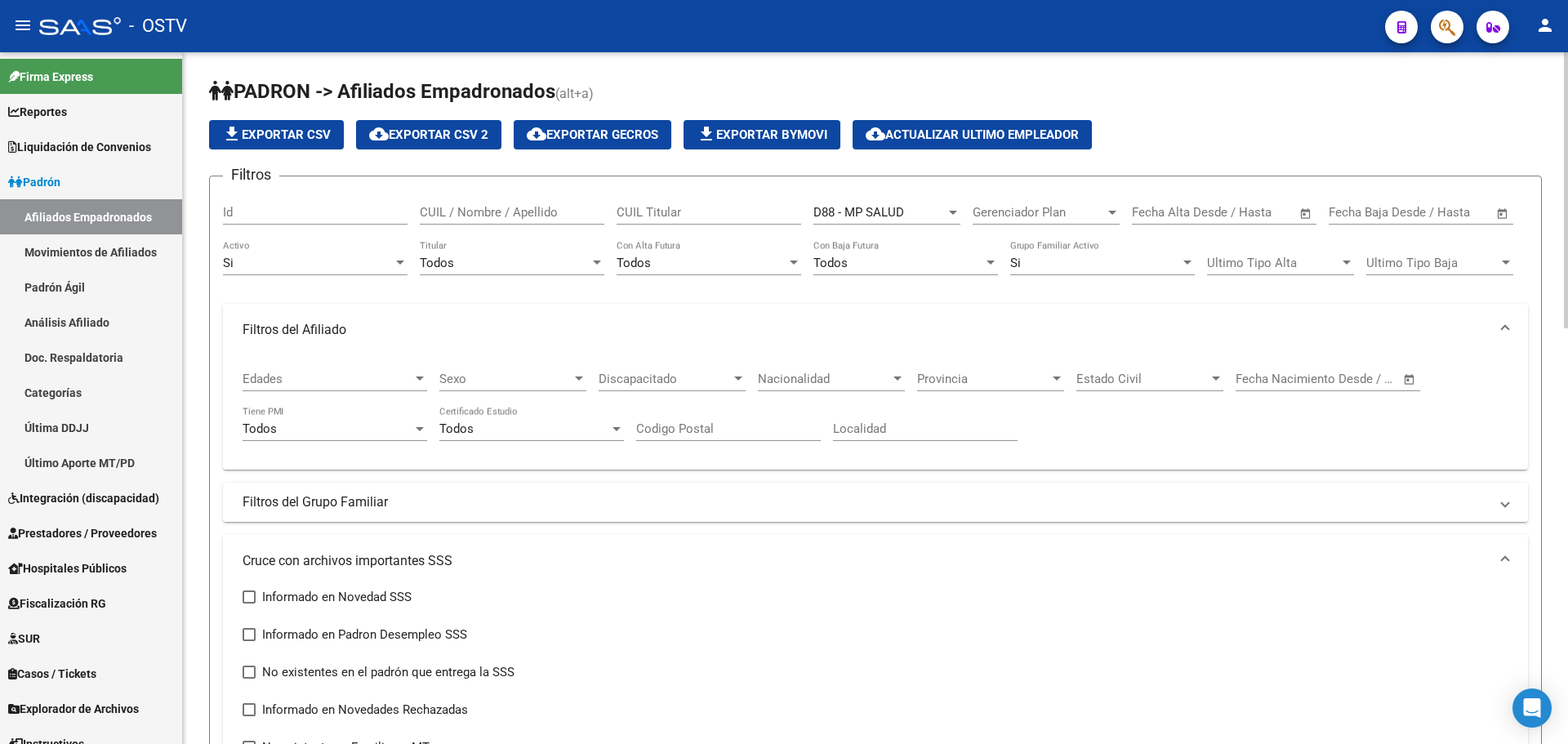 click on "Filtros del Grupo Familiar" at bounding box center (866, 502) 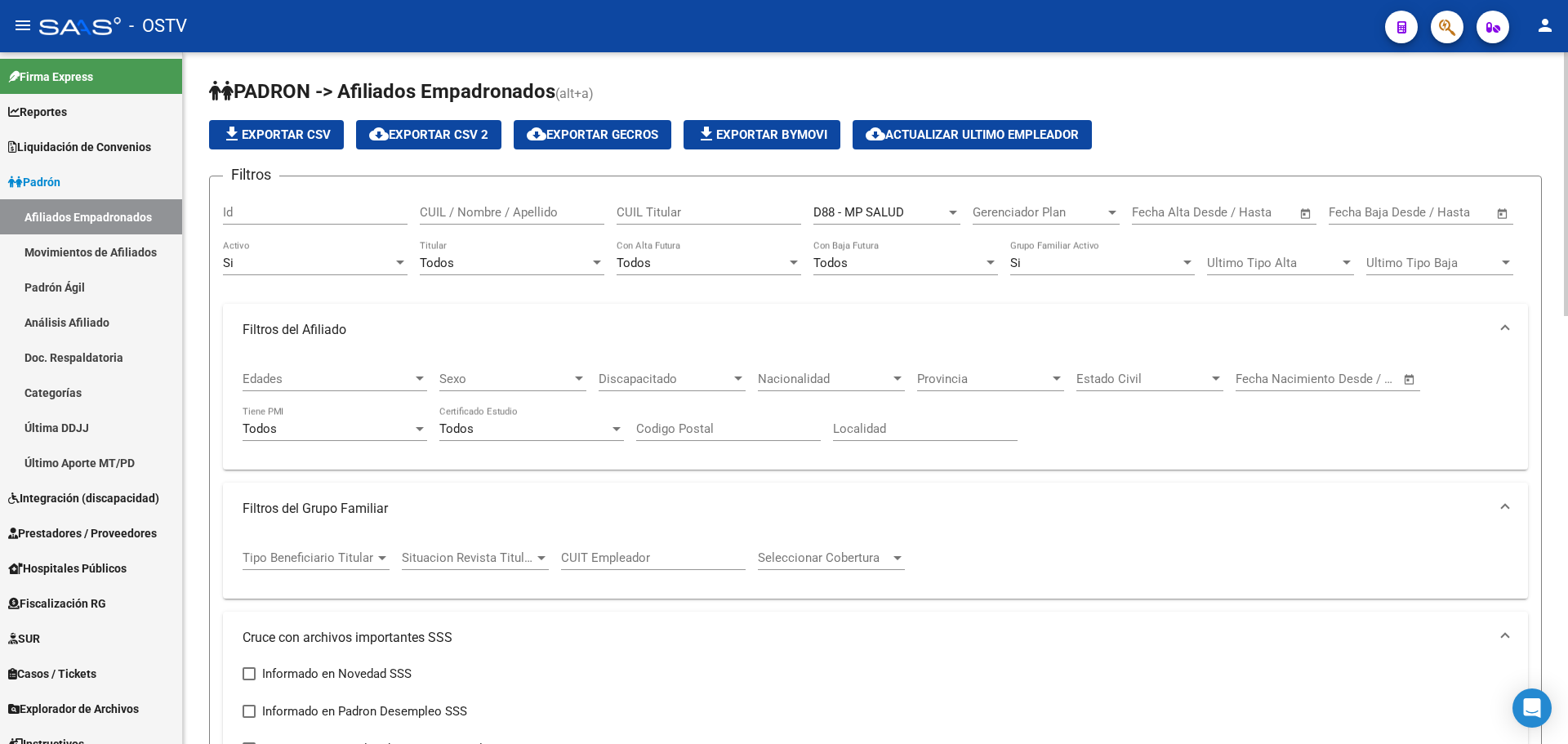 click on "Tipo Beneficiario Titular" at bounding box center [309, 558] 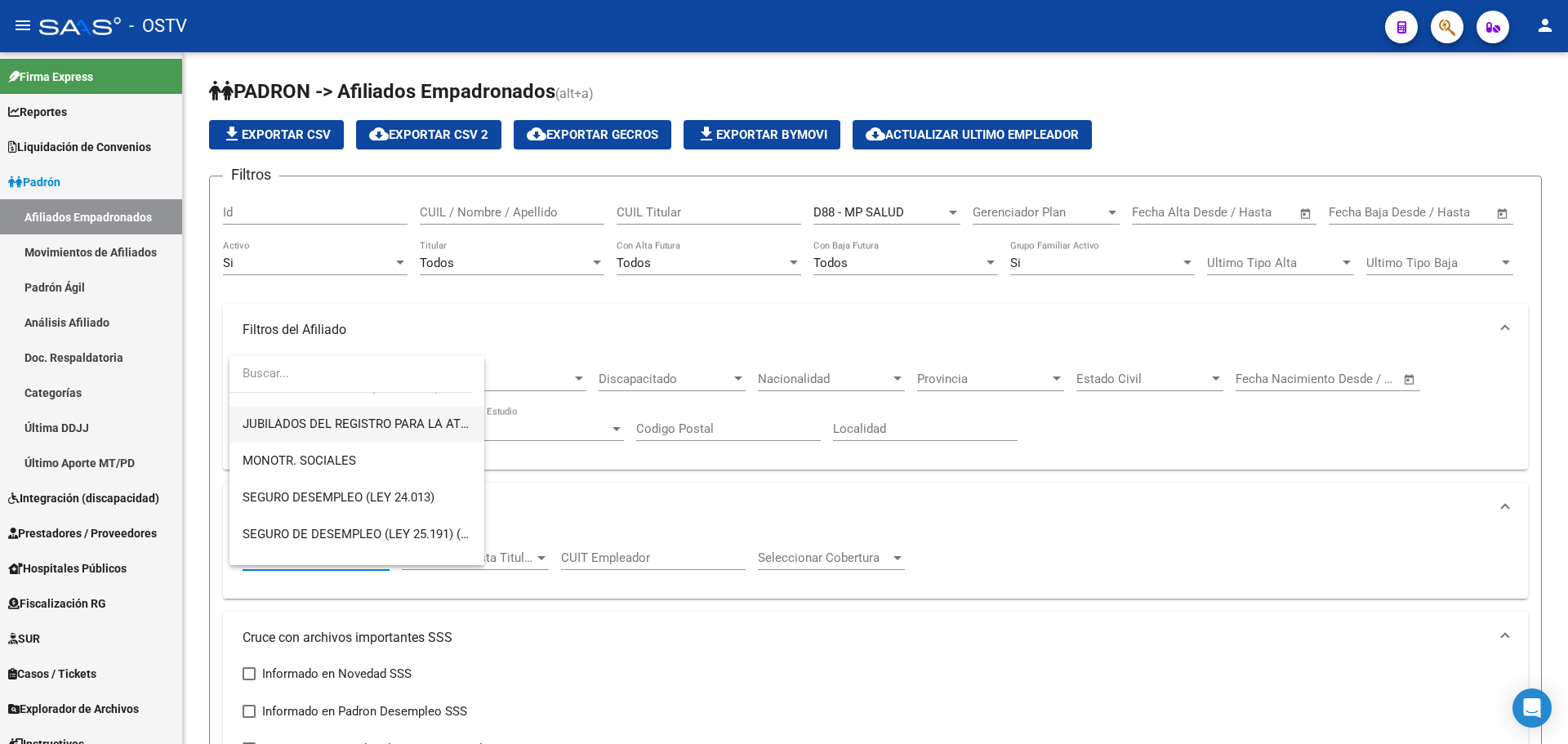 scroll, scrollTop: 245, scrollLeft: 0, axis: vertical 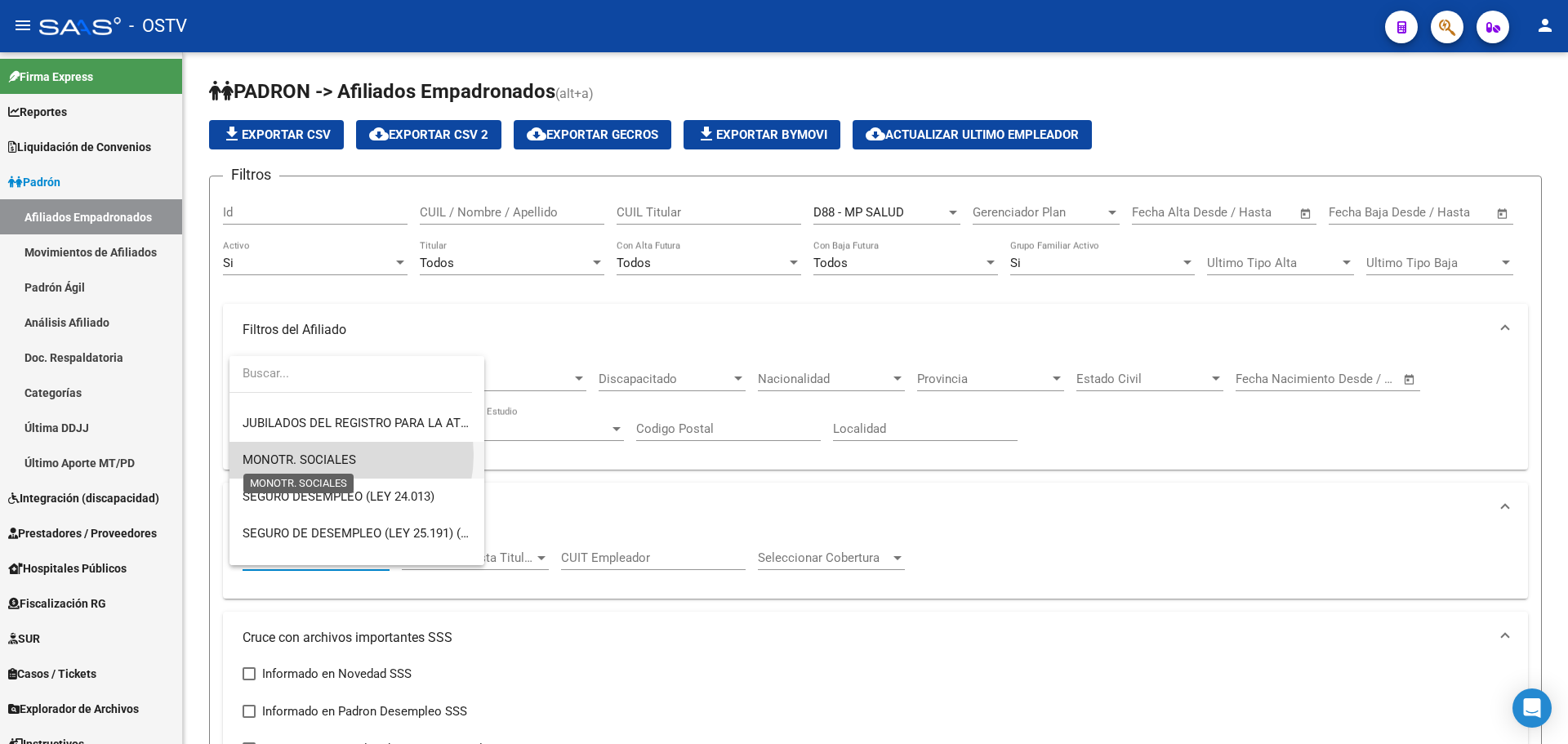 click on "MONOTR. SOCIALES" at bounding box center [299, 460] 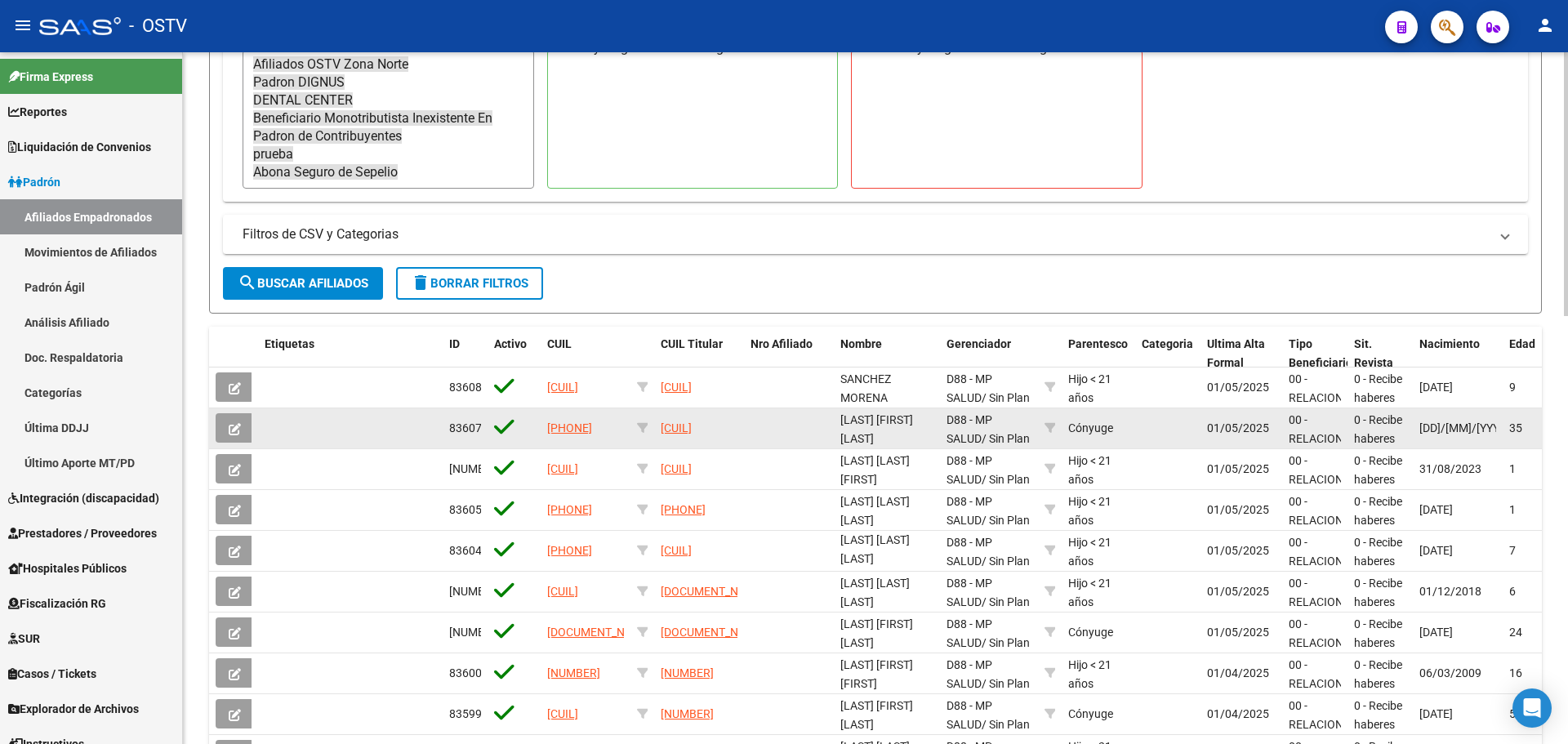 scroll, scrollTop: 980, scrollLeft: 0, axis: vertical 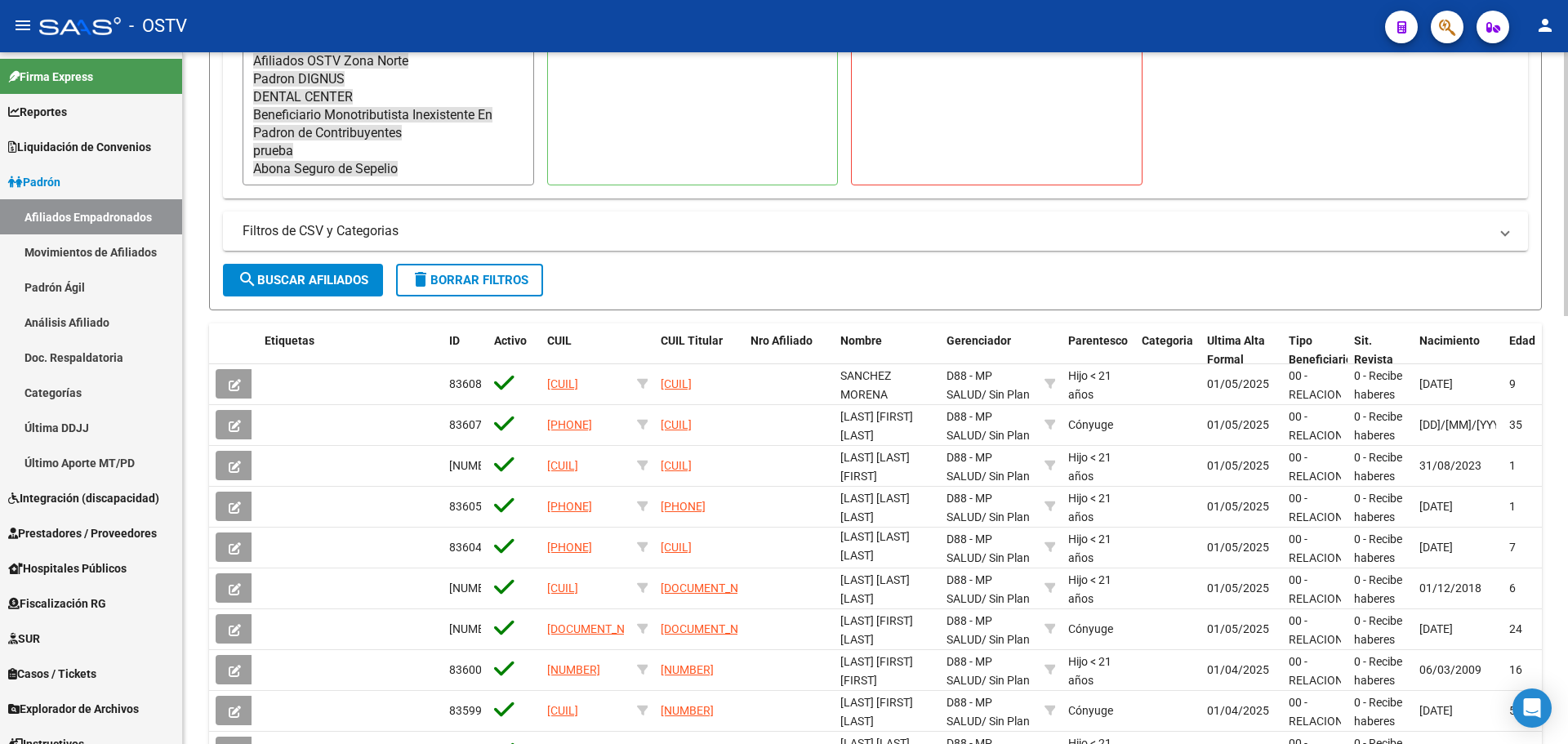 click on "search  Buscar Afiliados" 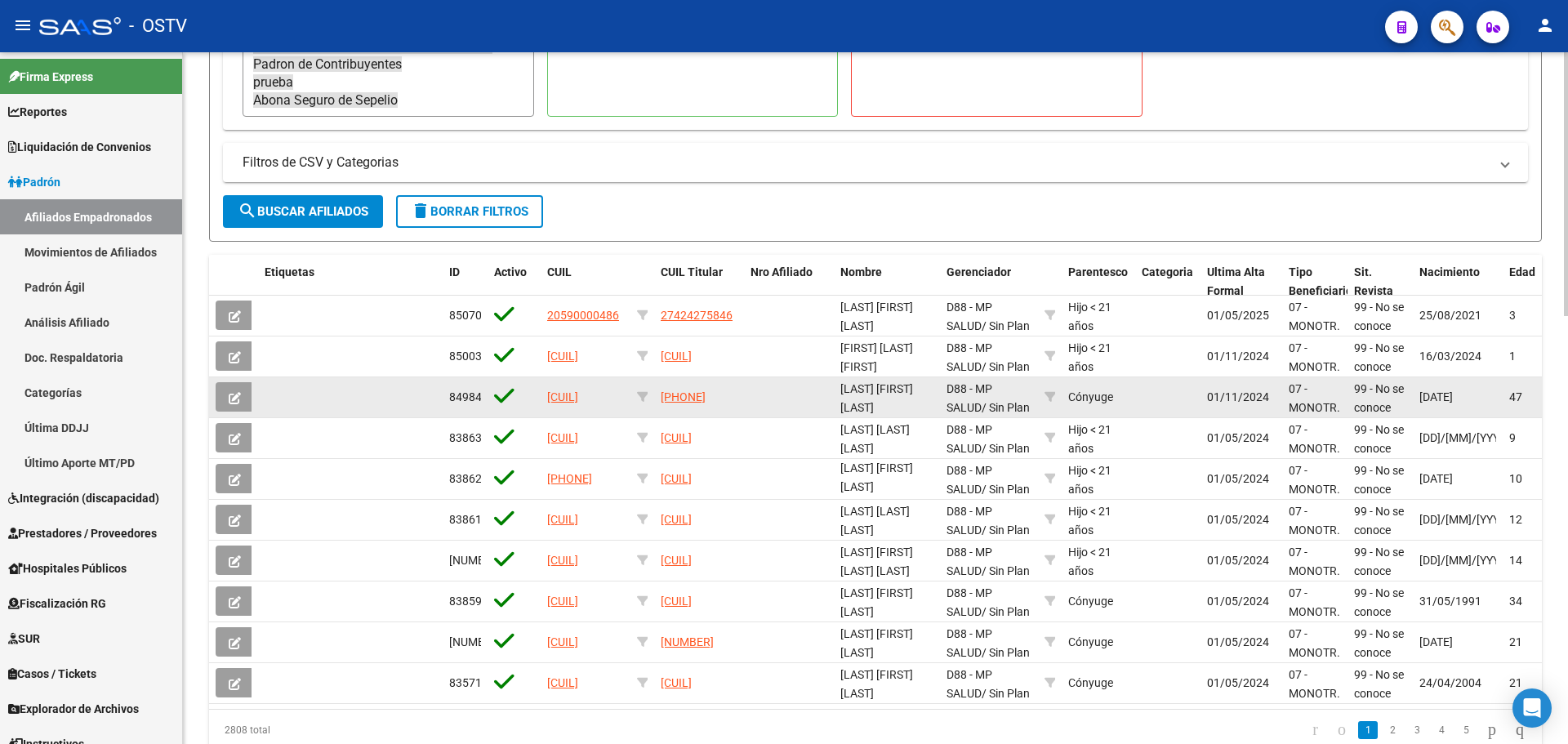 scroll, scrollTop: 1120, scrollLeft: 0, axis: vertical 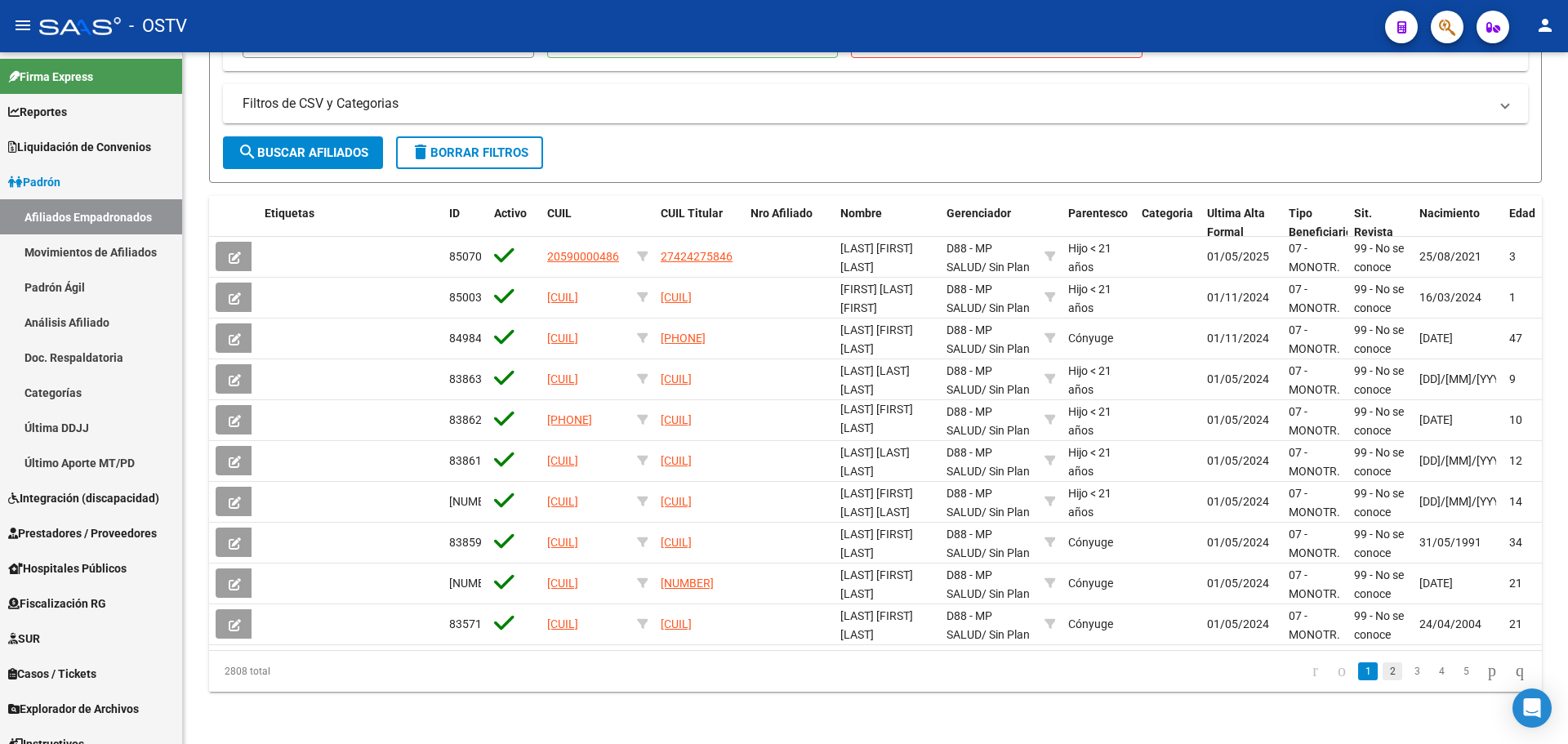 click on "2" 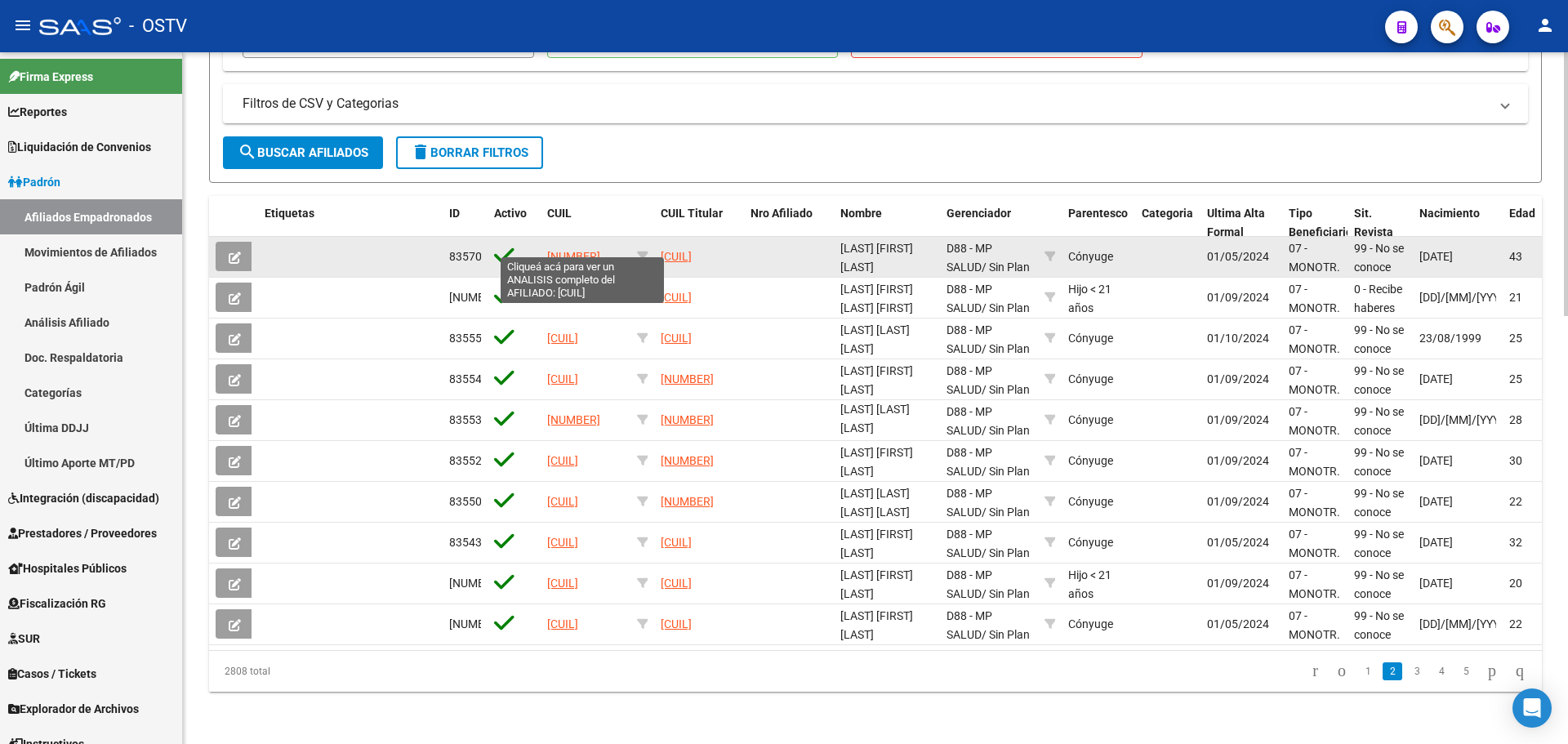 click on "20295700735" 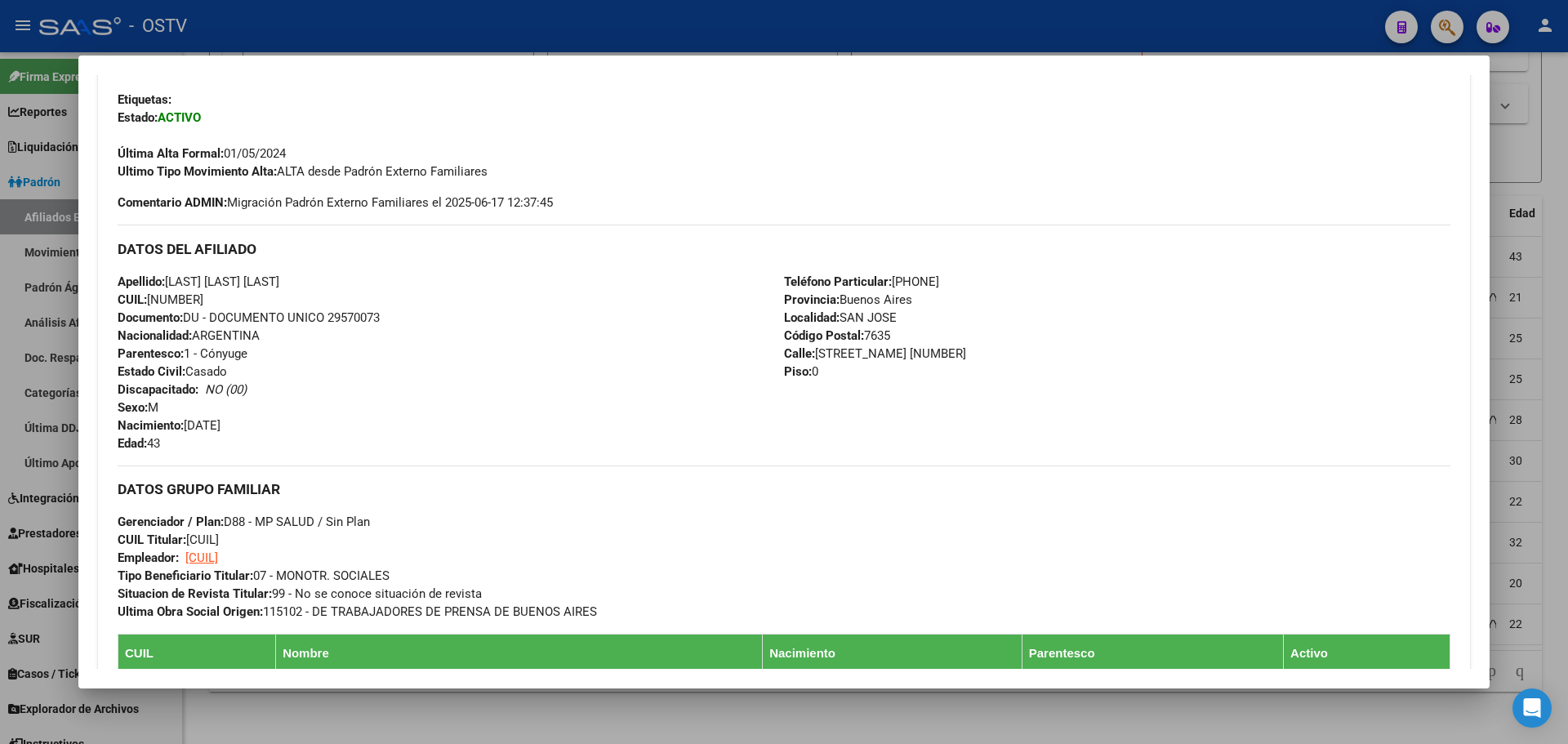 scroll, scrollTop: 362, scrollLeft: 0, axis: vertical 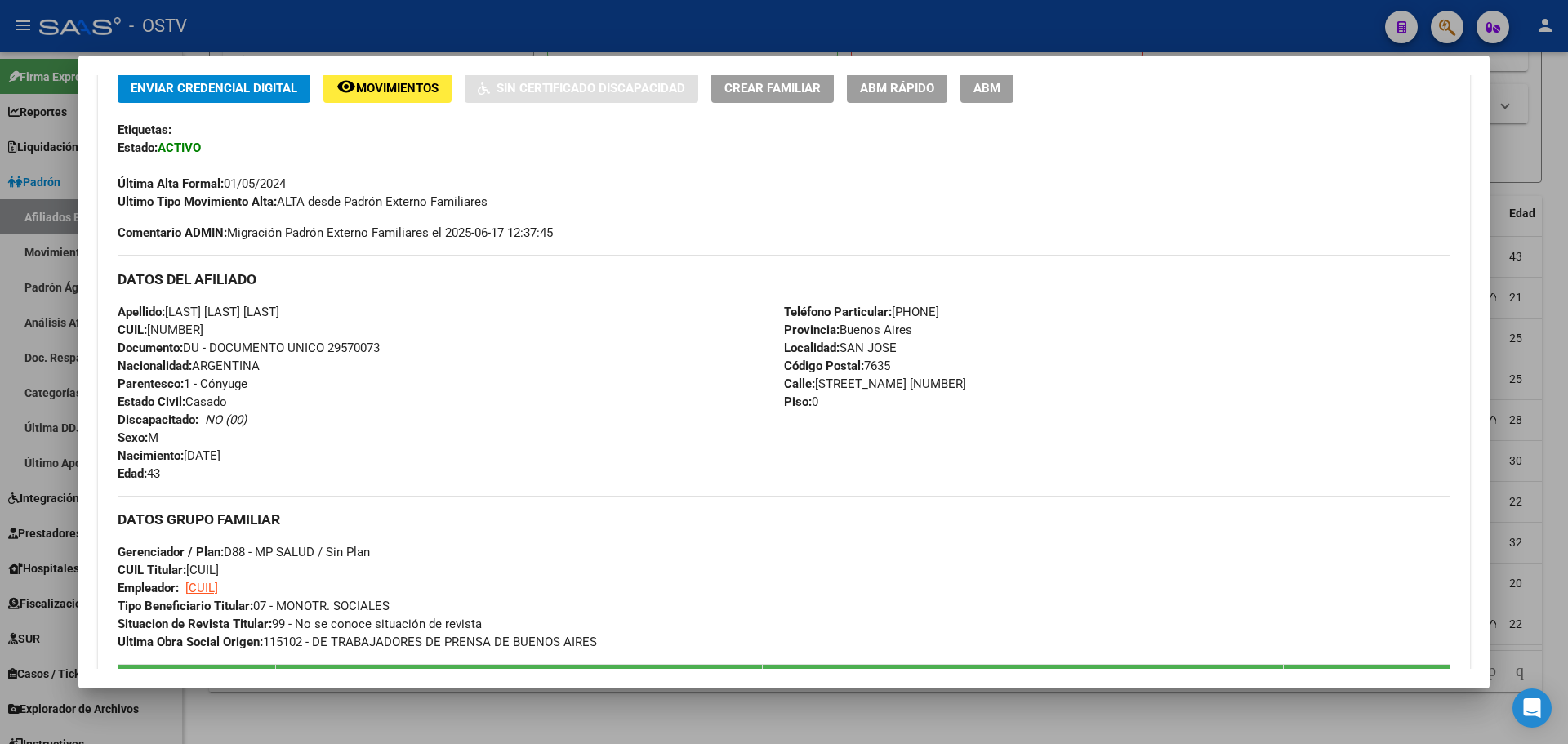 click on "CUIL Titular:  27309516171" at bounding box center [168, 570] 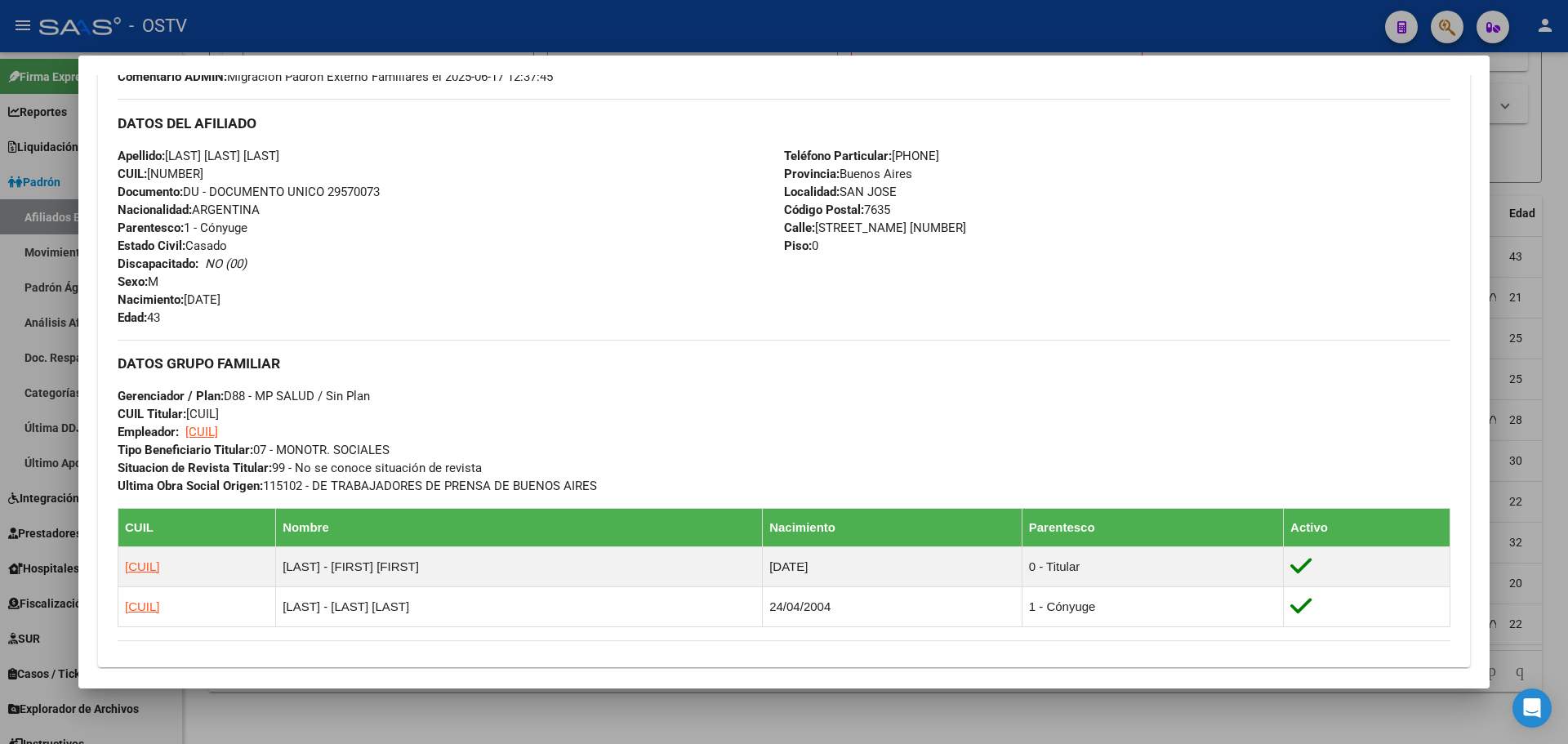 scroll, scrollTop: 525, scrollLeft: 0, axis: vertical 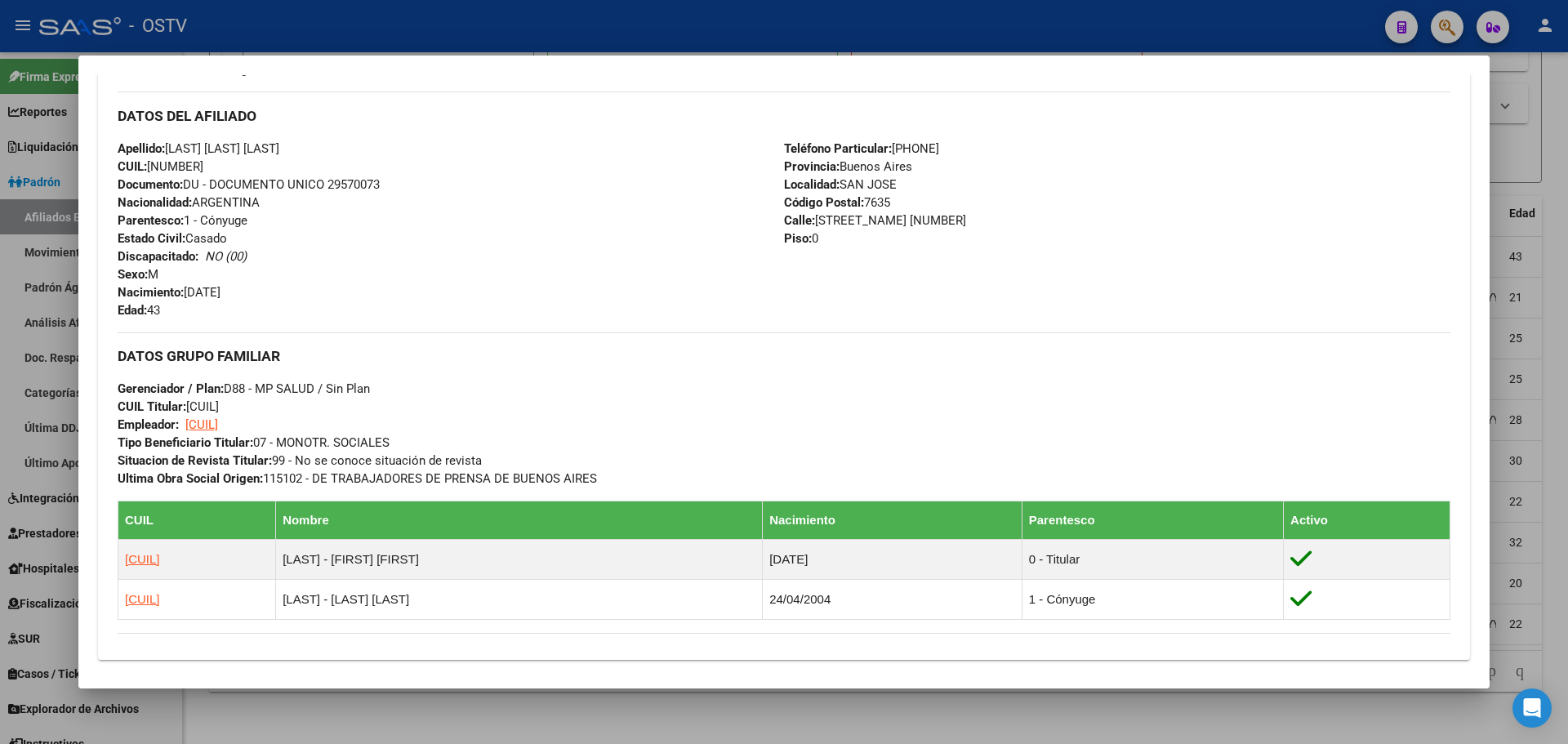 click at bounding box center [784, 372] 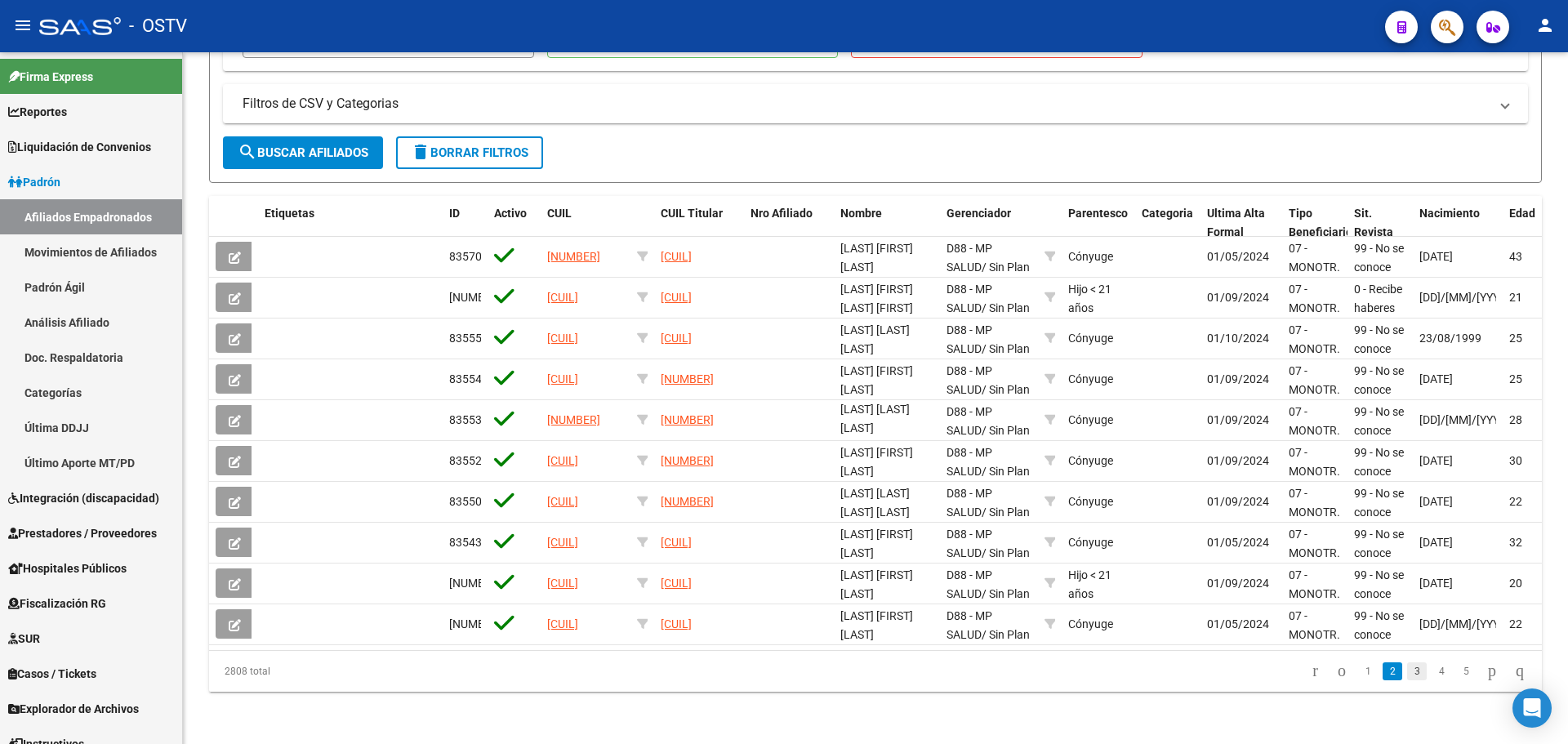 click on "3" 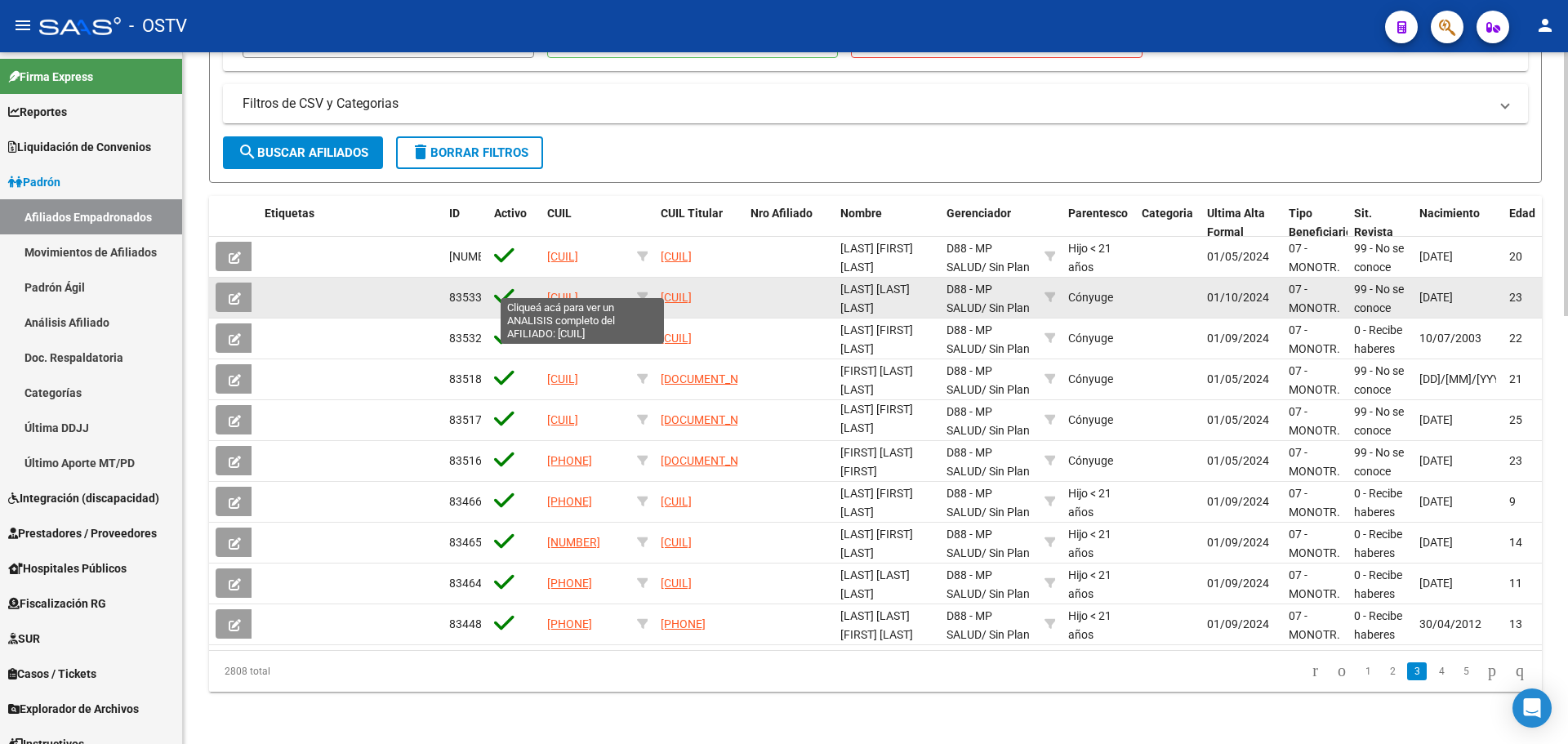 click on "27441630927" 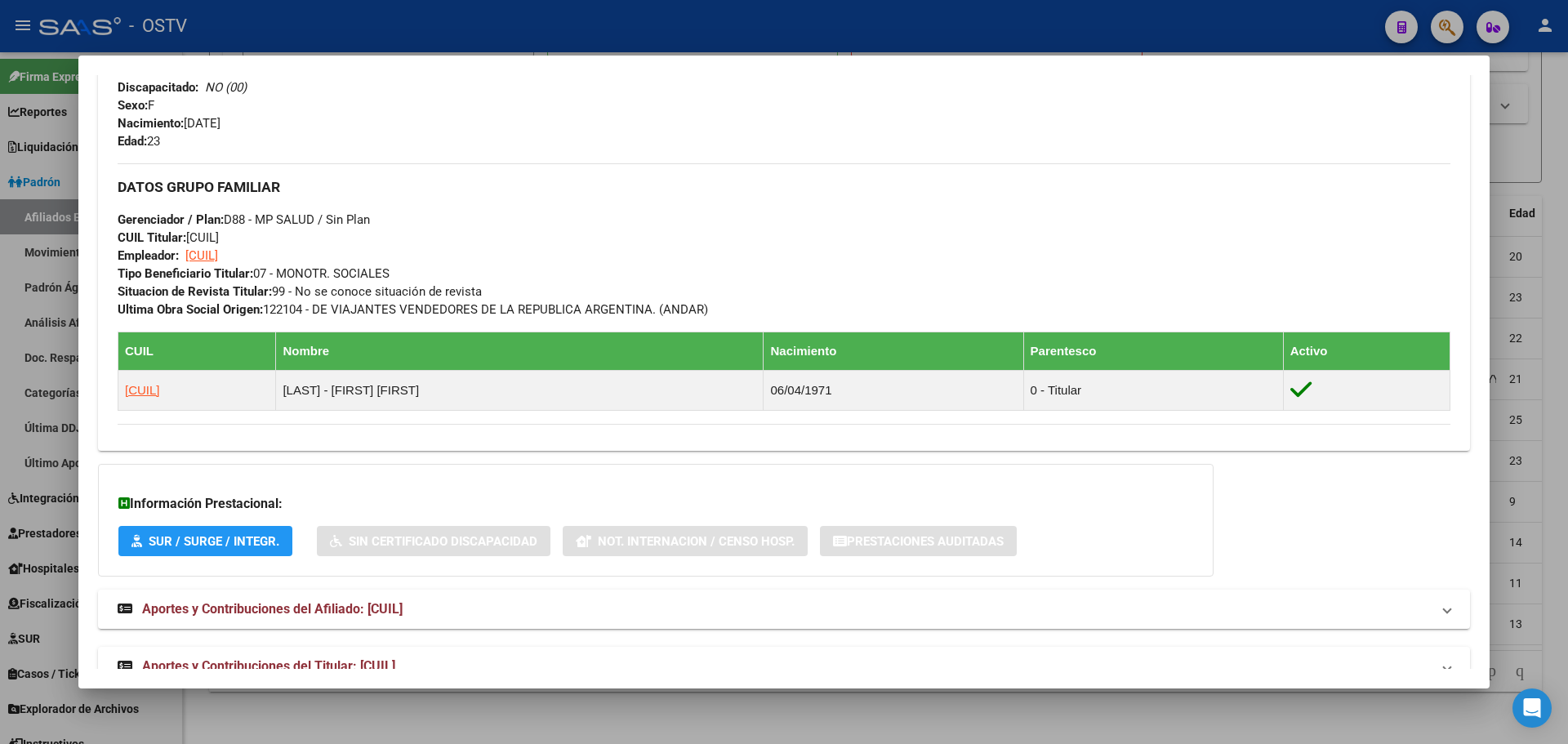 scroll, scrollTop: 730, scrollLeft: 0, axis: vertical 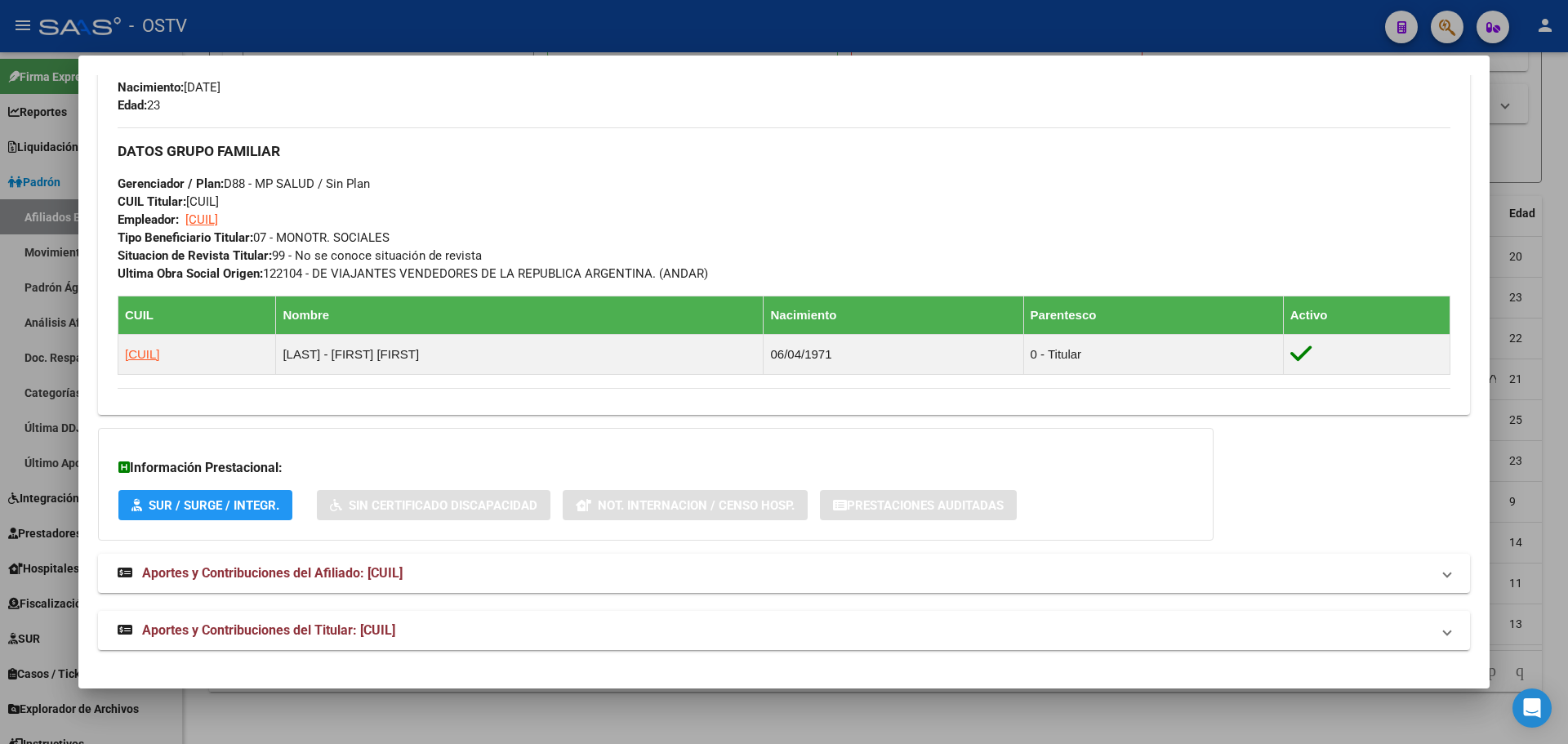 click on "CUIL Titular:  23221003144" at bounding box center [168, 202] 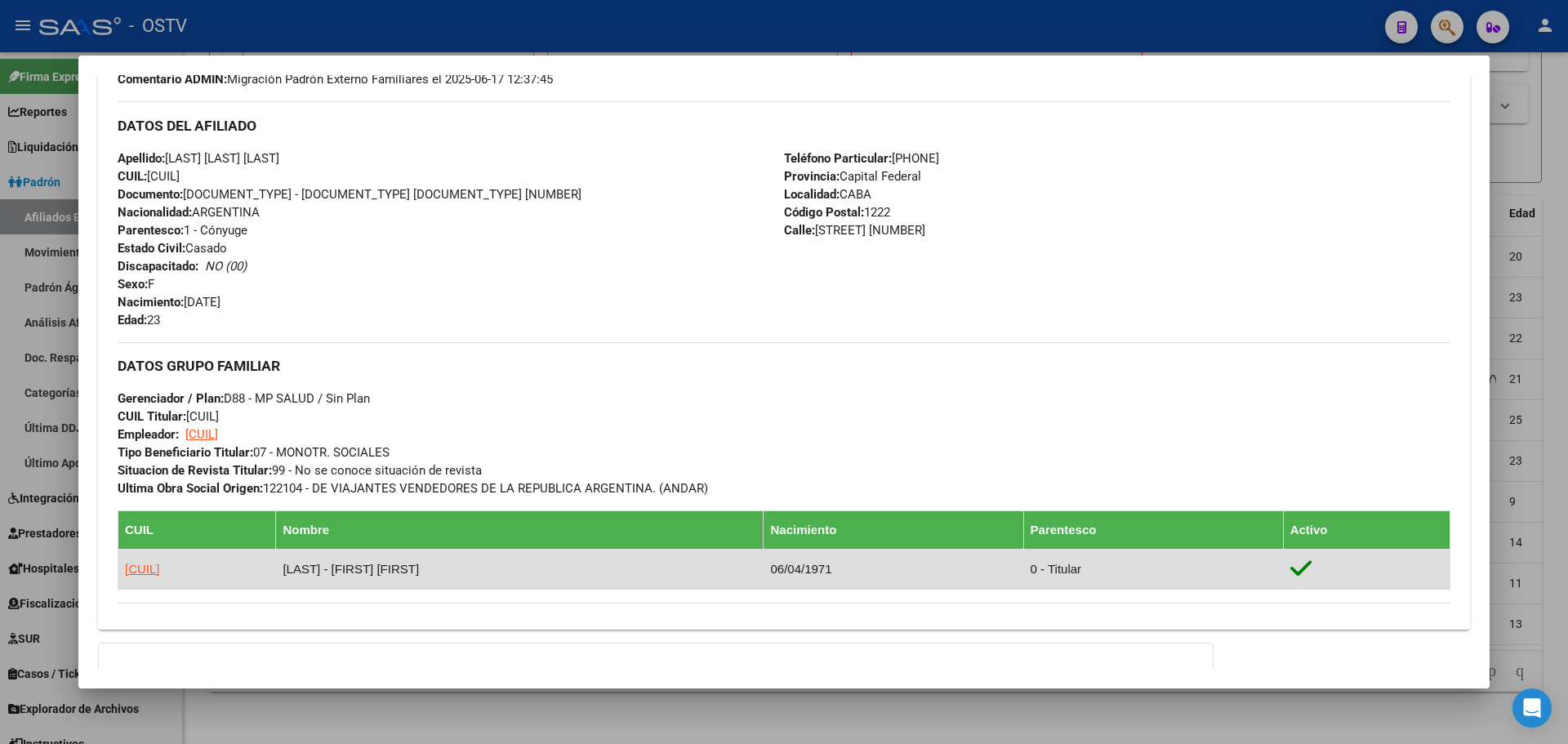 scroll, scrollTop: 322, scrollLeft: 0, axis: vertical 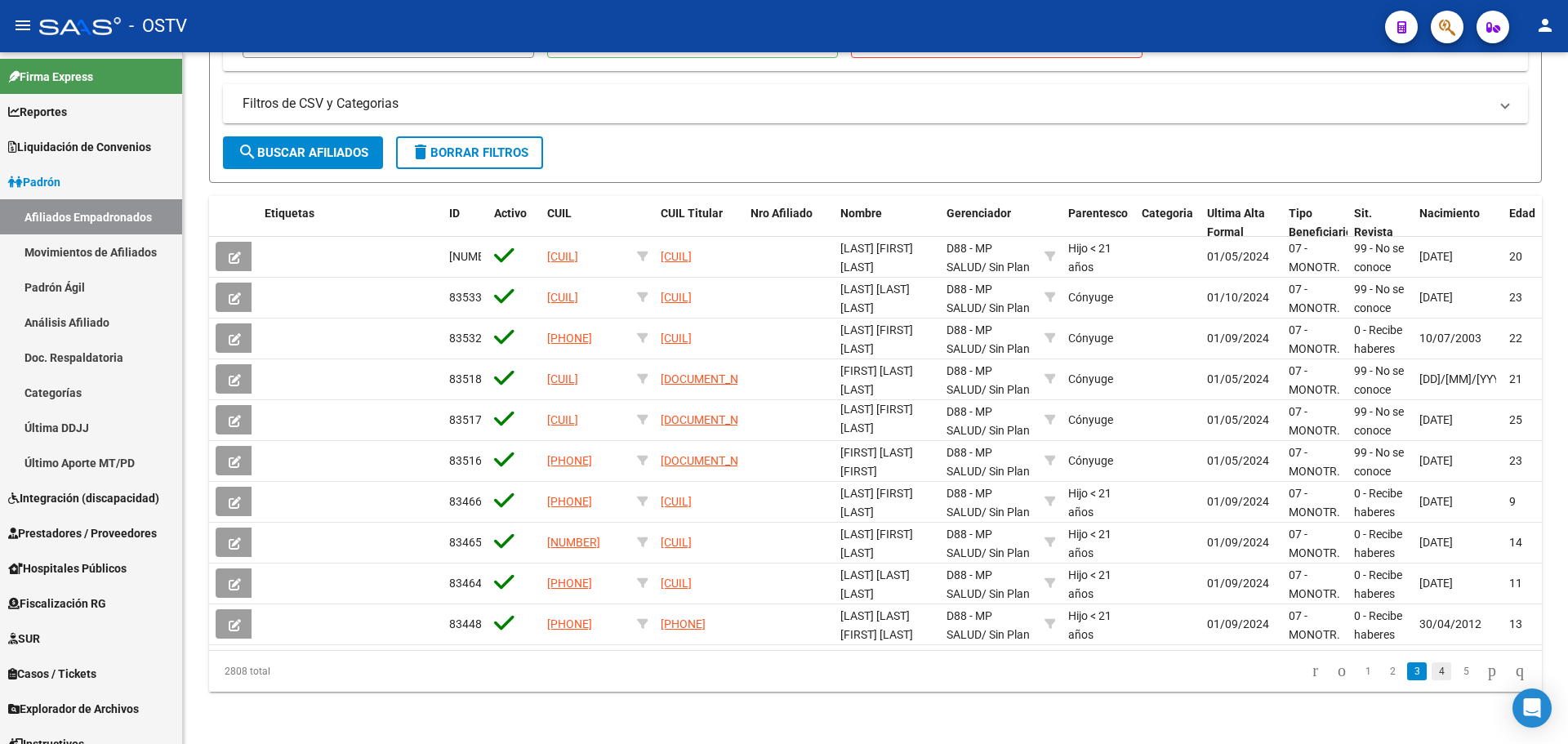 click on "4" 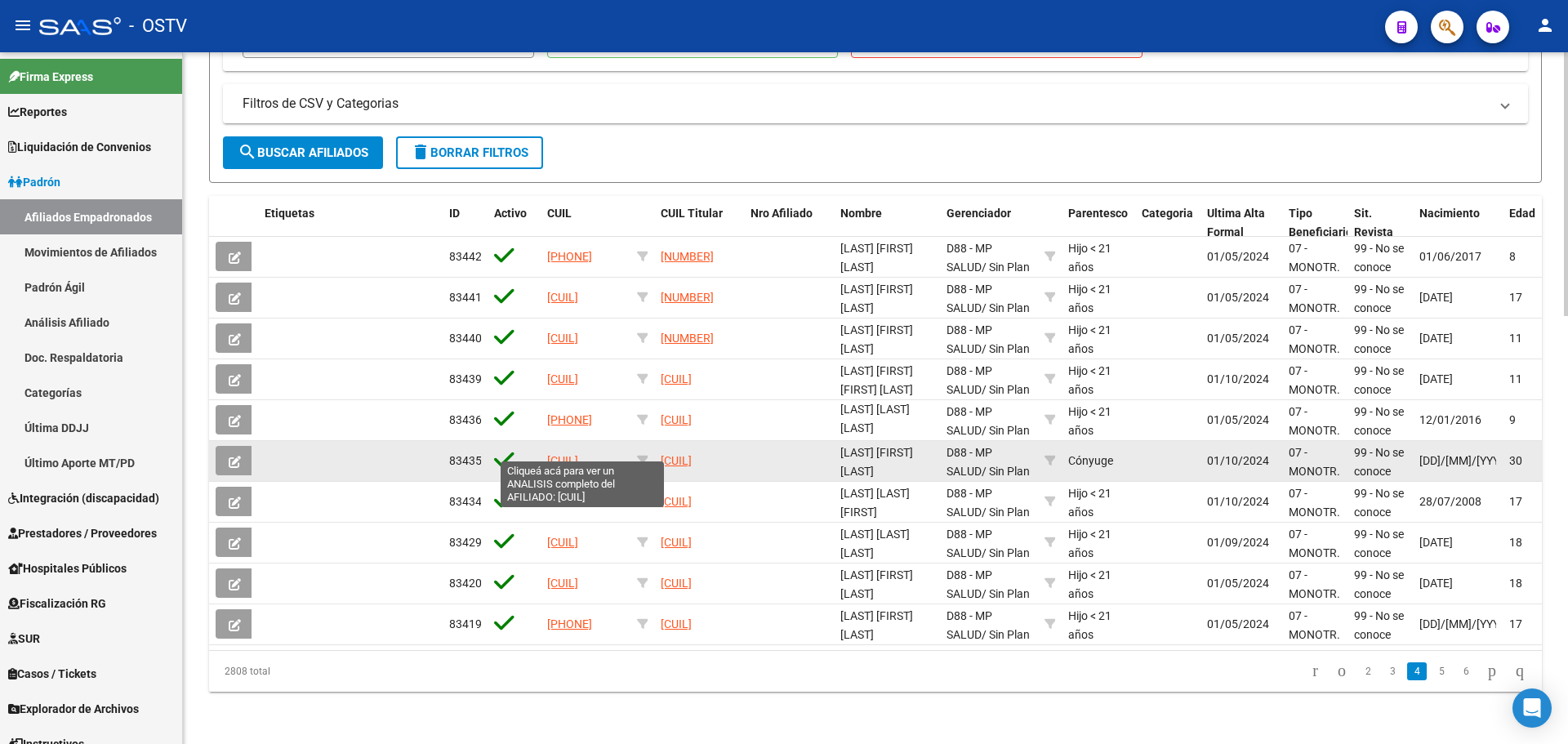 click on "20386097551" 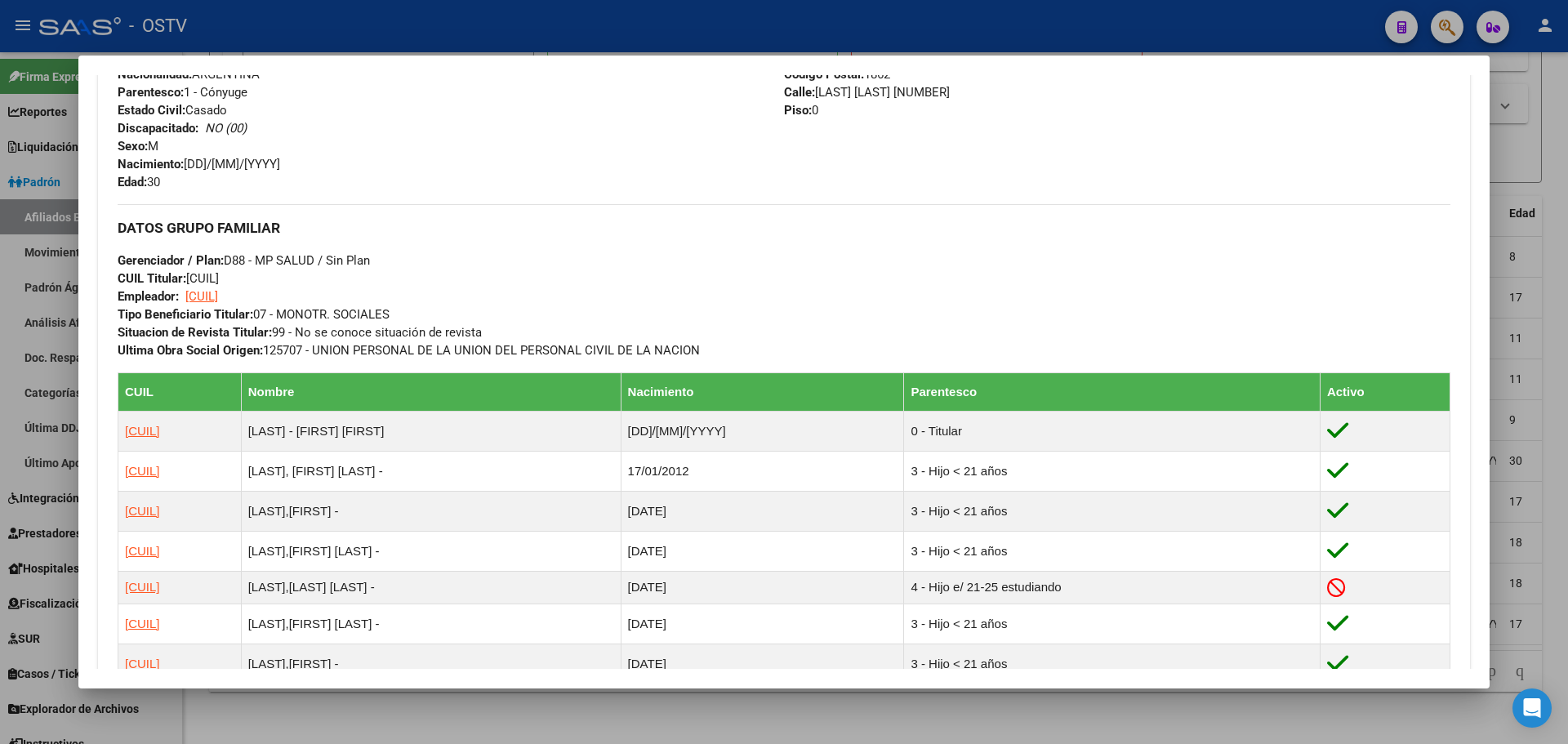 scroll, scrollTop: 735, scrollLeft: 0, axis: vertical 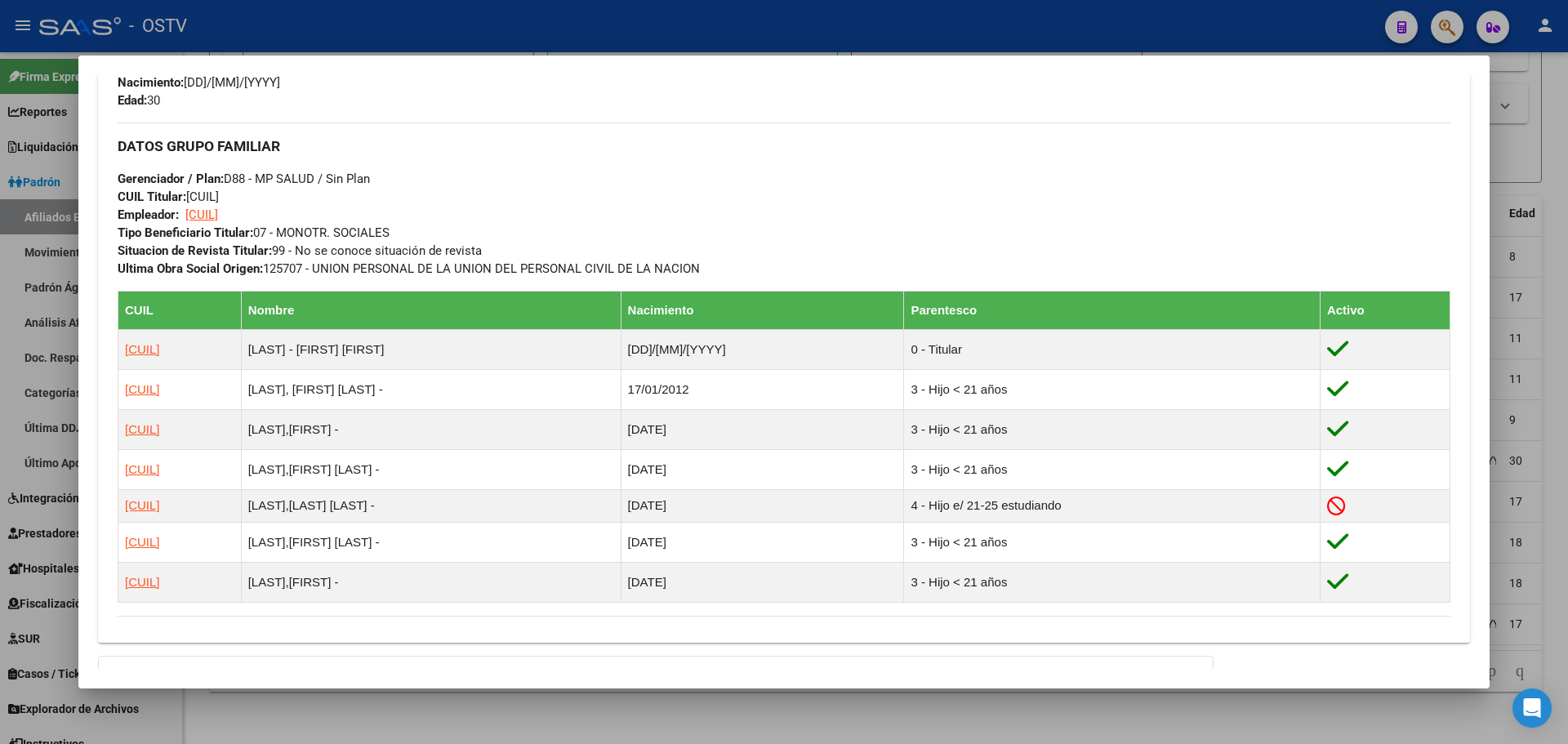 drag, startPoint x: 214, startPoint y: 346, endPoint x: 109, endPoint y: 350, distance: 105.07616 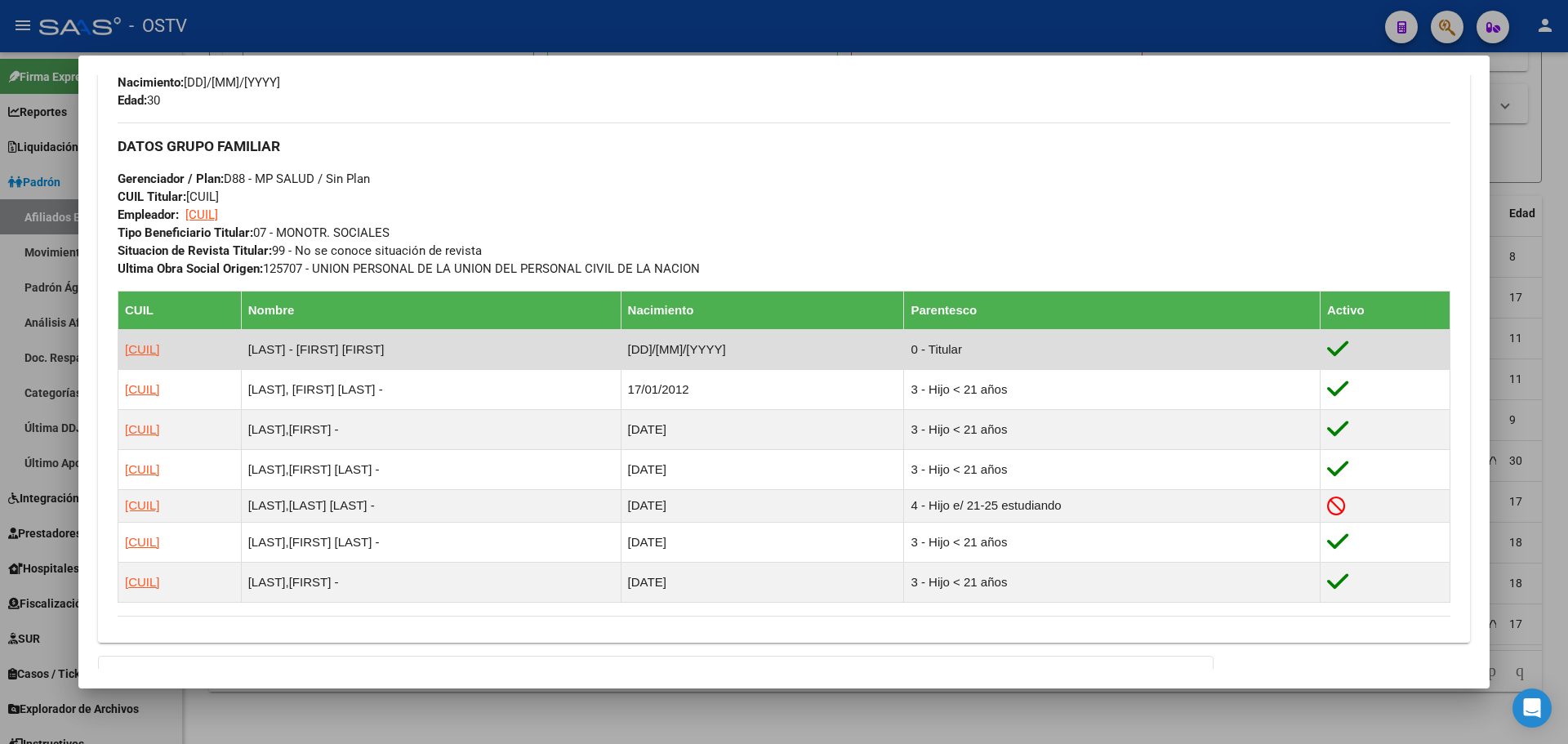 copy on "CUIL Nombre Nacimiento Parentesco Activo 27294227372" 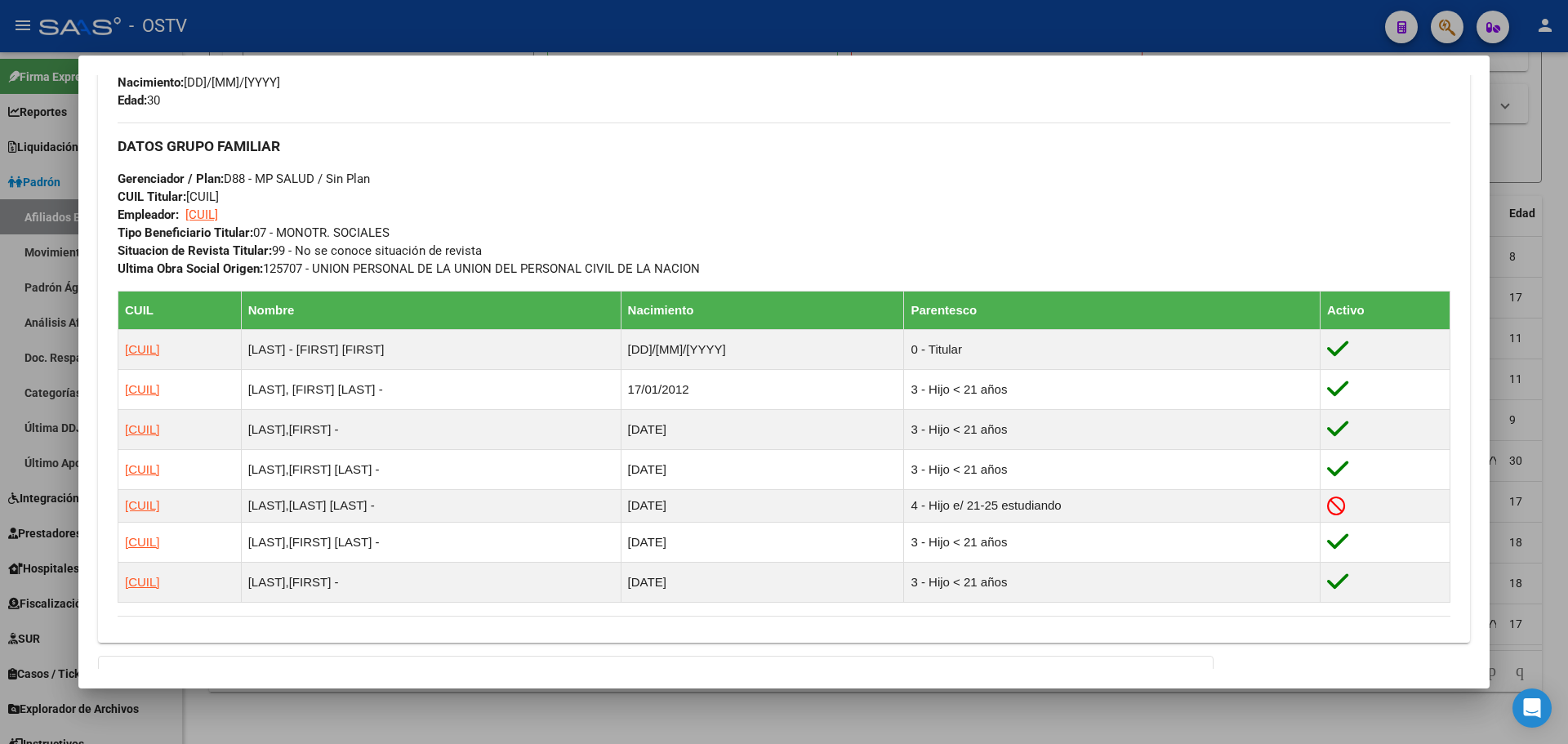 click at bounding box center (784, 372) 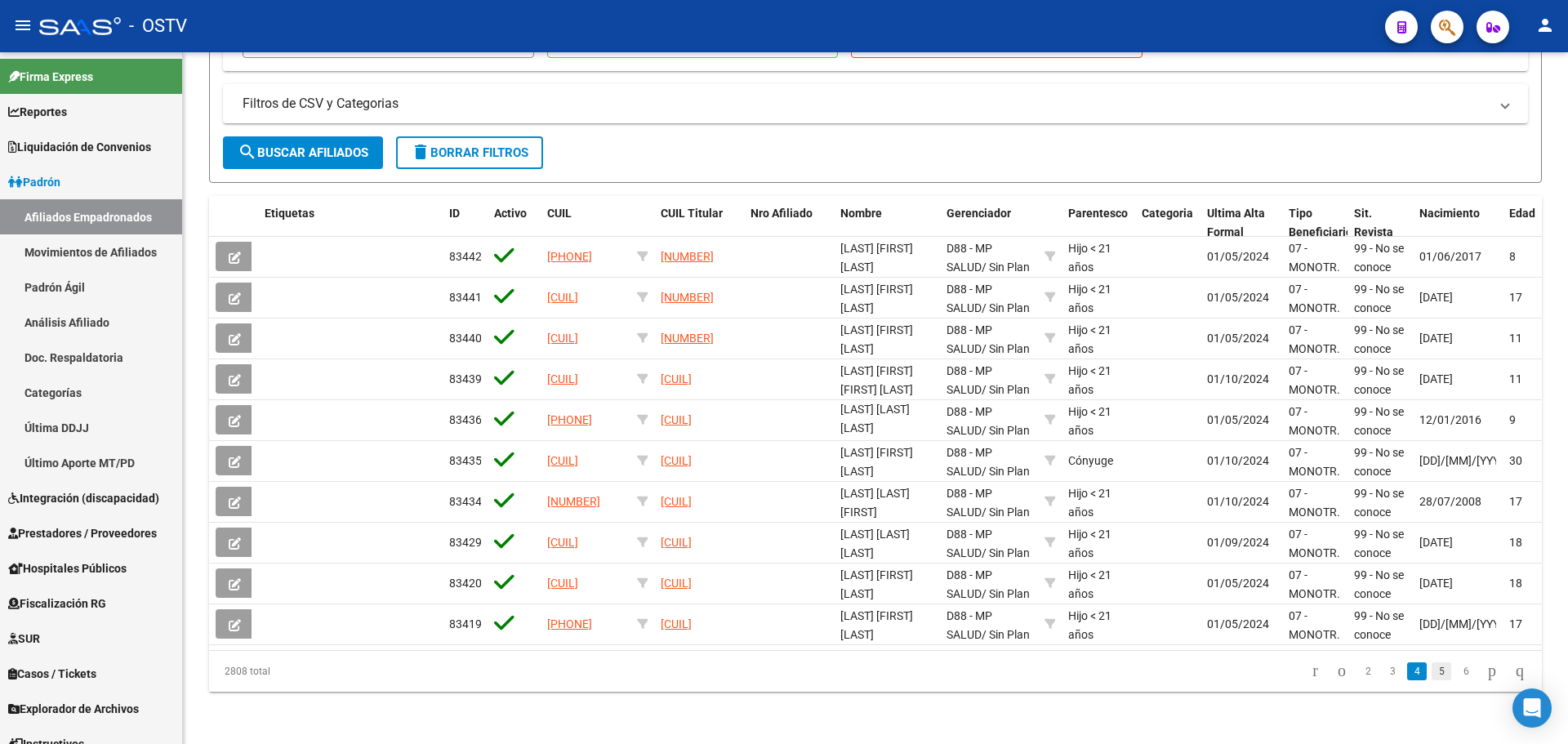 click on "5" 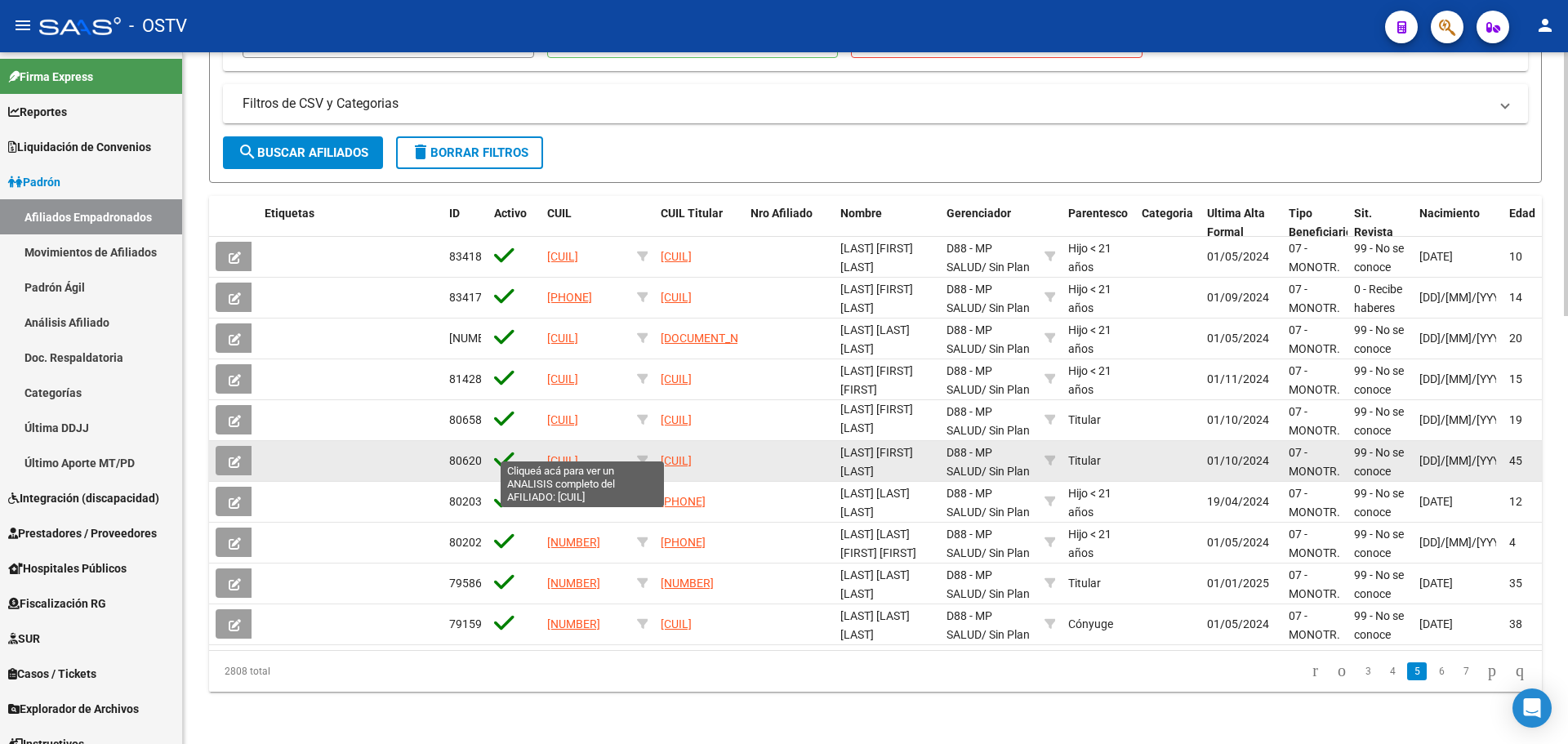 click on "27280276621" 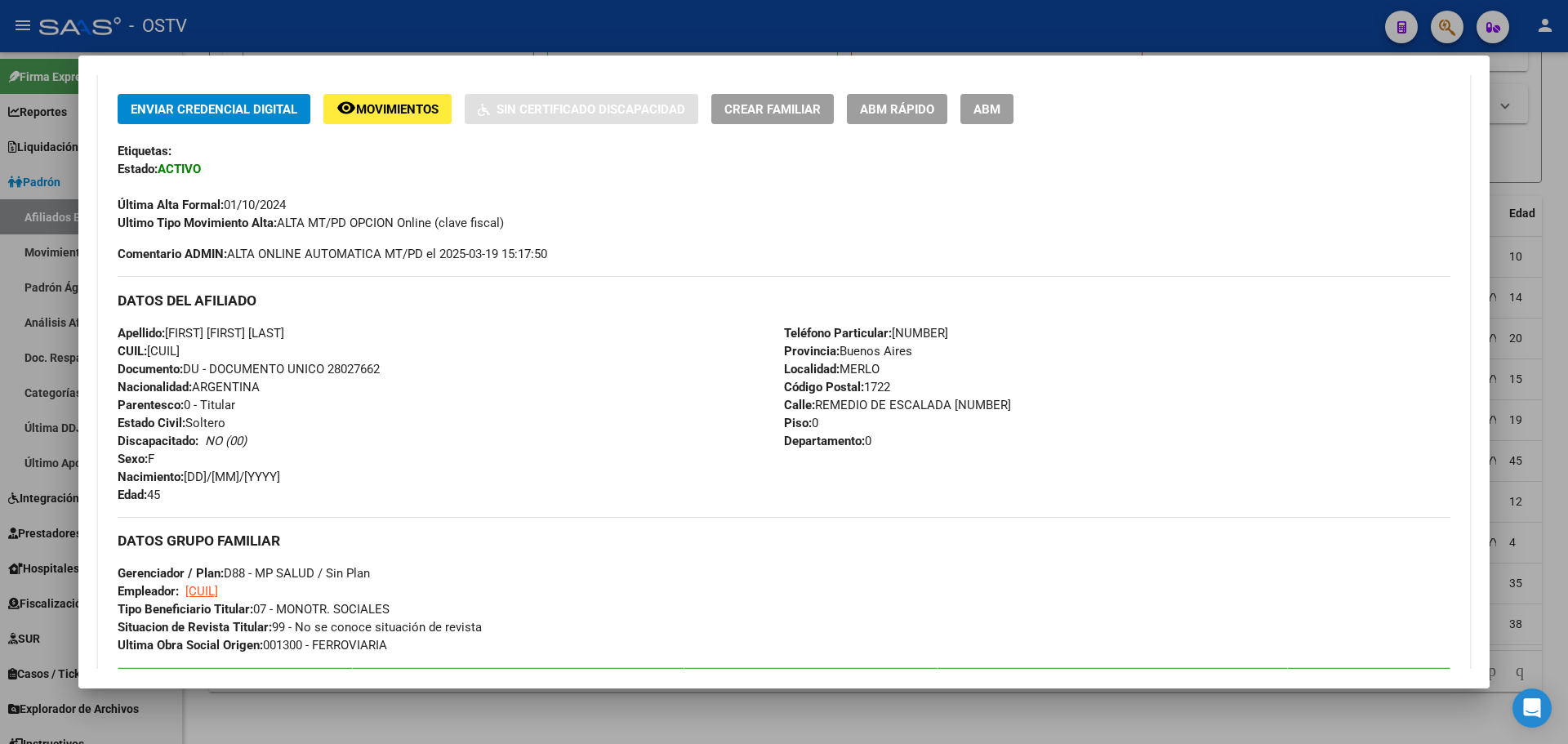 scroll, scrollTop: 327, scrollLeft: 0, axis: vertical 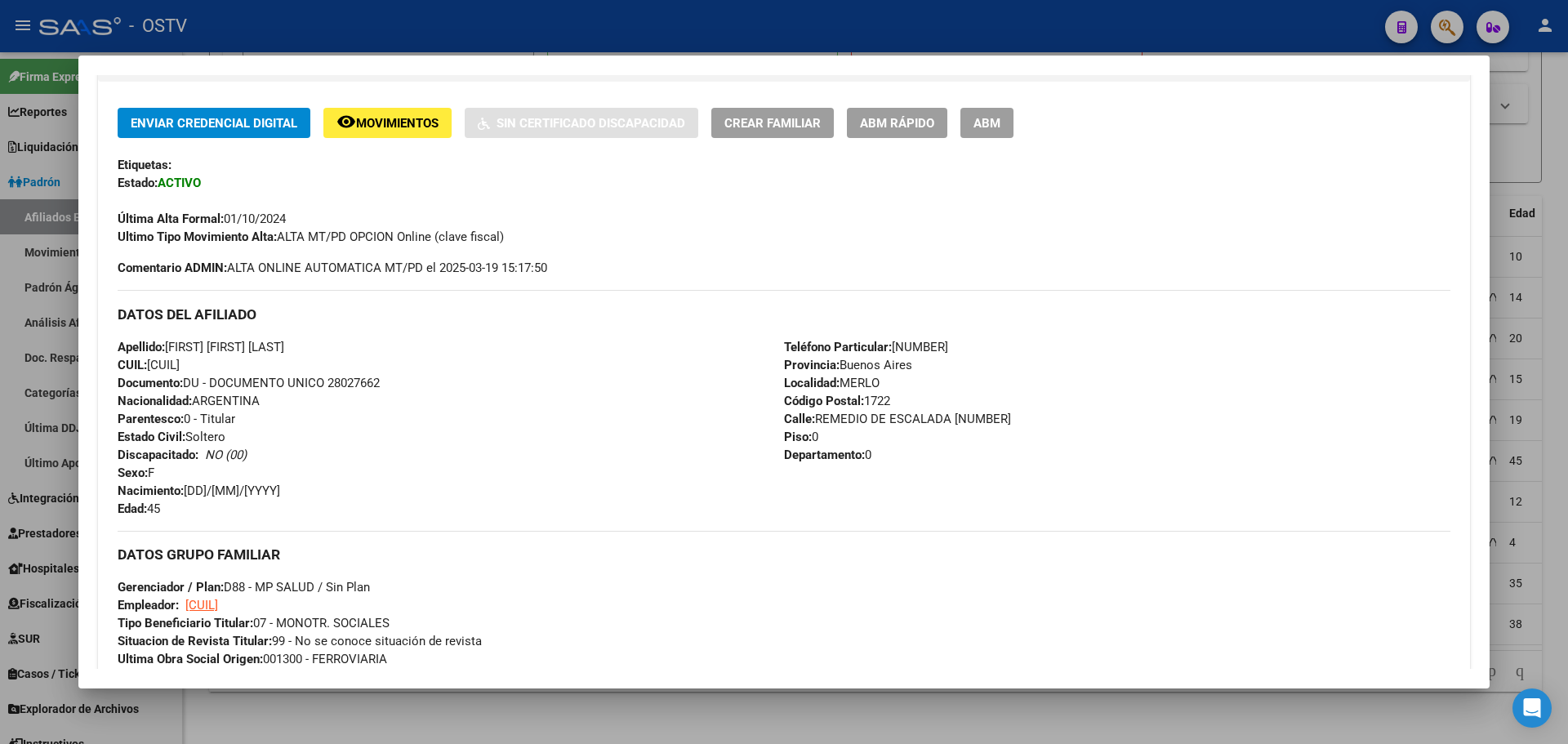 click on "CUIL:  27280276621" at bounding box center [149, 365] 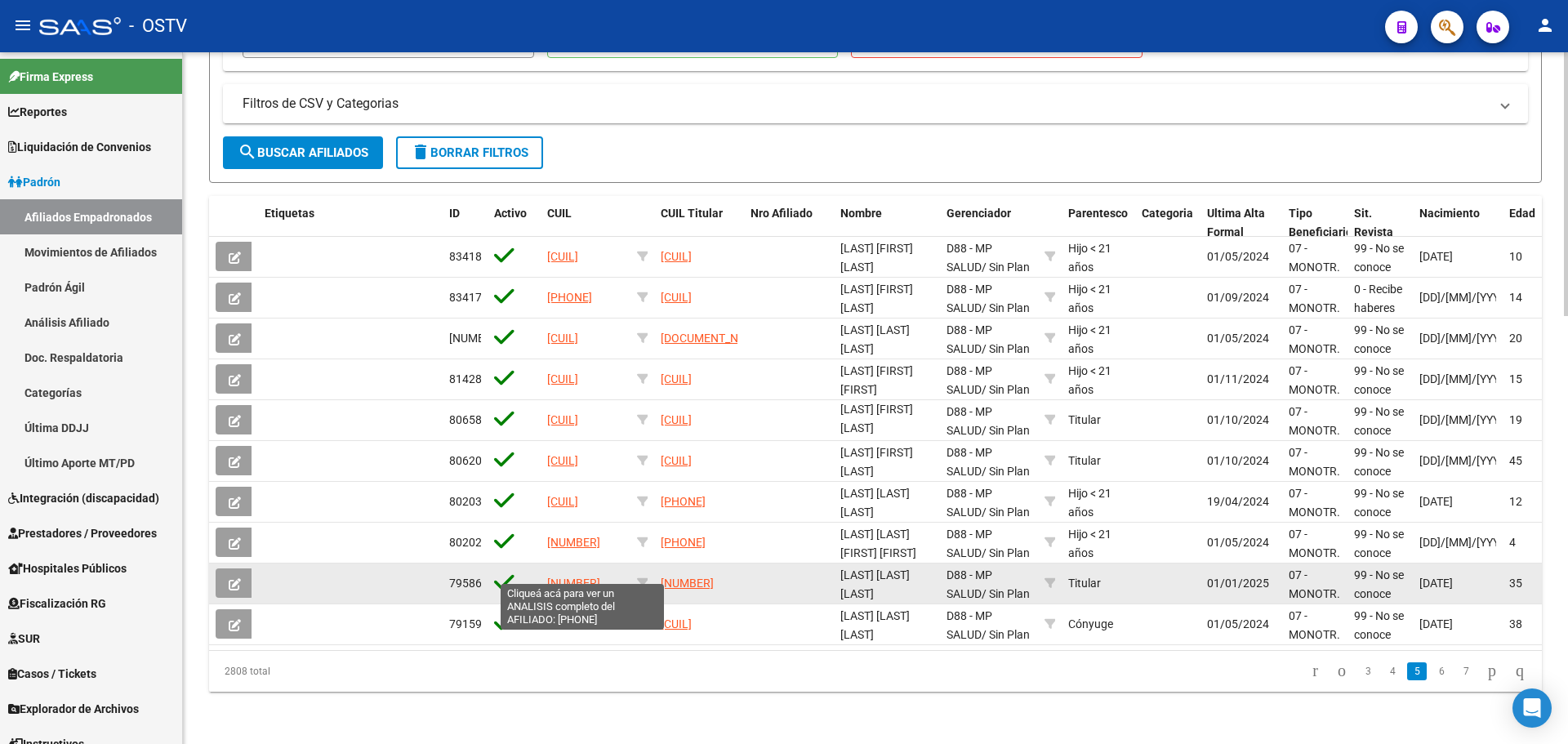 click on "27349709215" 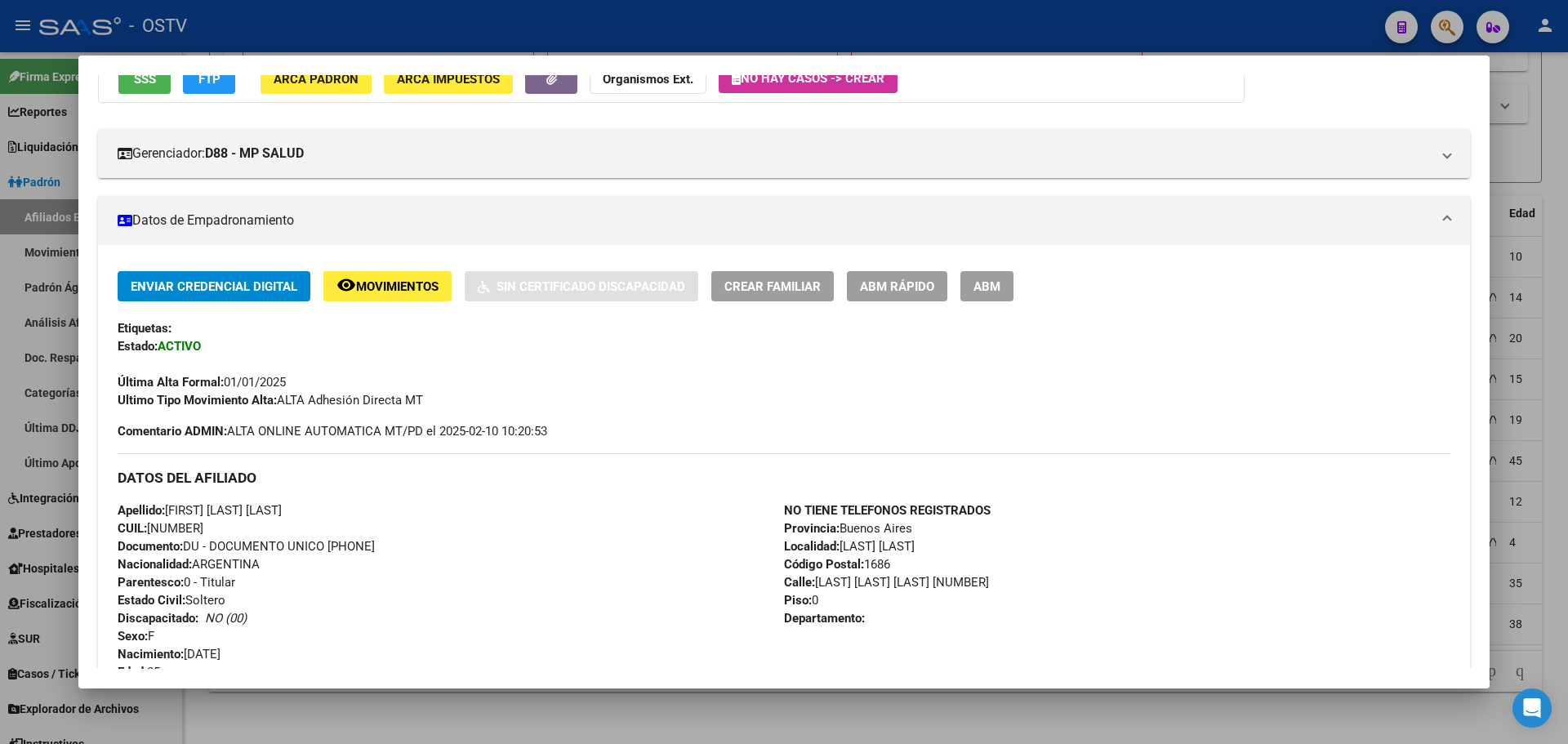 scroll, scrollTop: 245, scrollLeft: 0, axis: vertical 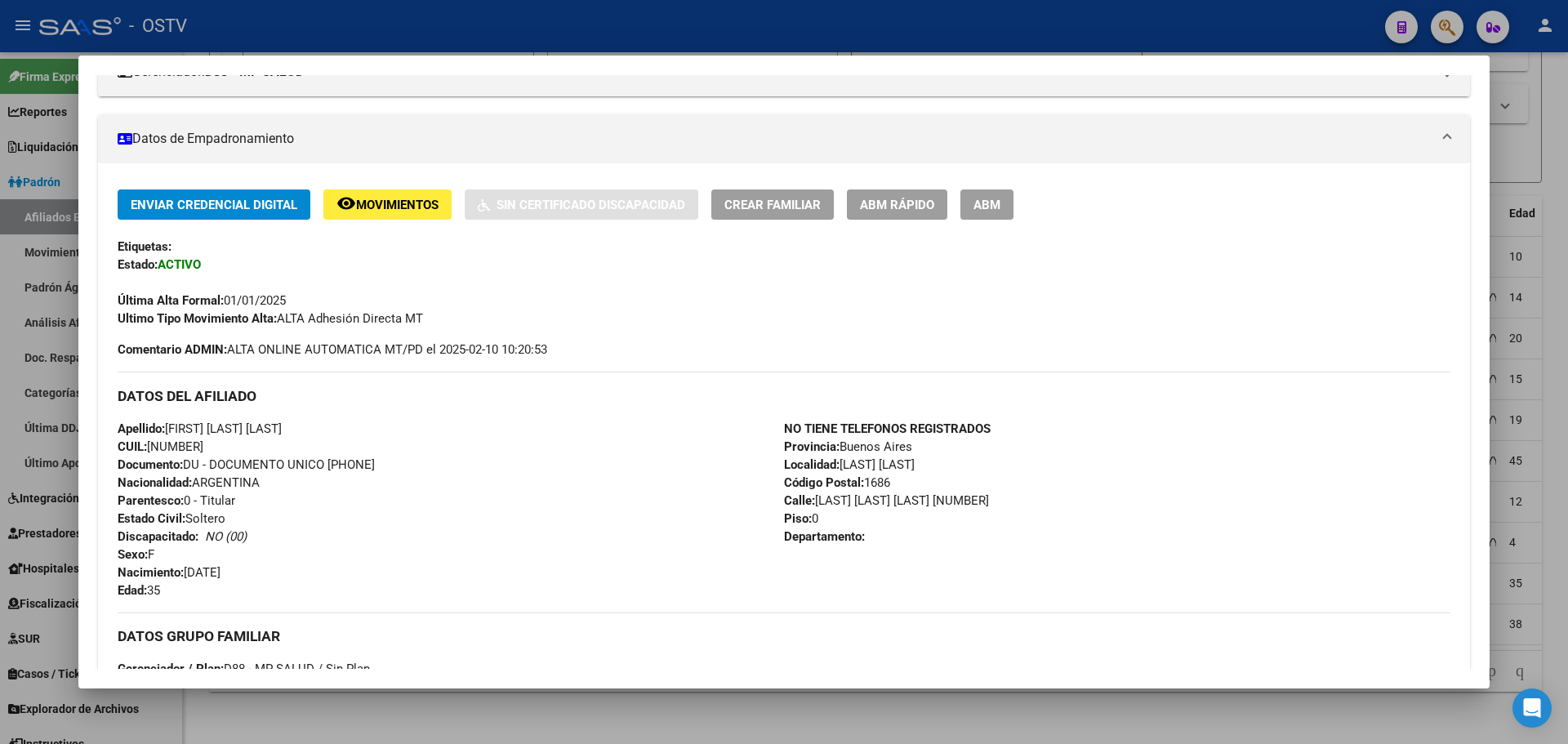 click on "CUIL:  27349709215" at bounding box center [160, 447] 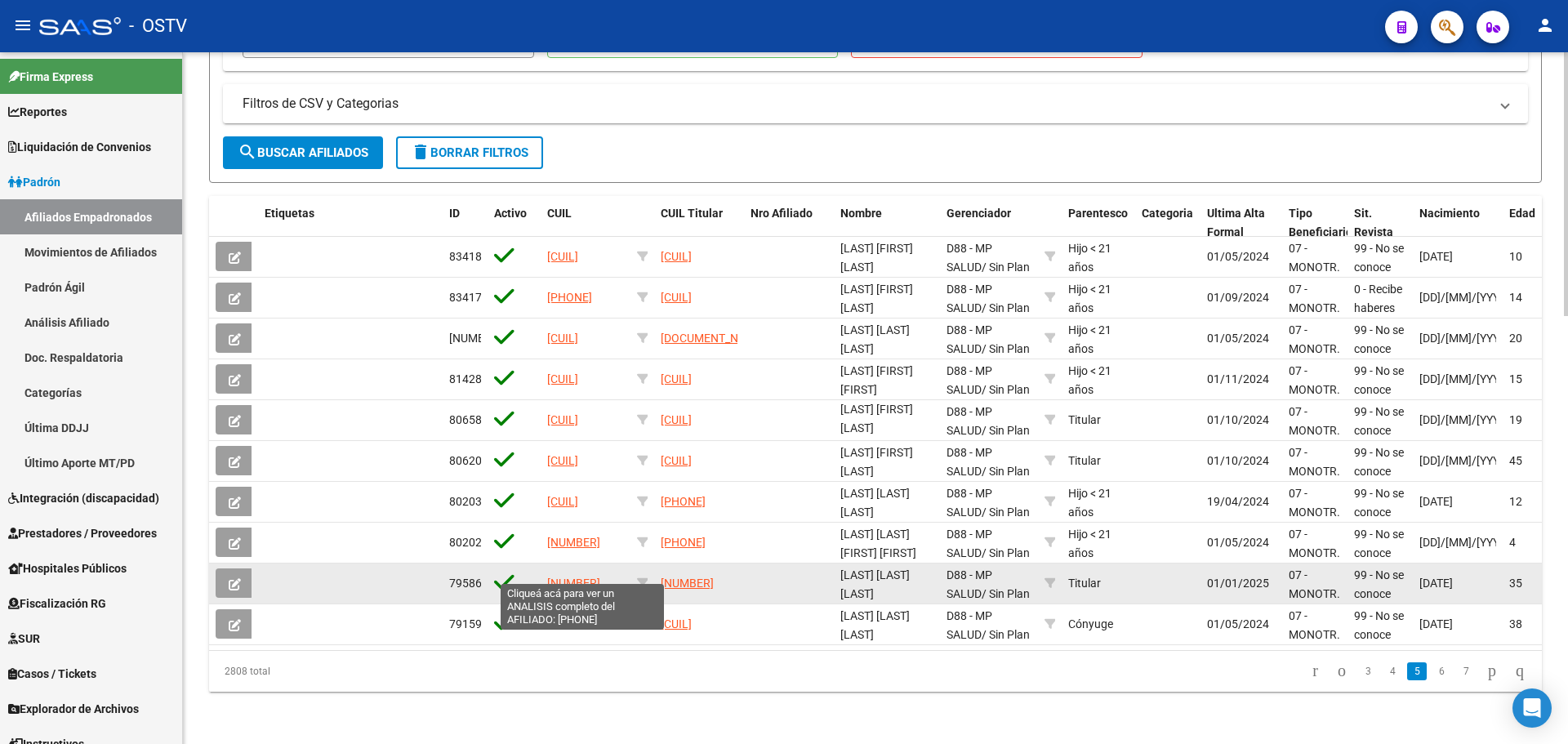 click on "27349709215" 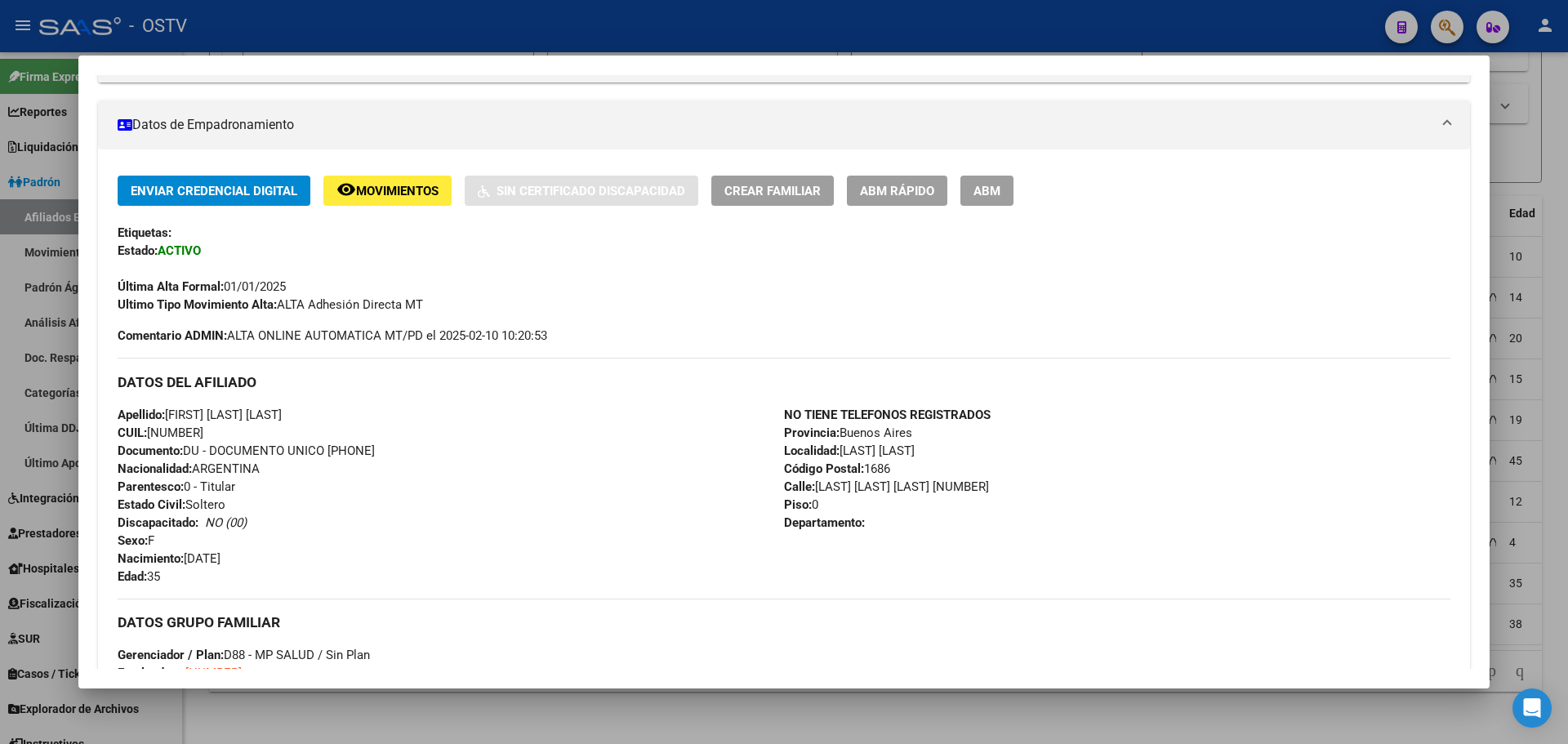 scroll, scrollTop: 205, scrollLeft: 0, axis: vertical 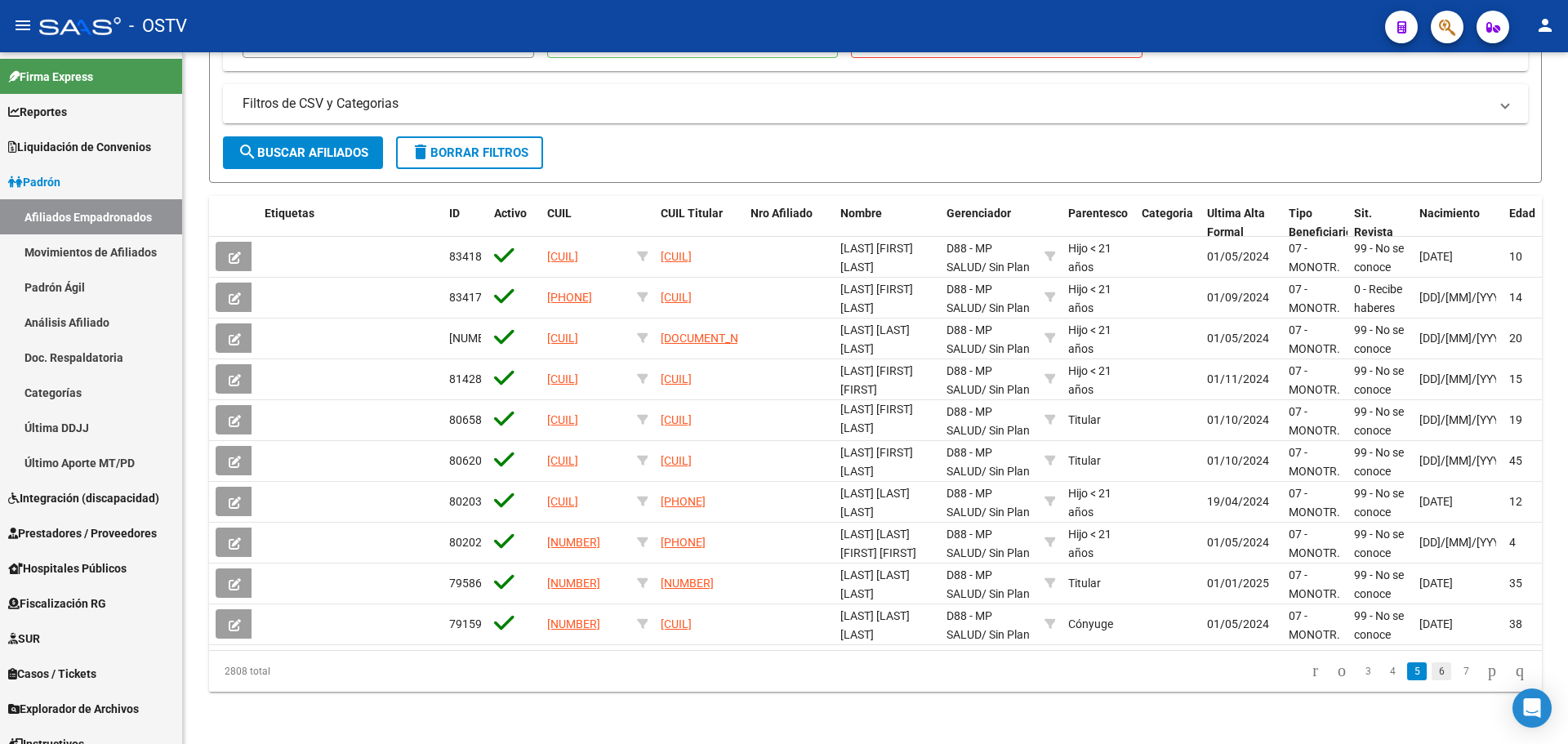 click on "6" 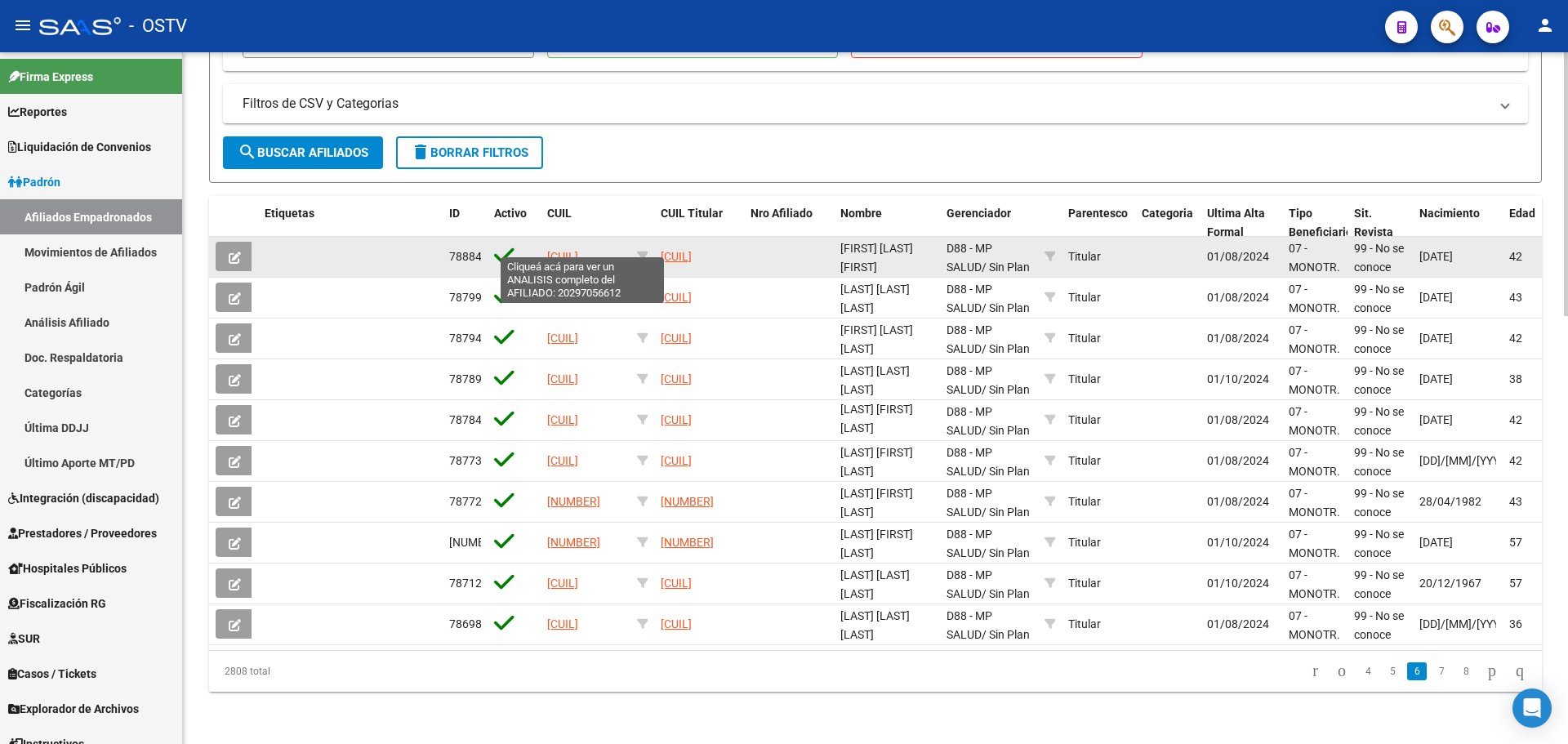 click on "20297056612" 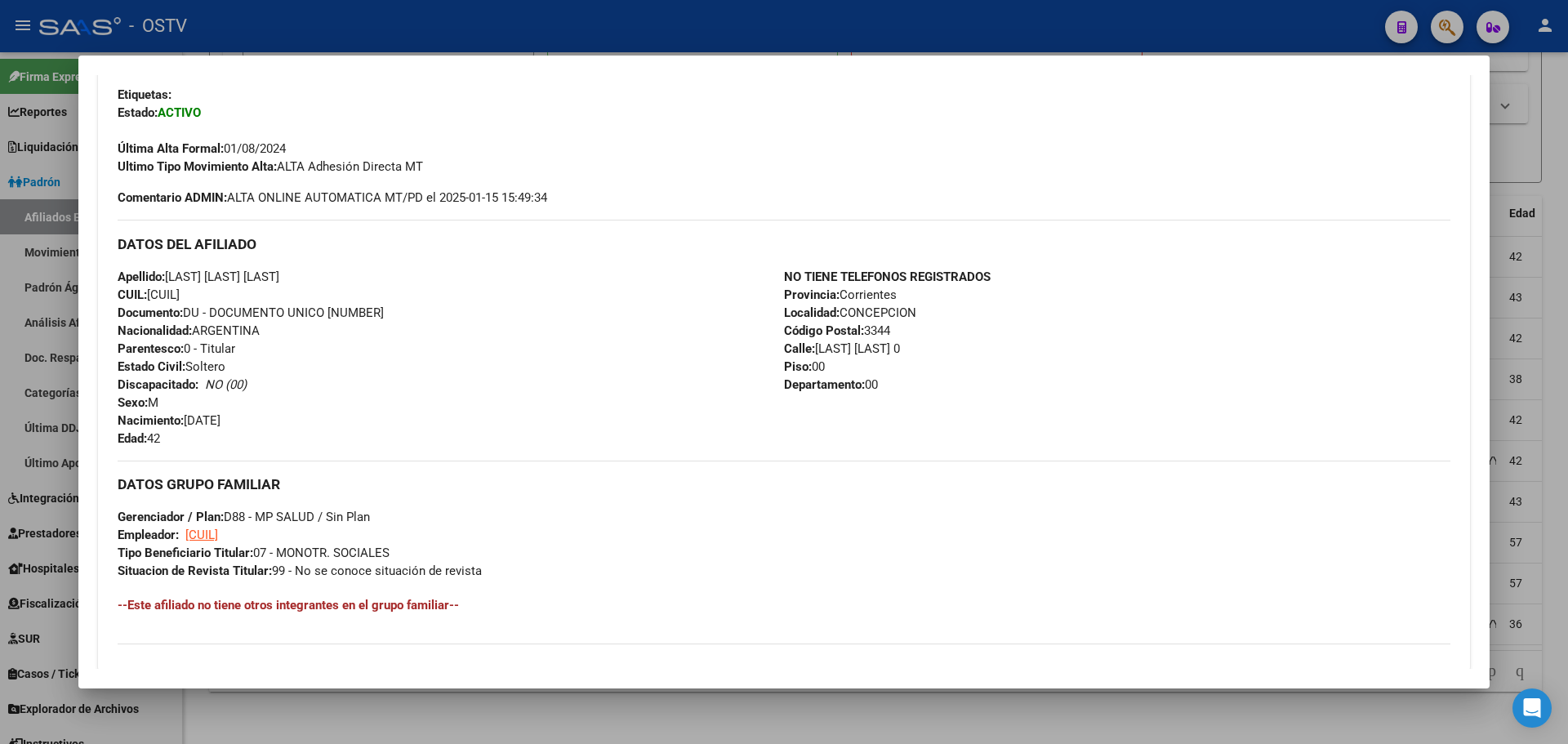 scroll, scrollTop: 368, scrollLeft: 0, axis: vertical 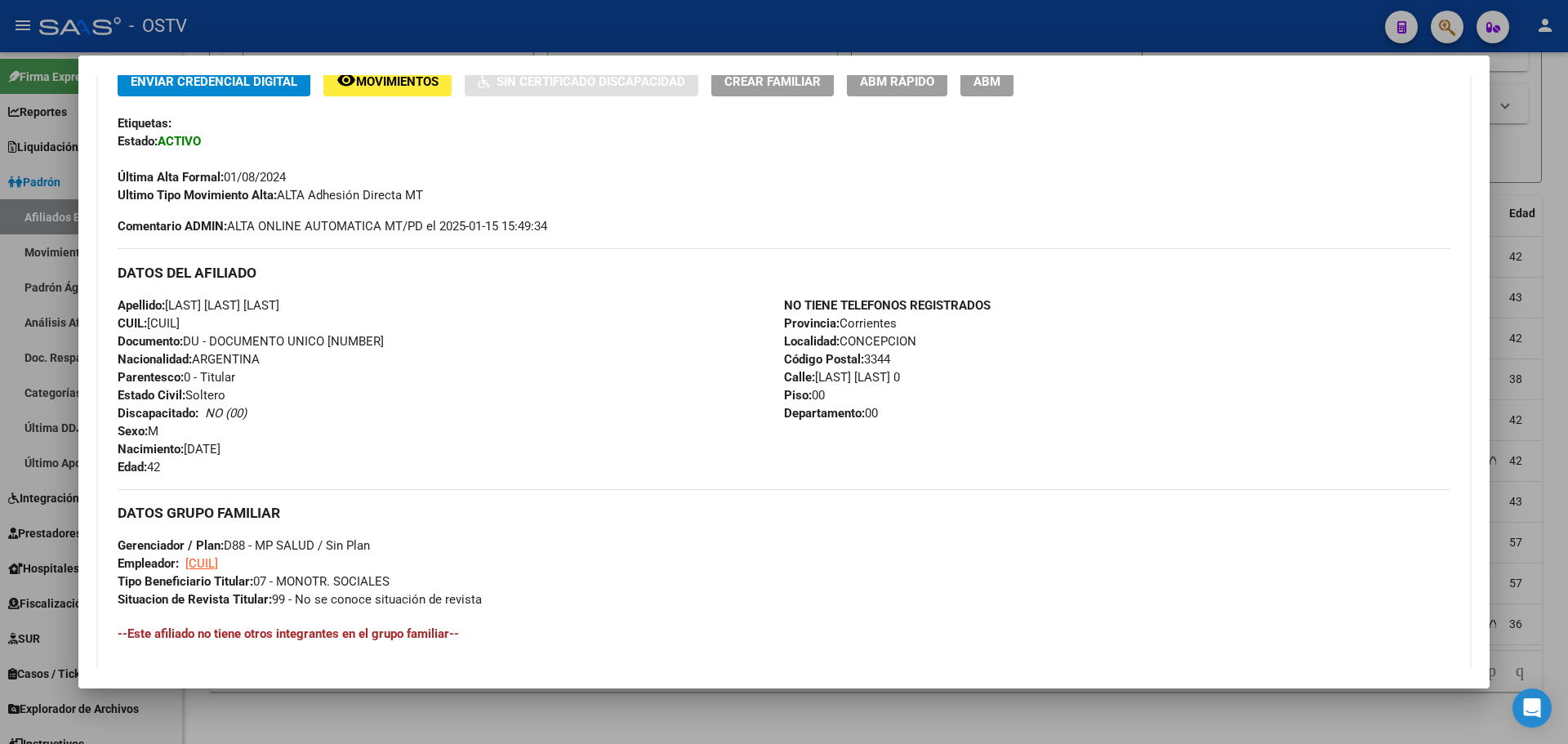 click on "CUIL:  20297056612" at bounding box center [149, 323] 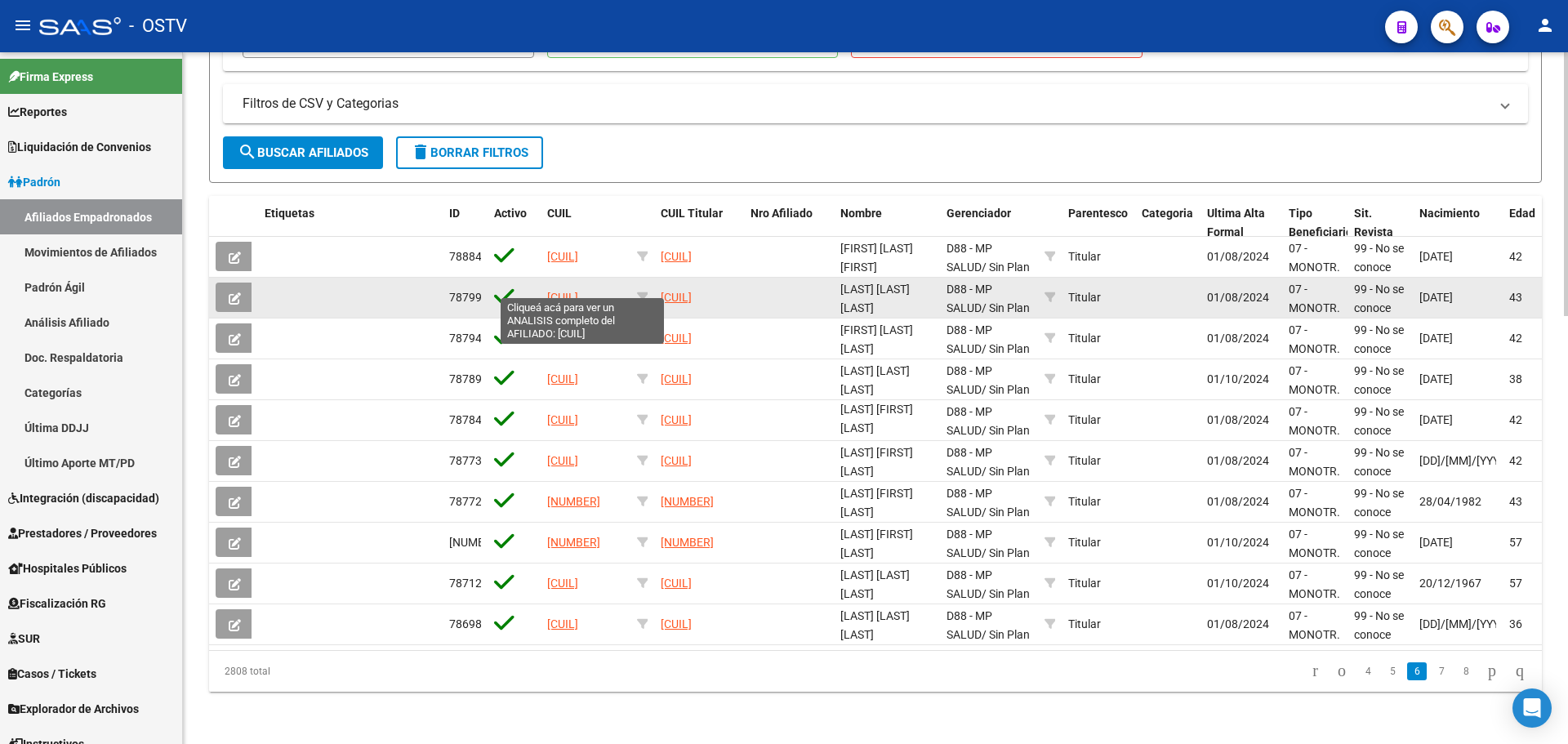 click on "20297056566" 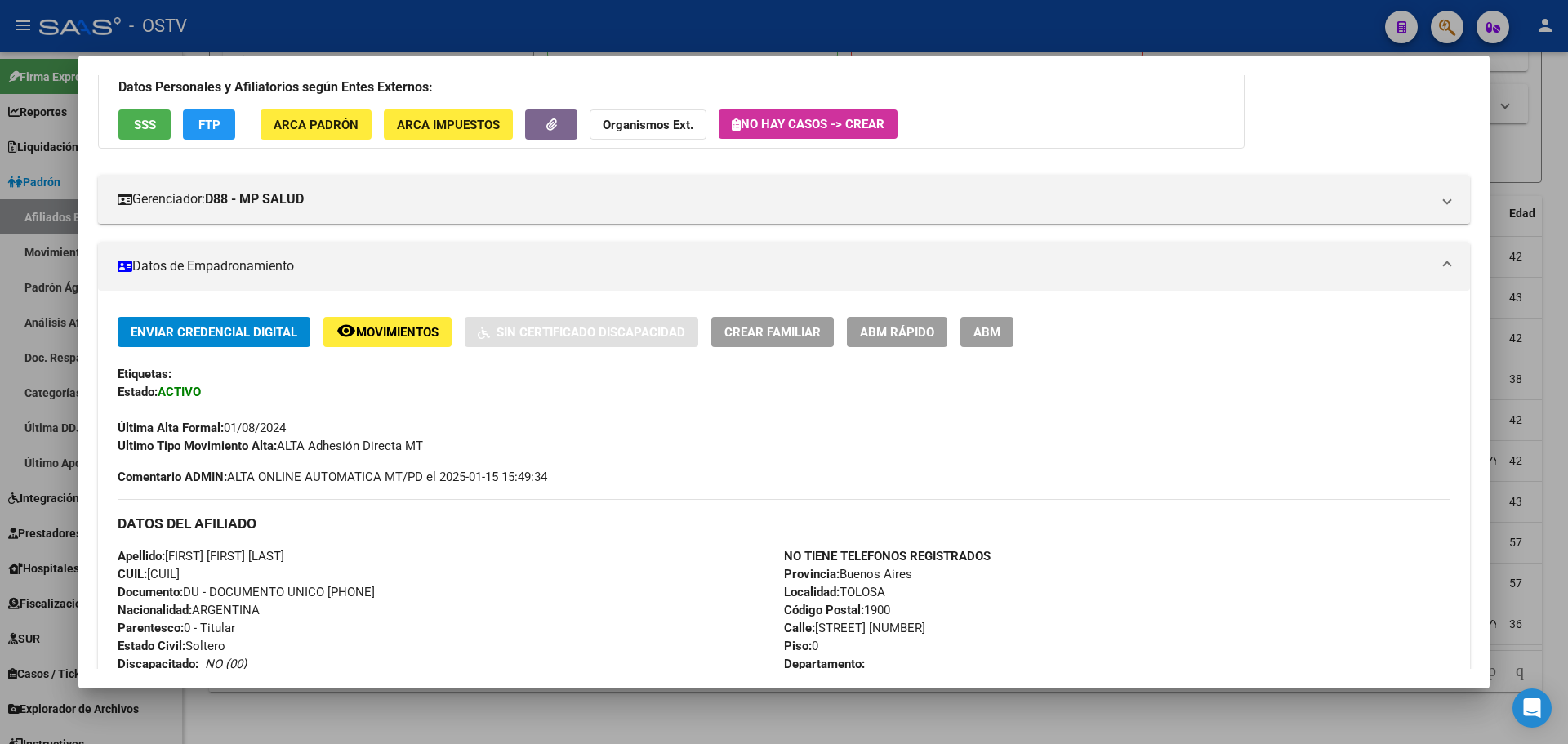 scroll, scrollTop: 199, scrollLeft: 0, axis: vertical 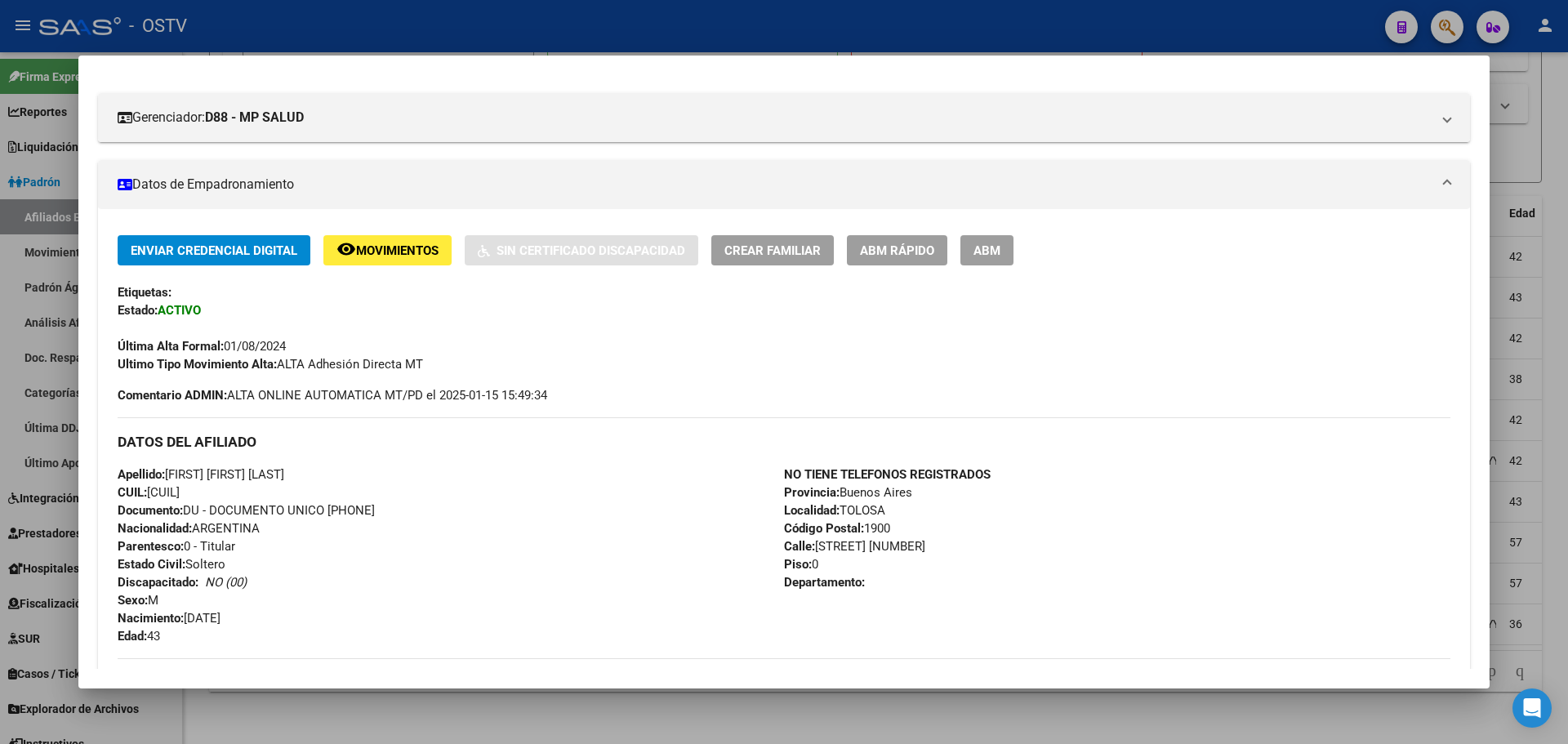 click on "CUIL:  20297056566" at bounding box center [149, 492] 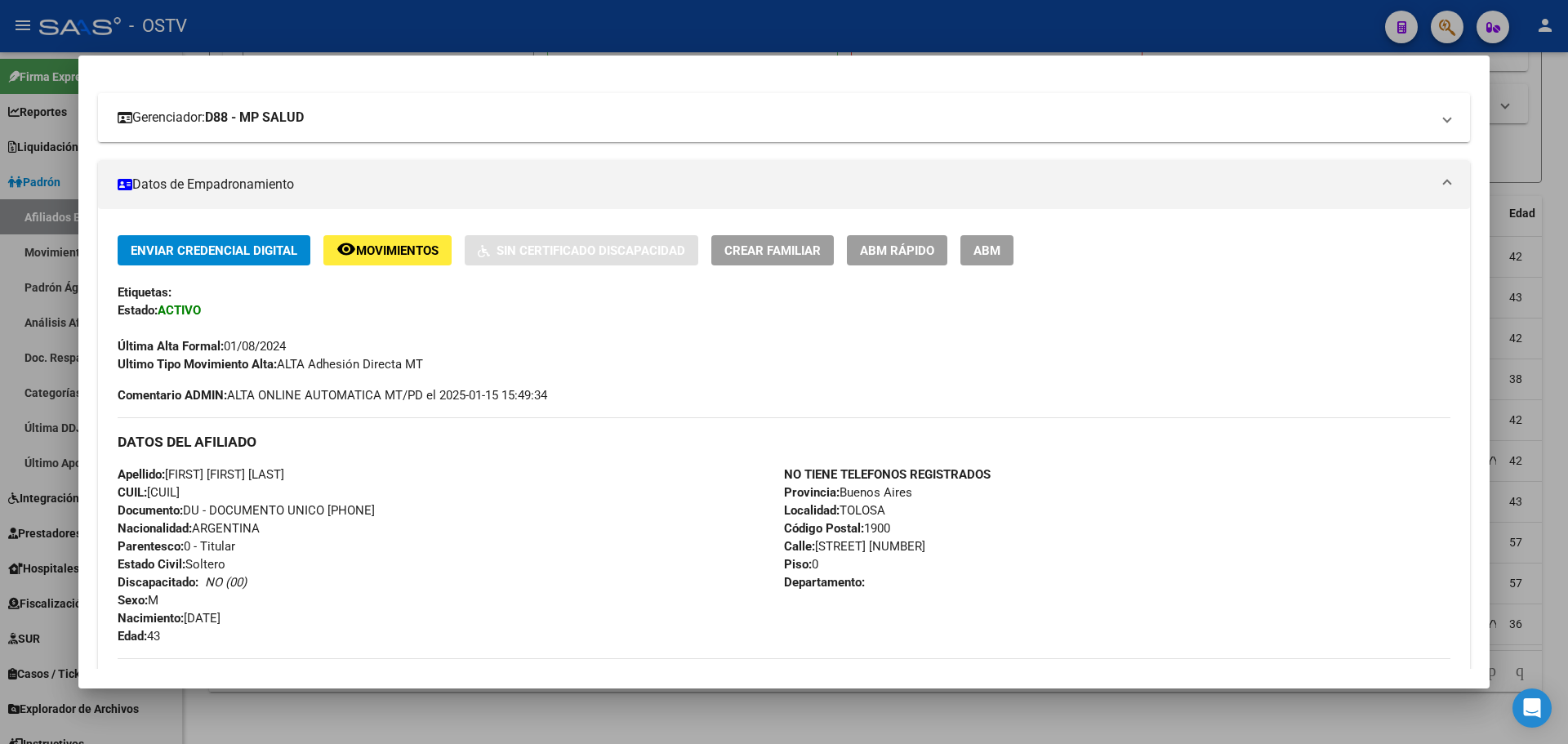 click on "Gerenciador:      D88 - MP SALUD" at bounding box center [784, 118] 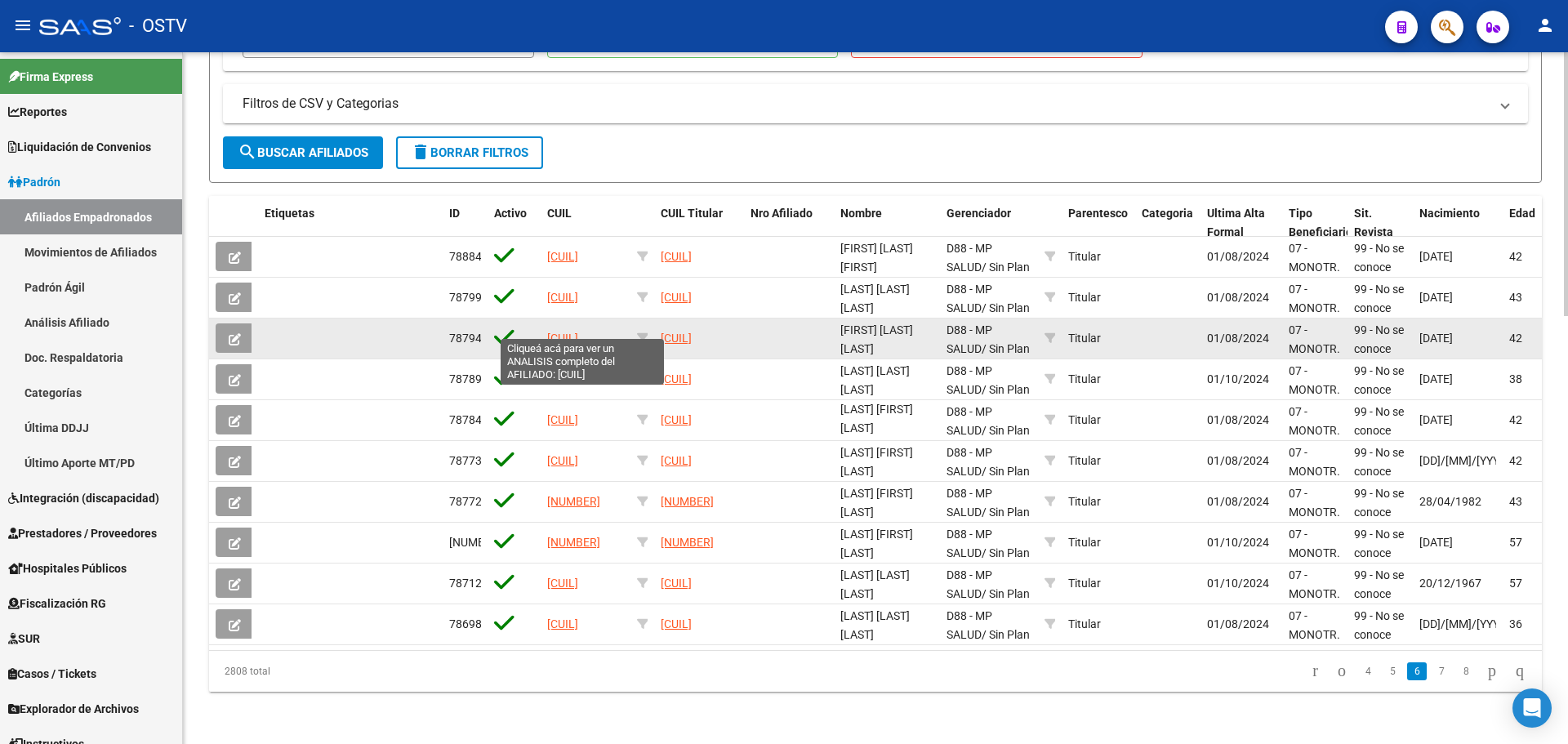 click on "20297539834" 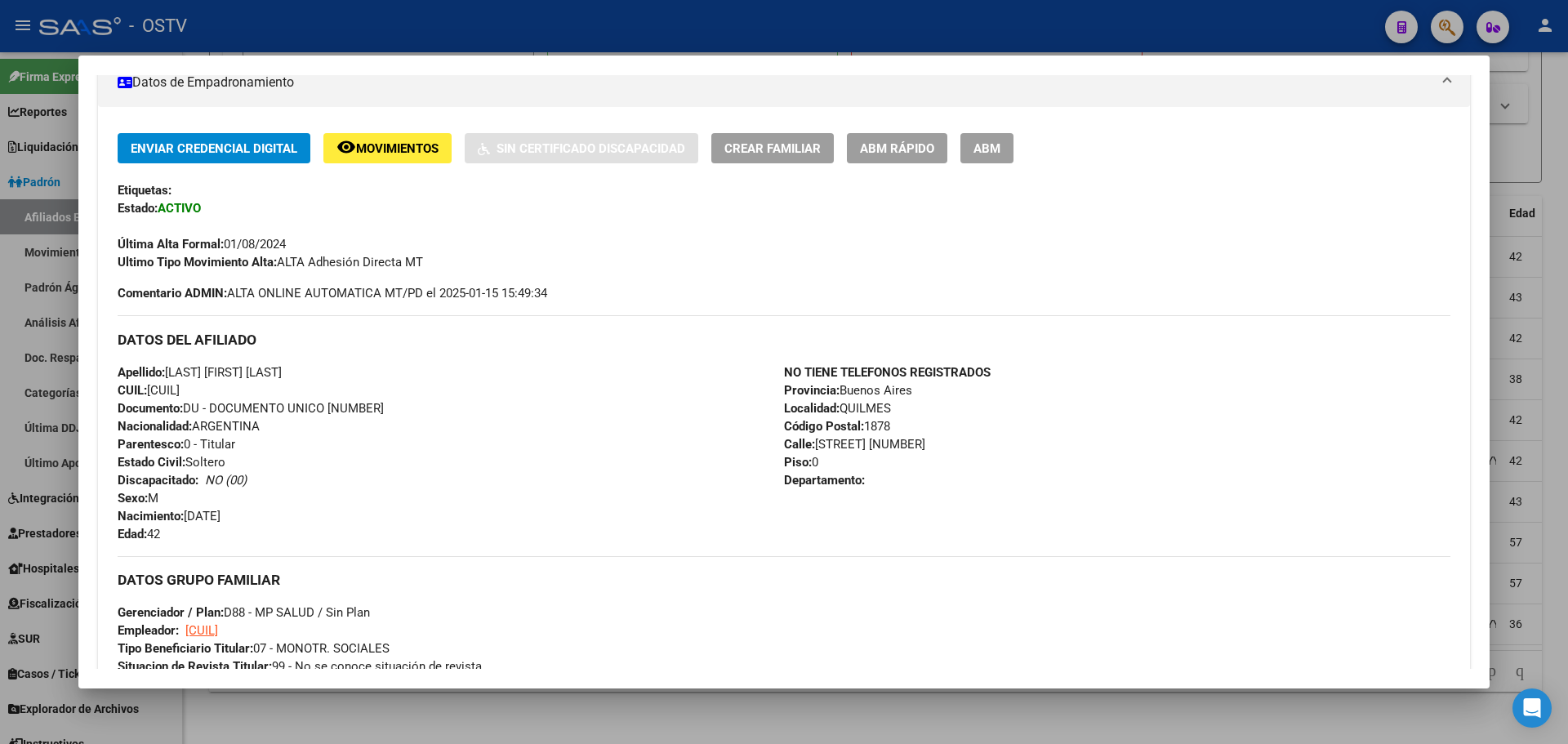 scroll, scrollTop: 287, scrollLeft: 0, axis: vertical 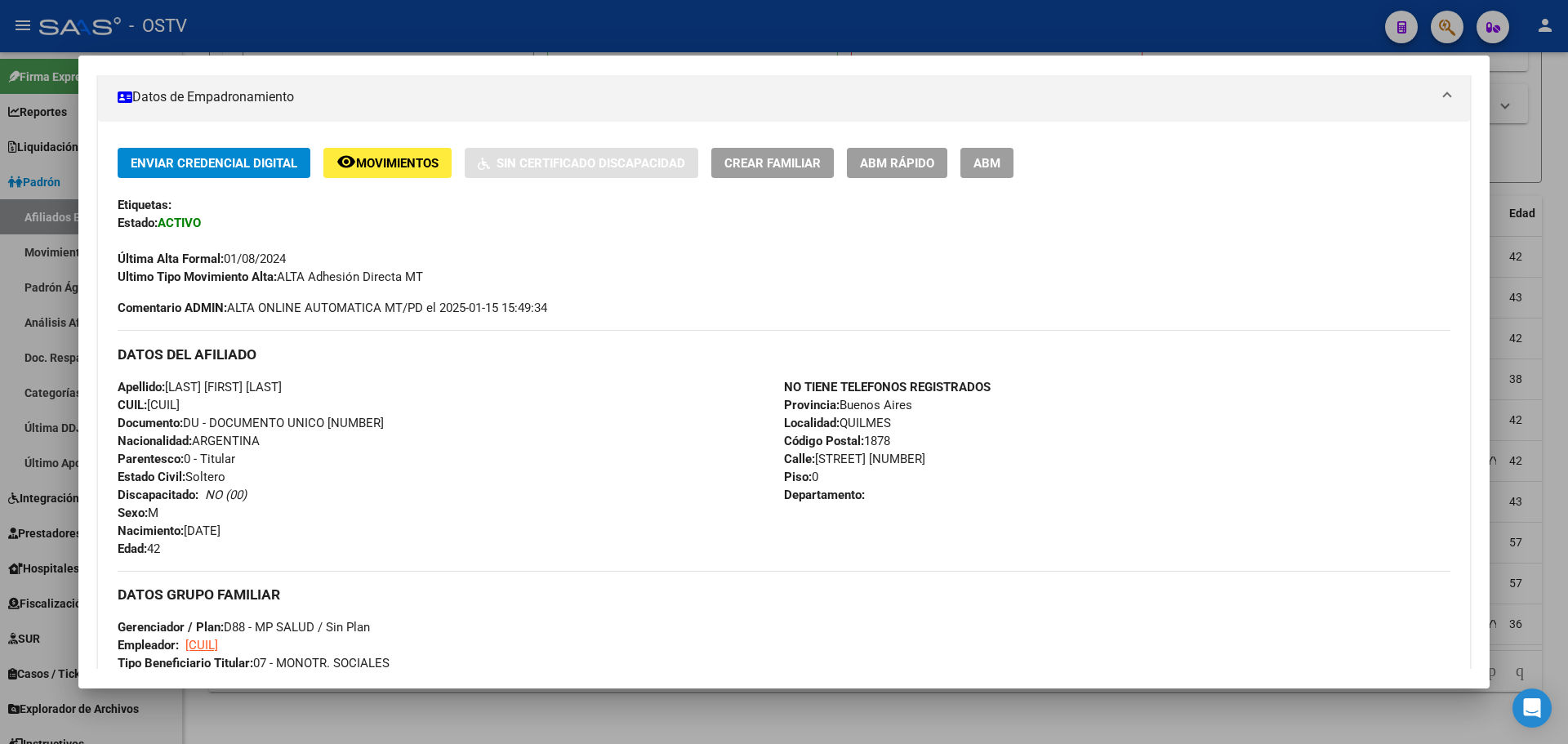 click on "CUIL:  20297539834" at bounding box center [149, 405] 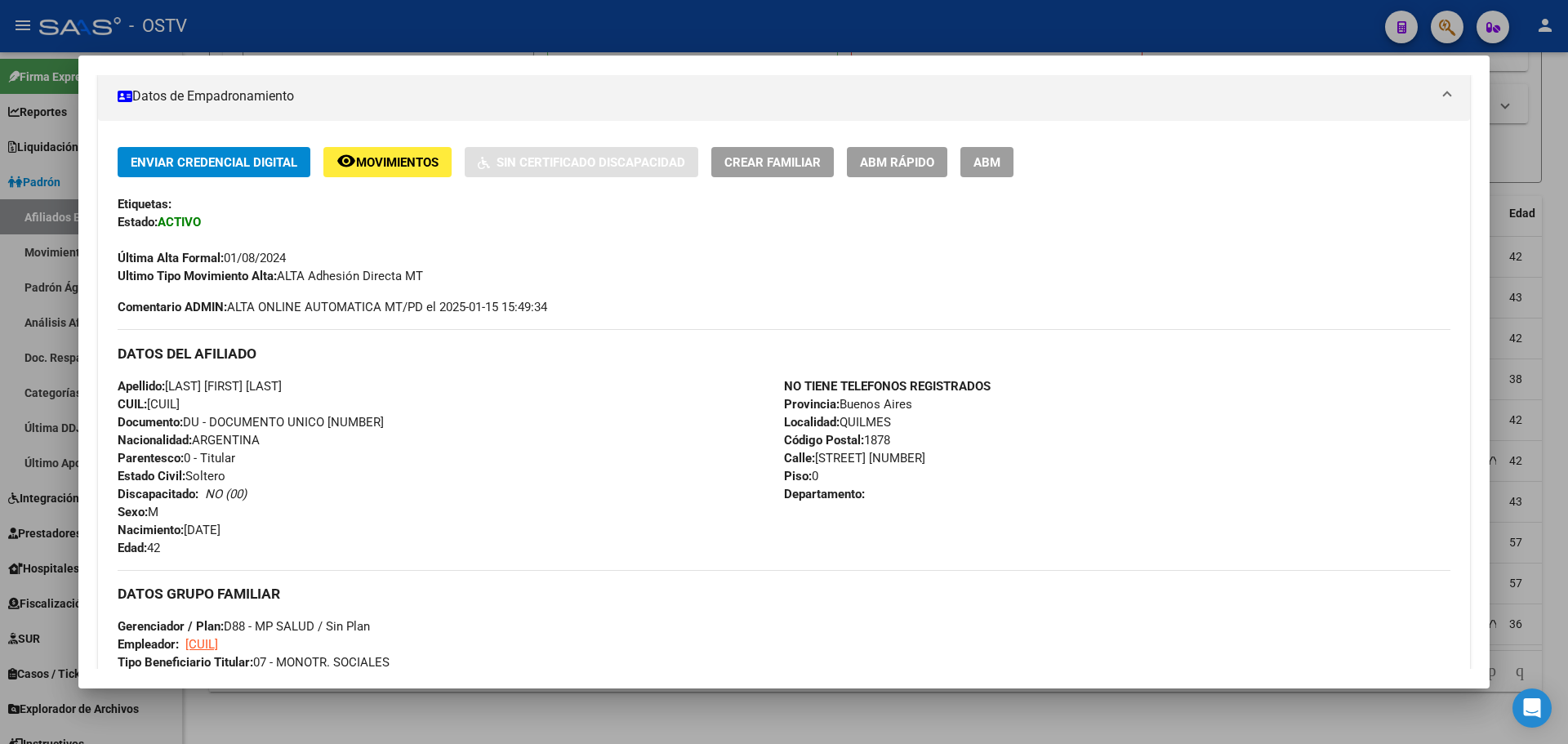 scroll, scrollTop: 287, scrollLeft: 0, axis: vertical 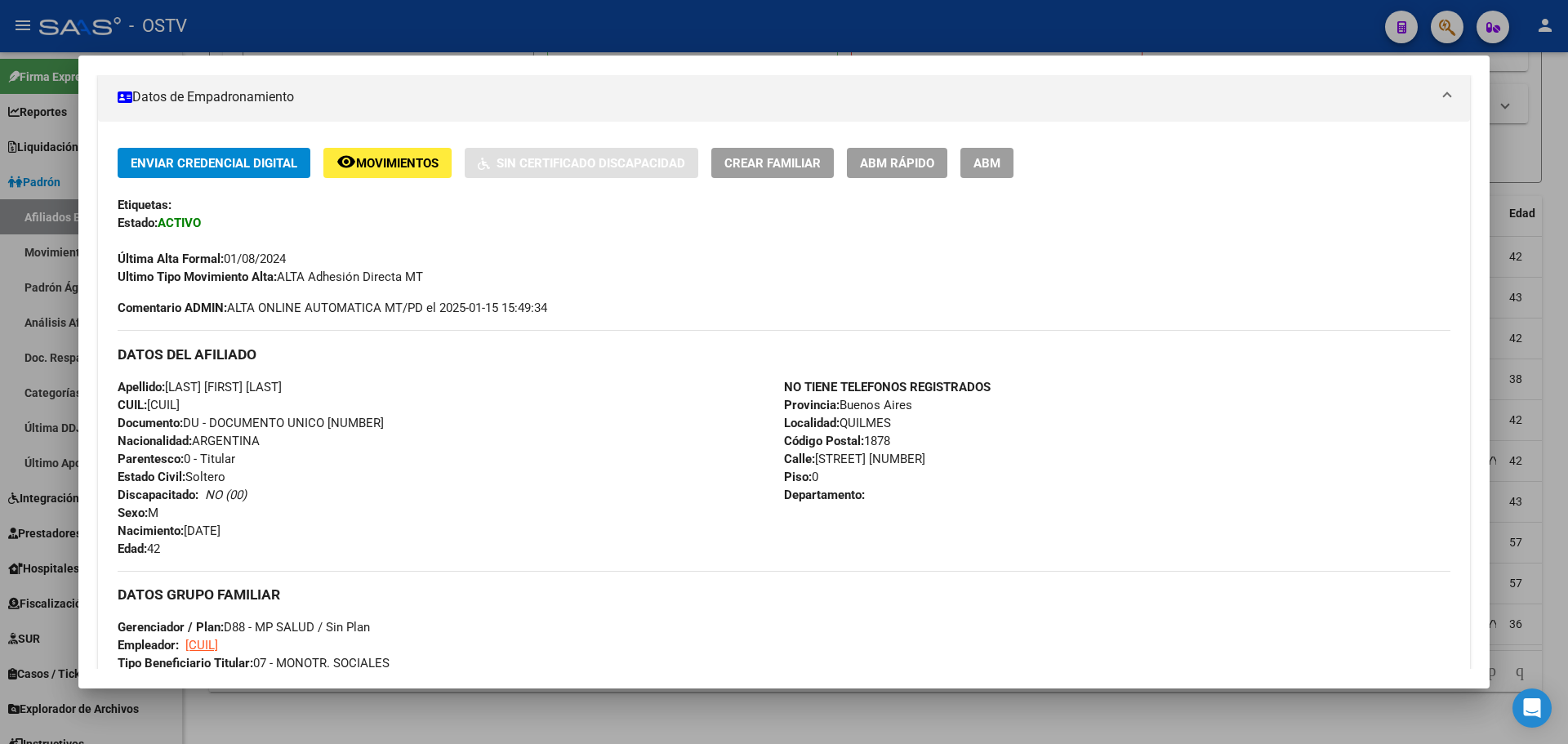 click on "Ultimo Tipo Movimiento Alta:  ALTA Adhesión Directa MT" at bounding box center (784, 277) 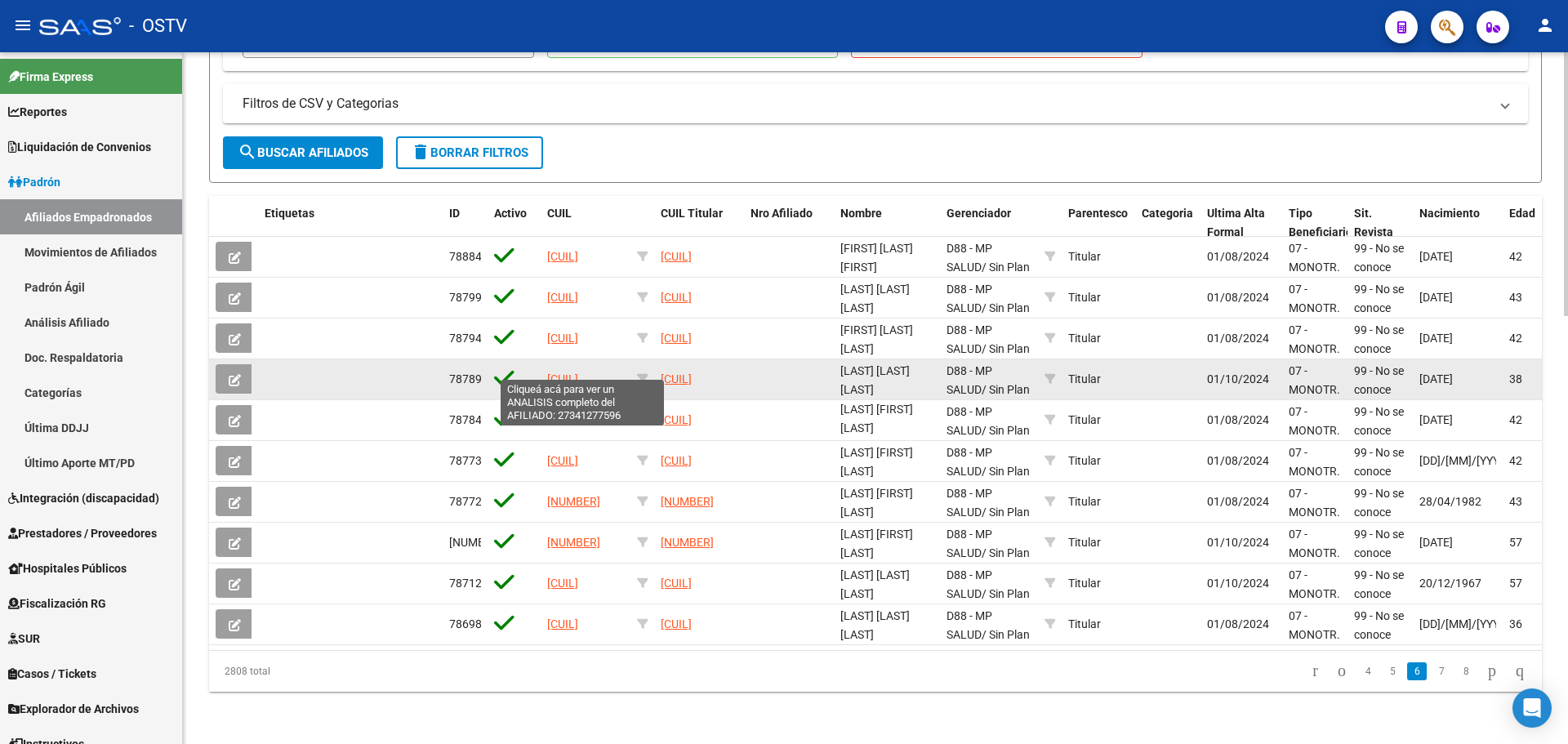 click on "27341277596" 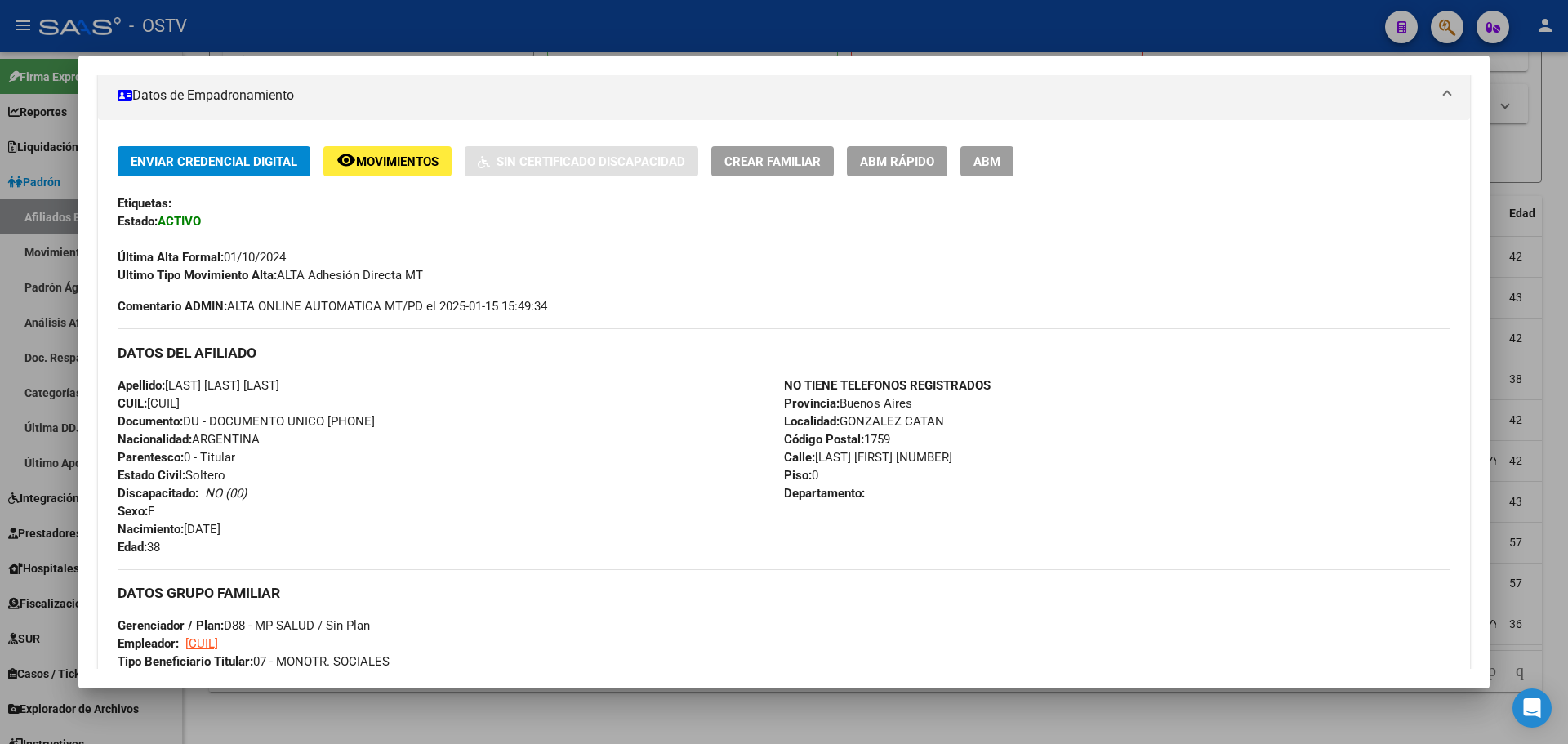 scroll, scrollTop: 287, scrollLeft: 0, axis: vertical 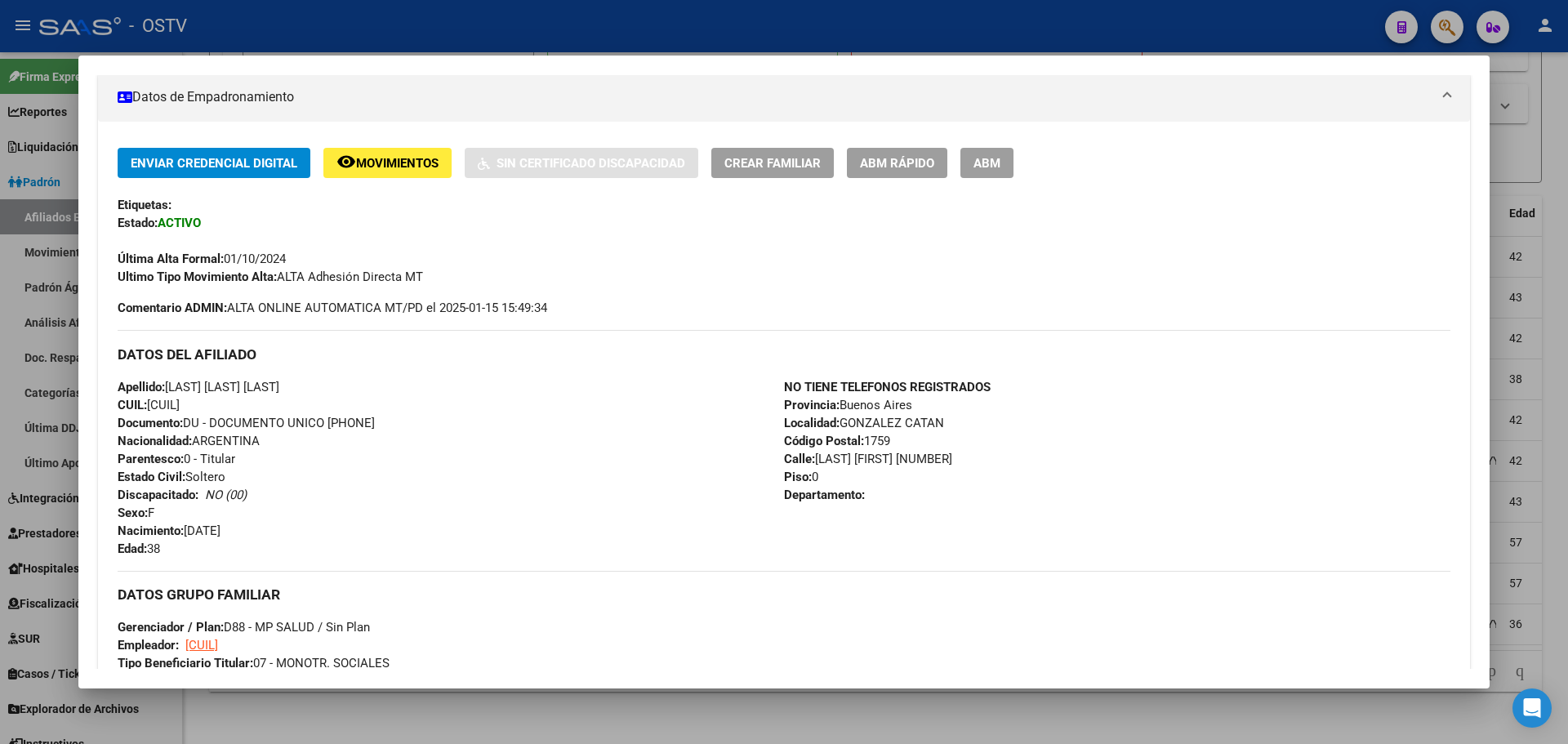 click on "CUIL:  27341277596" at bounding box center (149, 405) 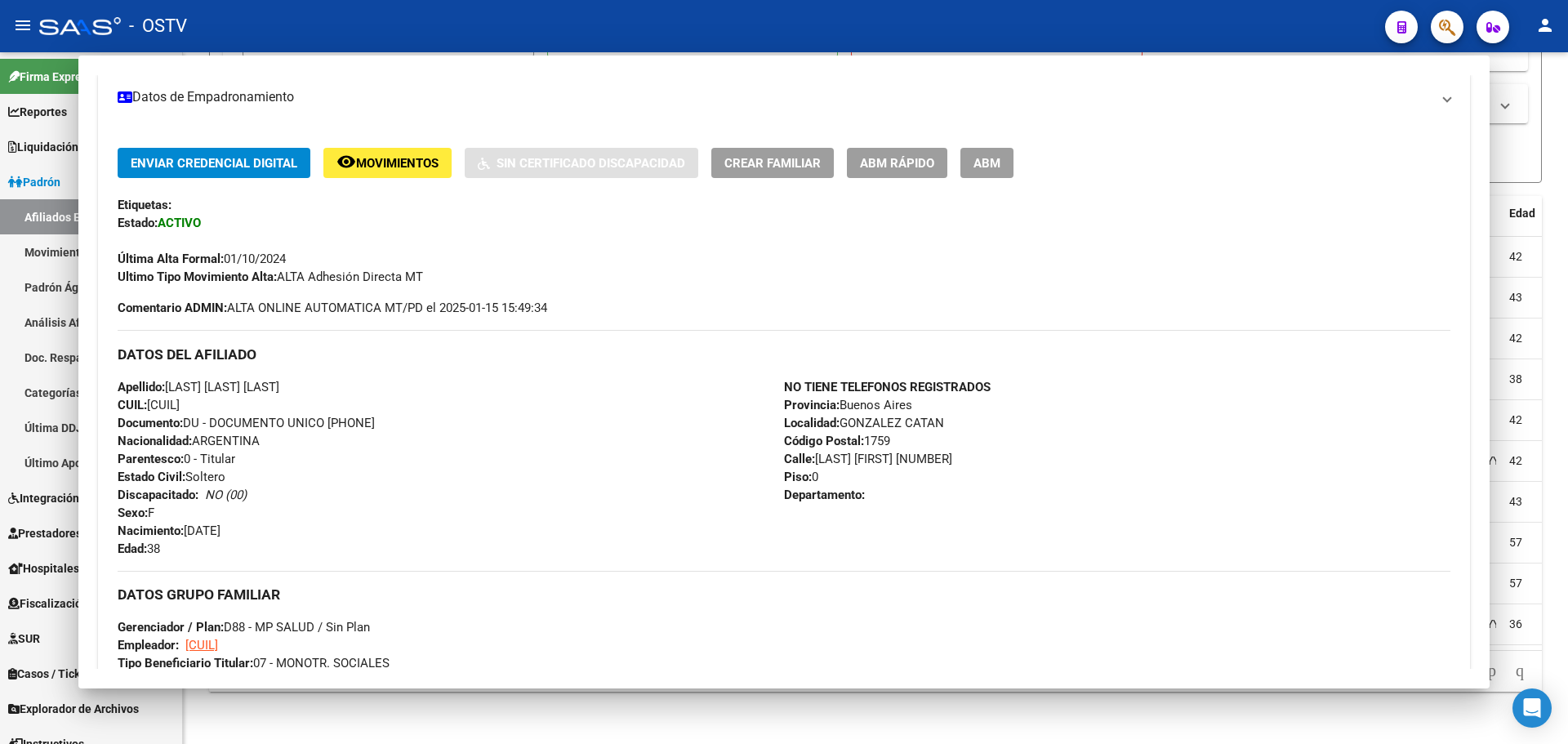 scroll, scrollTop: 0, scrollLeft: 0, axis: both 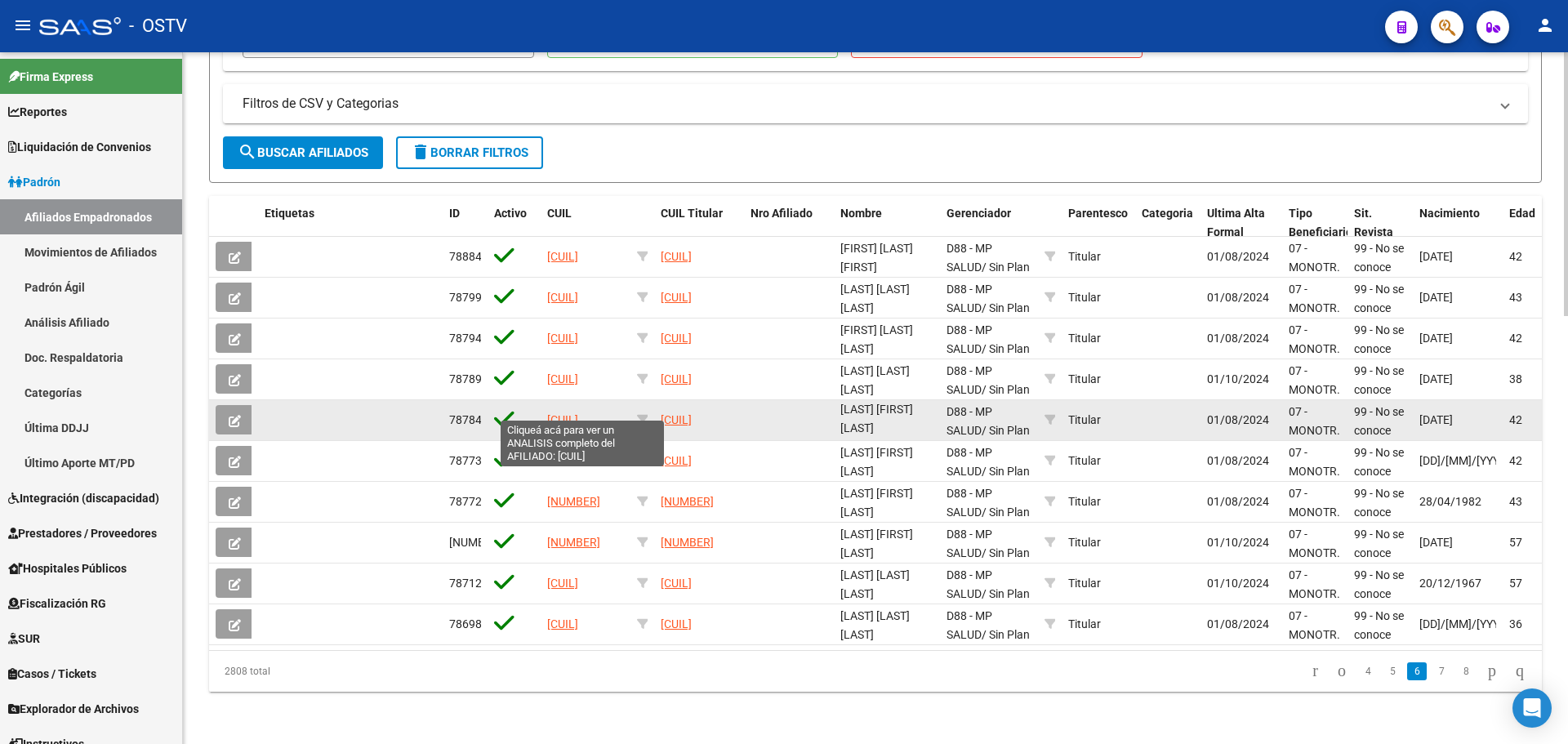 click on "20298127459" 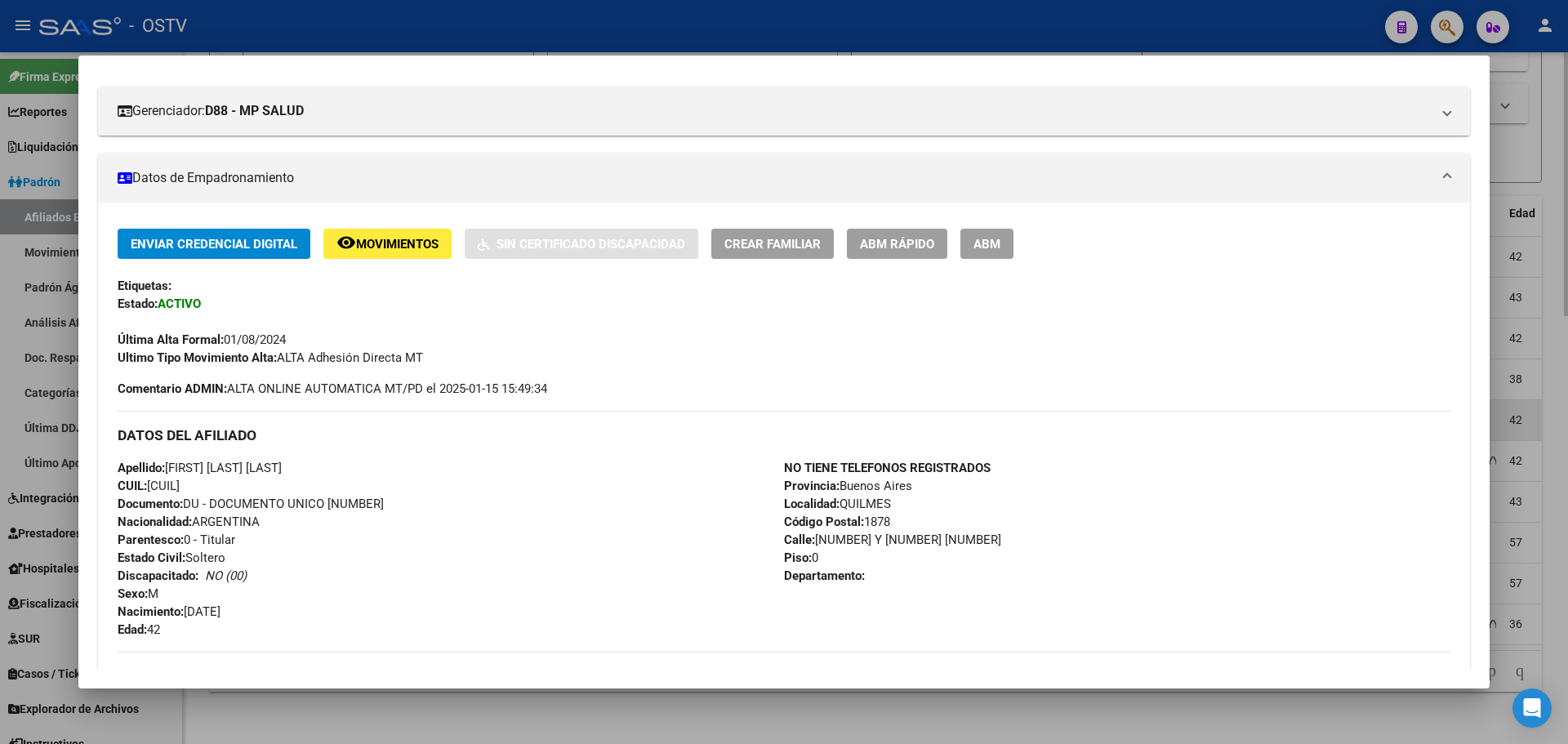 scroll, scrollTop: 205, scrollLeft: 0, axis: vertical 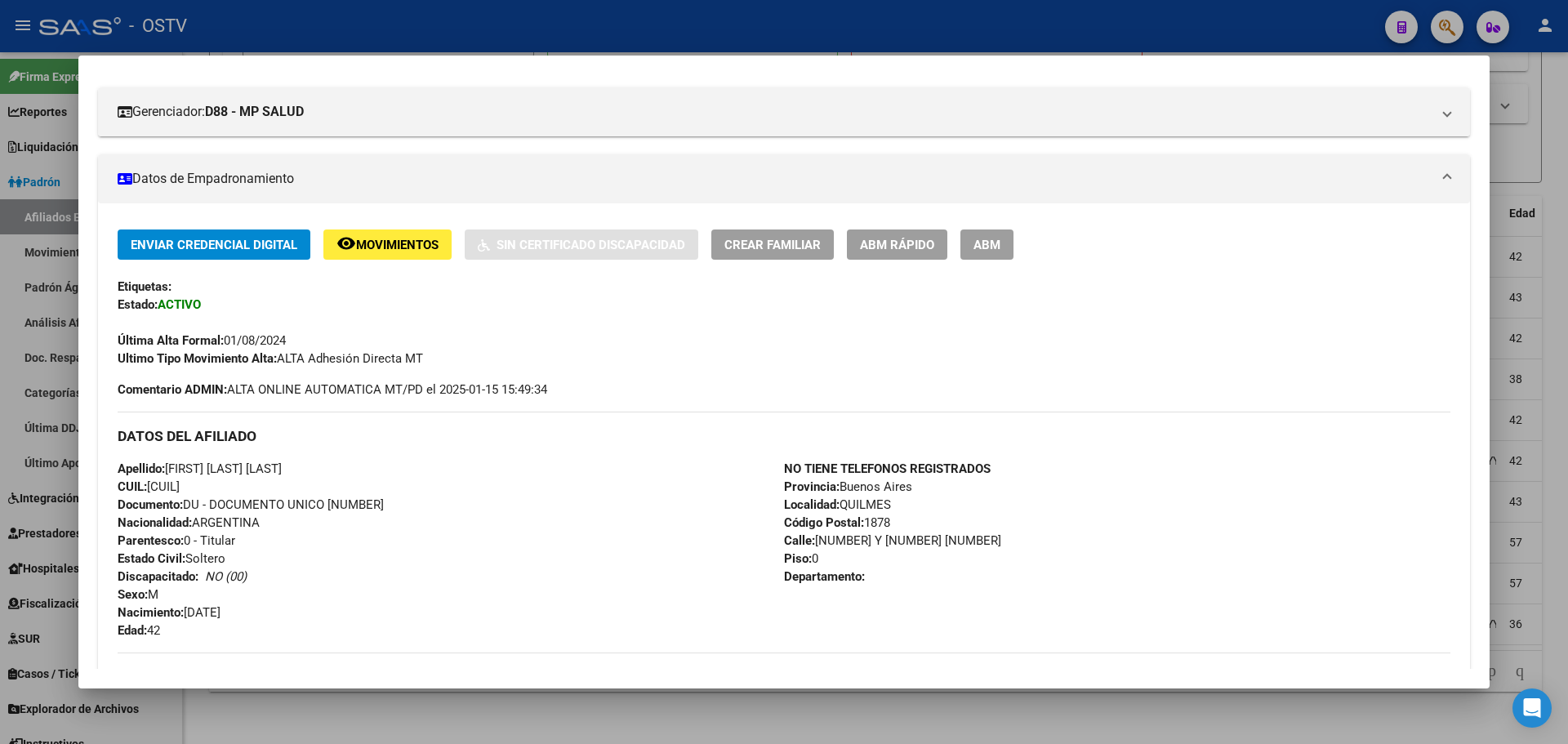 click on "CUIL:  20298127459" at bounding box center [149, 487] 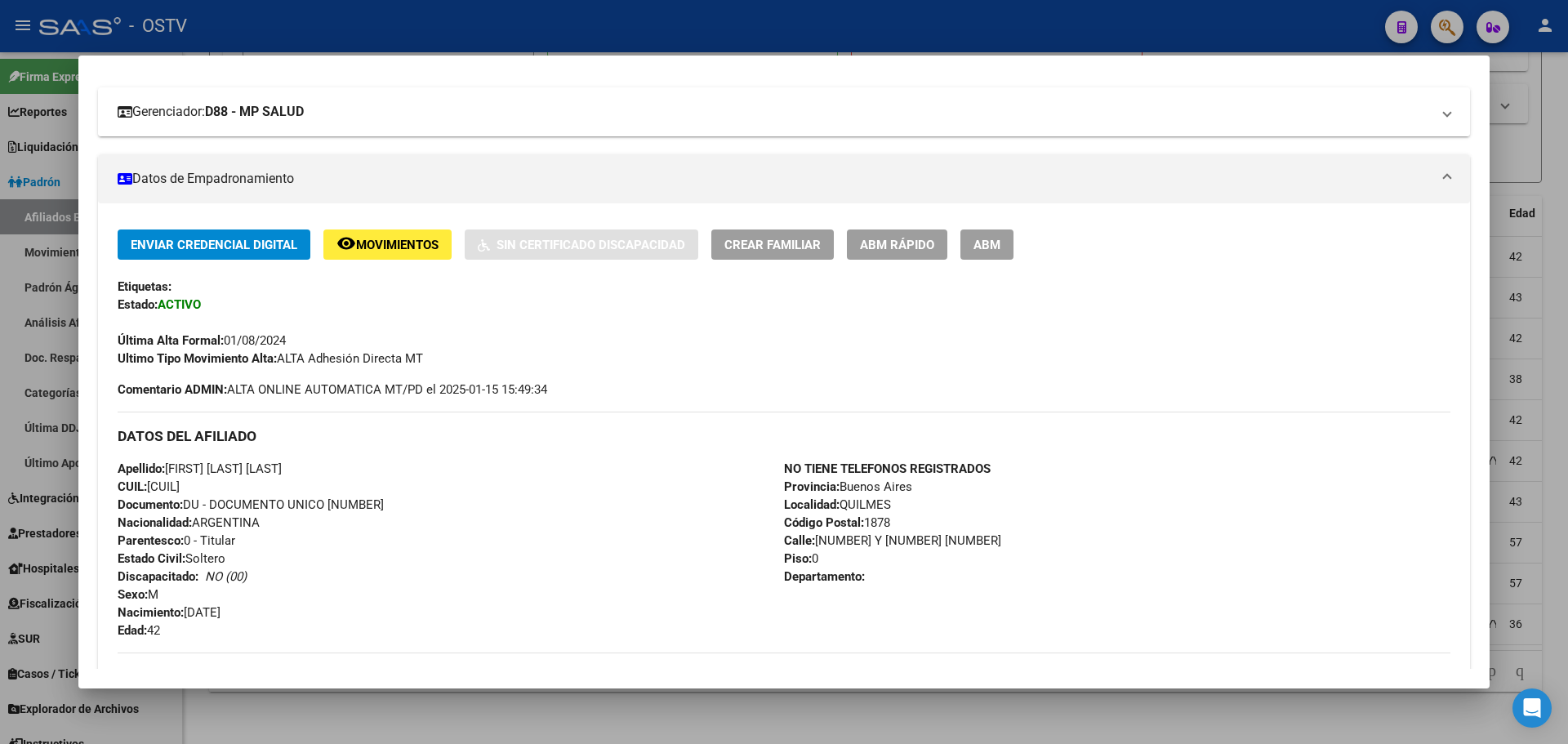click on "Gerenciador:      D88 - MP SALUD" at bounding box center (784, 112) 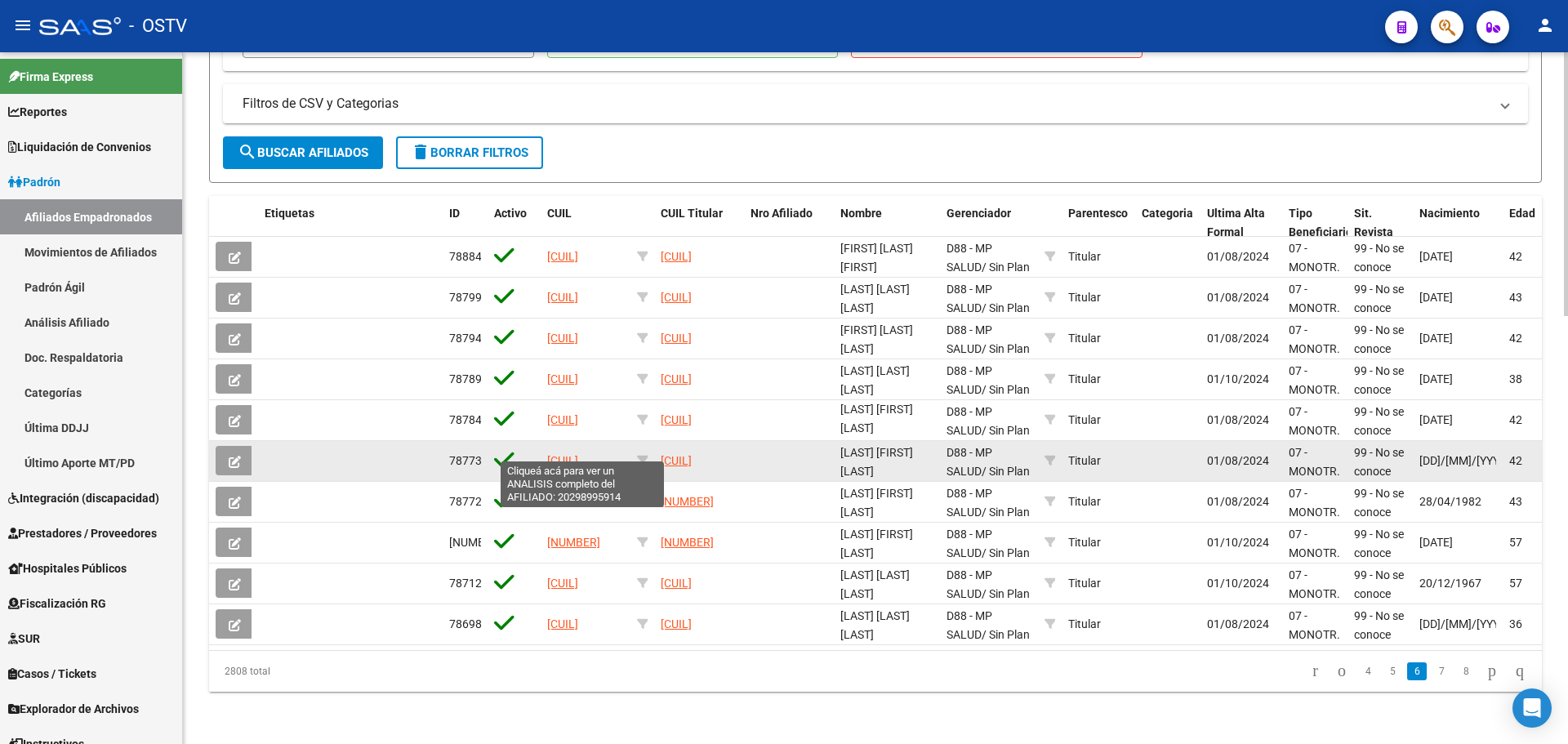 click on "20298995914" 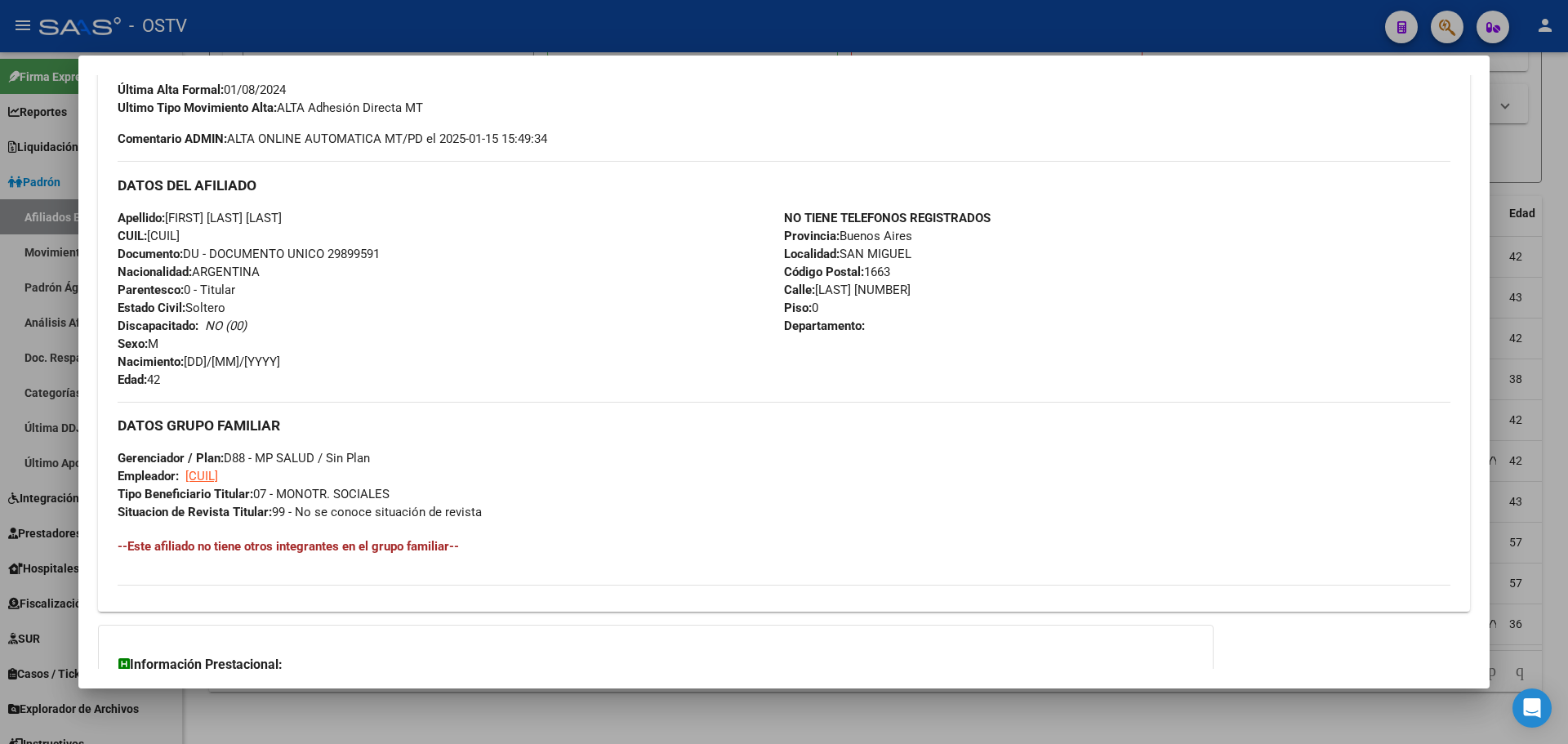 scroll, scrollTop: 450, scrollLeft: 0, axis: vertical 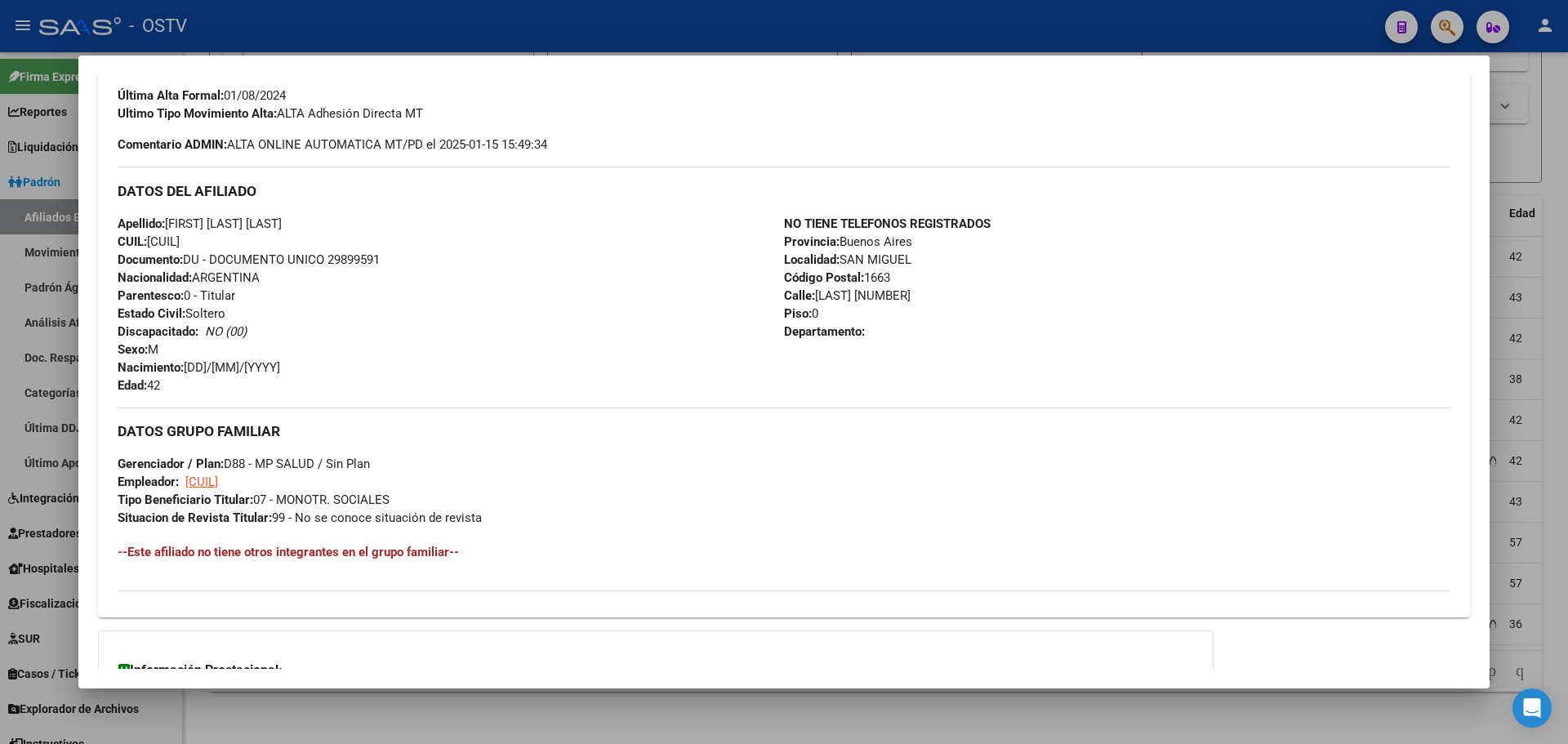 click on "CUIL:  20298995914" at bounding box center (149, 242) 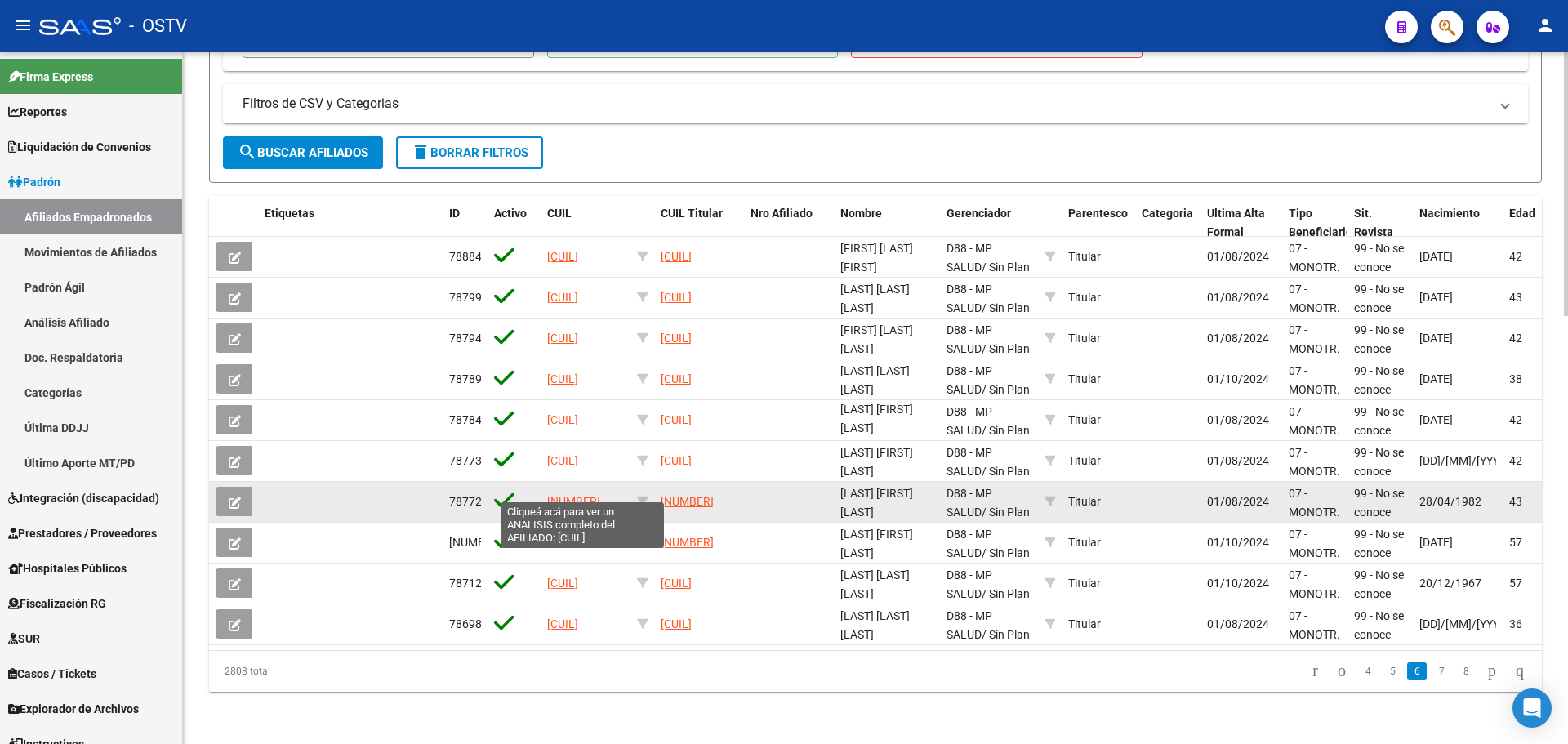 click on "20297459806" 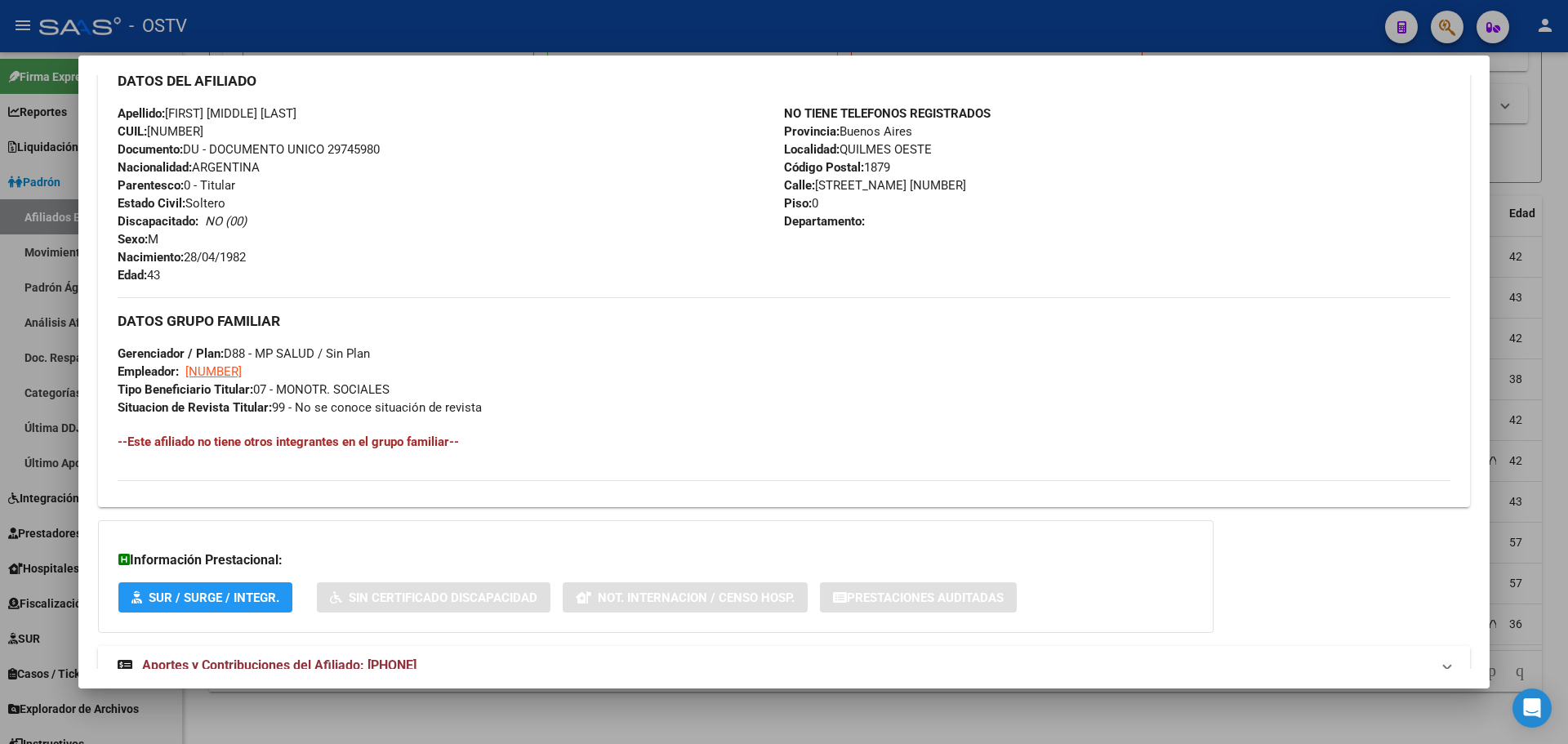 scroll, scrollTop: 532, scrollLeft: 0, axis: vertical 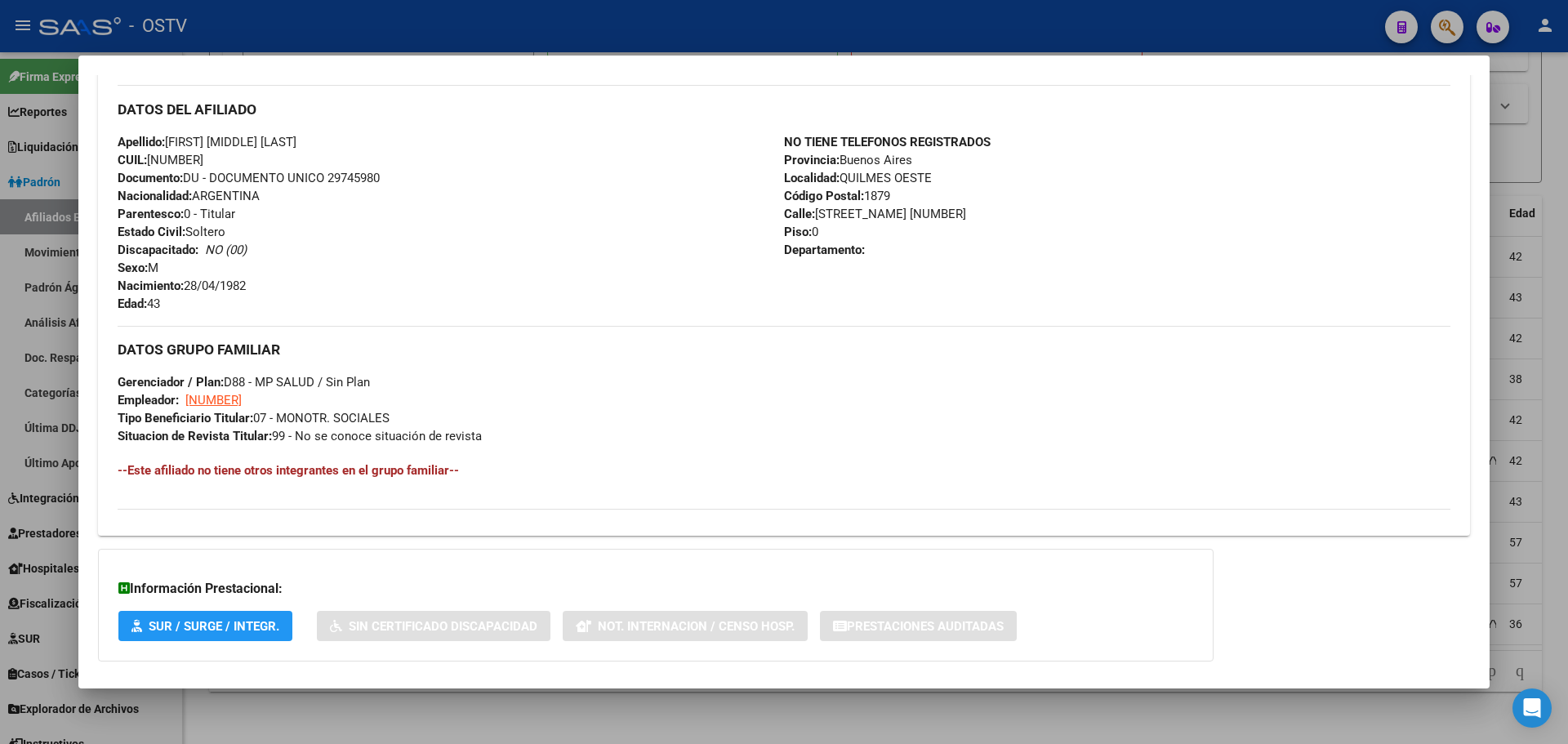 click on "CUIL:  20297459806" at bounding box center [160, 160] 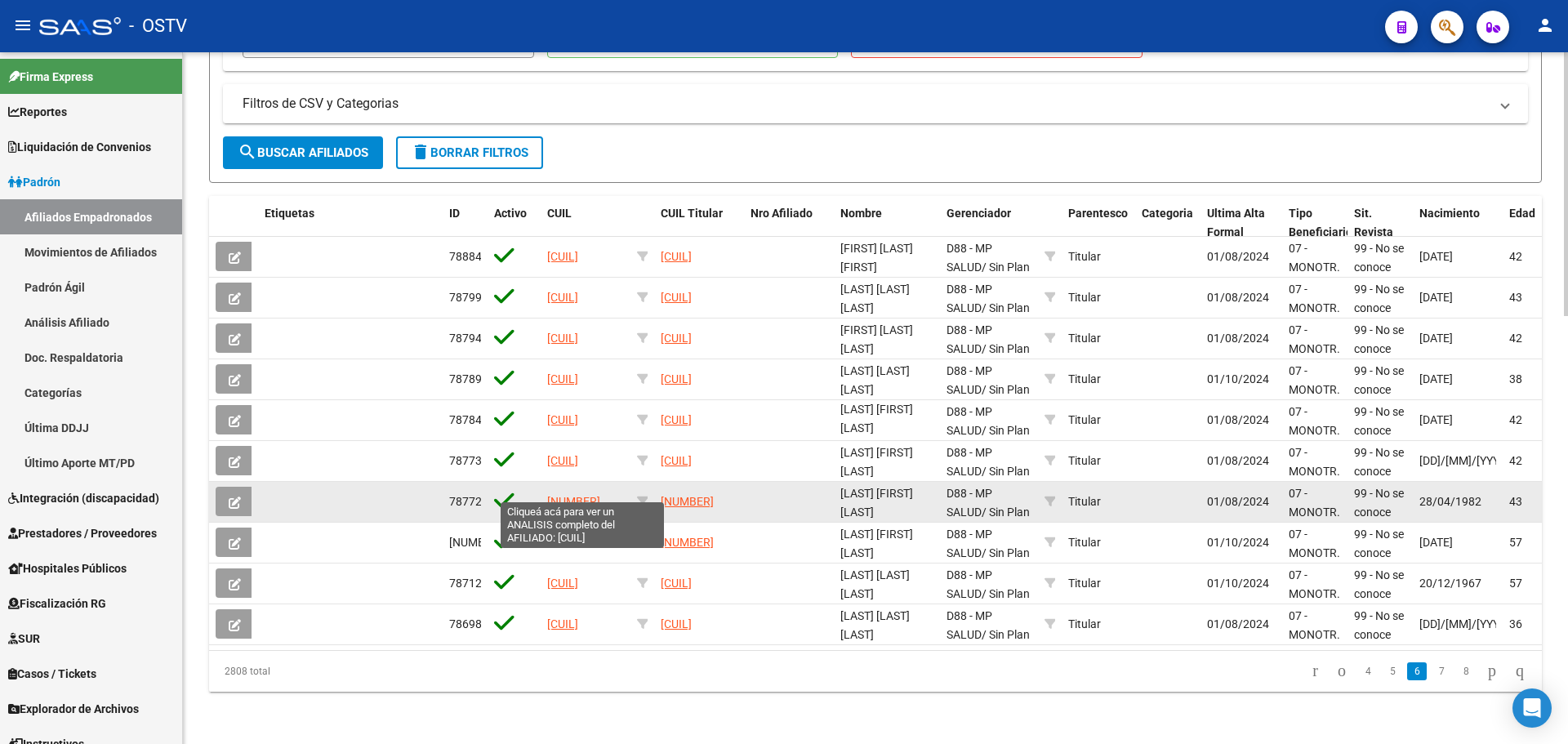 click on "20297459806" 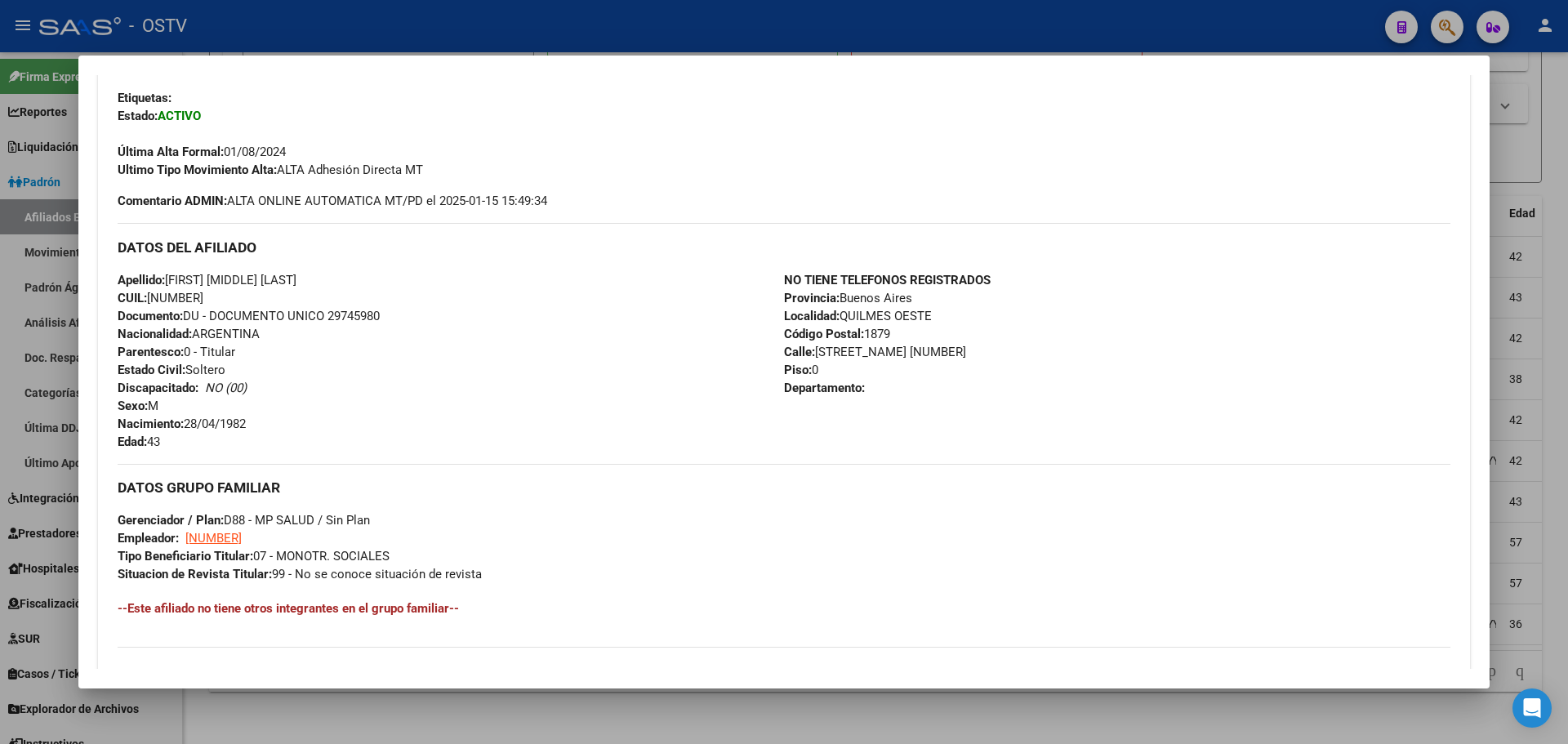scroll, scrollTop: 287, scrollLeft: 0, axis: vertical 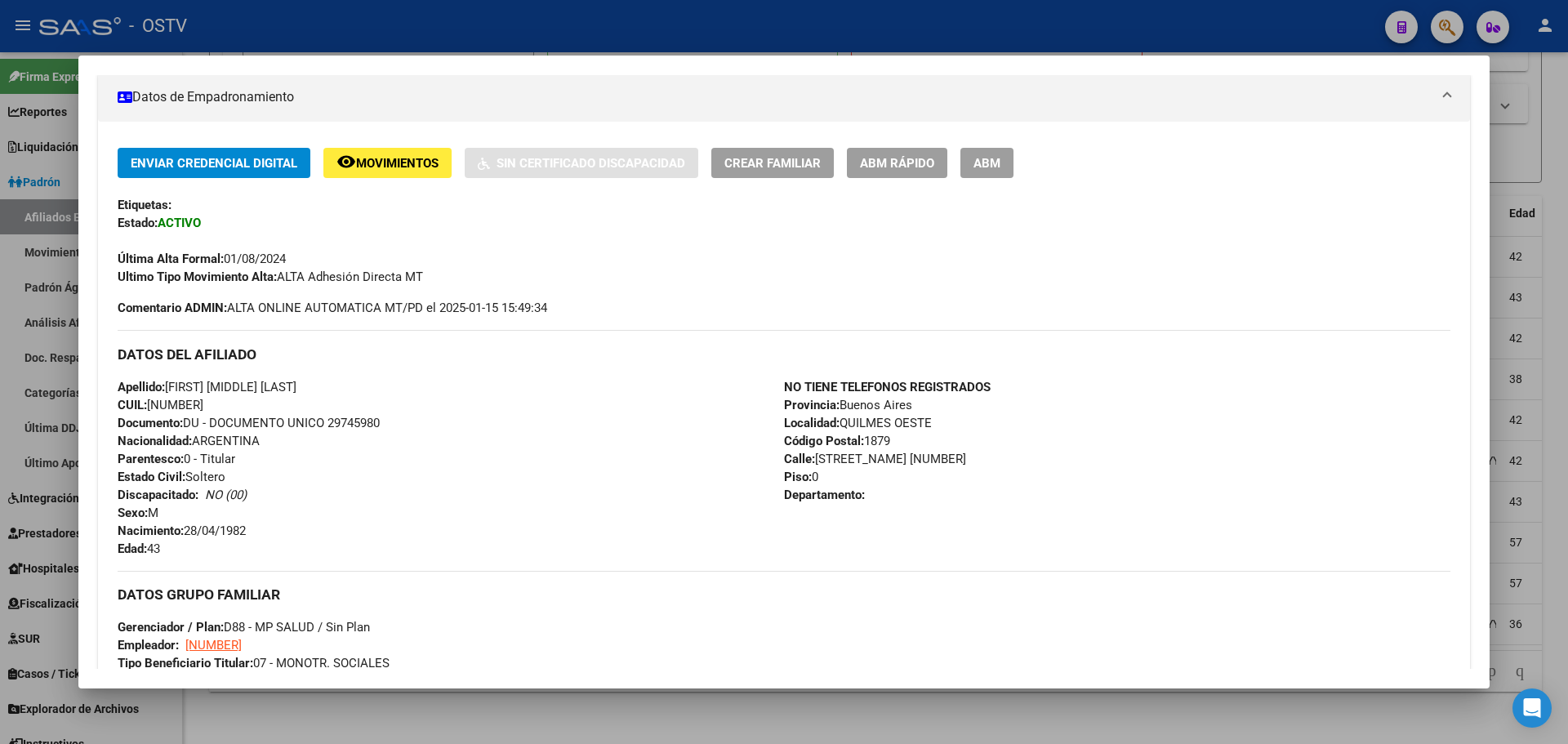 click on "Última Alta Formal:  01/08/2024" at bounding box center [784, 250] 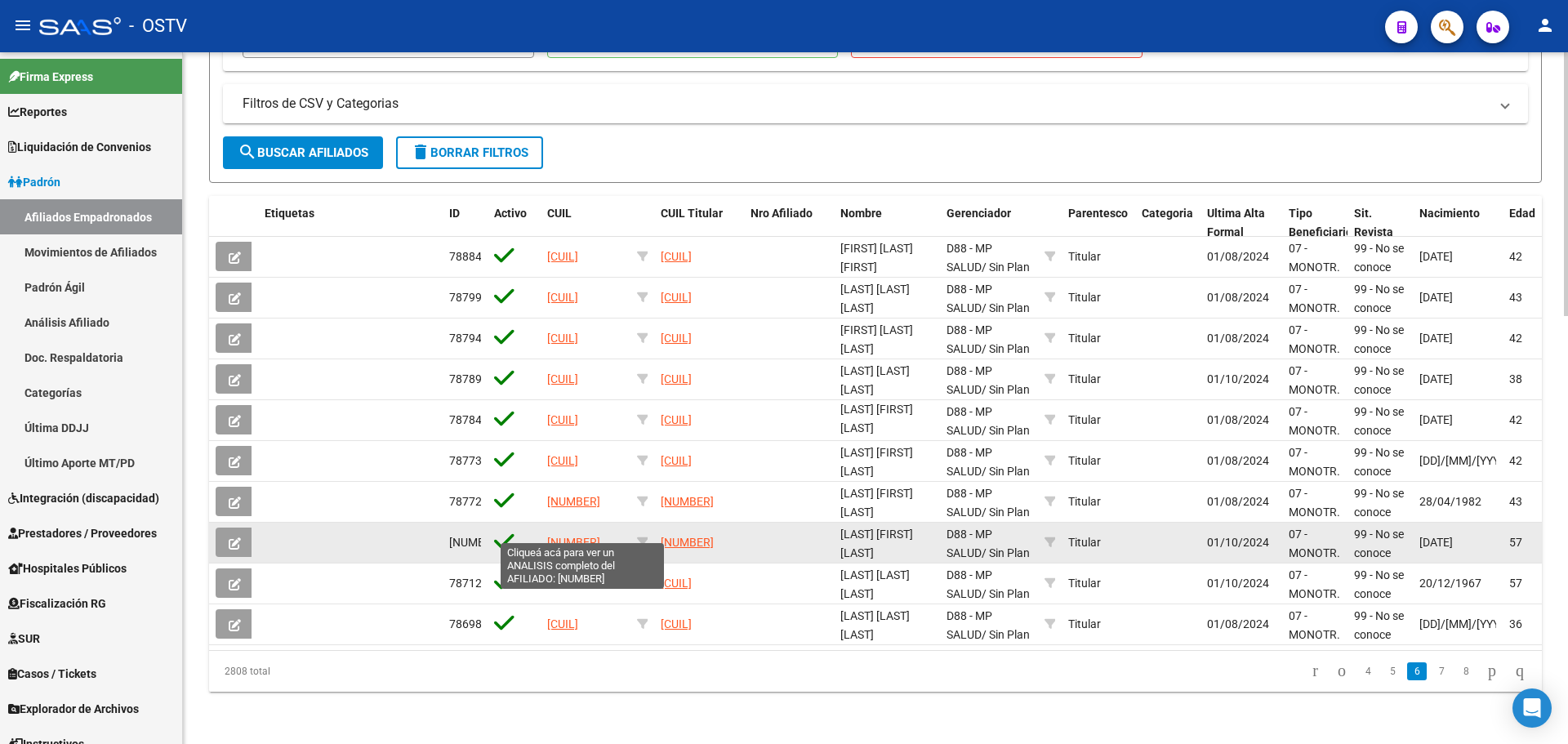 click on "27184757015" 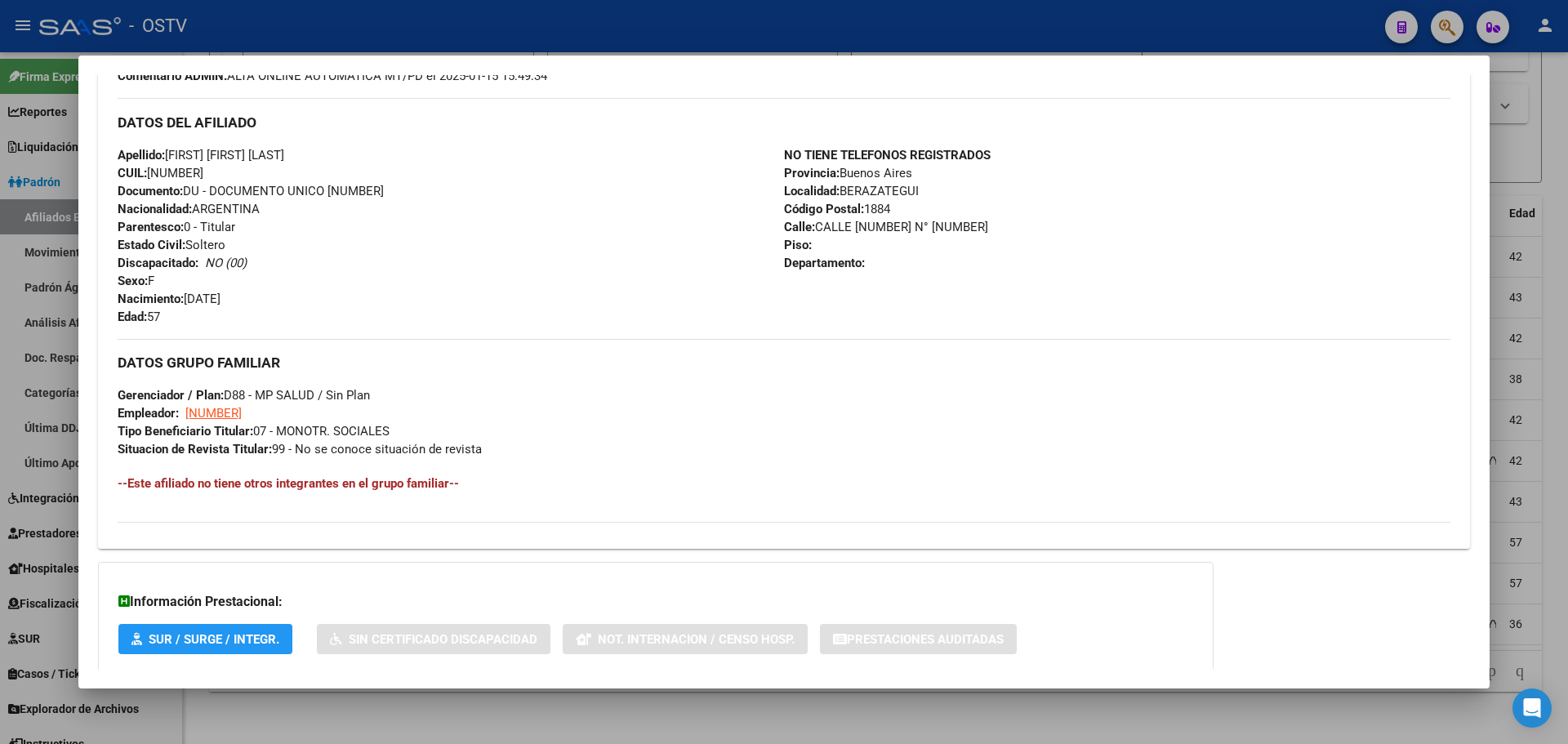 scroll, scrollTop: 368, scrollLeft: 0, axis: vertical 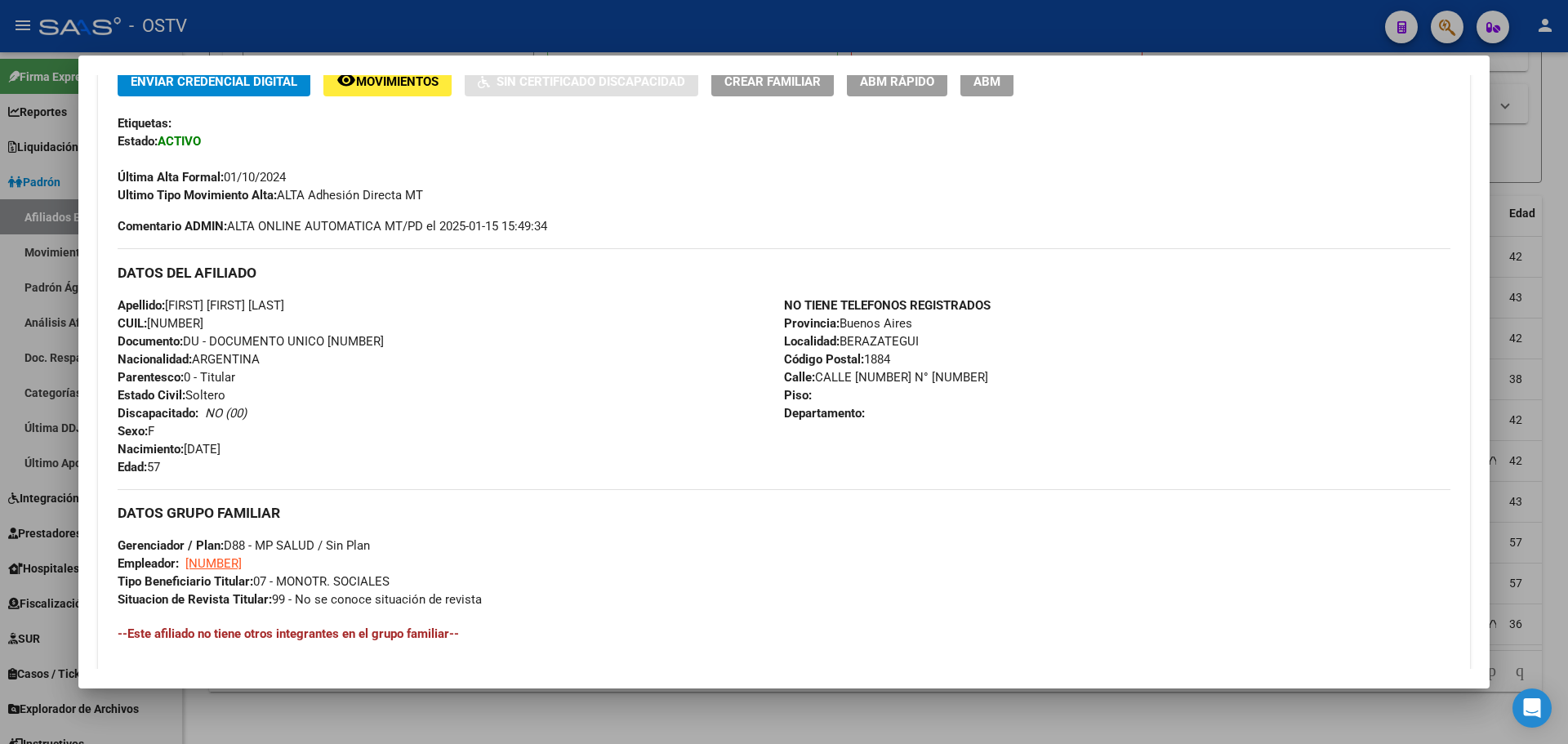 click on "CUIL:  27184757015" at bounding box center [160, 323] 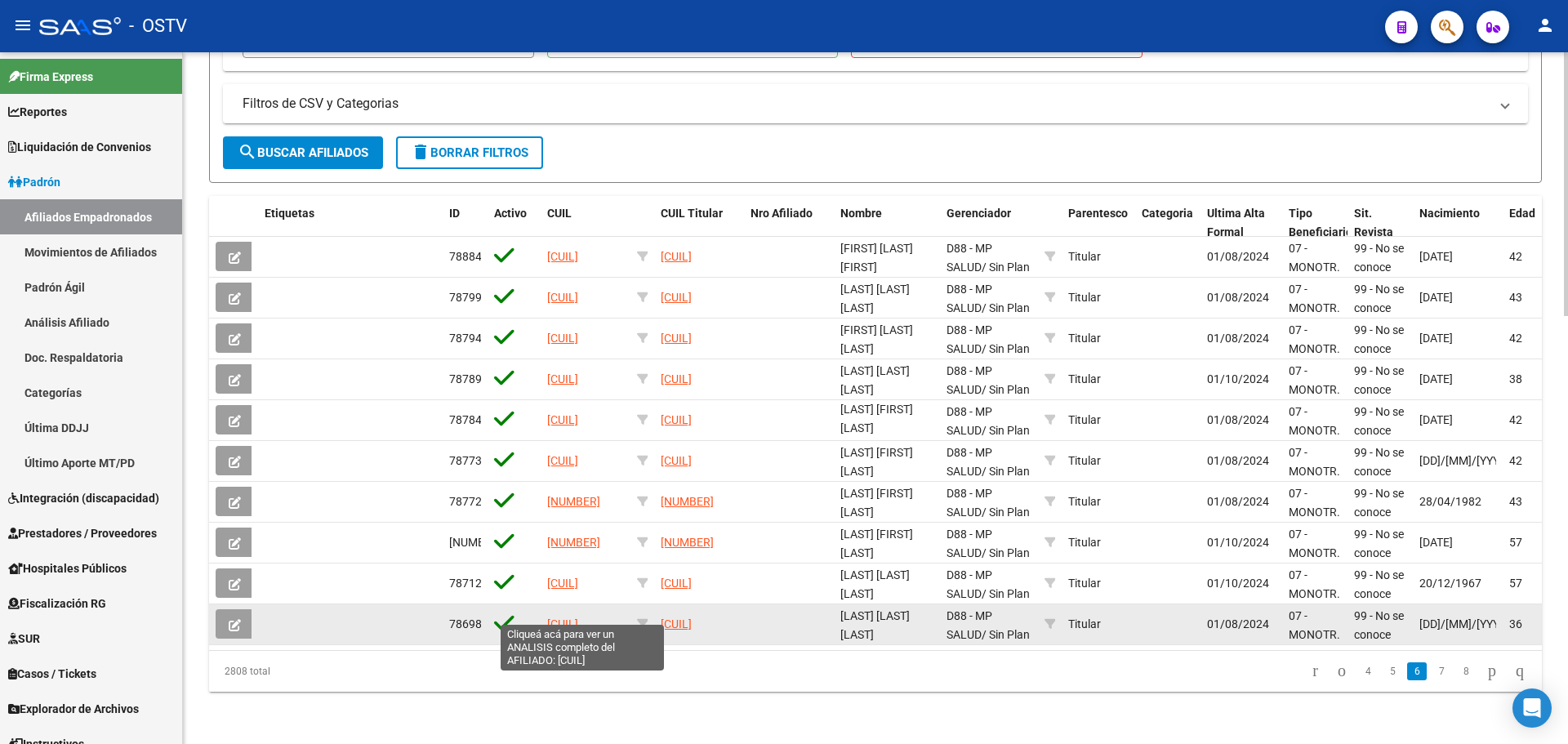 click on "20346132060" 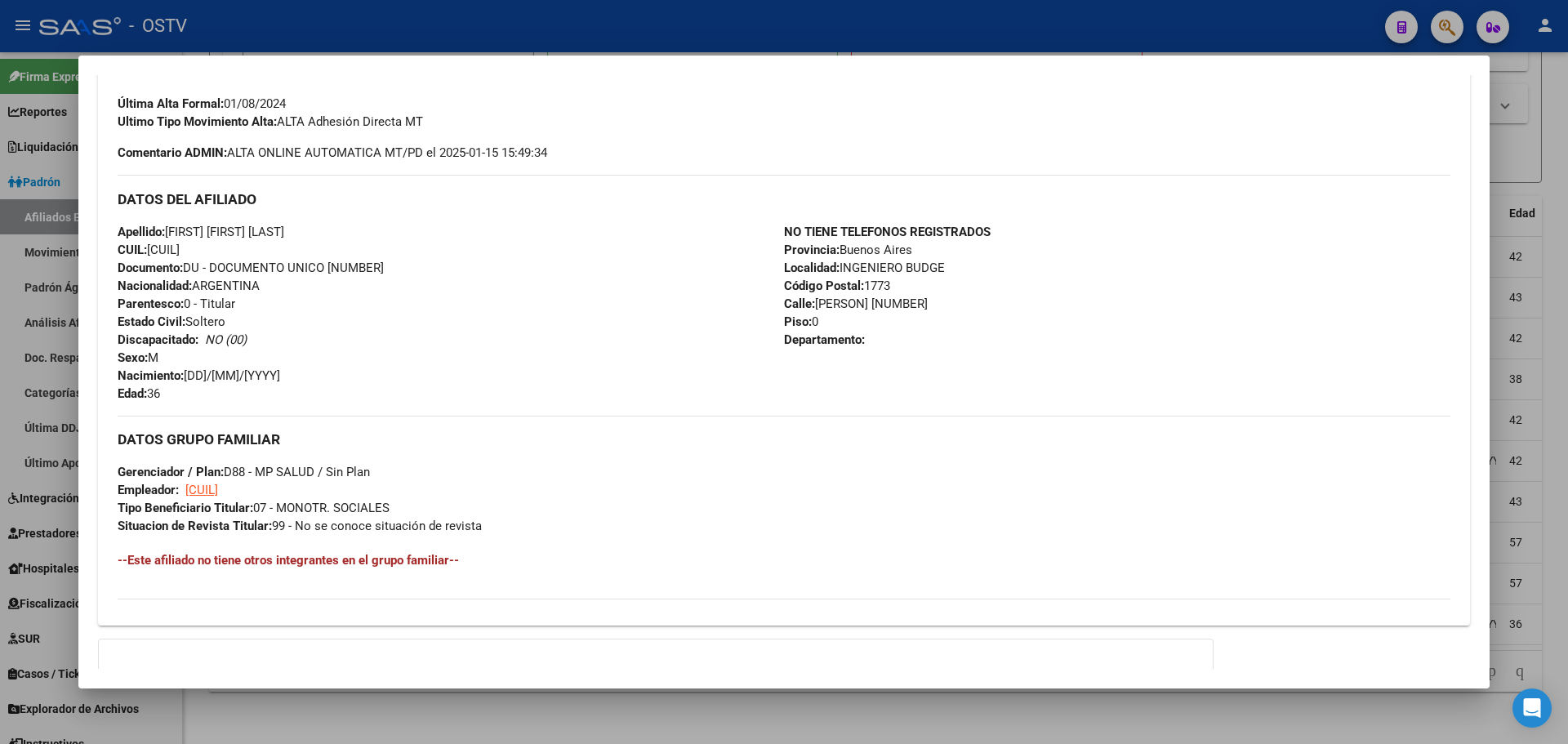 scroll, scrollTop: 281, scrollLeft: 0, axis: vertical 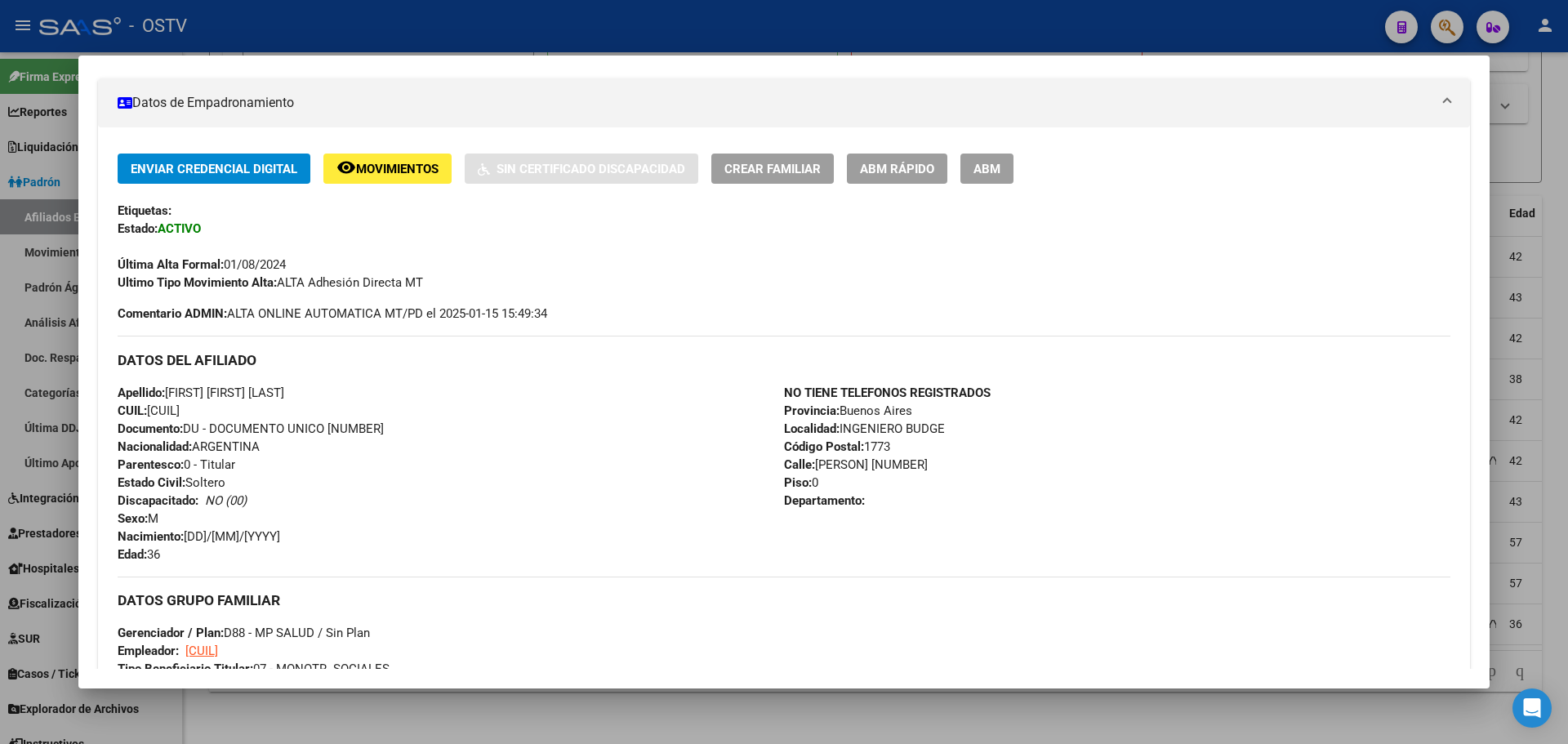 click on "CUIL:  20346132060" at bounding box center [149, 411] 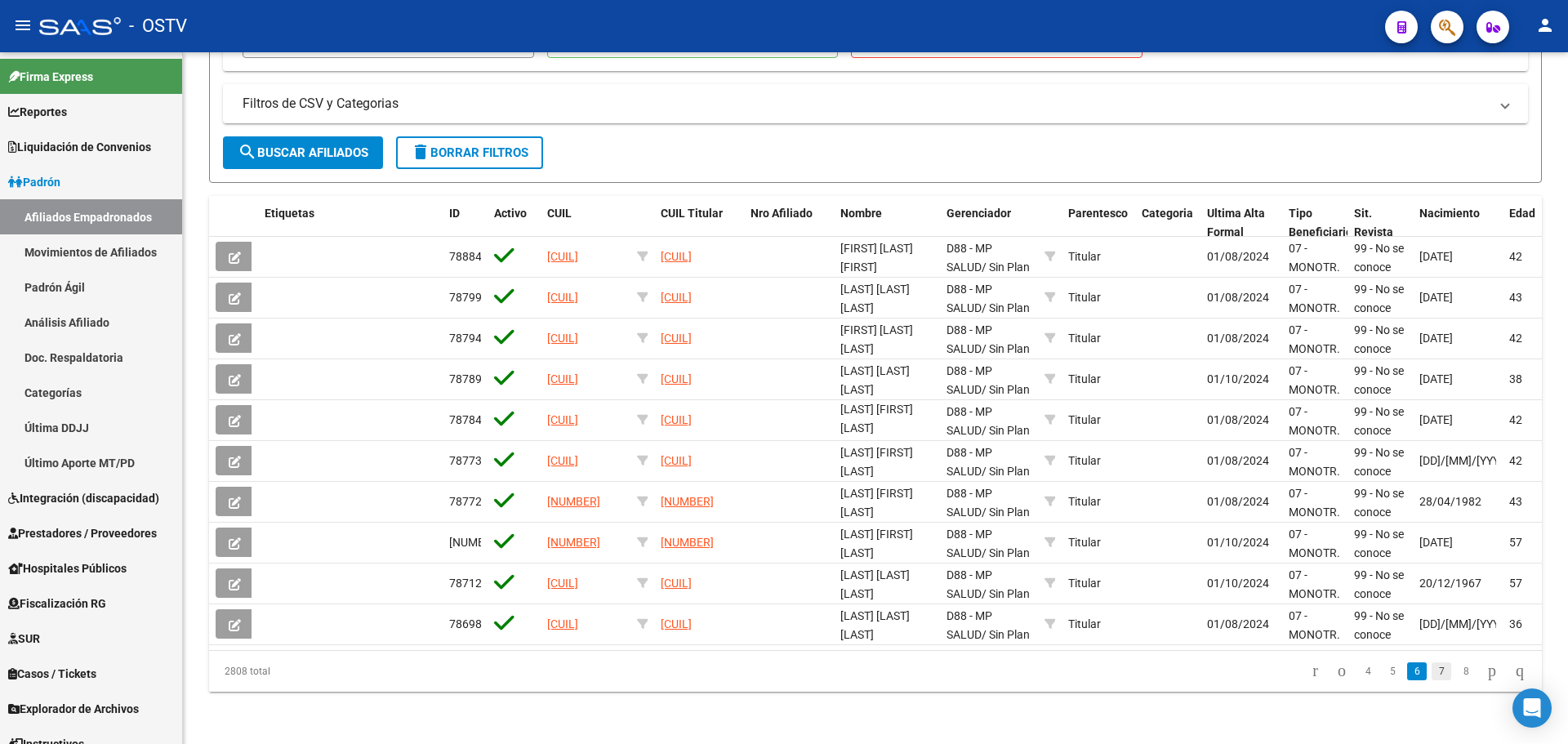 click on "7" 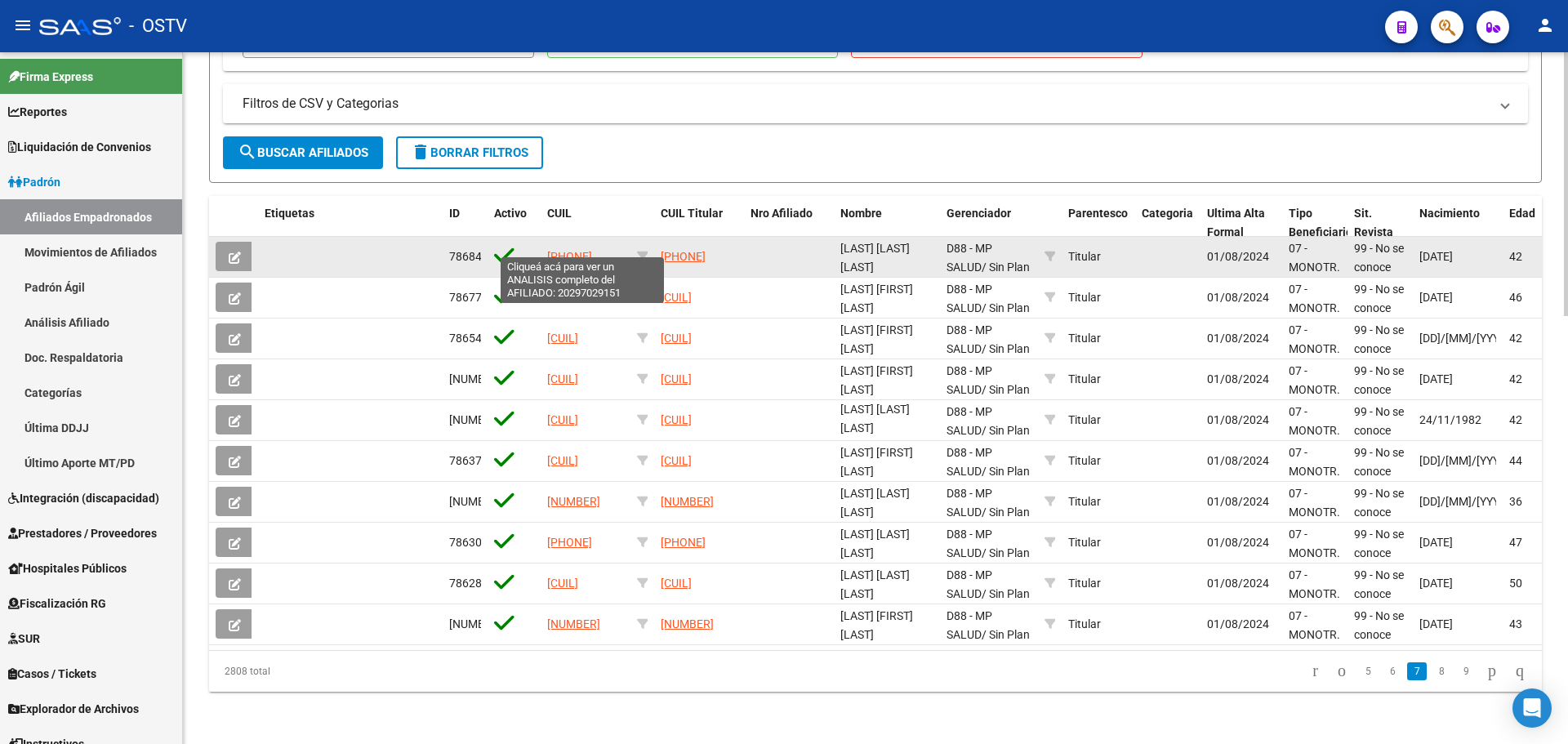 click on "20297029151" 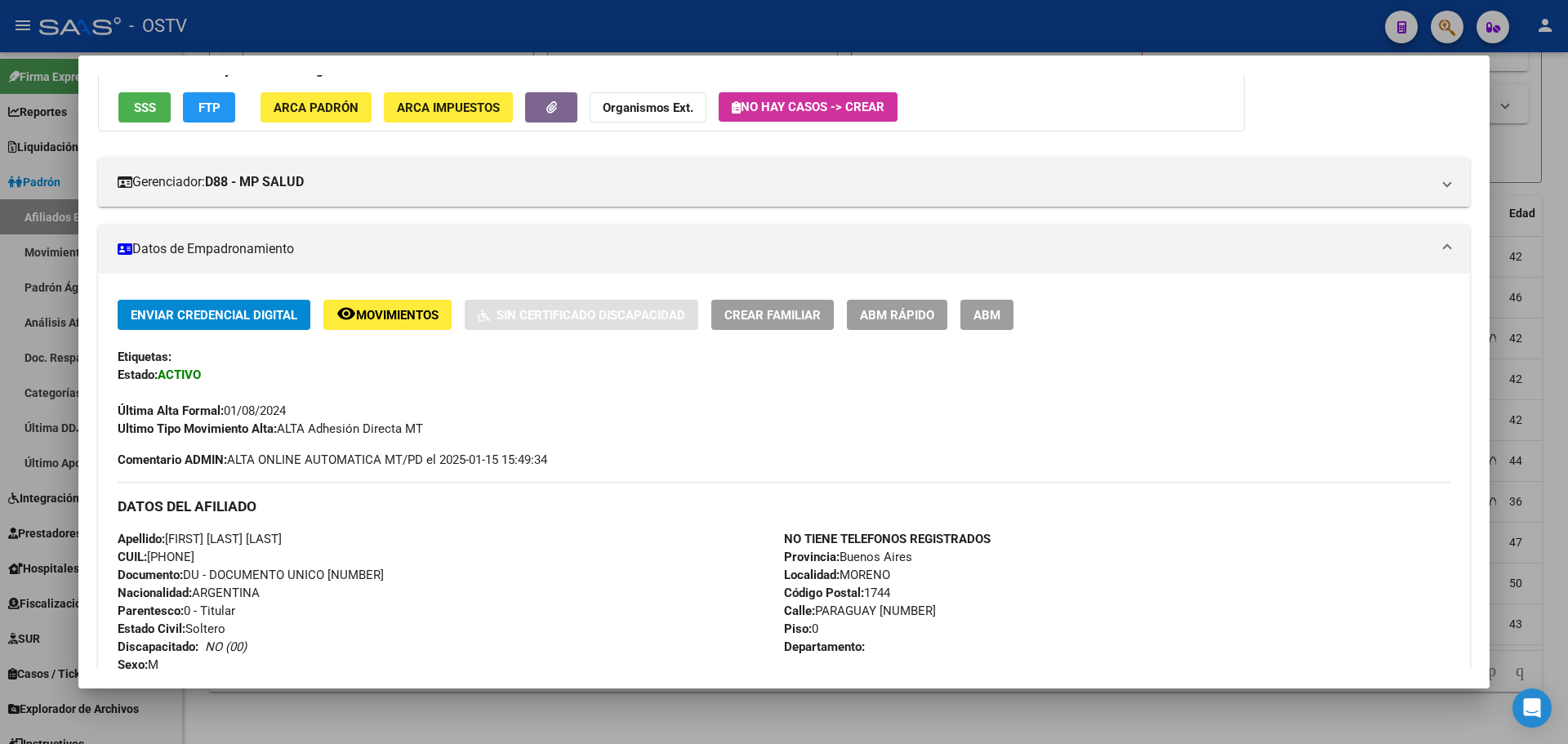 scroll, scrollTop: 163, scrollLeft: 0, axis: vertical 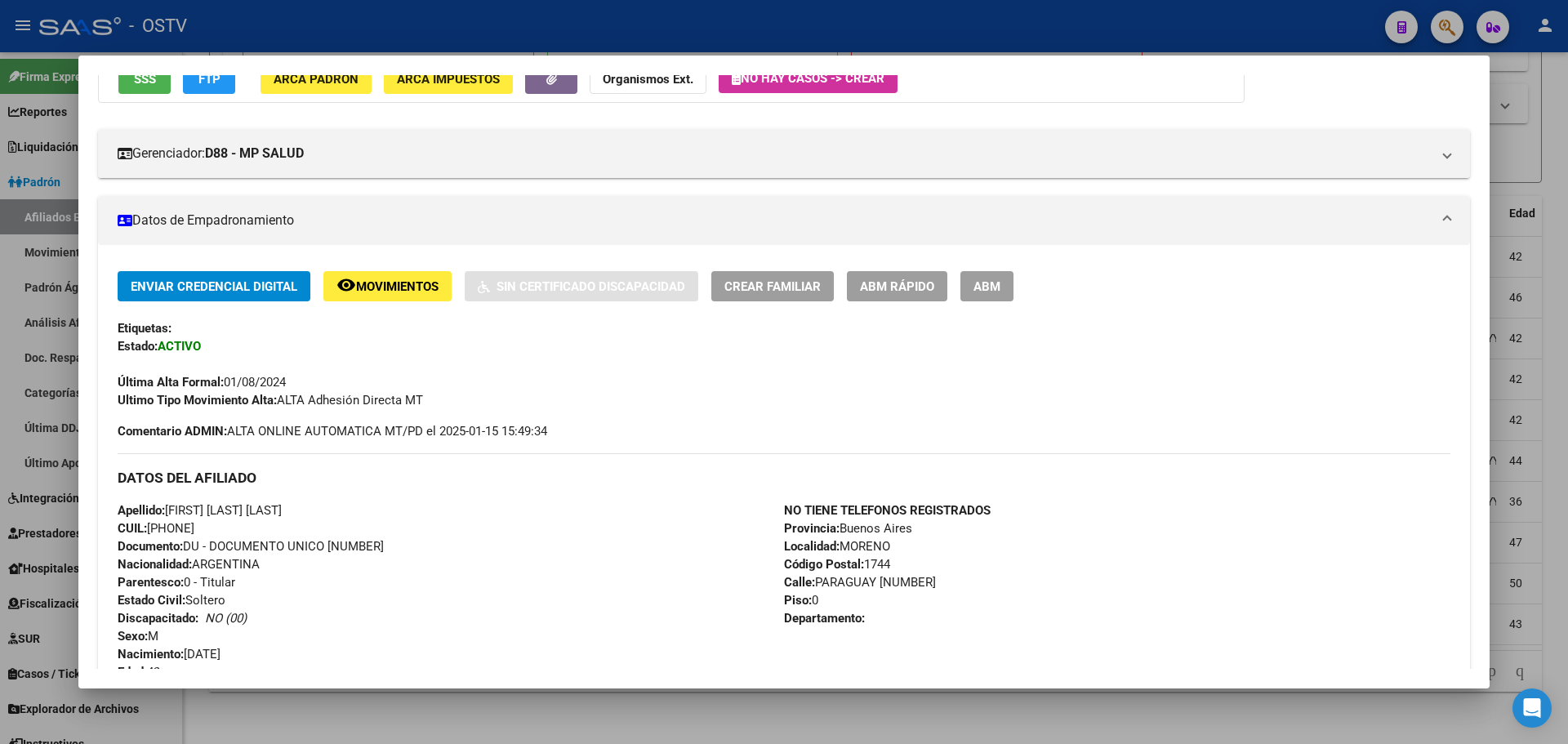 click on "CUIL:  20297029151" at bounding box center [156, 528] 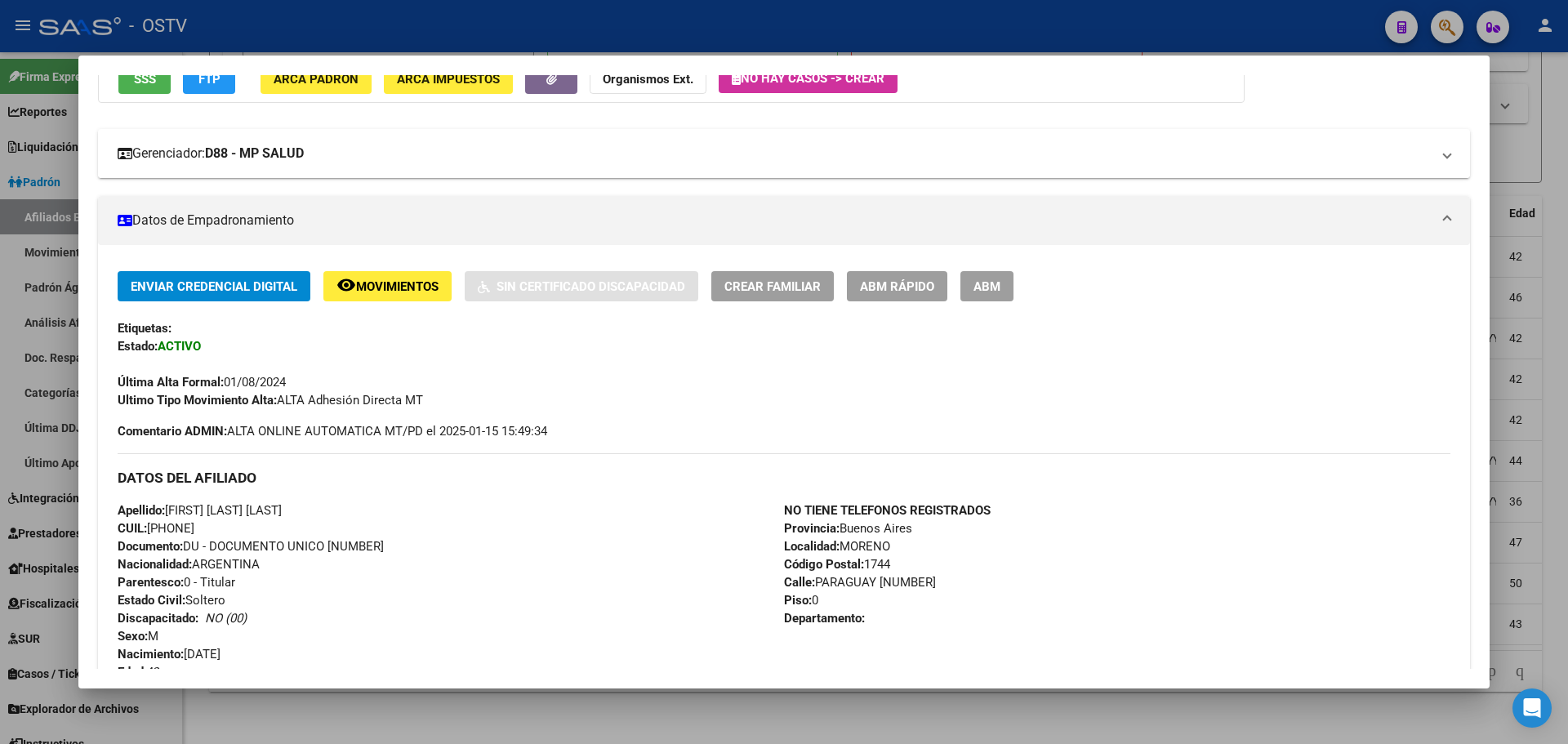 click on "Gerenciador:      D88 - MP SALUD" at bounding box center (774, 154) 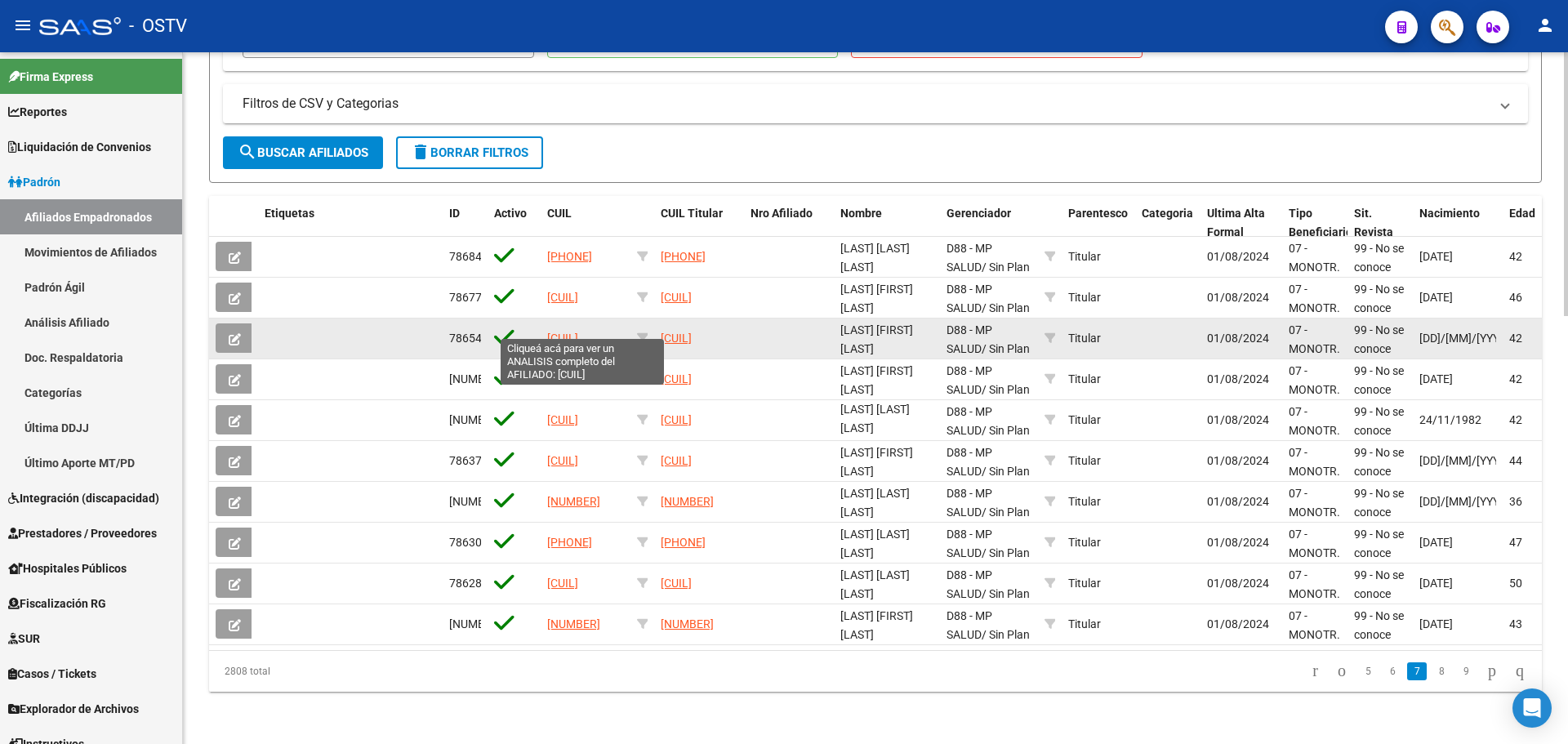 click on "20297800605" 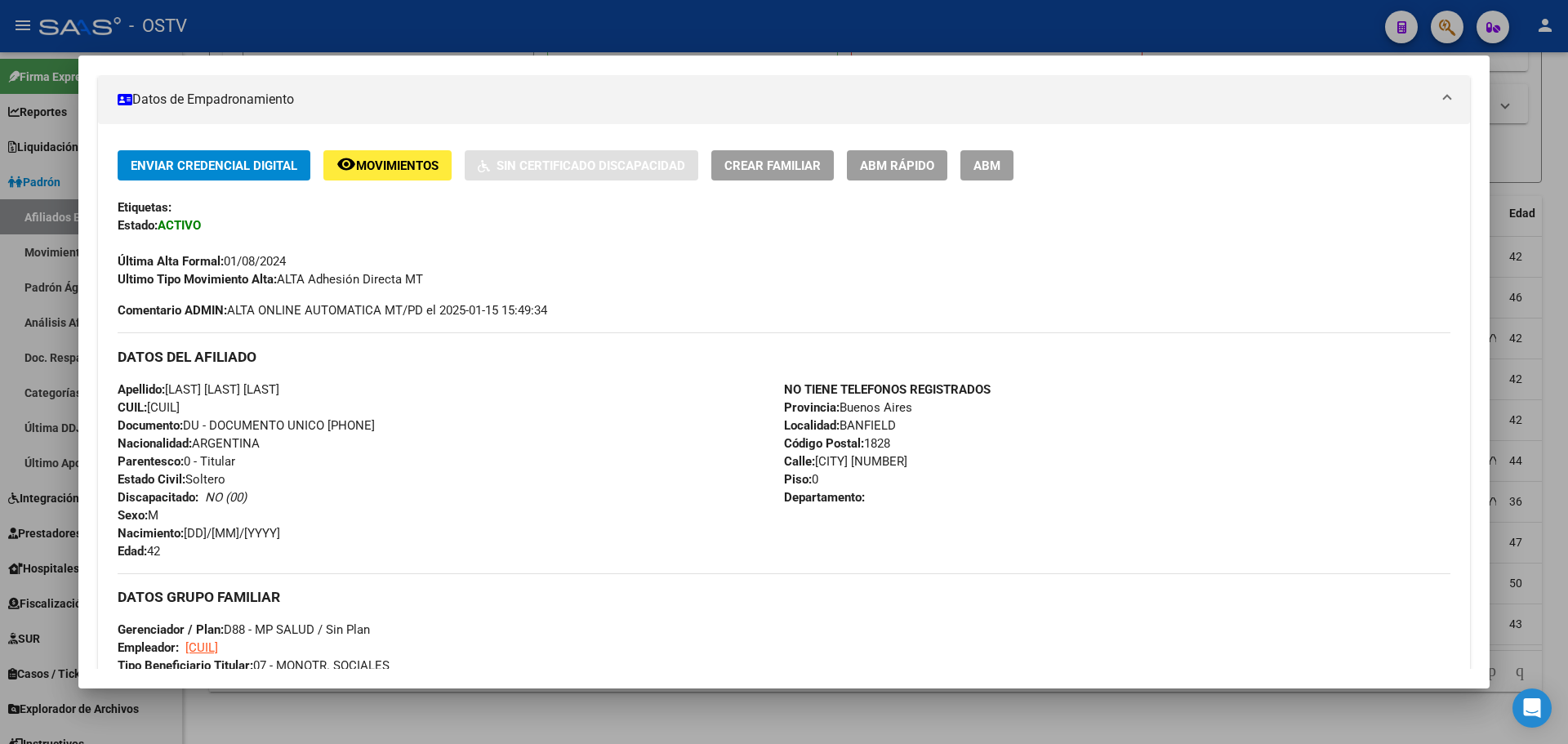 scroll, scrollTop: 245, scrollLeft: 0, axis: vertical 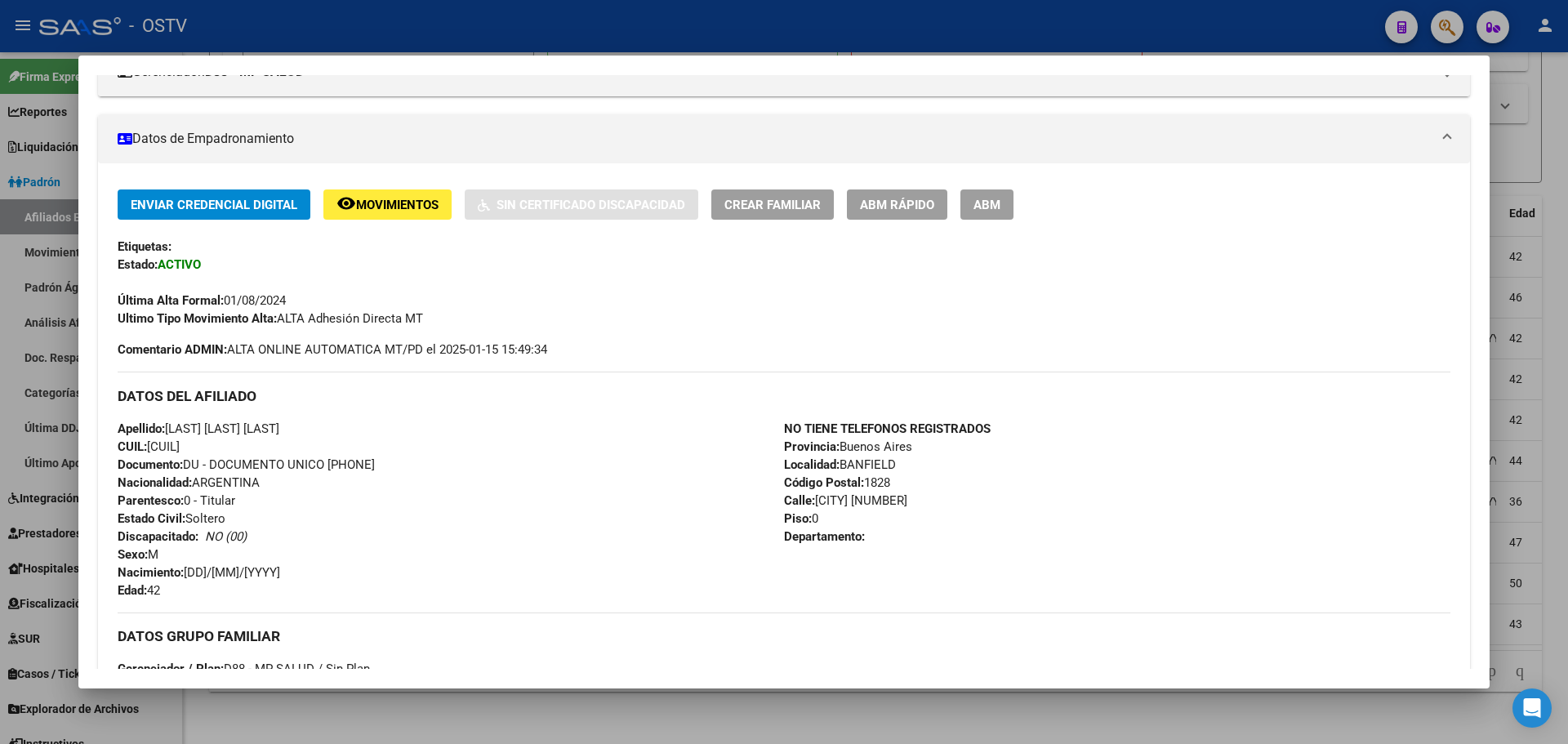 click on "CUIL:  20297800605" at bounding box center (149, 447) 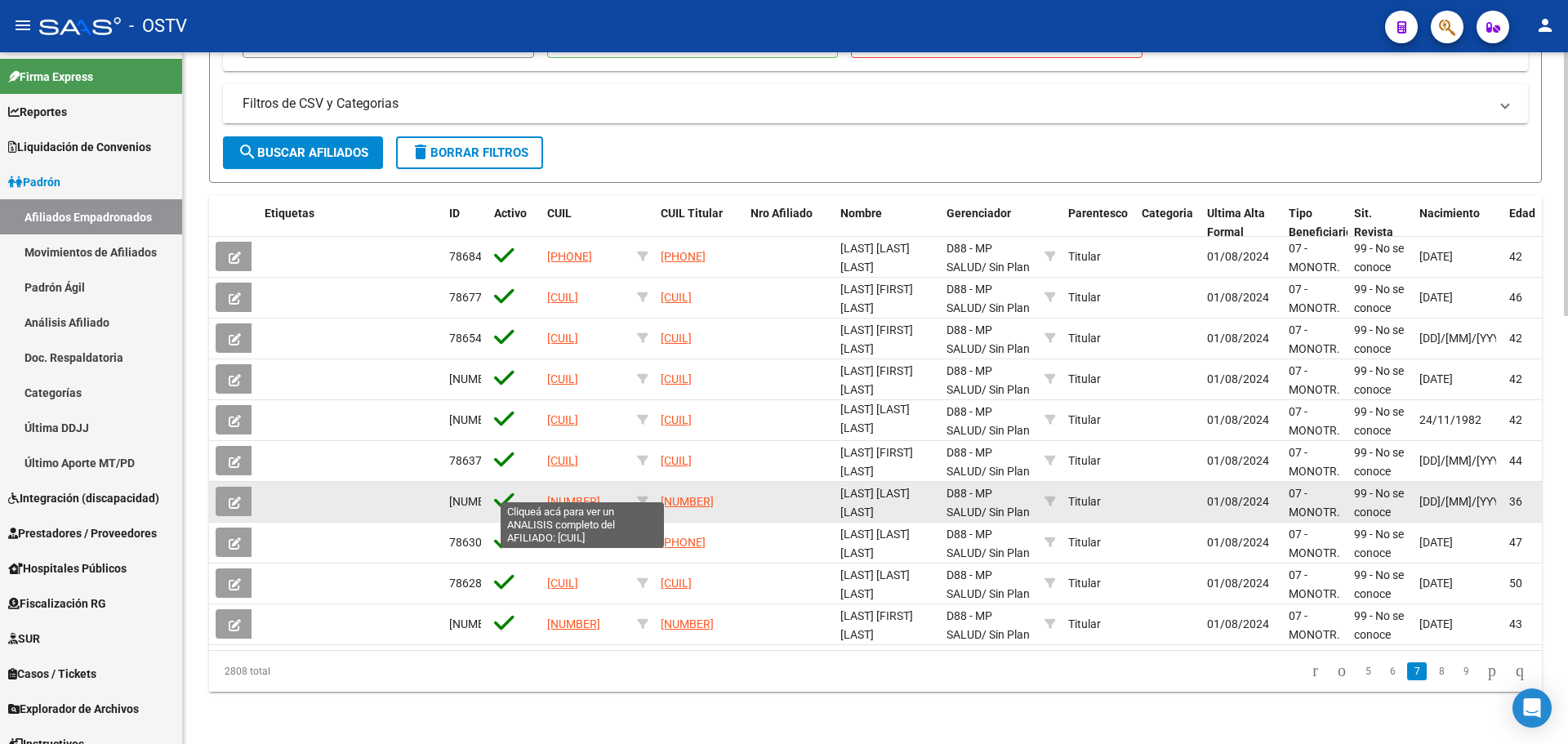 click on "20345739662" 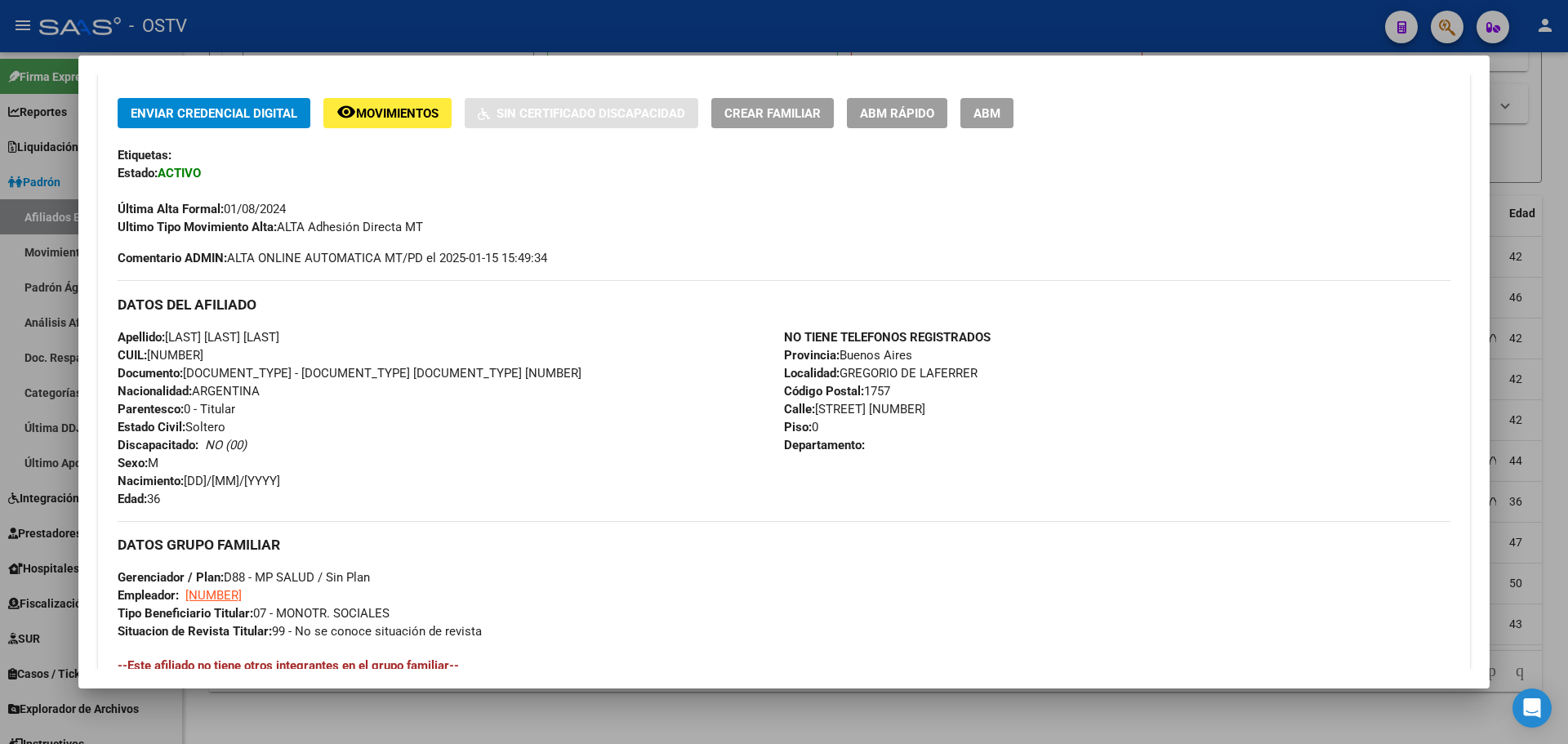 scroll, scrollTop: 408, scrollLeft: 0, axis: vertical 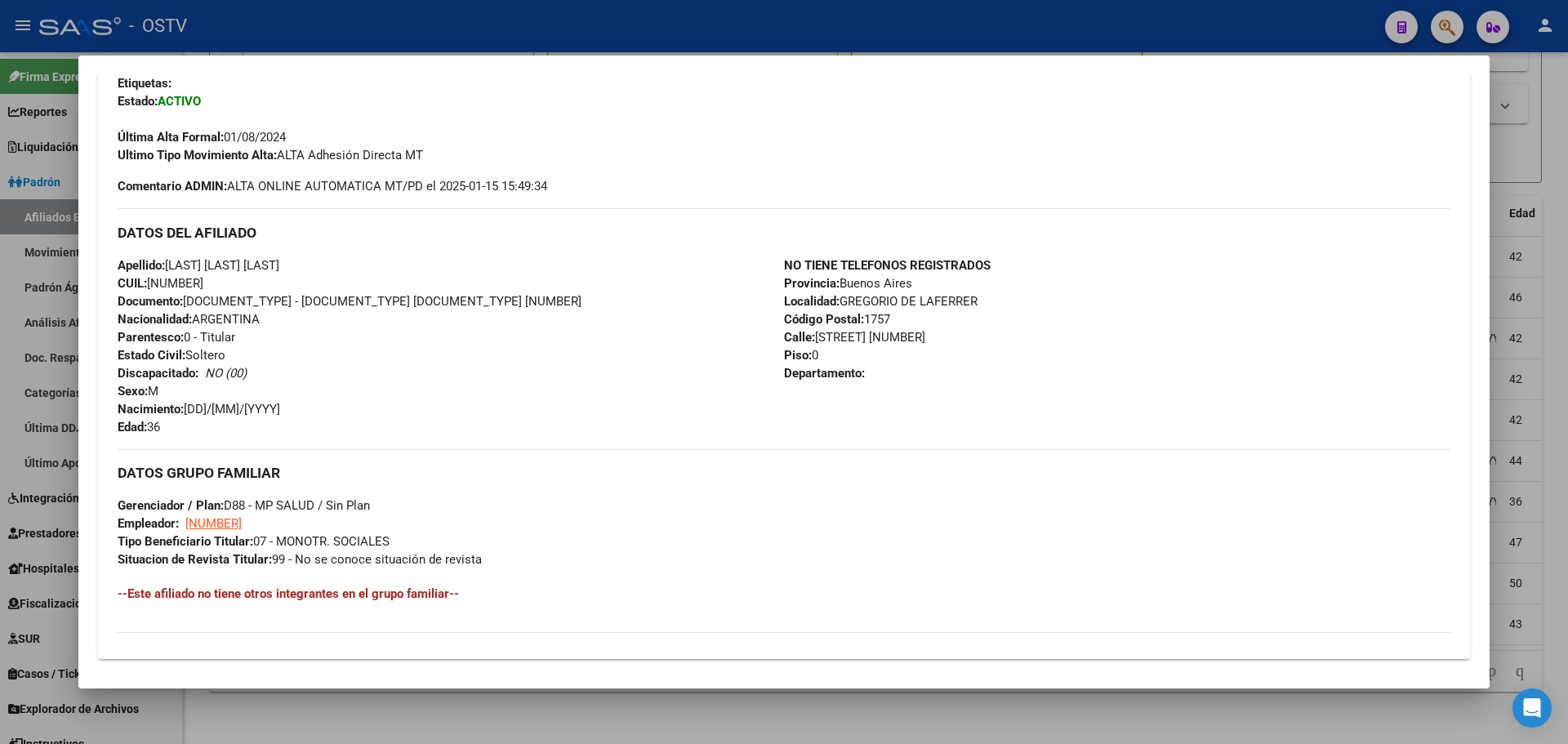 click on "CUIL:  20345739662" at bounding box center [160, 283] 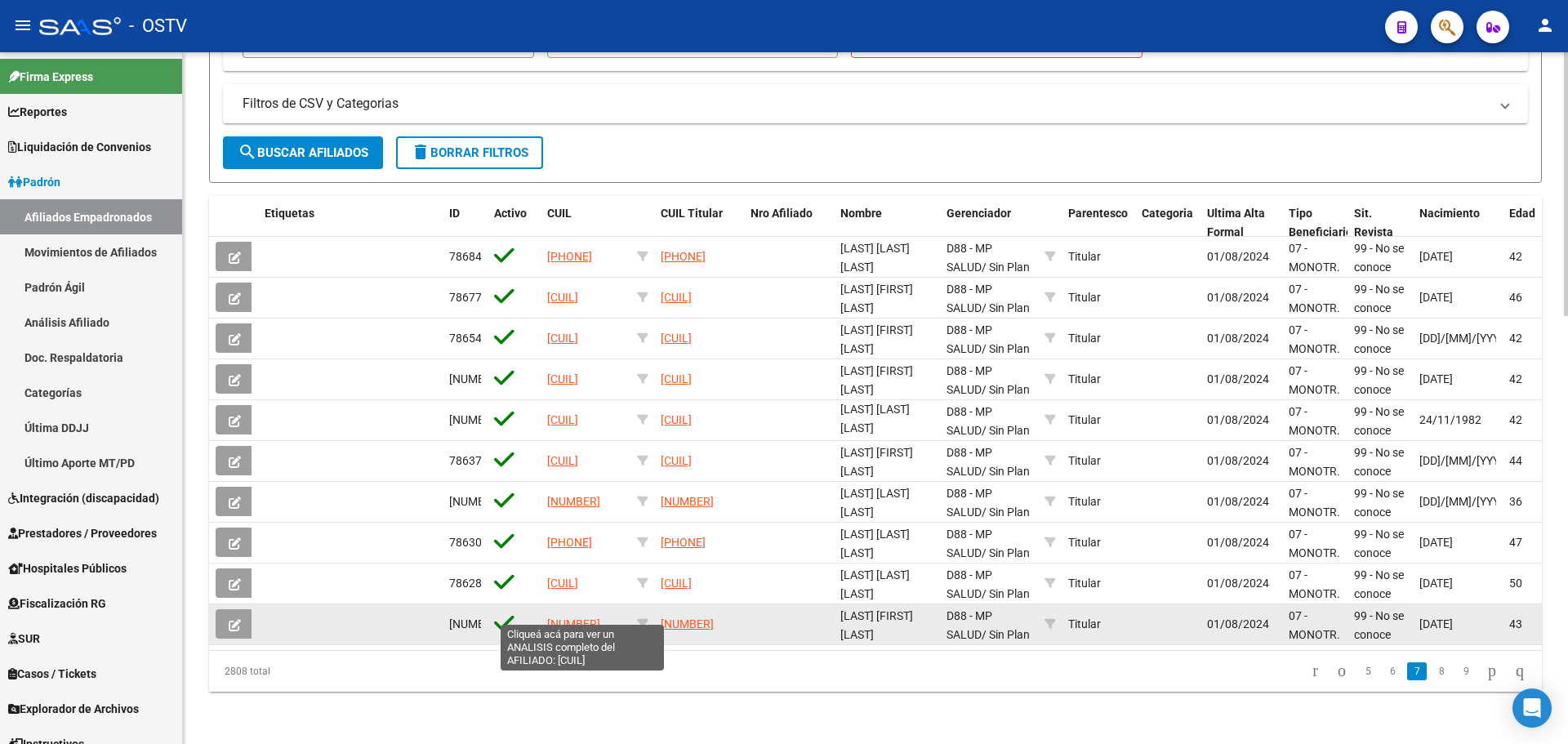 click on "20291605258" 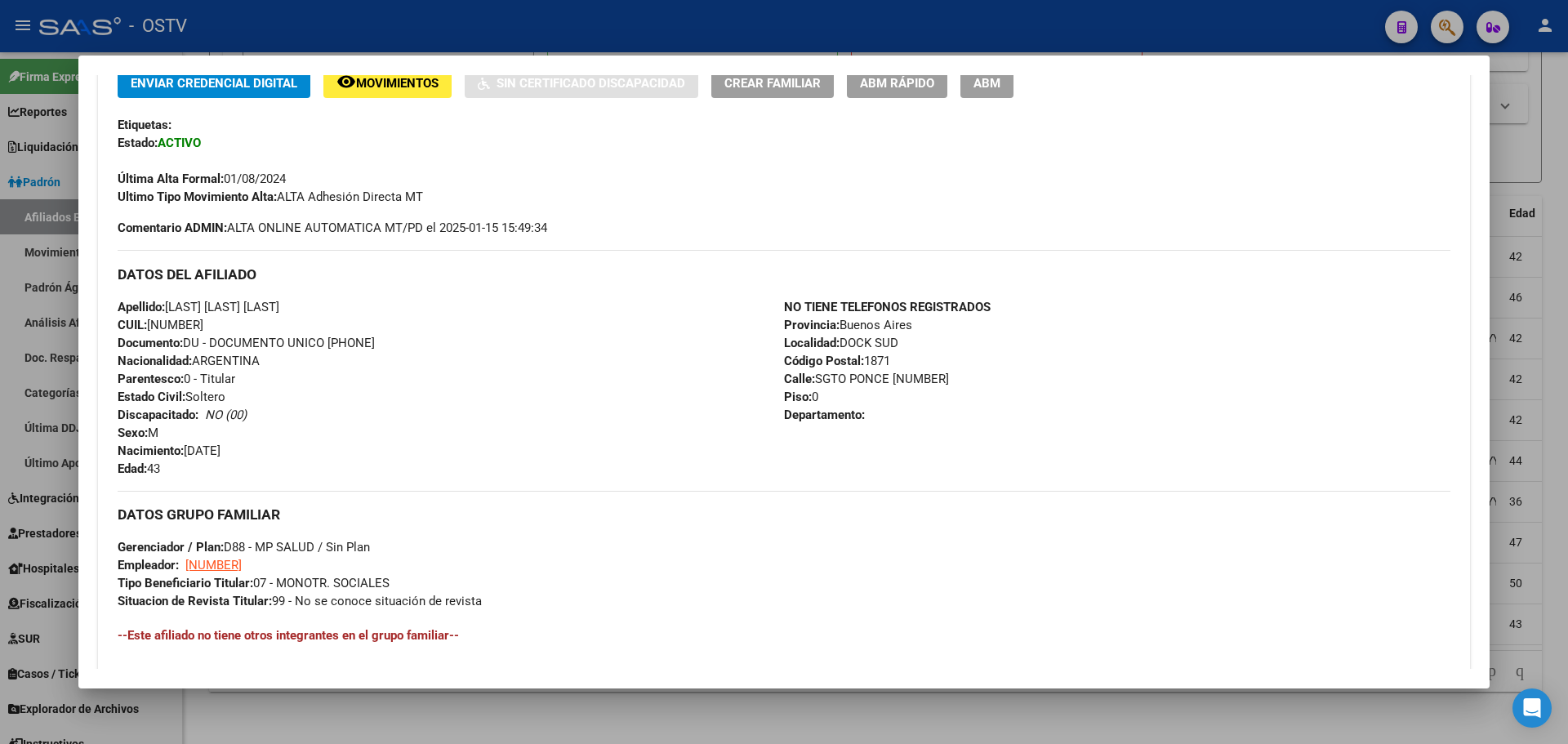 scroll, scrollTop: 368, scrollLeft: 0, axis: vertical 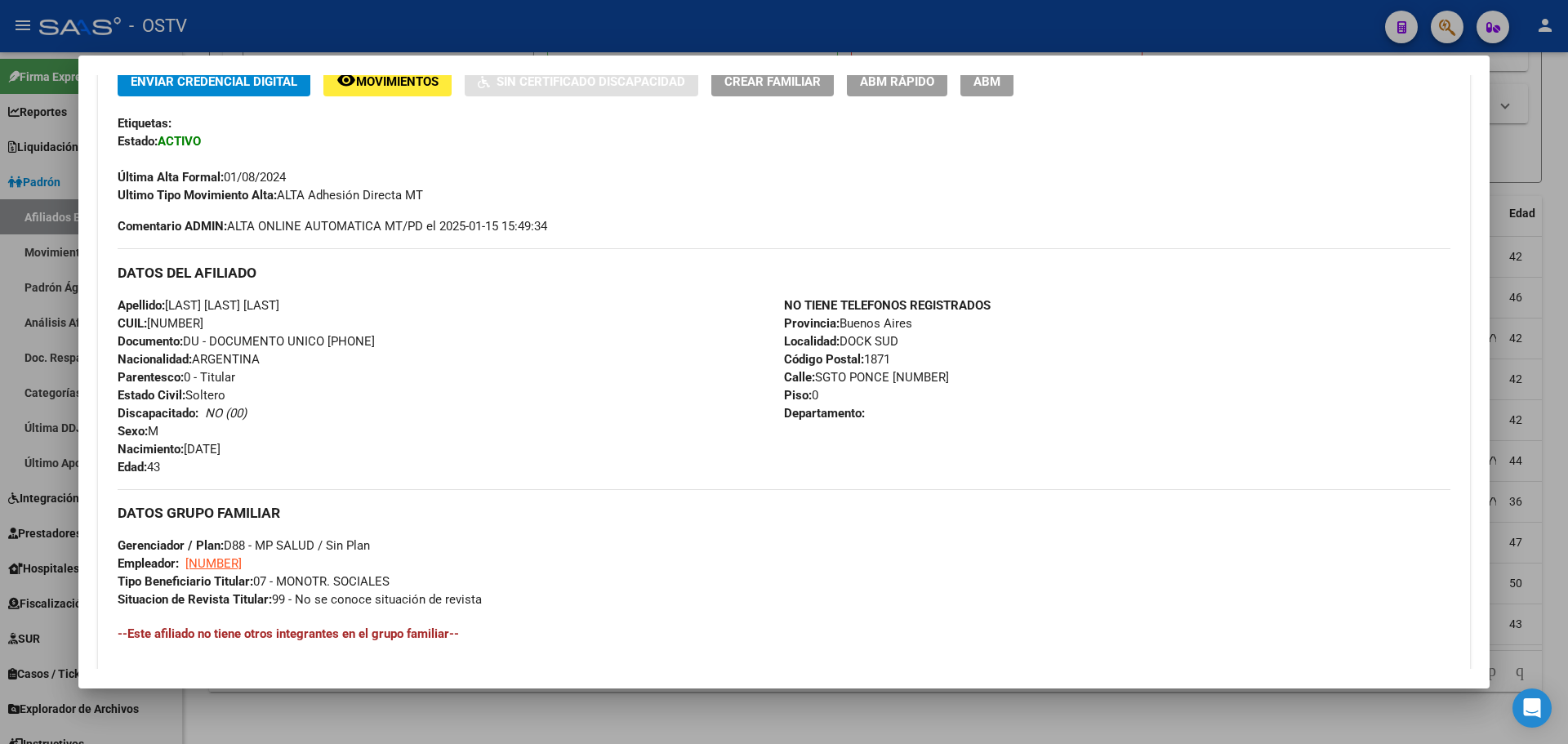 click on "CUIL:  20291605258" at bounding box center (160, 323) 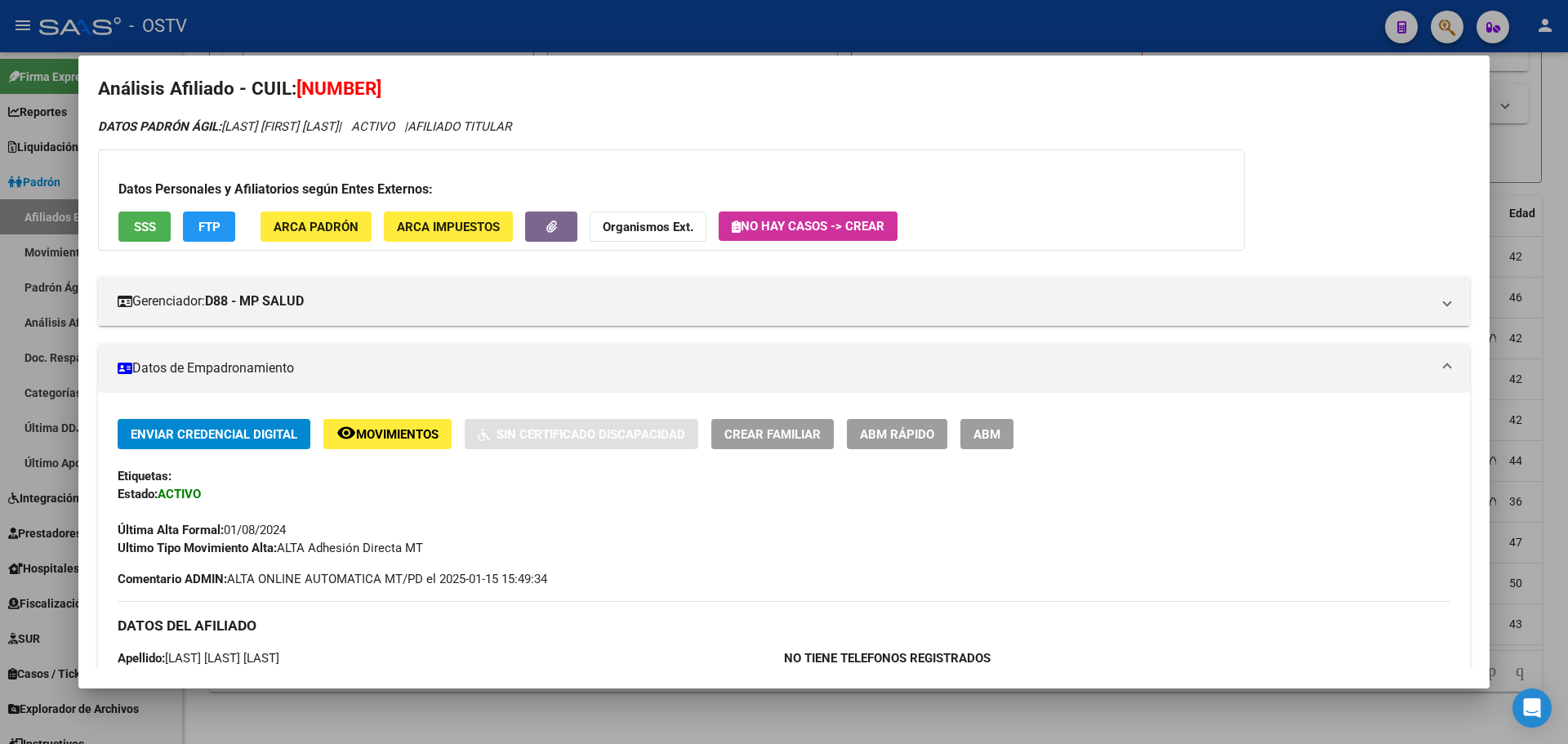scroll, scrollTop: 0, scrollLeft: 0, axis: both 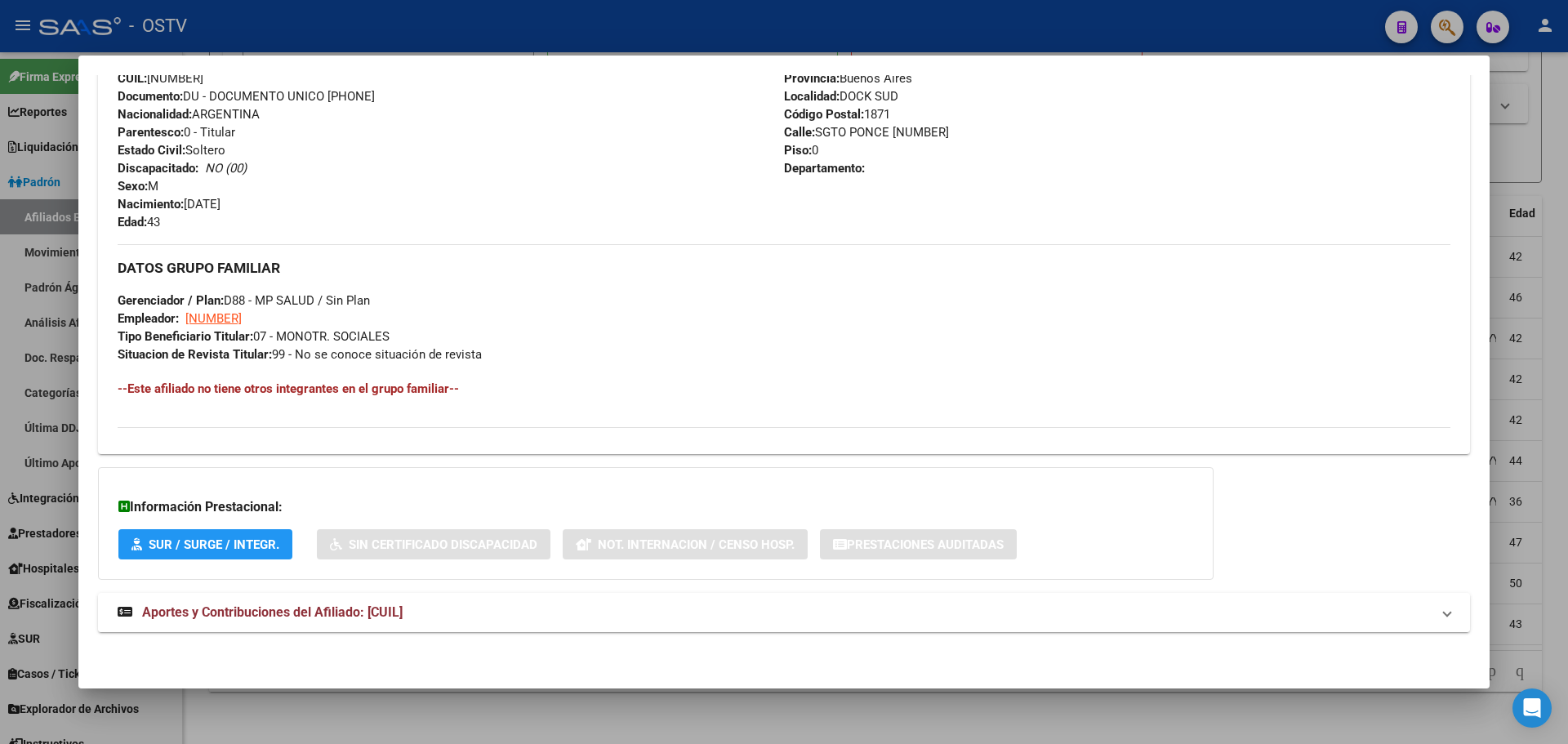 click on "Aportes y Contribuciones del Afiliado: 20291605258" at bounding box center [272, 612] 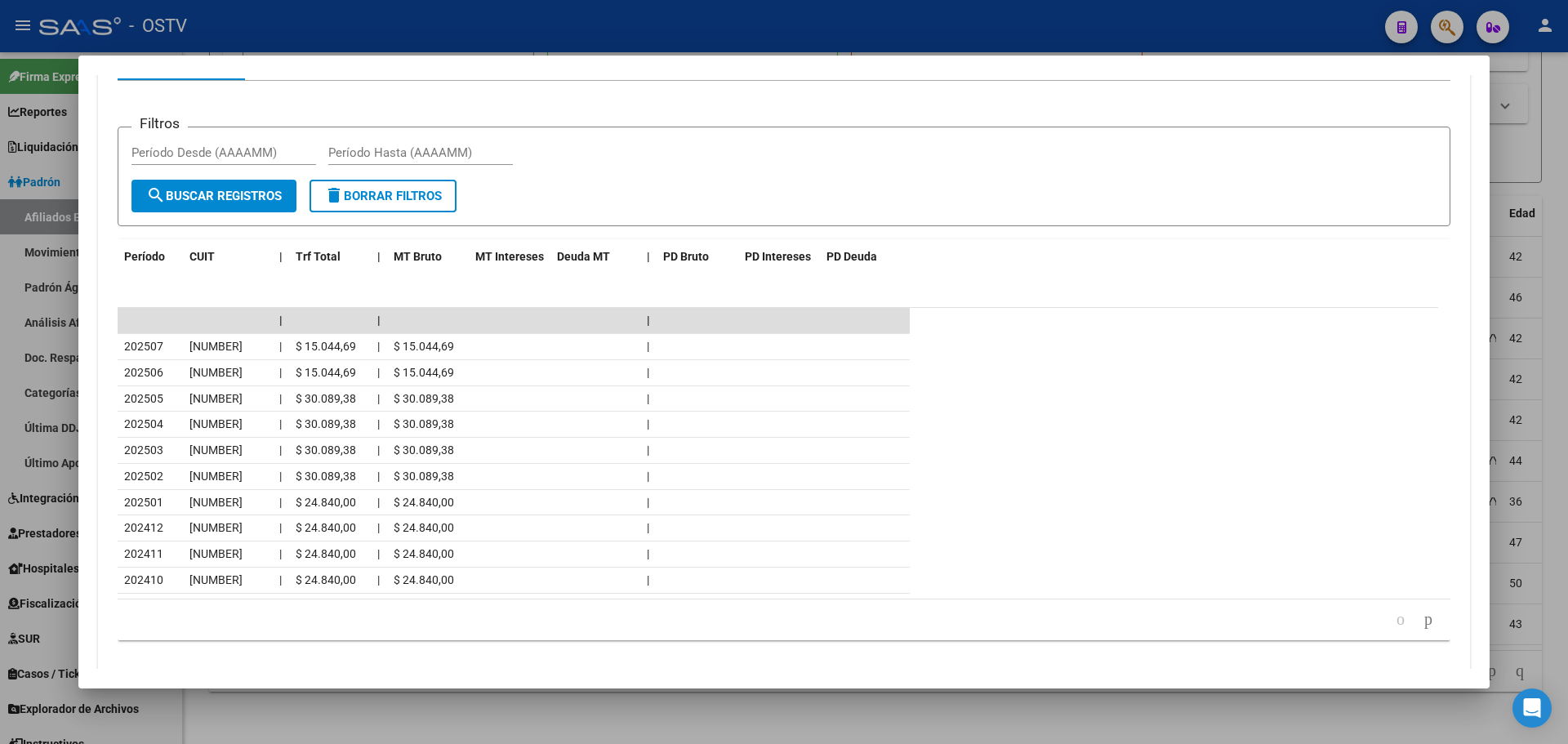 scroll, scrollTop: 1347, scrollLeft: 0, axis: vertical 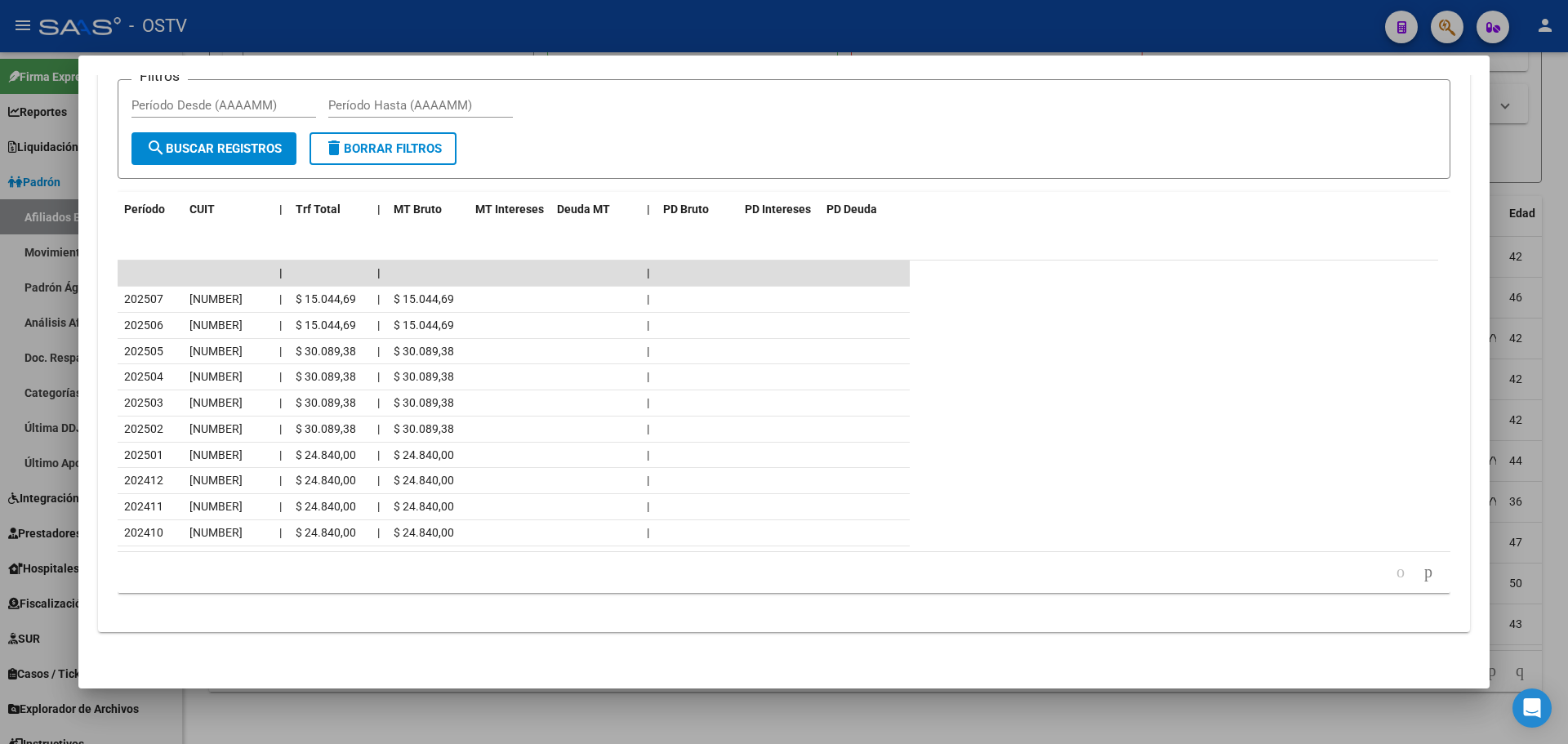 click at bounding box center [784, 372] 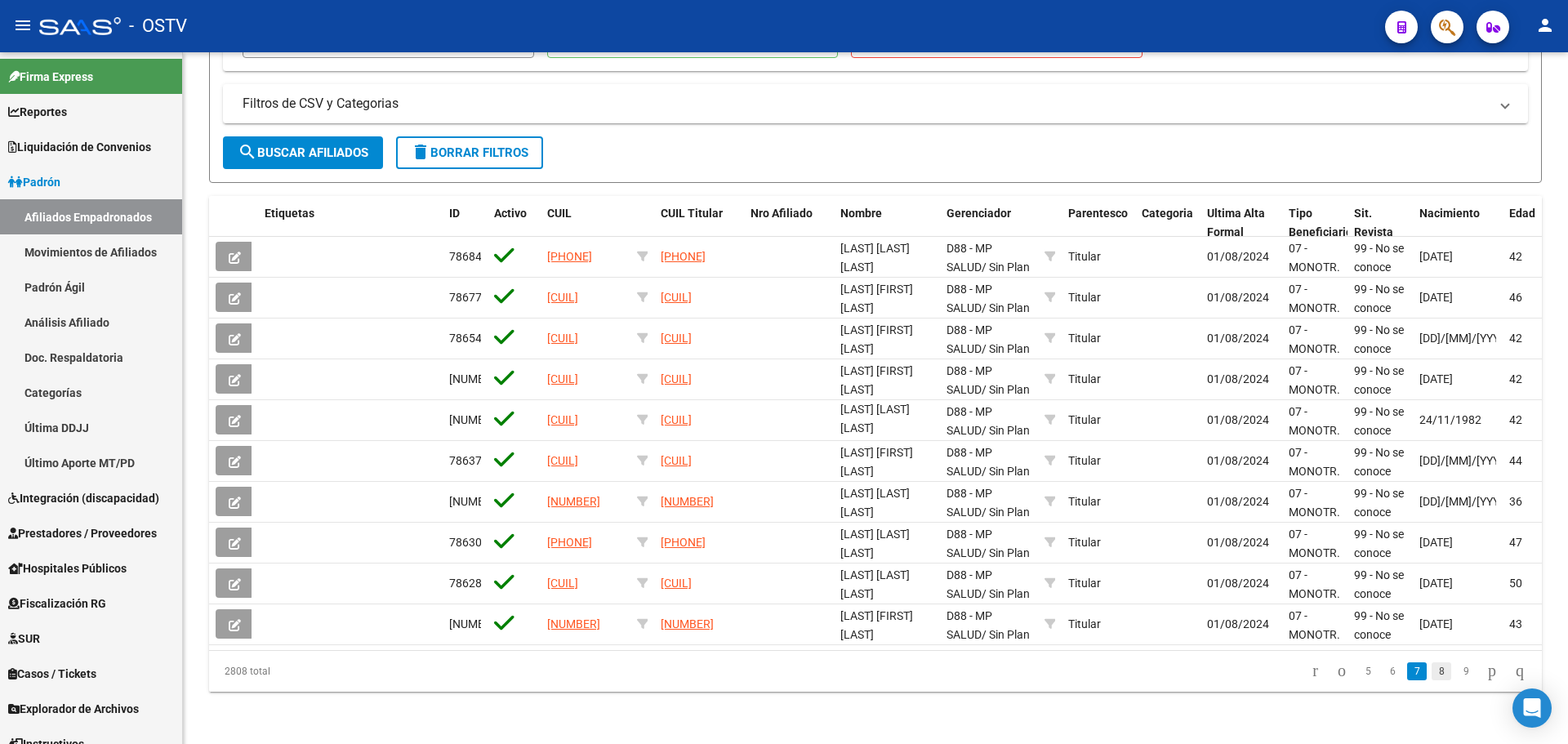 click on "8" 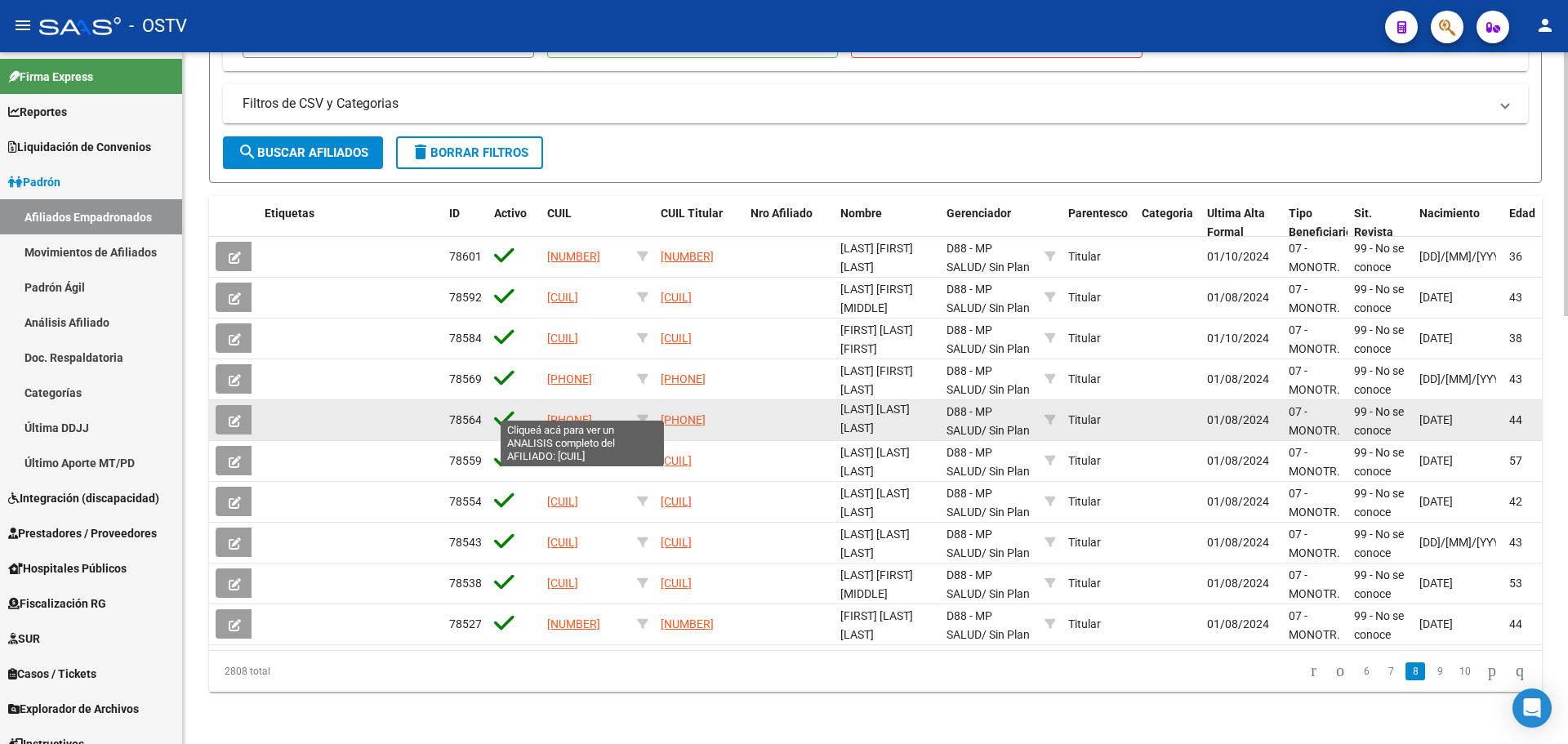 click on "20301608420" 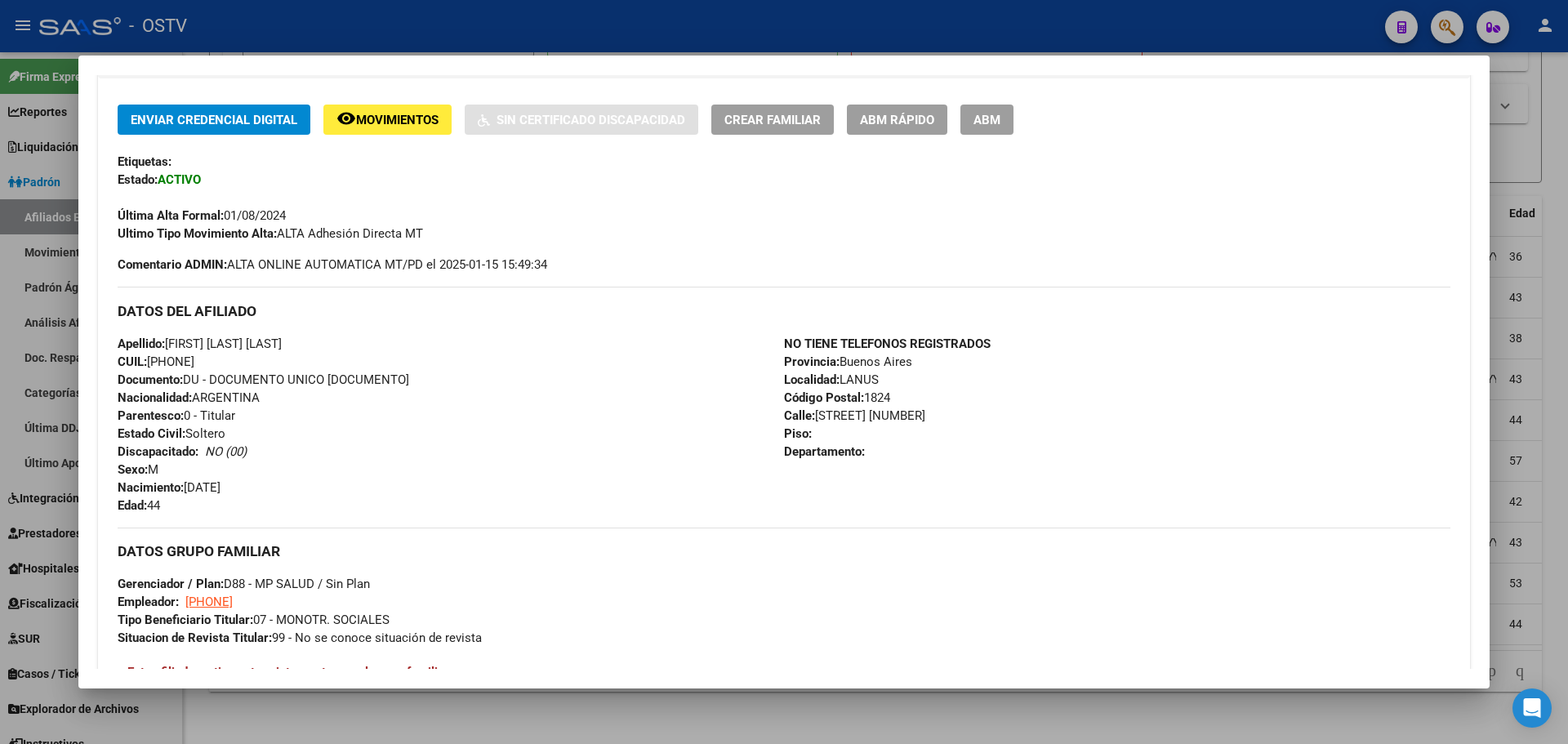 scroll, scrollTop: 245, scrollLeft: 0, axis: vertical 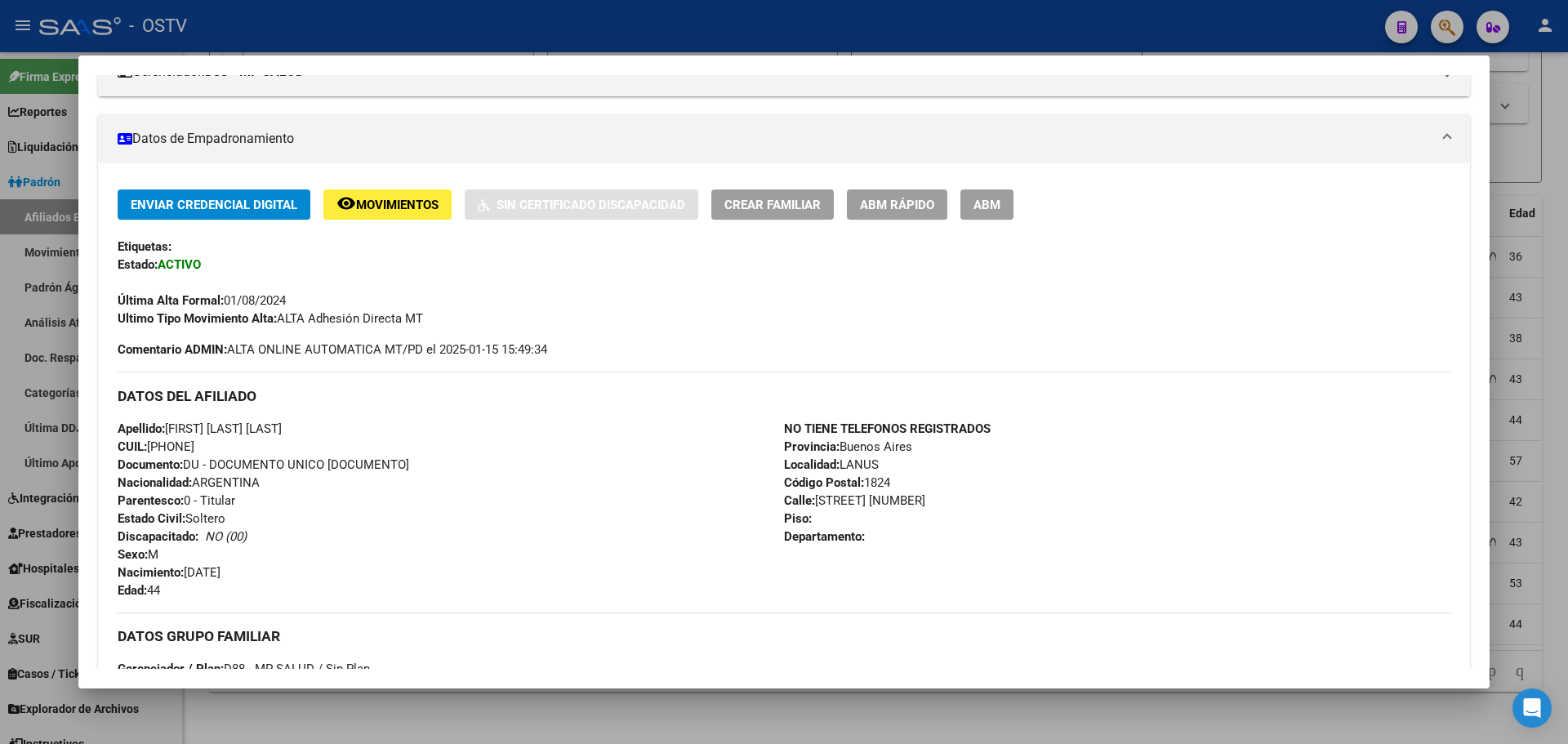 click on "CUIL:  20301608420" at bounding box center [156, 447] 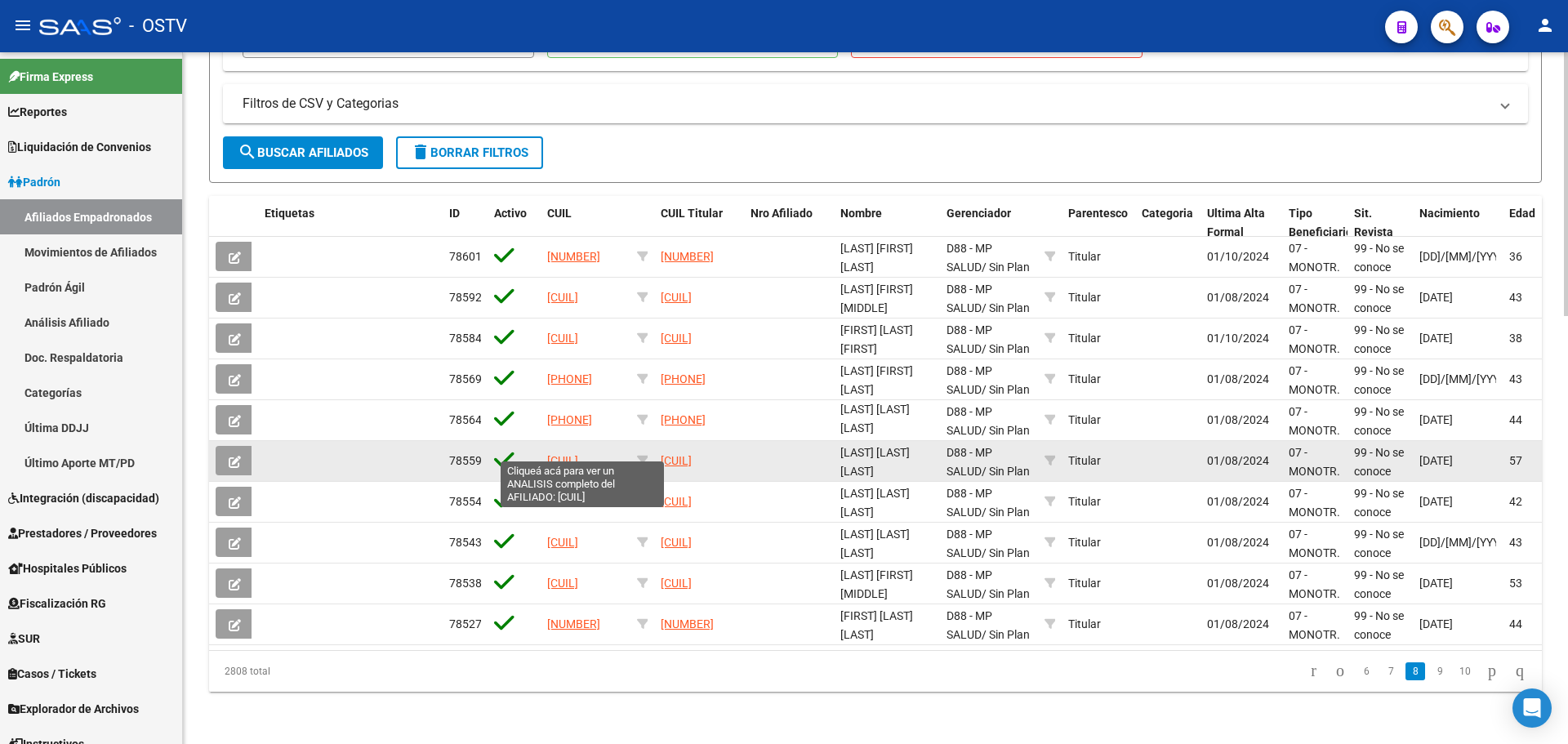 click on "20290228035" 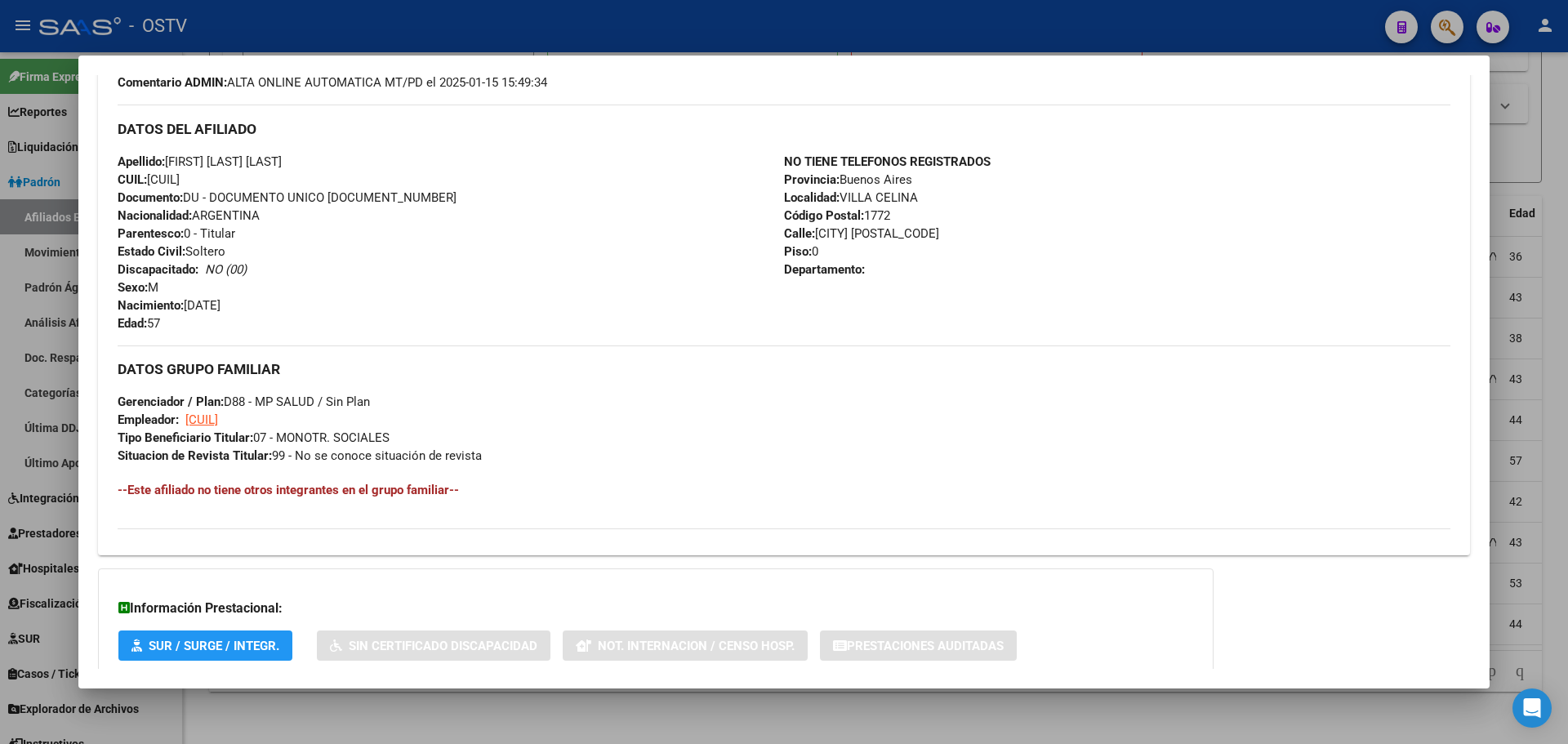 scroll, scrollTop: 368, scrollLeft: 0, axis: vertical 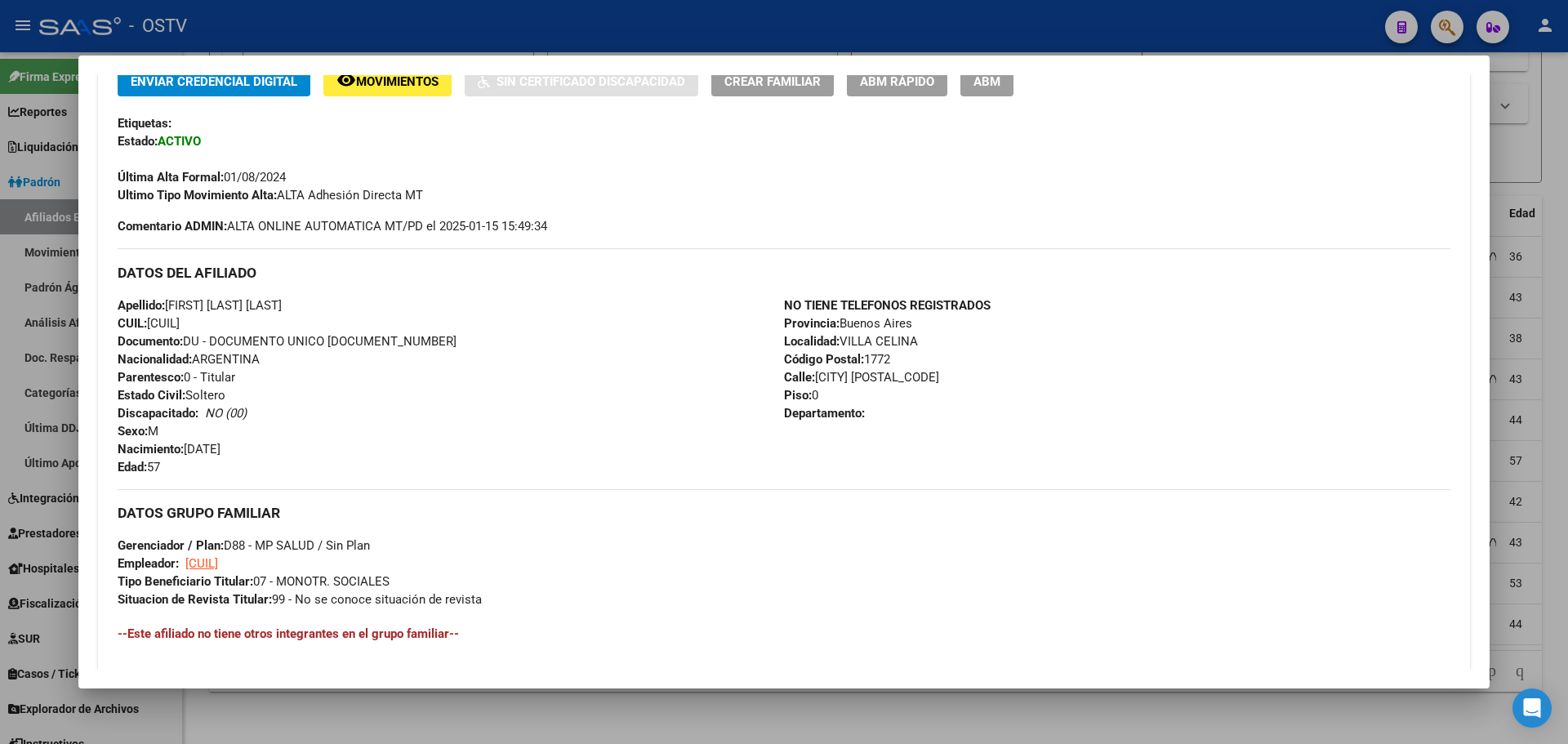 click on "CUIL:  20290228035" at bounding box center (149, 323) 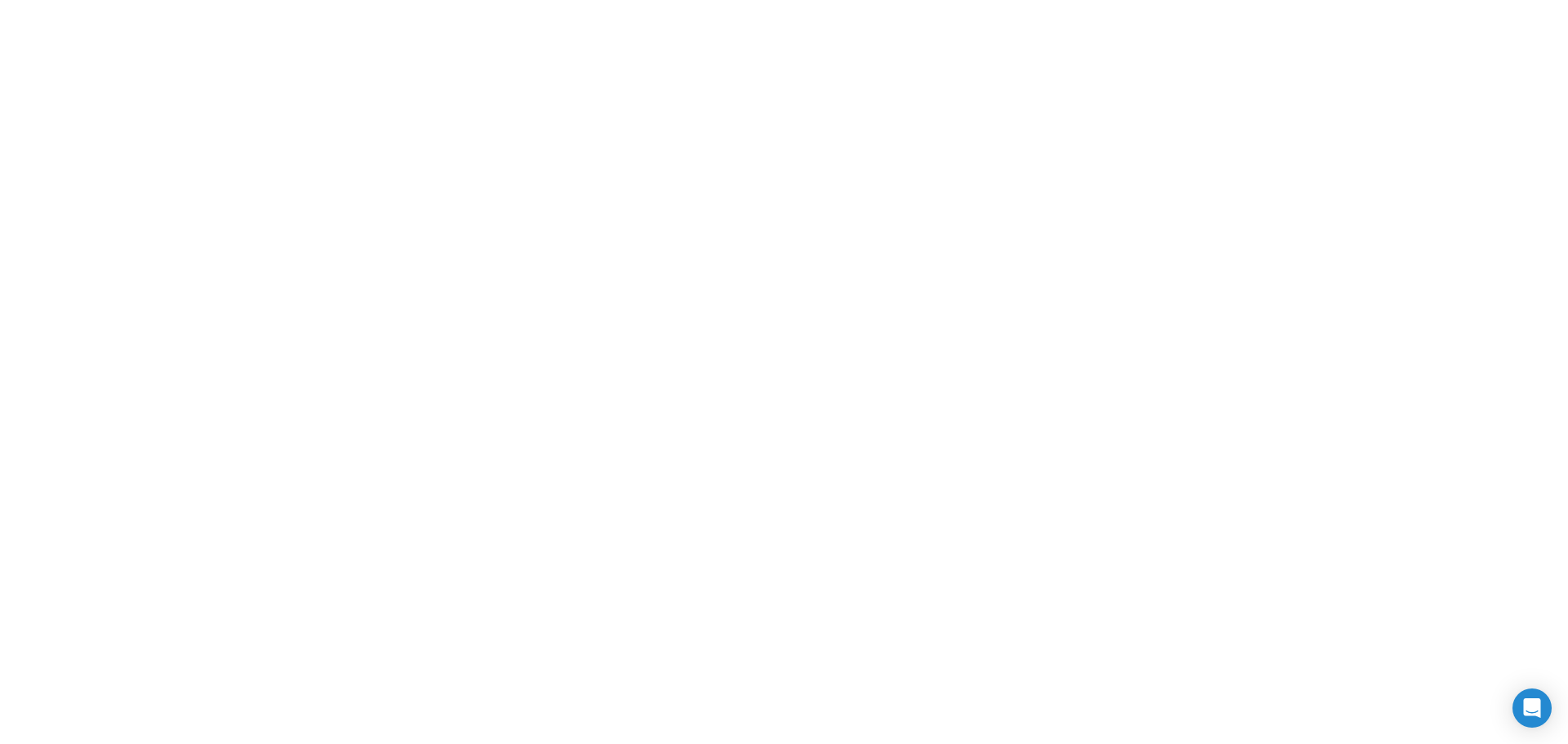 scroll, scrollTop: 0, scrollLeft: 0, axis: both 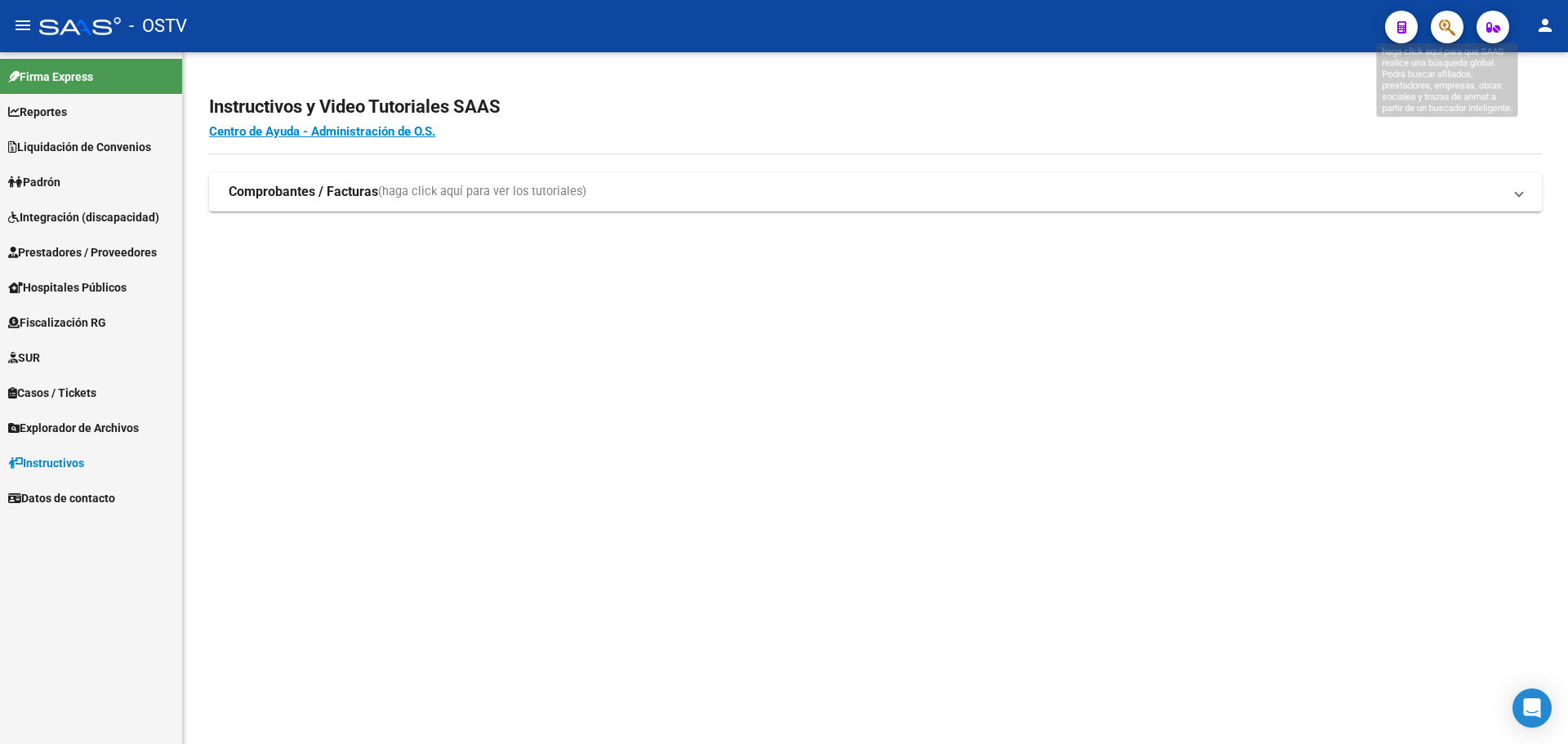click 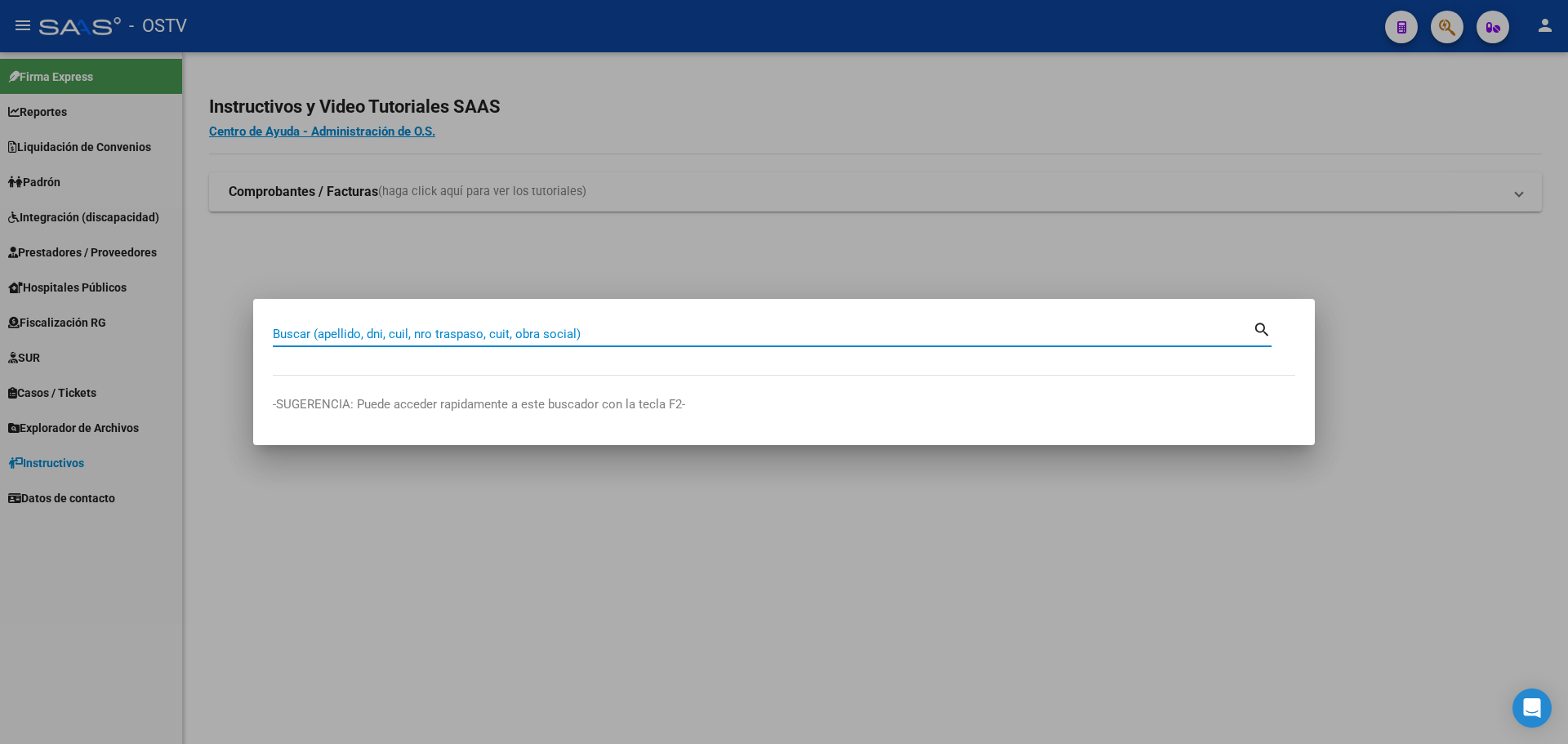 paste on "27-43184066-4" 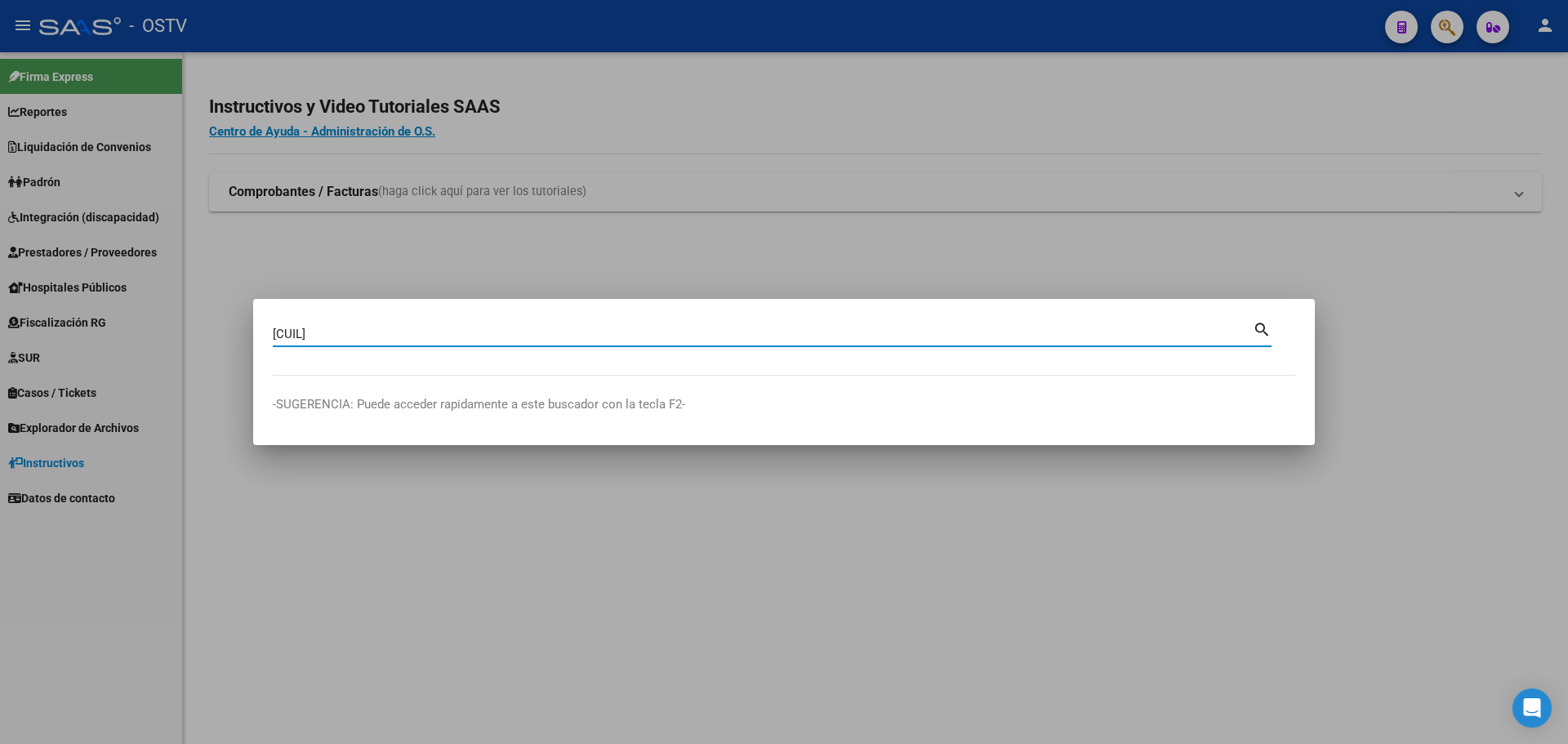 type on "27431840664" 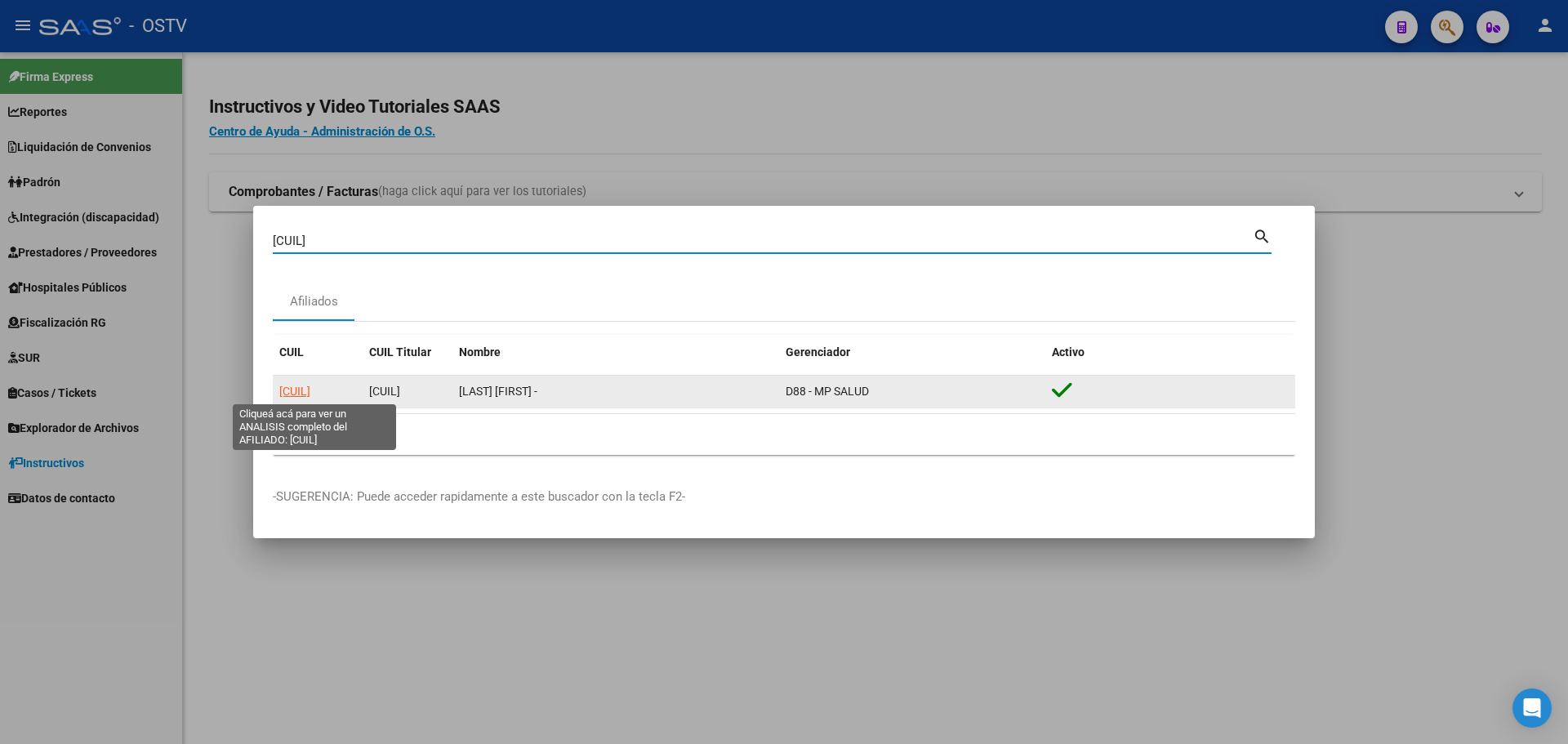 click on "27431840664" 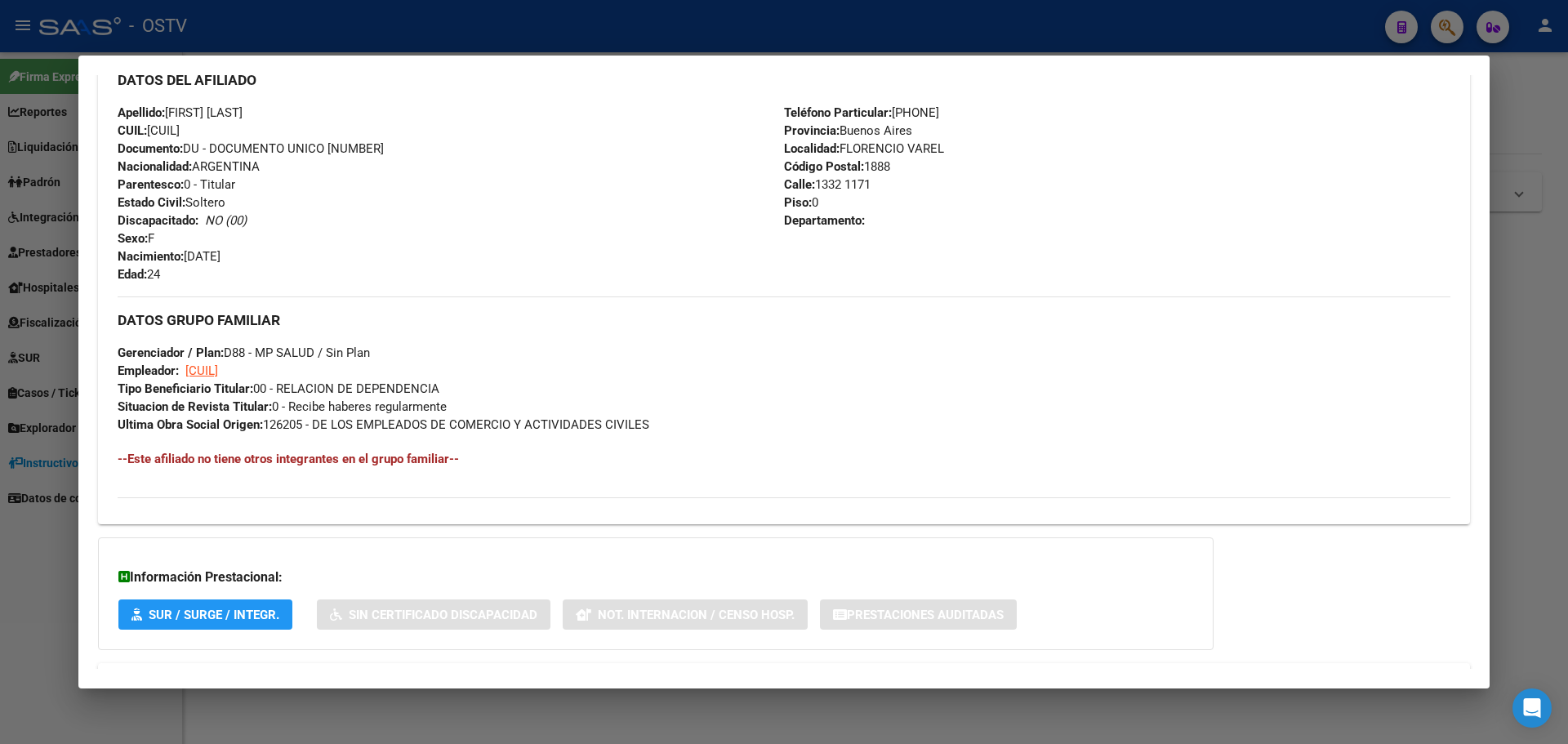 scroll, scrollTop: 631, scrollLeft: 0, axis: vertical 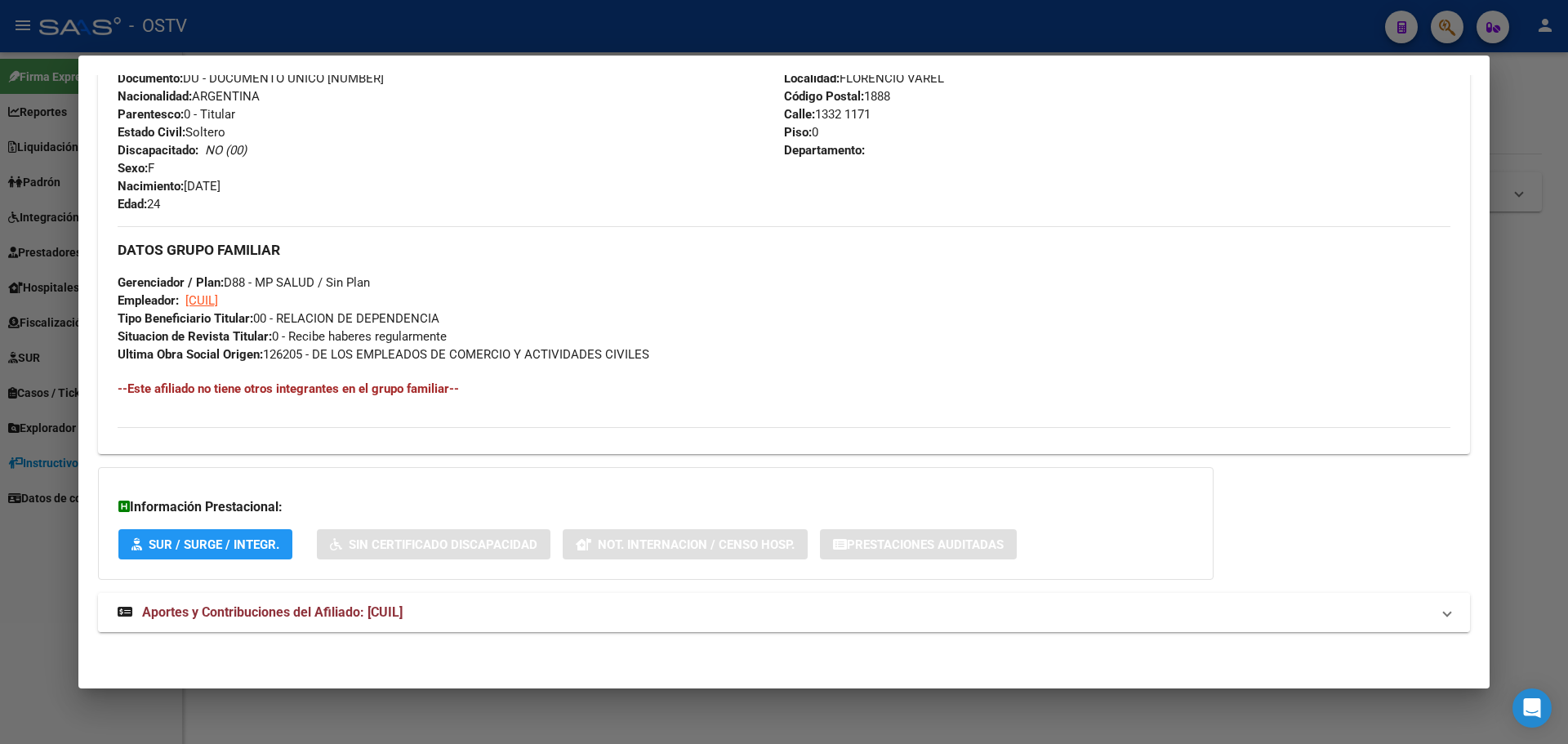 click on "Aportes y Contribuciones del Afiliado: 27431840664" at bounding box center [272, 612] 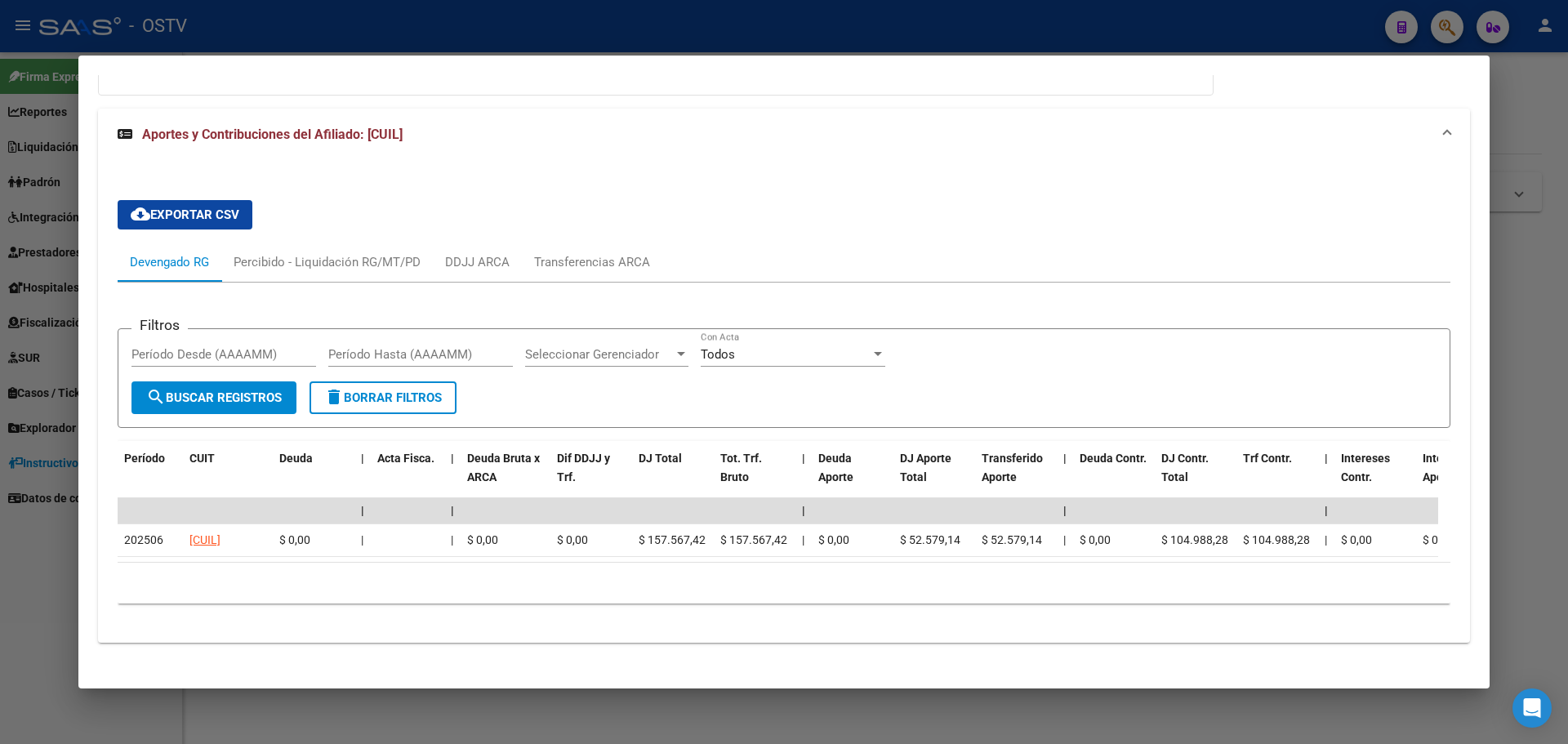 scroll, scrollTop: 1121, scrollLeft: 0, axis: vertical 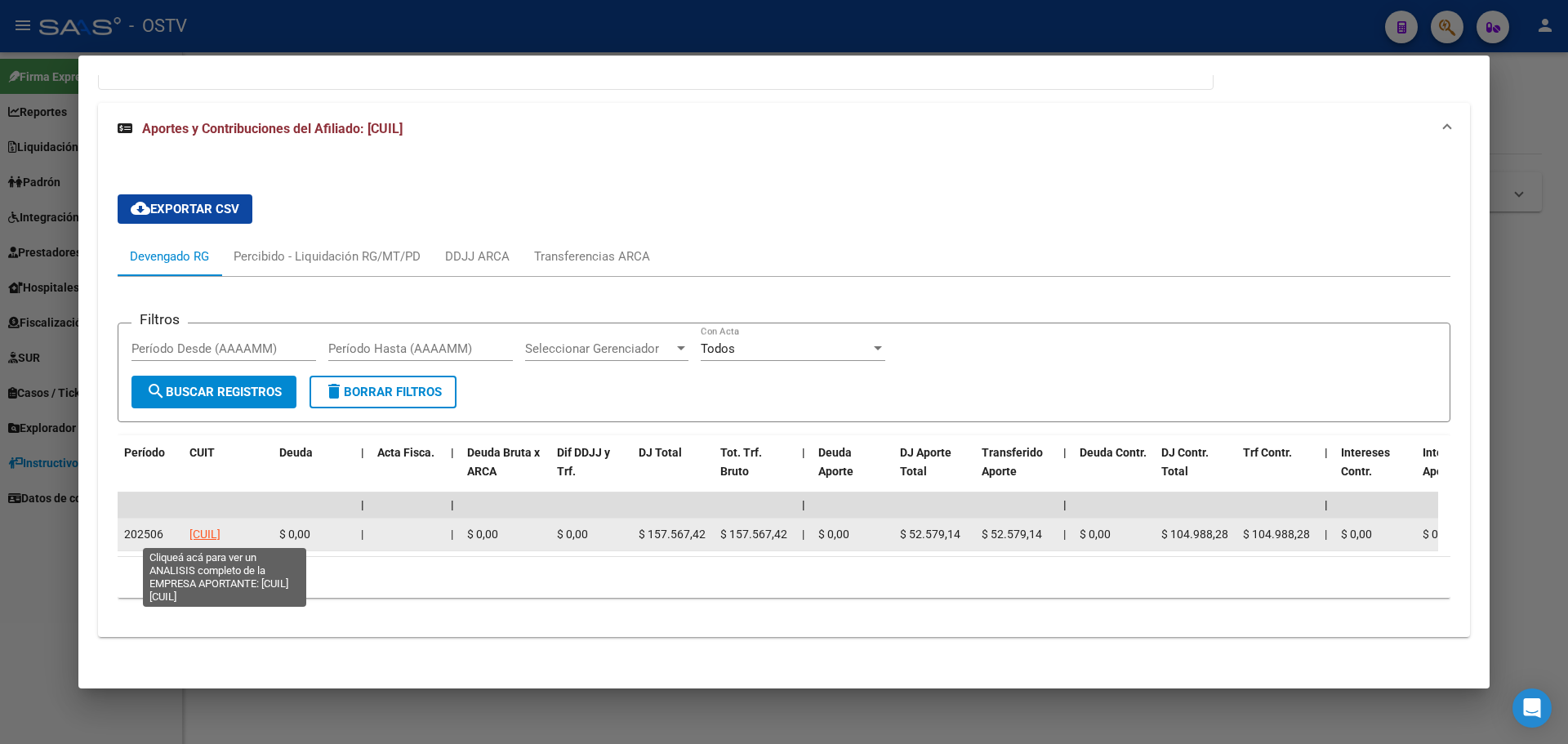 click on "30701821013" 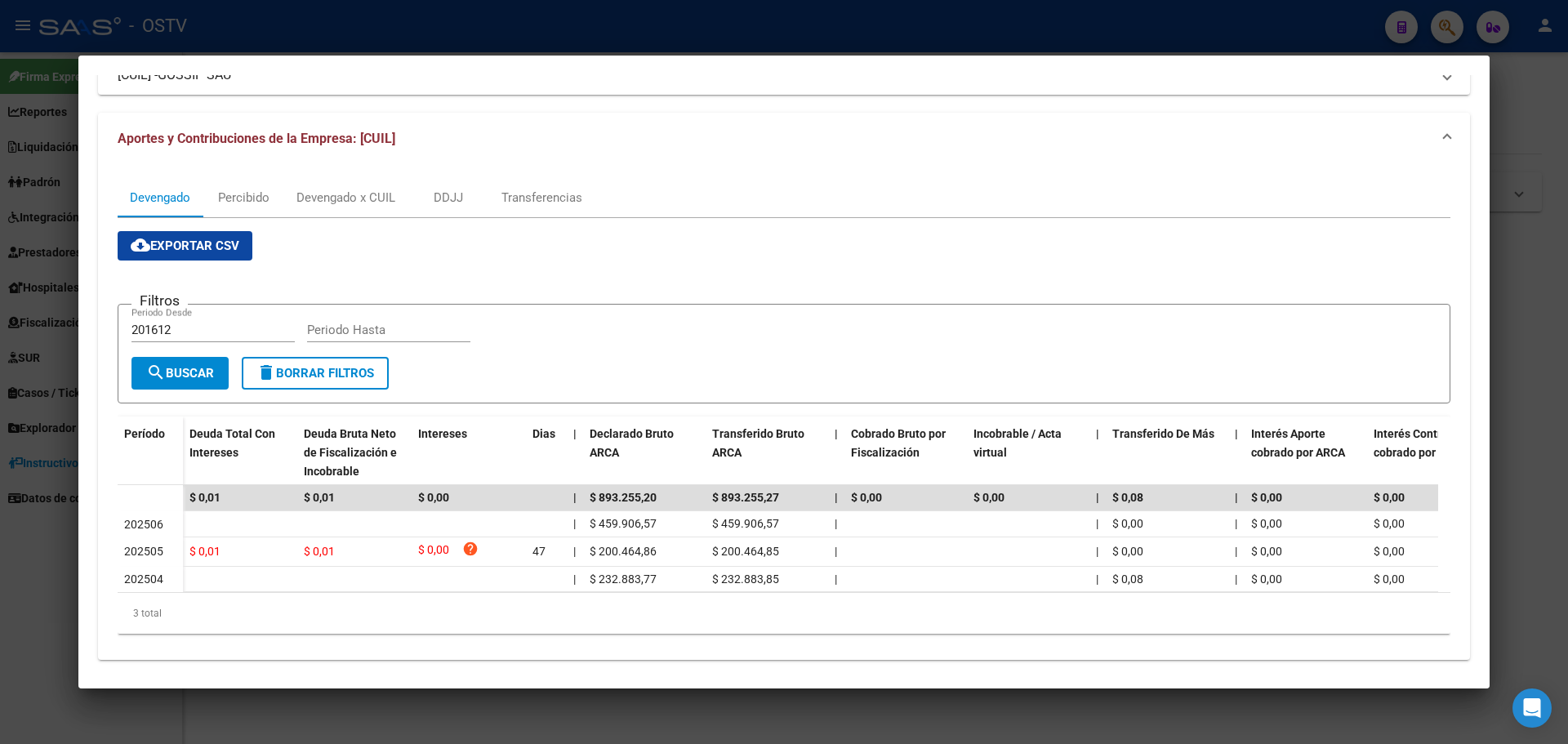 scroll, scrollTop: 149, scrollLeft: 0, axis: vertical 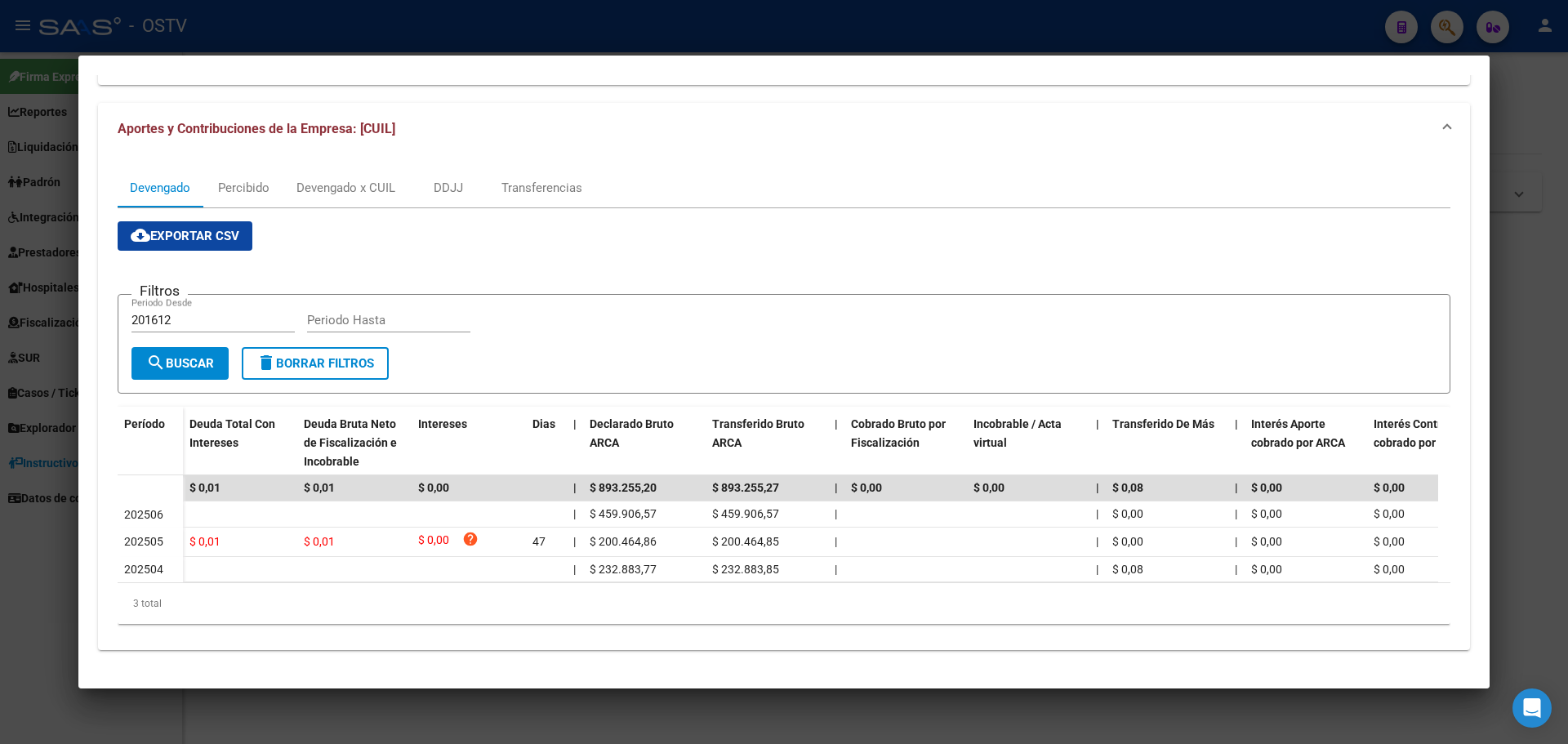 click at bounding box center (784, 372) 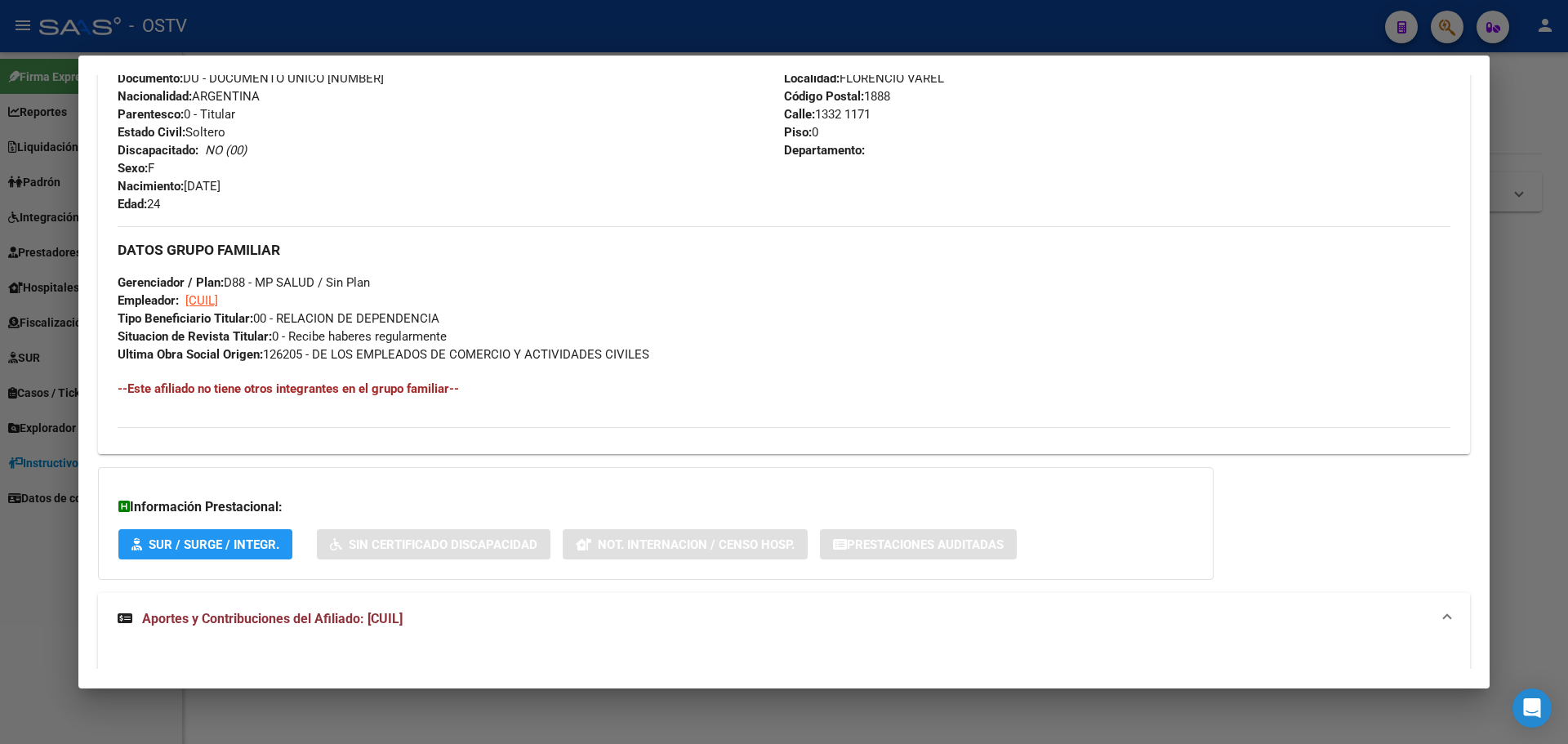 scroll, scrollTop: 305, scrollLeft: 0, axis: vertical 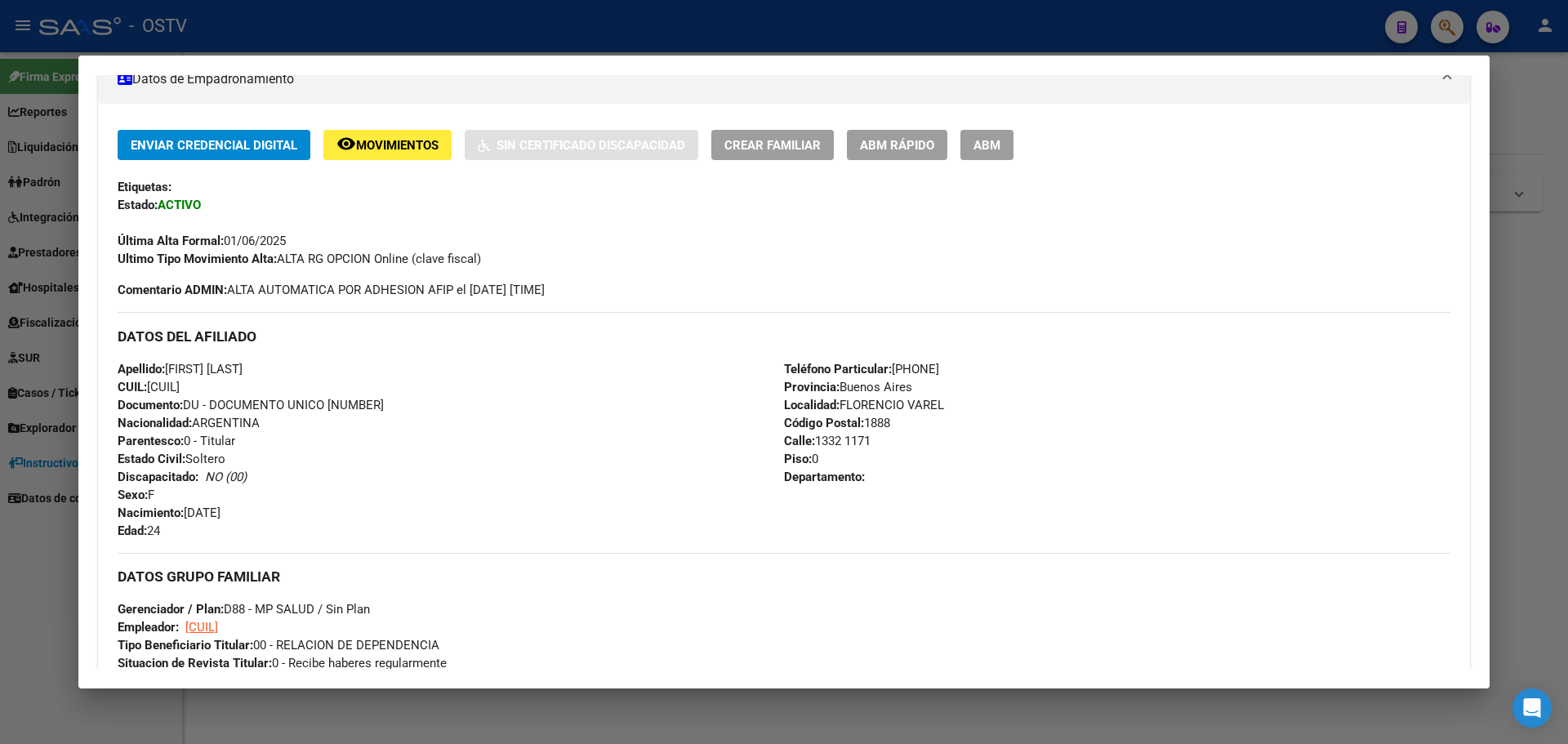 drag, startPoint x: 274, startPoint y: 626, endPoint x: 185, endPoint y: 620, distance: 89.202 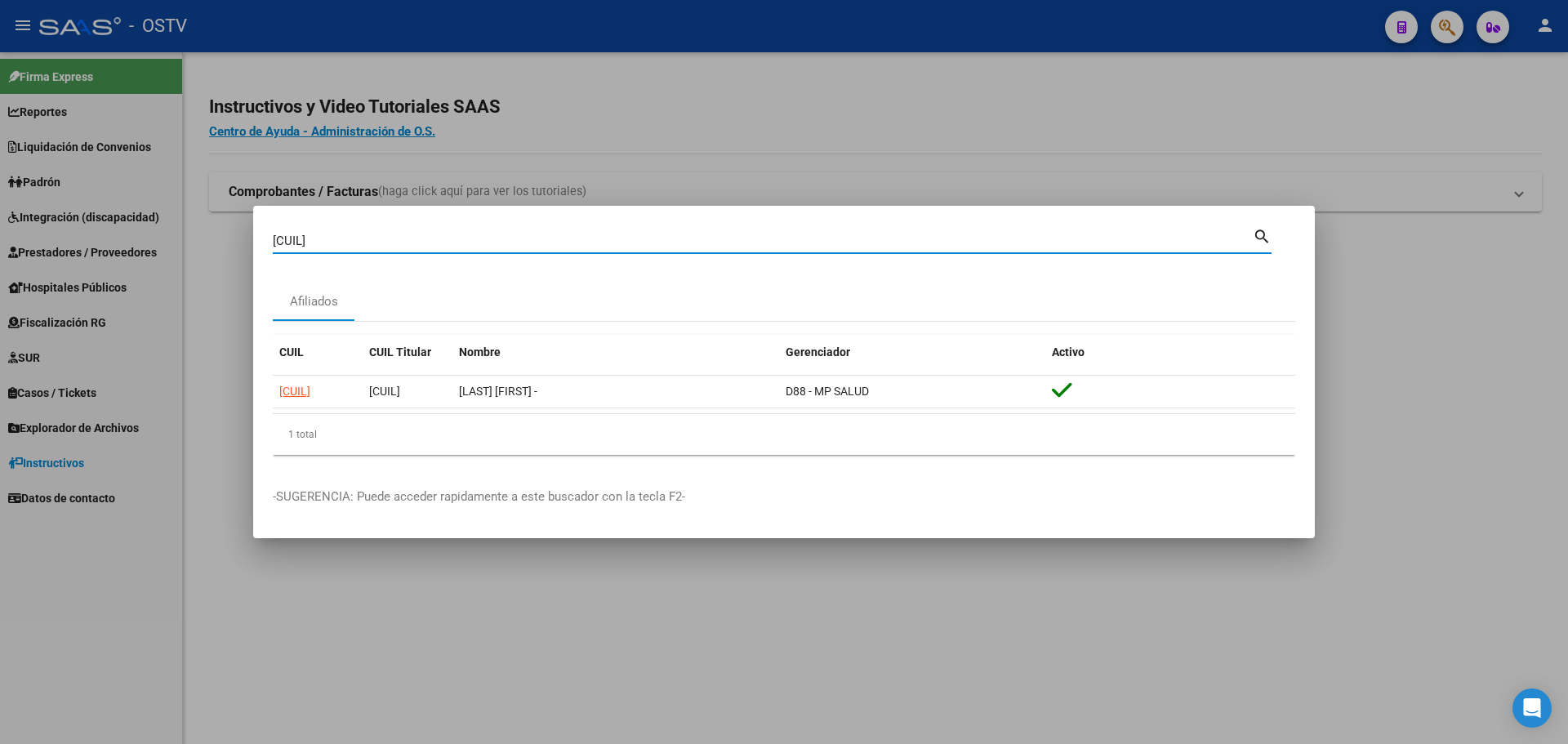 drag, startPoint x: 366, startPoint y: 243, endPoint x: 228, endPoint y: 231, distance: 138.52076 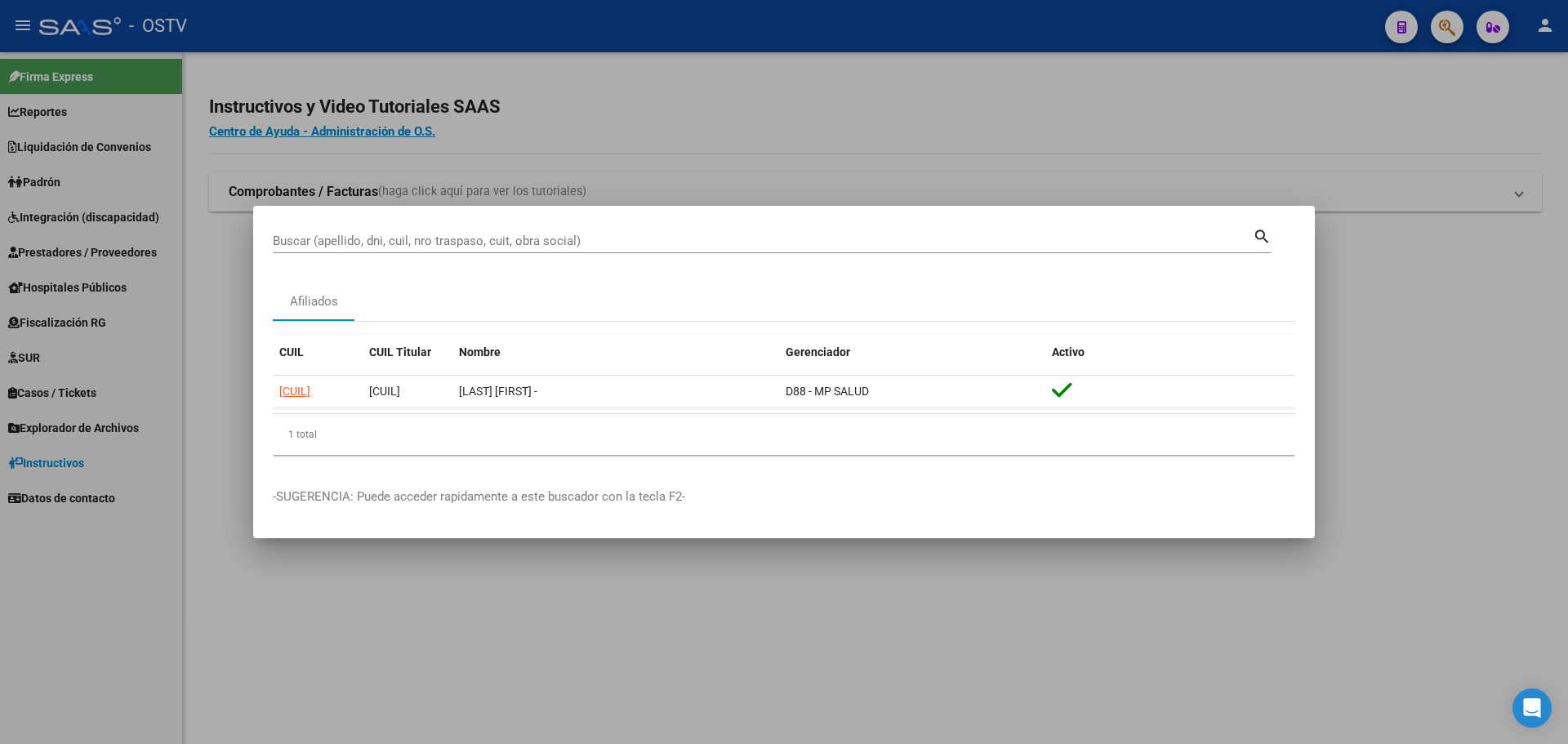 drag, startPoint x: 336, startPoint y: 248, endPoint x: 347, endPoint y: 241, distance: 13.038405 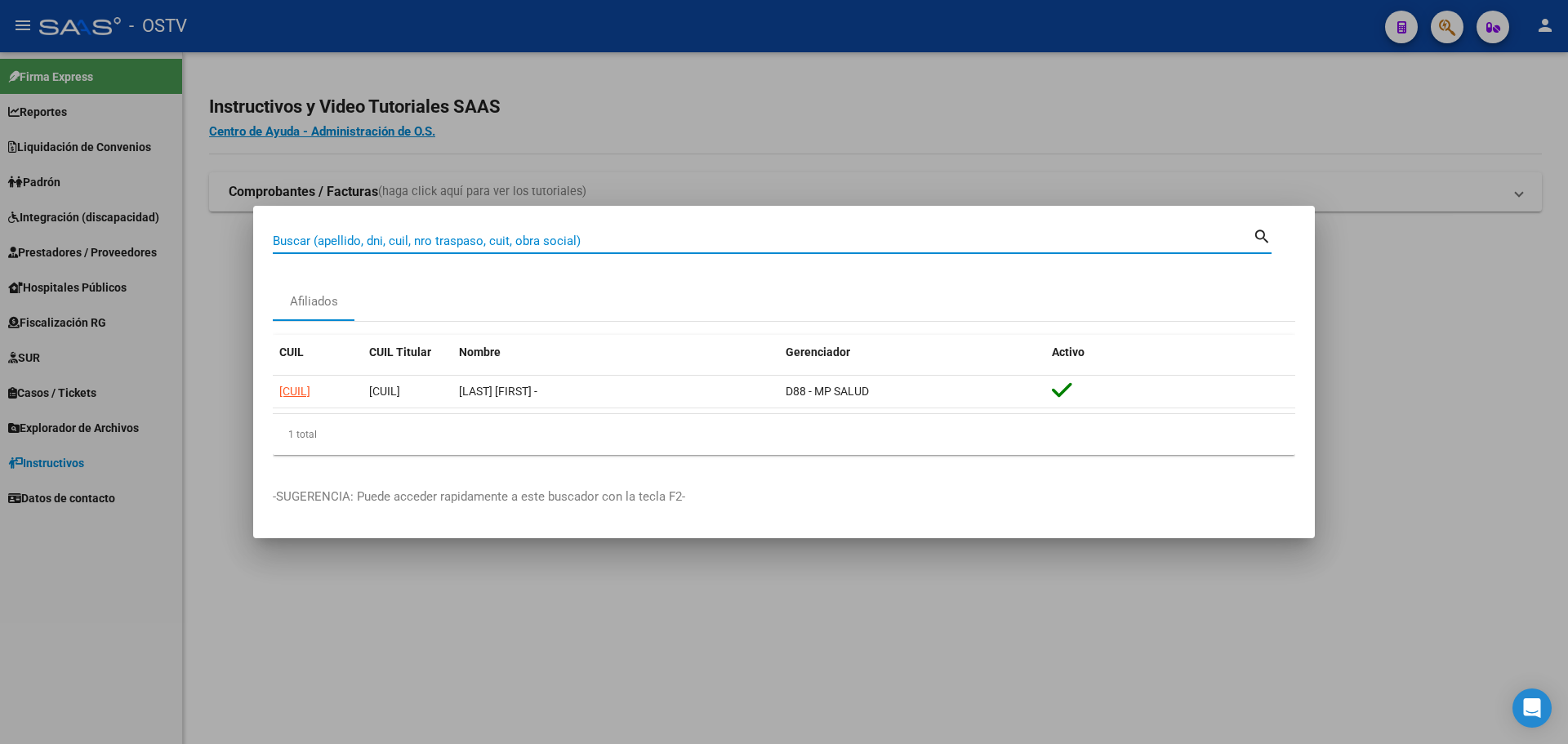 paste on "20-26830740-1" 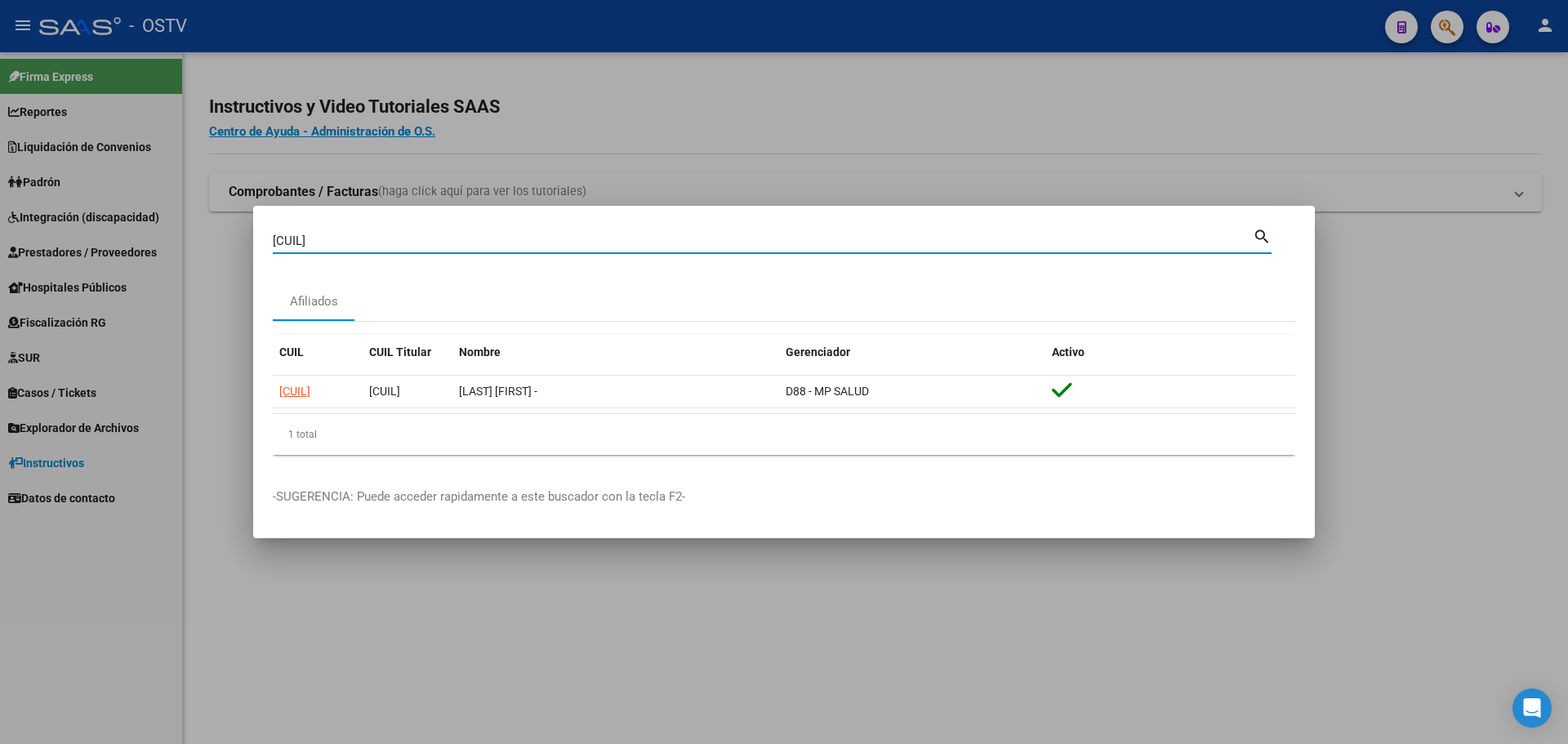 type on "20268307401" 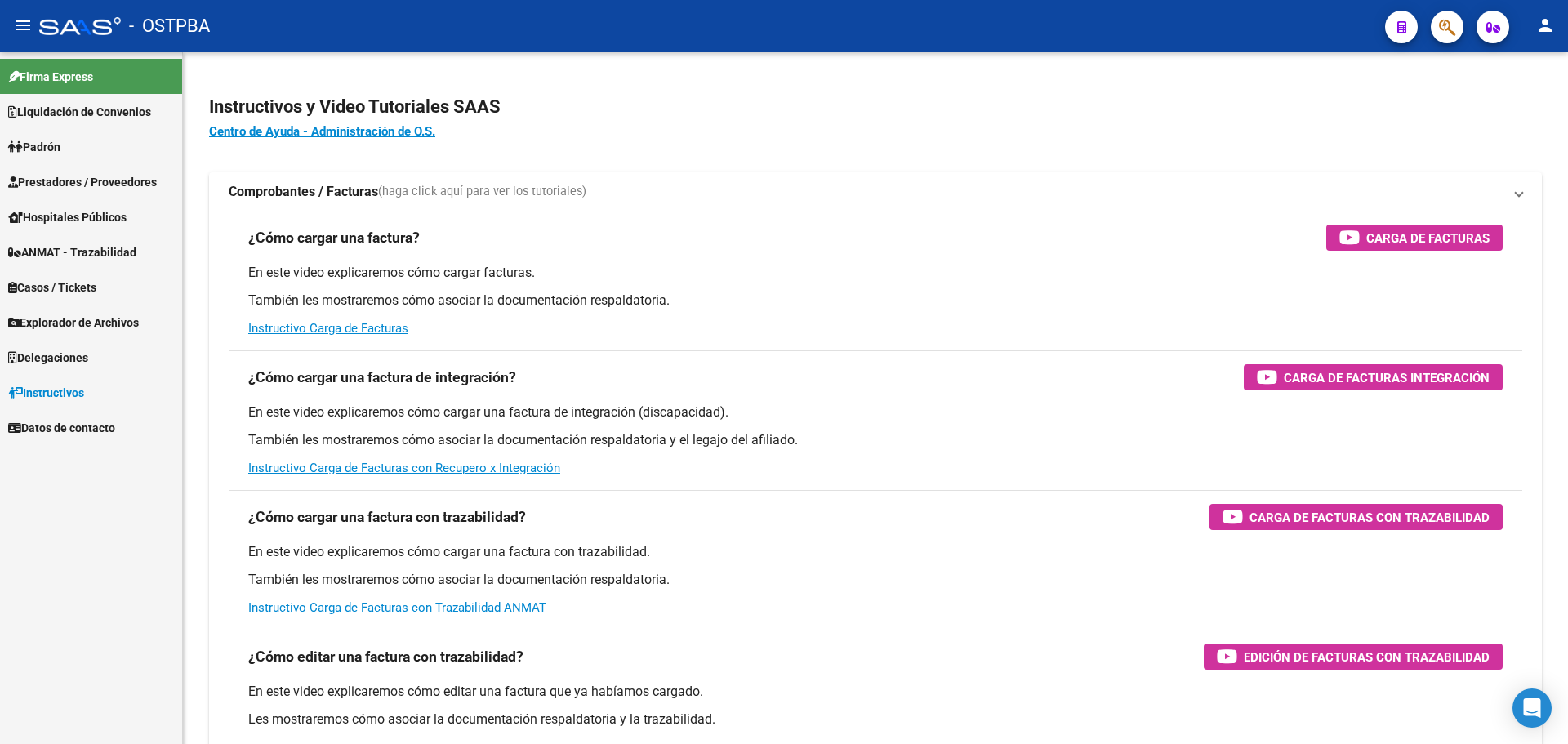 scroll, scrollTop: 0, scrollLeft: 0, axis: both 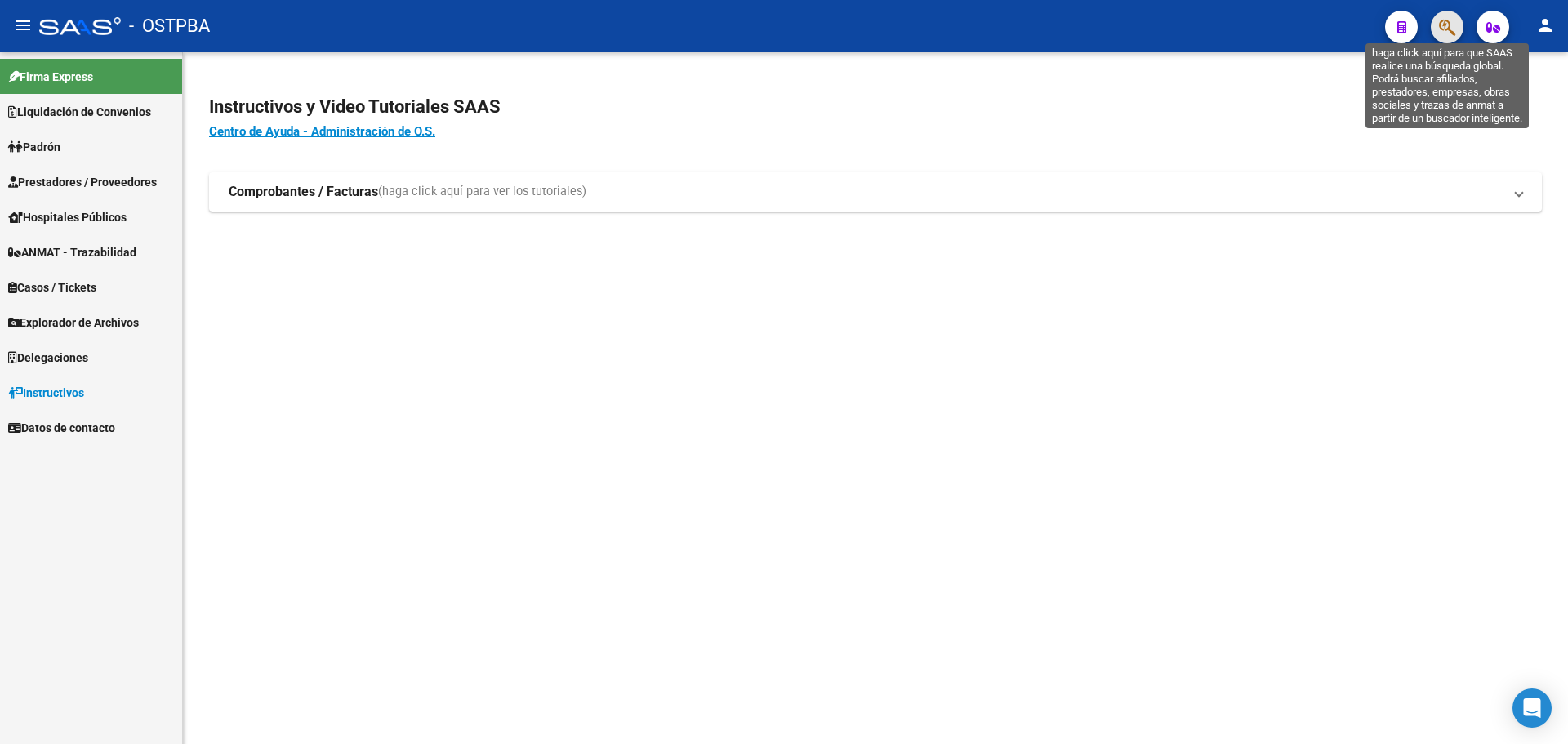 click 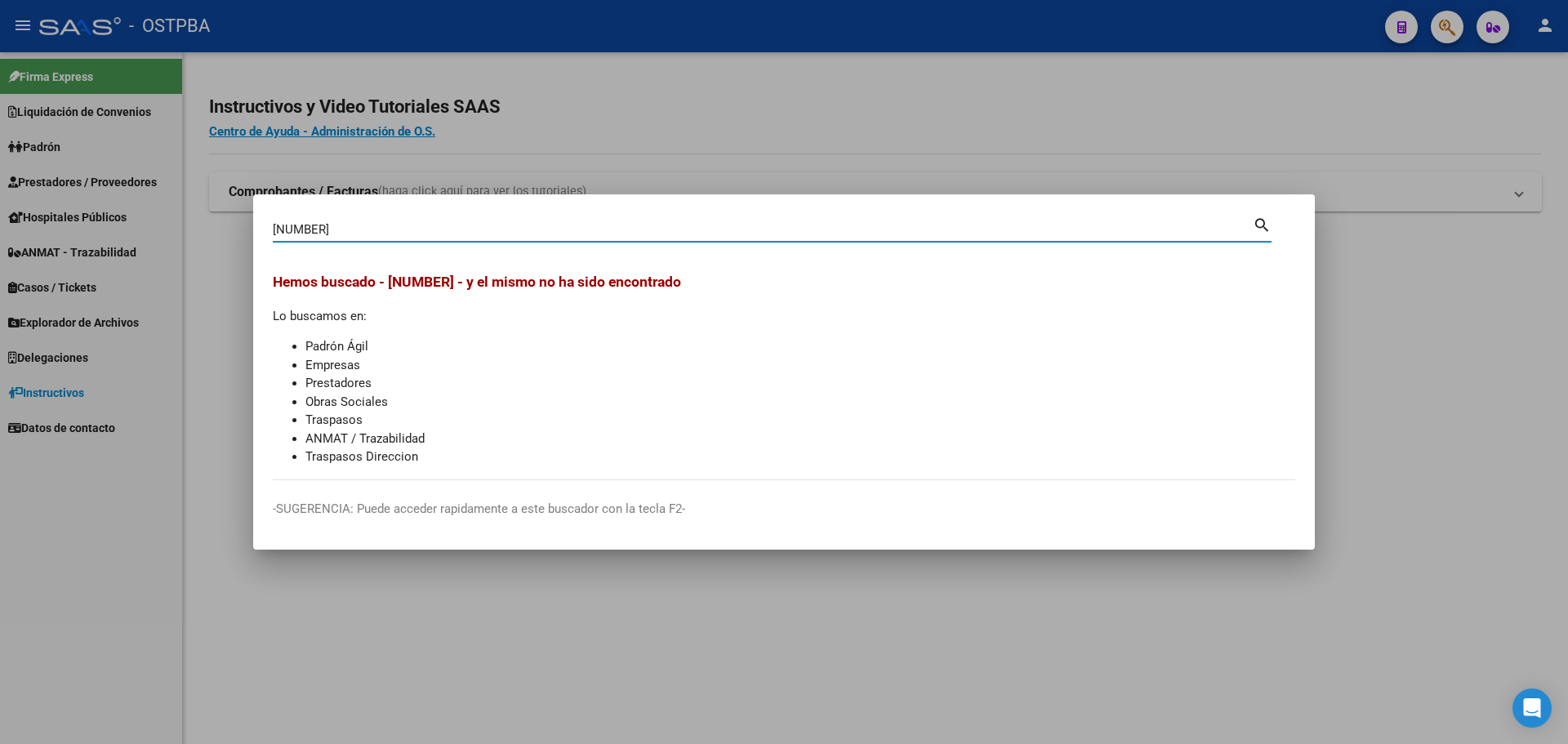 click on "20268307401" at bounding box center (763, 229) 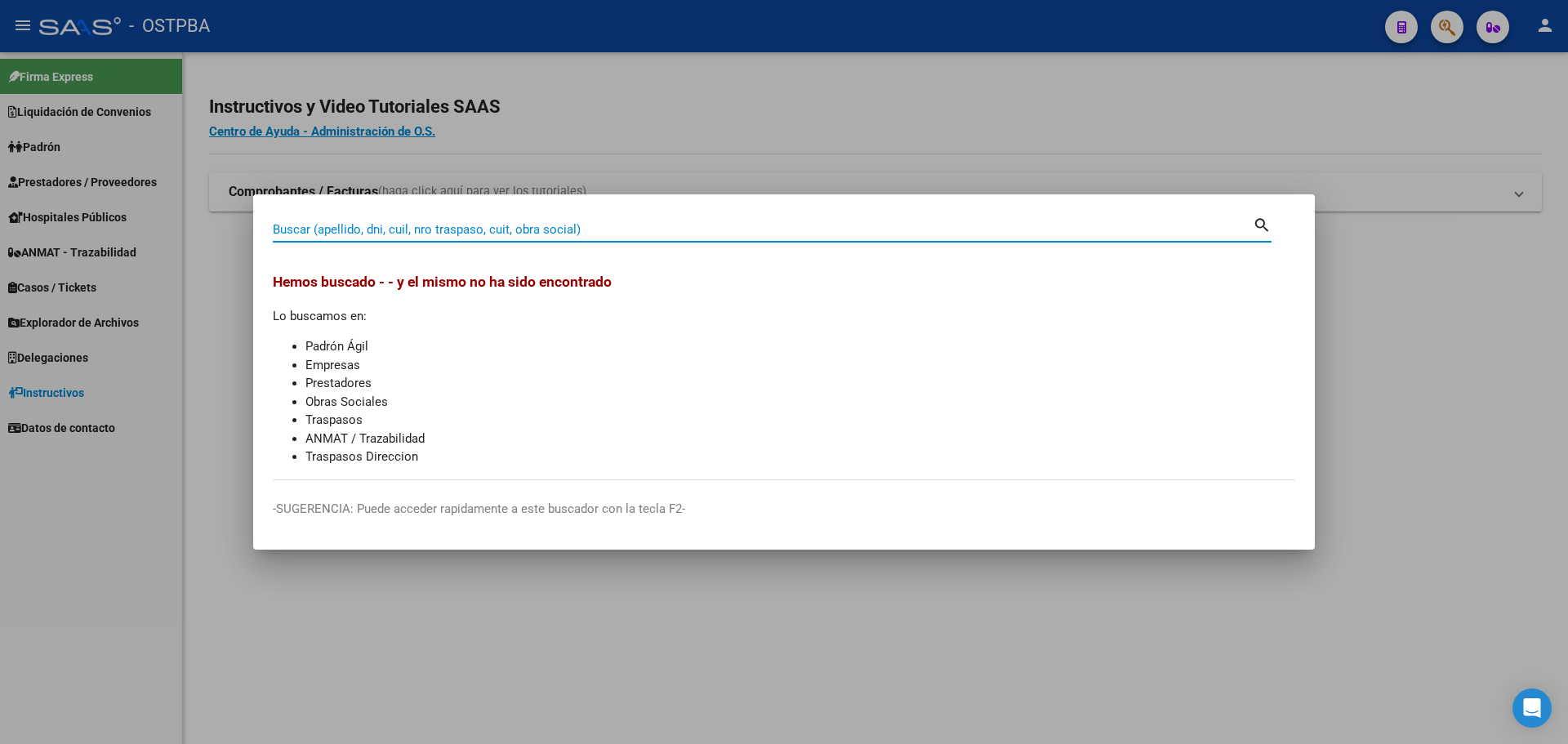 paste on "22630507" 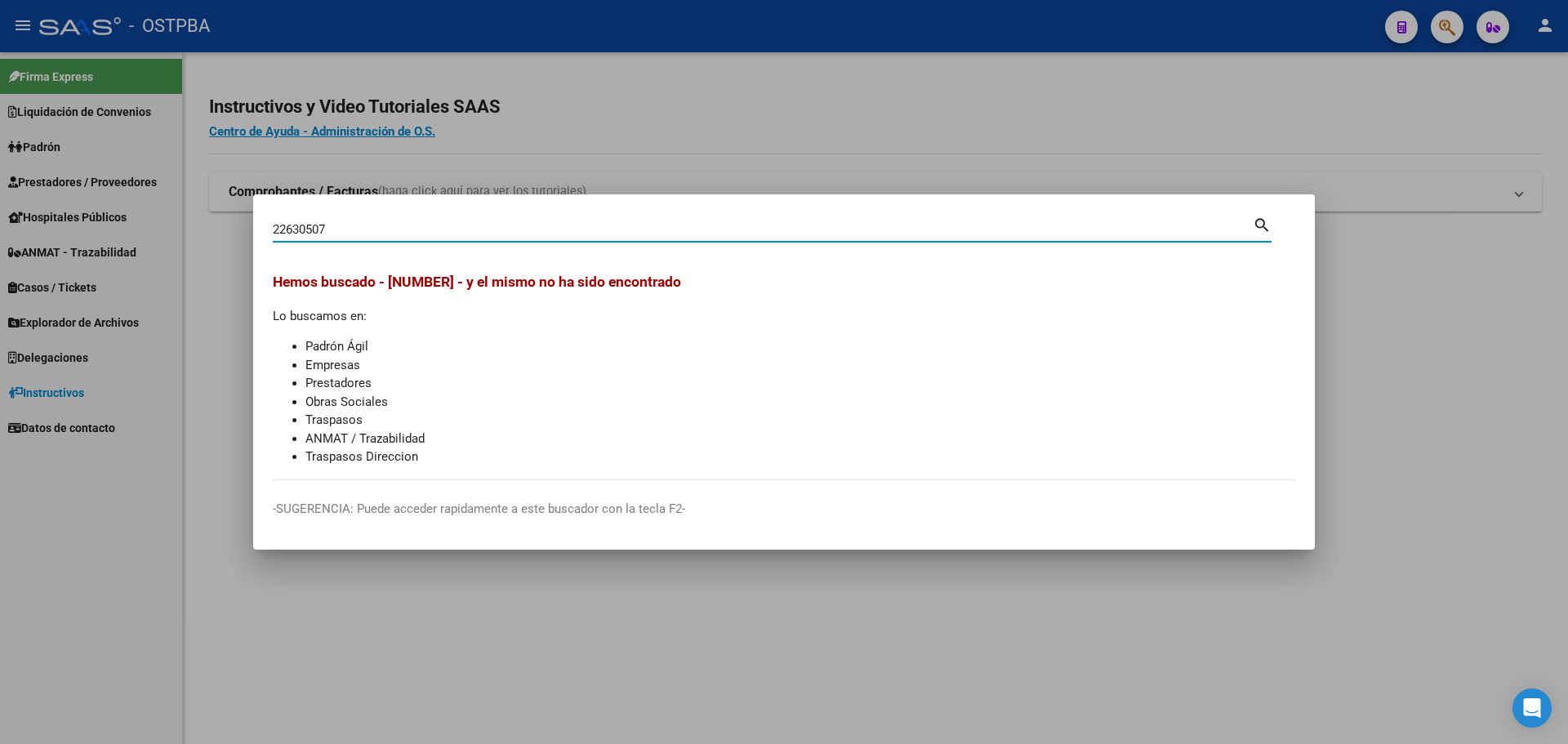 type on "22630507" 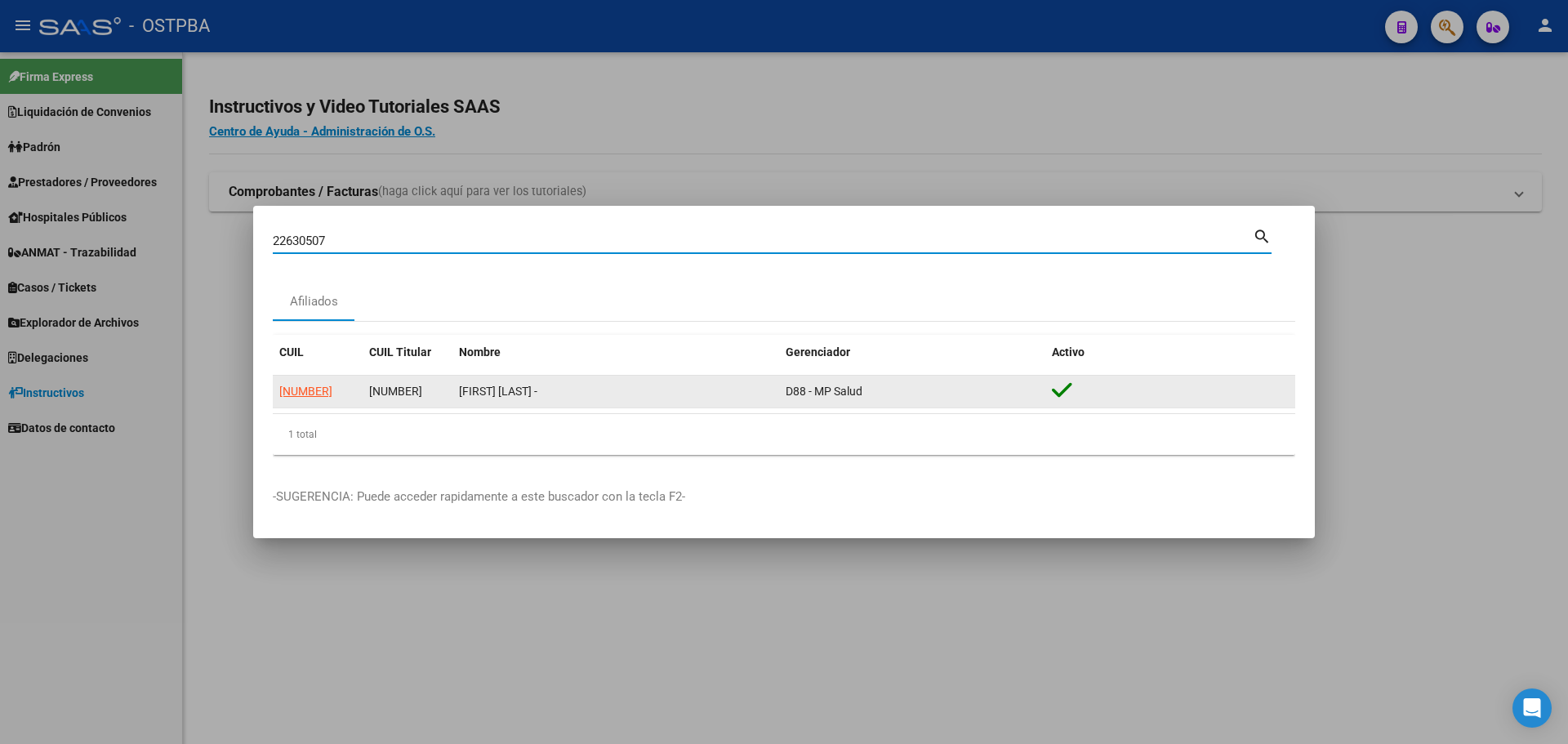 click on "20226305077" 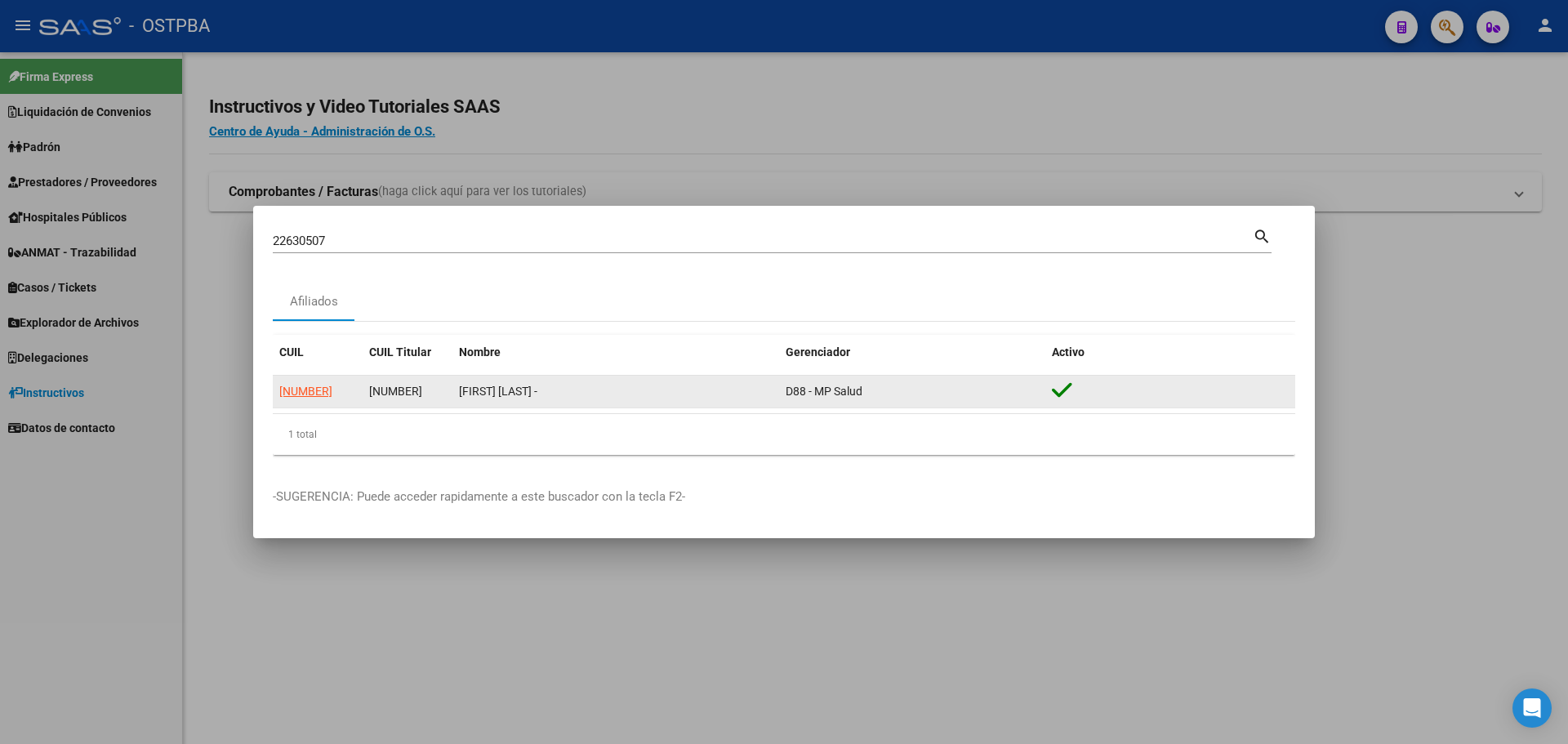 click on "20226305077" 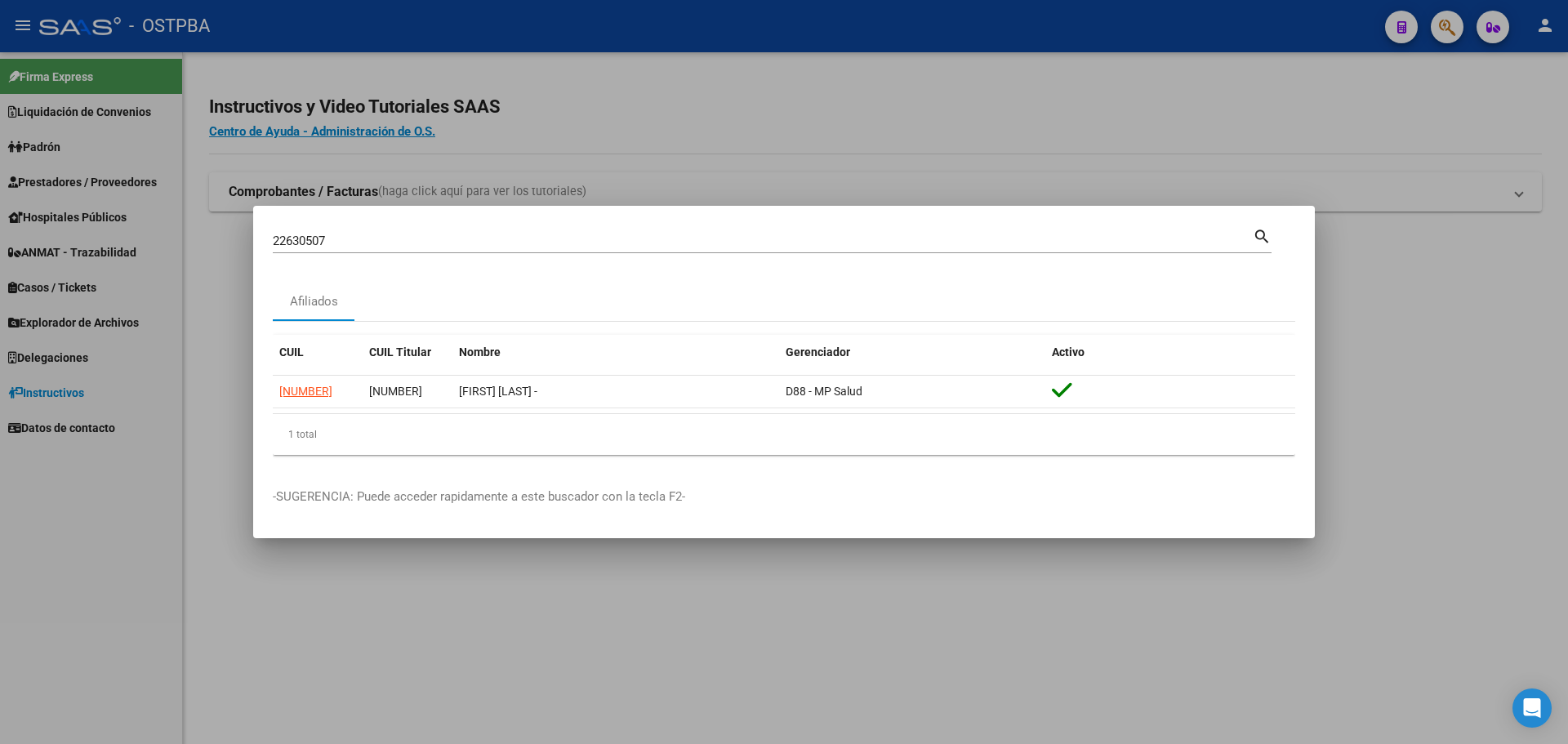 click at bounding box center (784, 372) 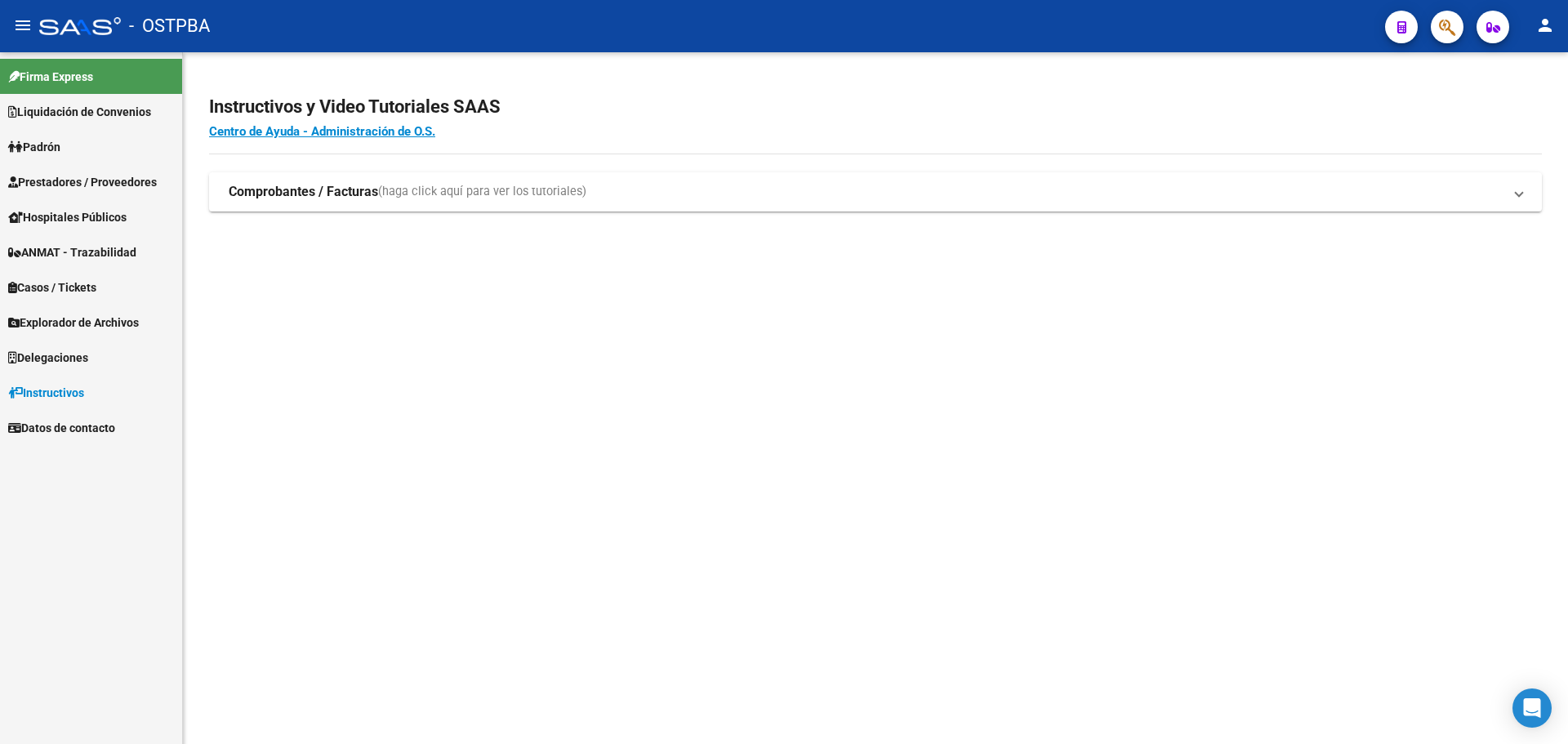 click on "Liquidación de Convenios" at bounding box center [79, 112] 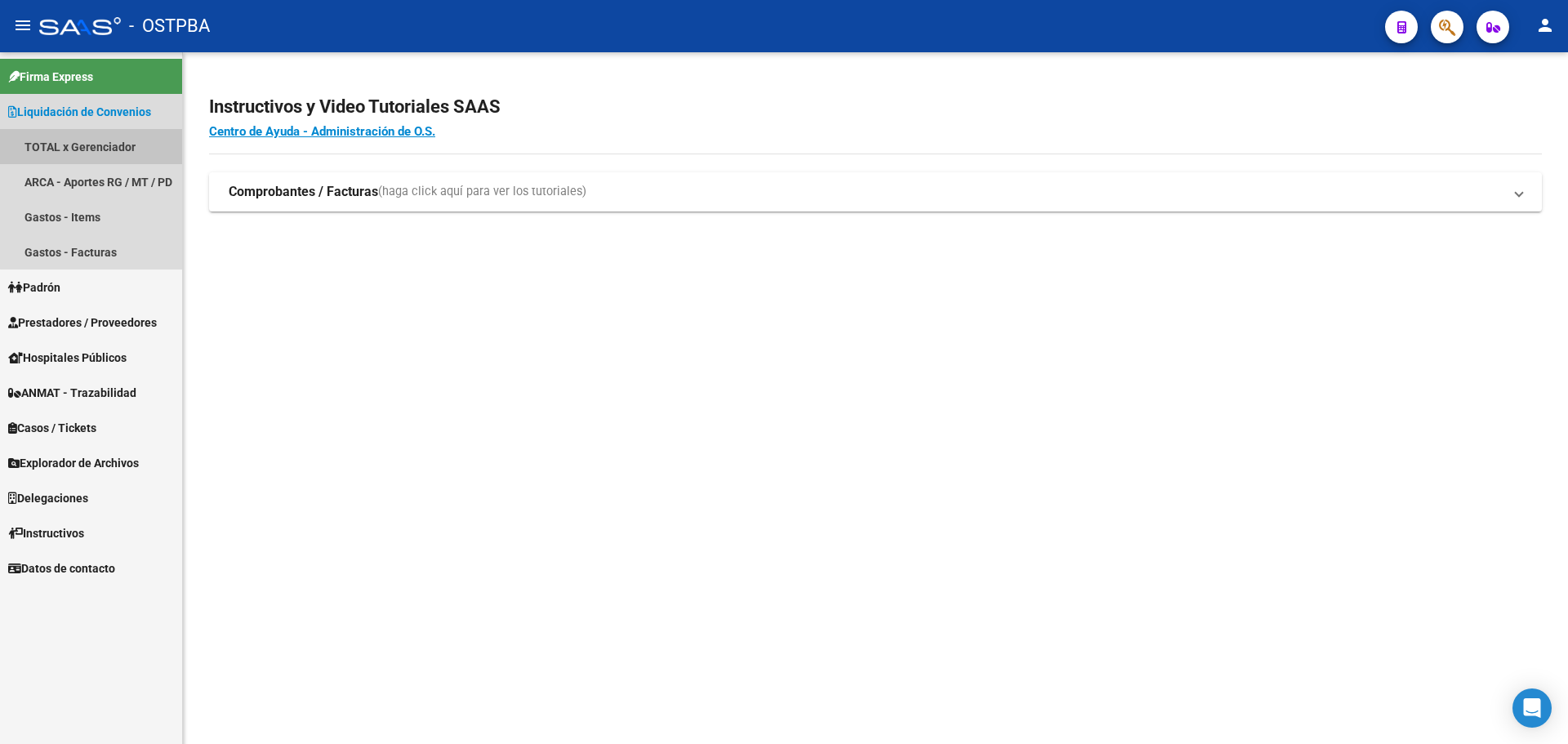 click on "TOTAL x Gerenciador" at bounding box center (91, 146) 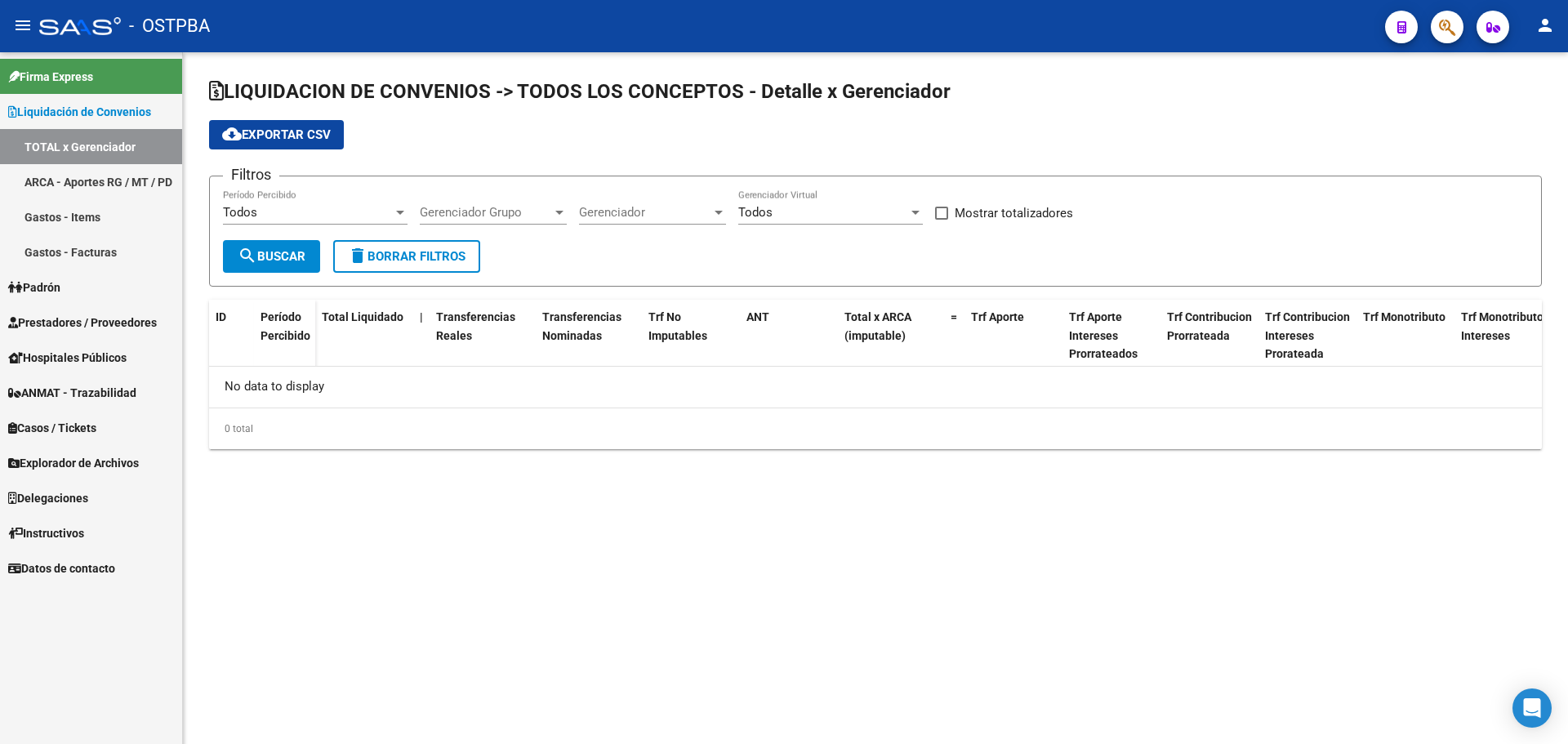 checkbox on "true" 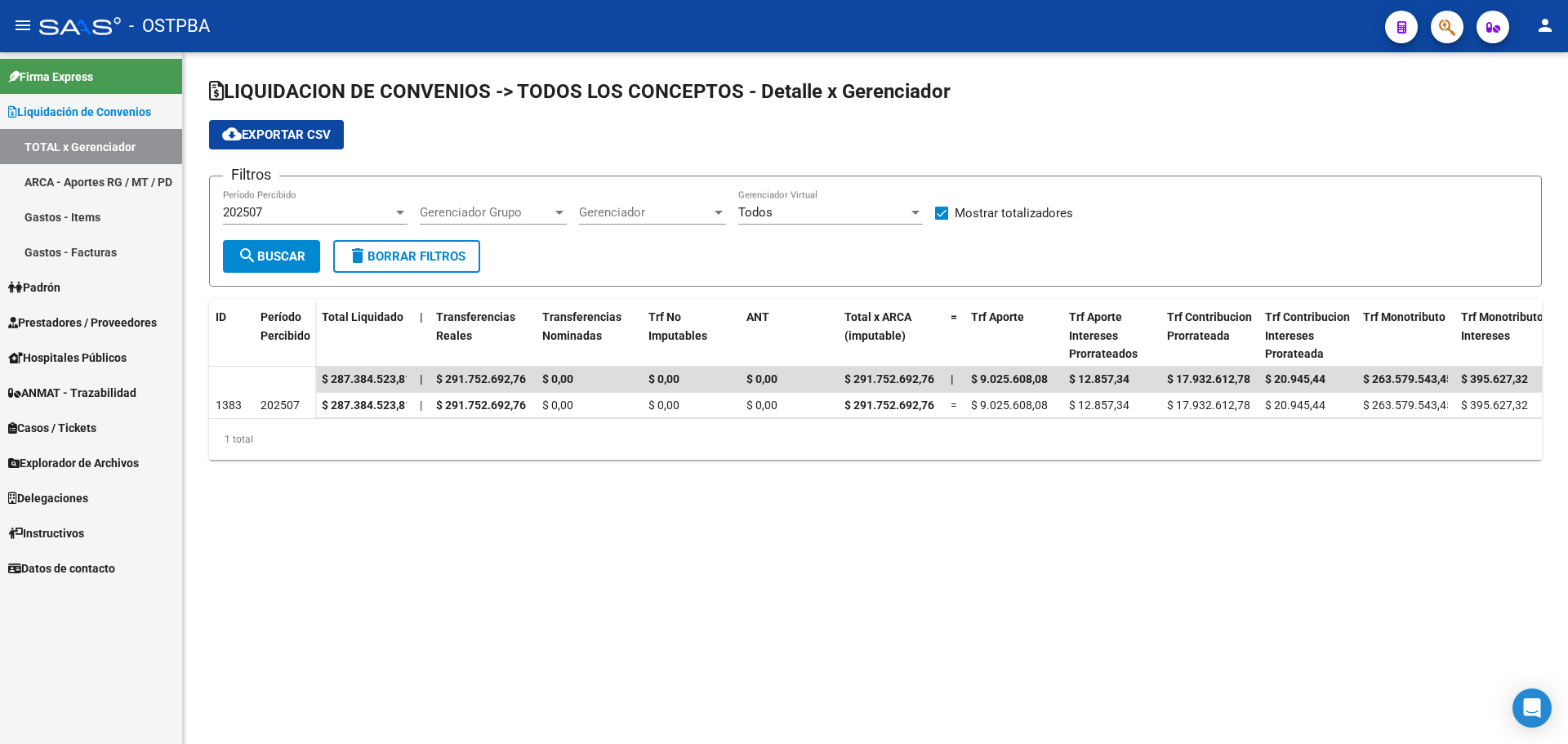 click on "cloud_download  Exportar CSV" 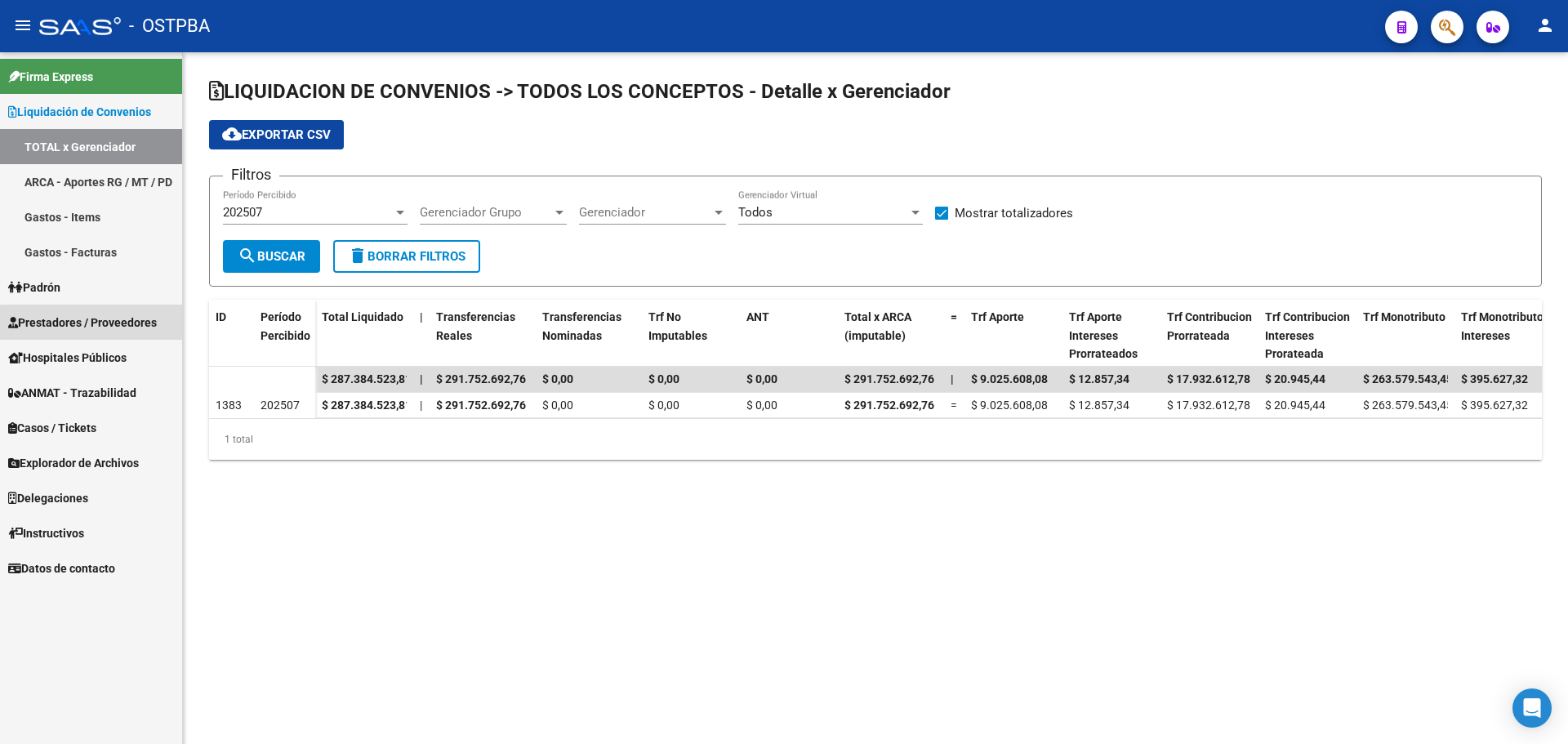 click on "Prestadores / Proveedores" at bounding box center [82, 323] 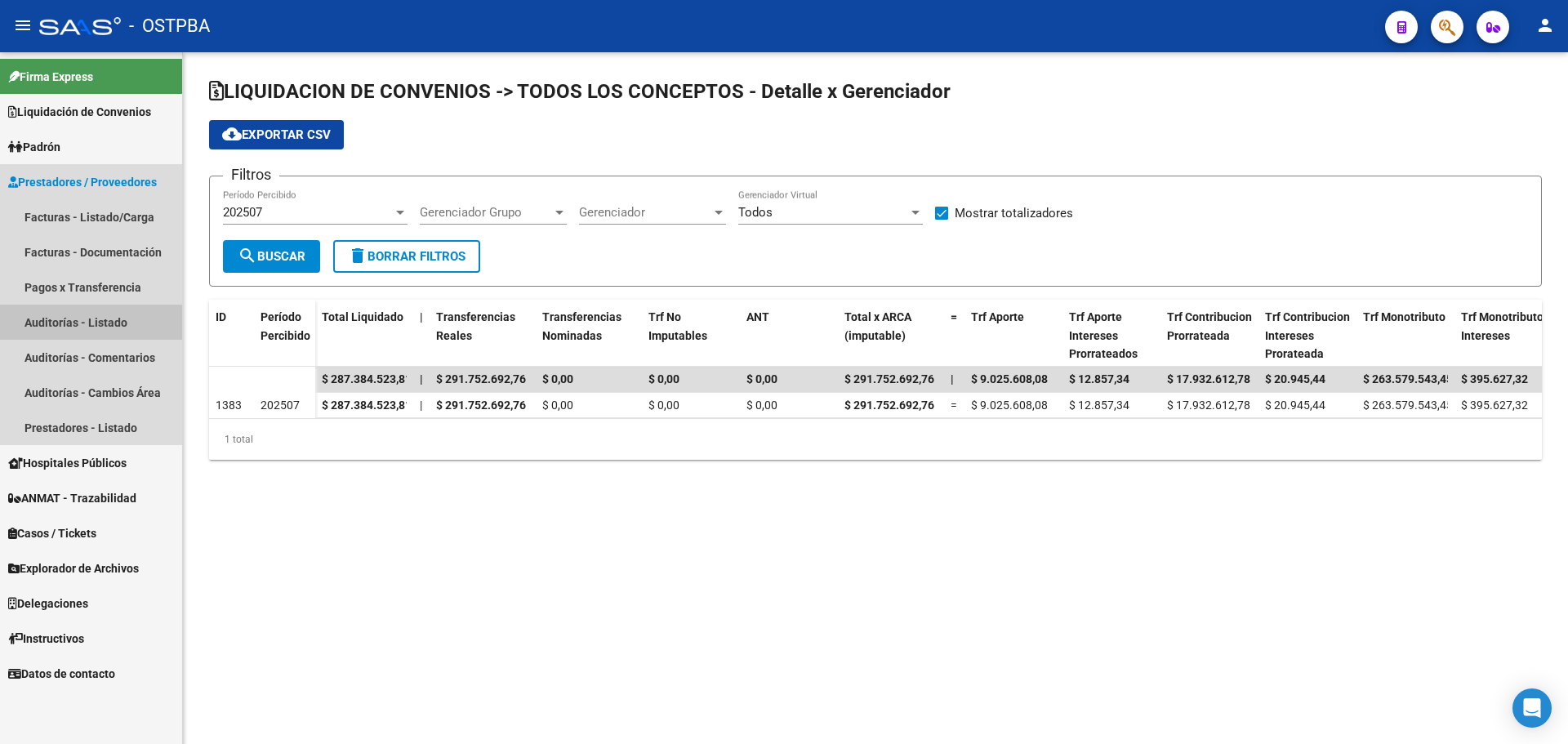 click on "Auditorías - Listado" at bounding box center (91, 322) 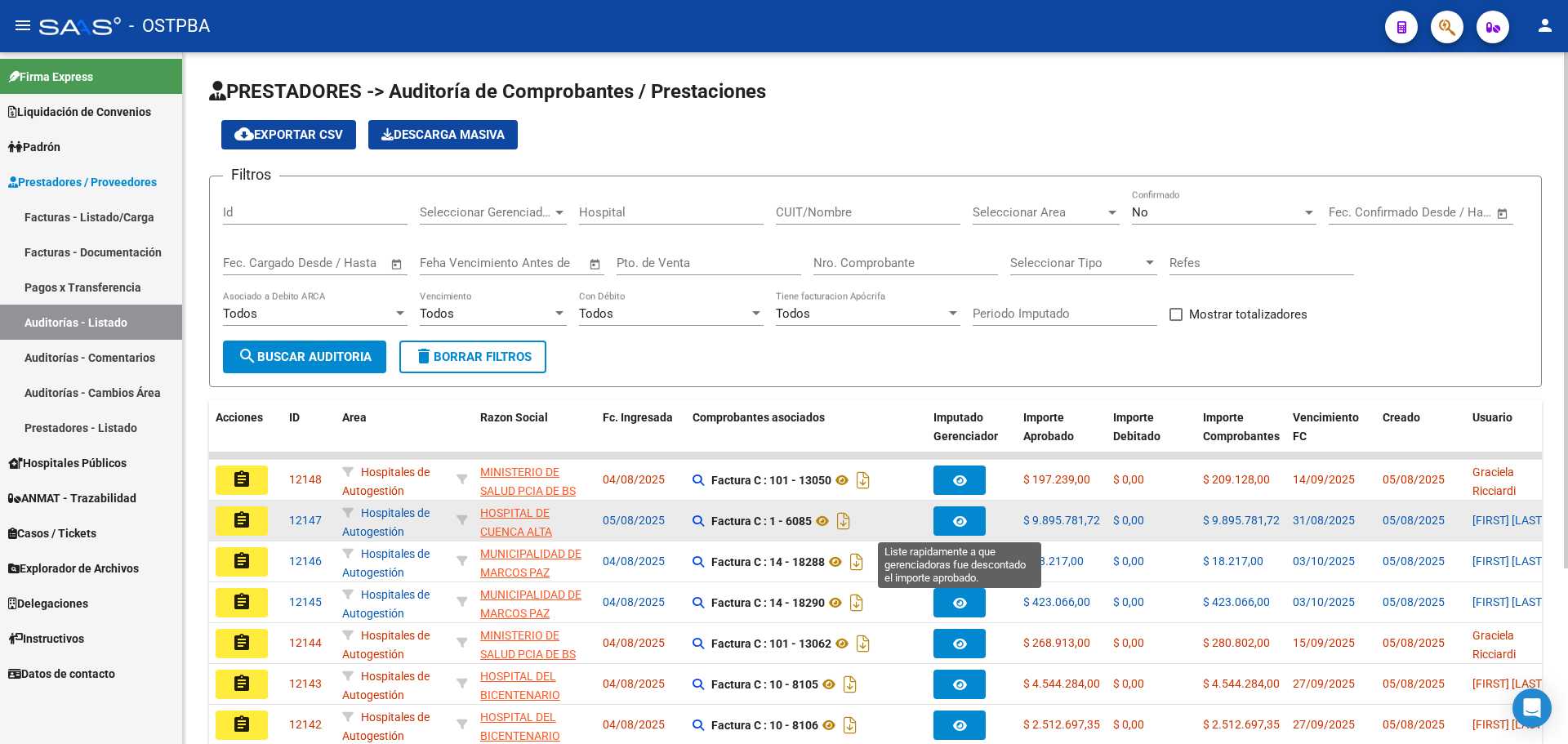 click 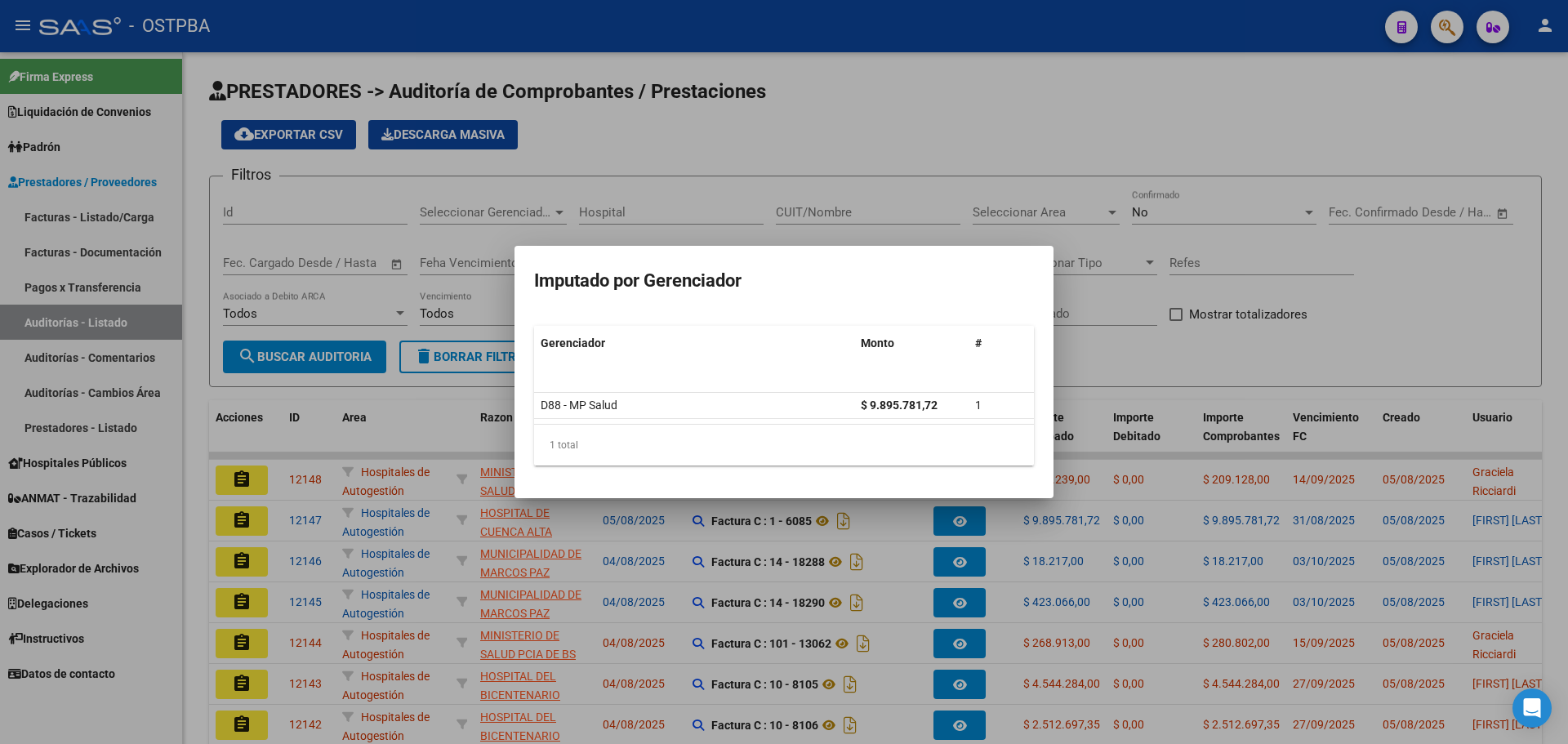 click at bounding box center [784, 372] 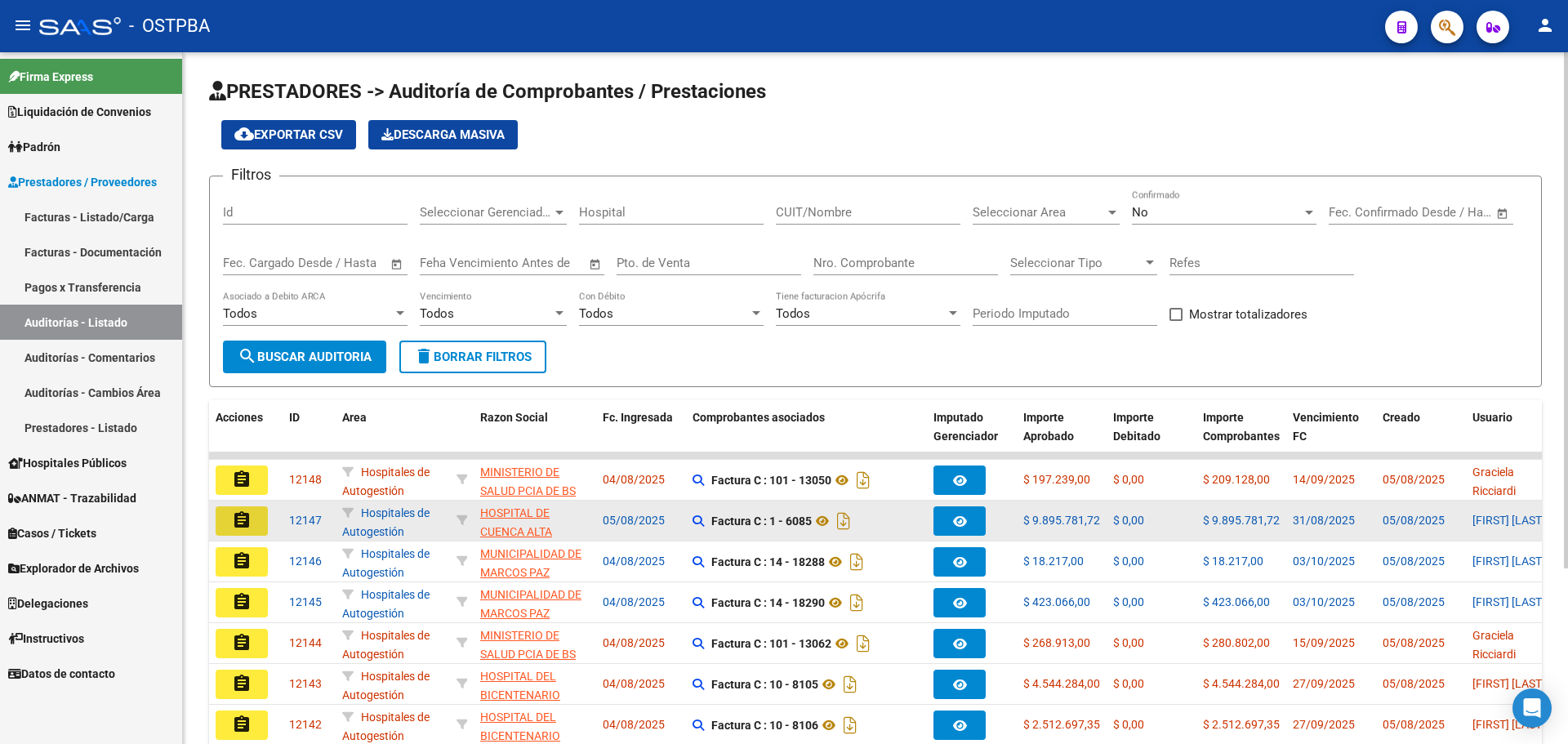 click on "assignment" 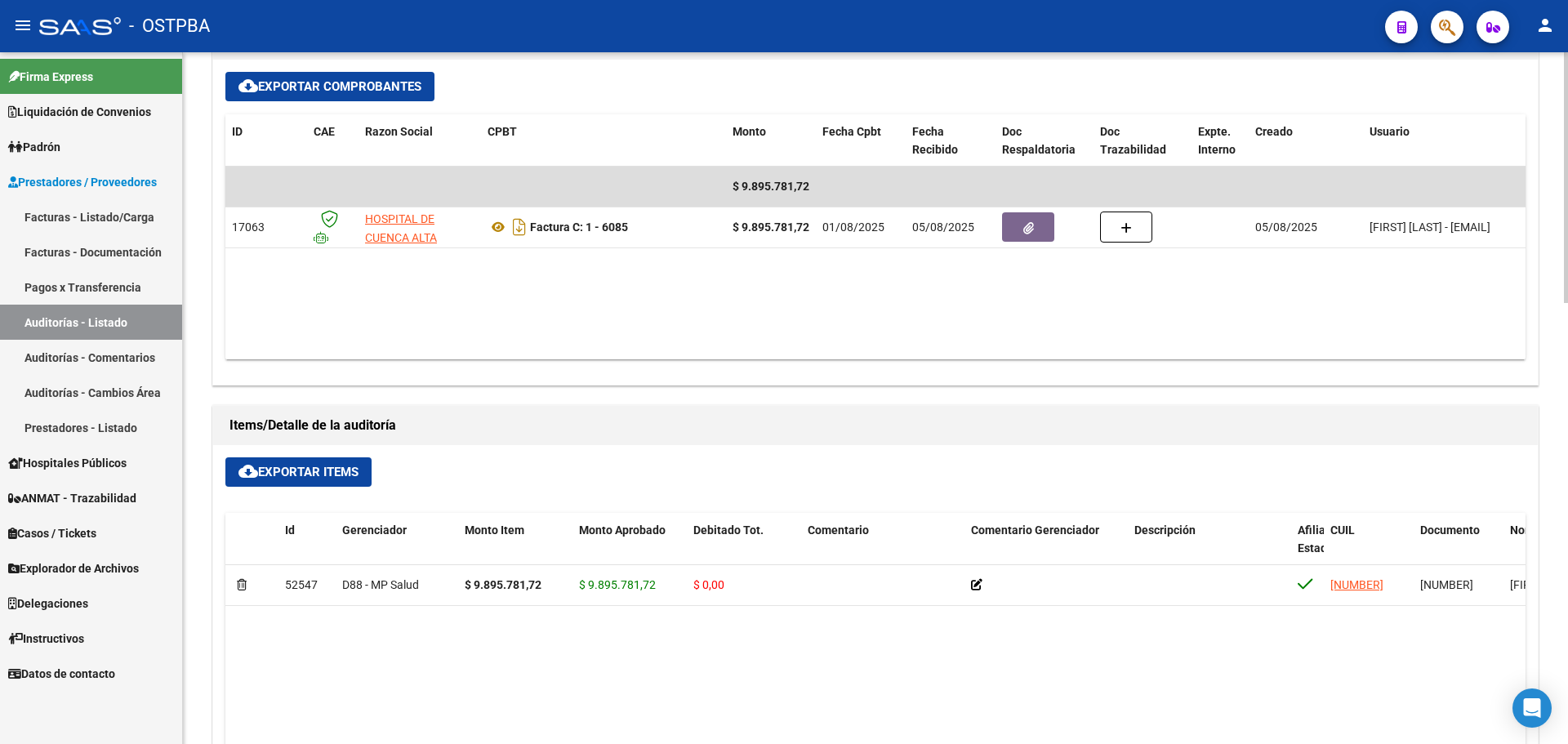 scroll, scrollTop: 817, scrollLeft: 0, axis: vertical 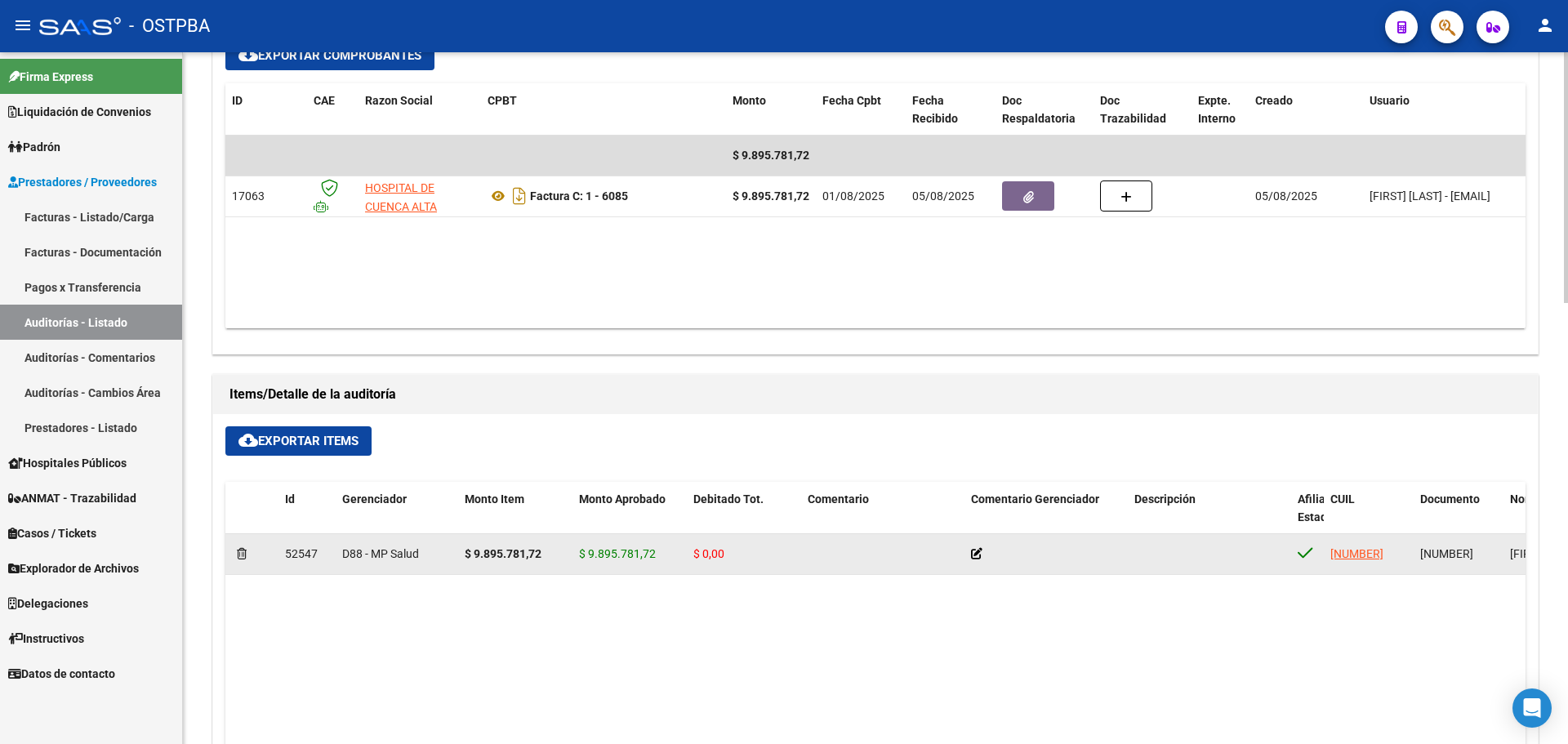 drag, startPoint x: 1172, startPoint y: 565, endPoint x: 1022, endPoint y: 553, distance: 150.47923 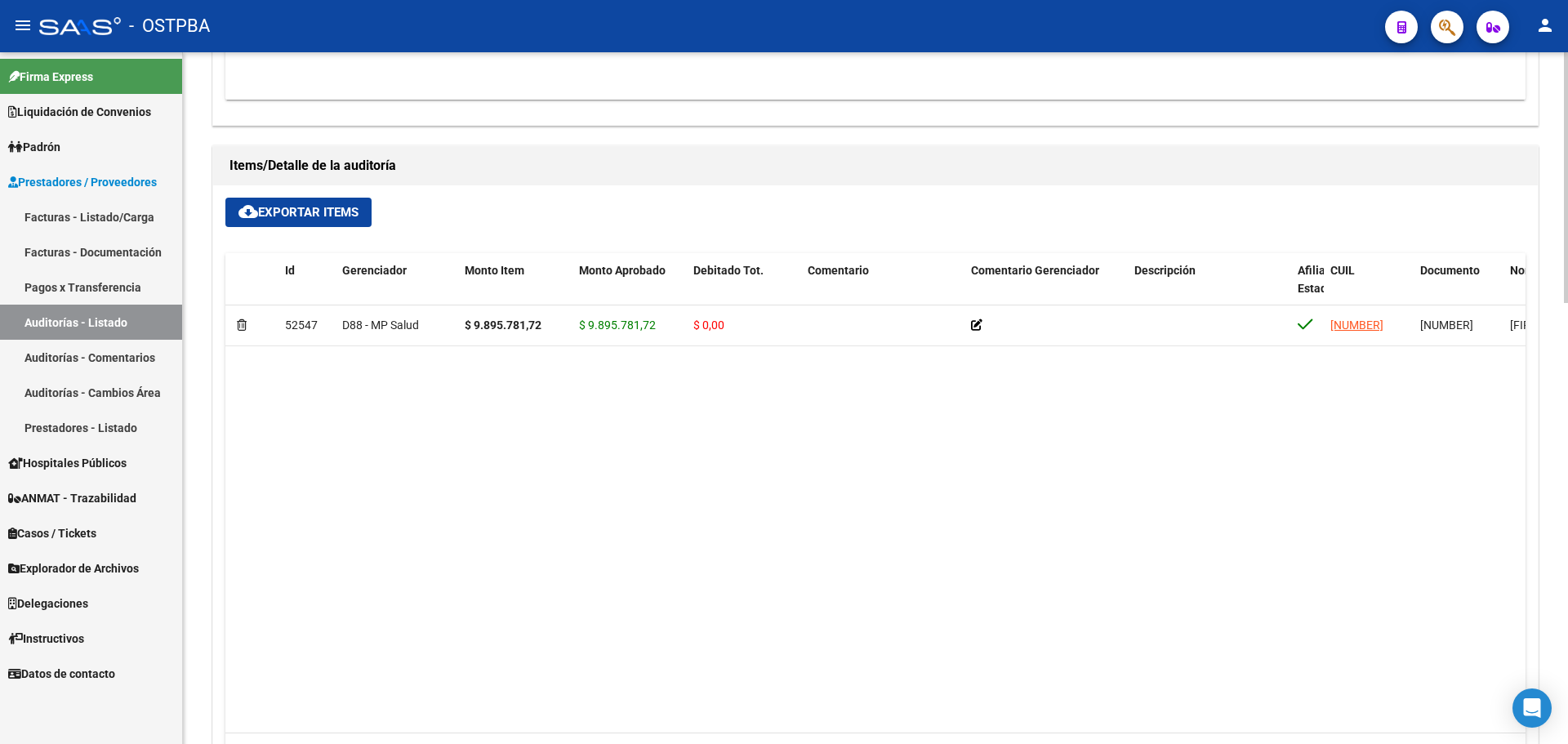 scroll, scrollTop: 1062, scrollLeft: 0, axis: vertical 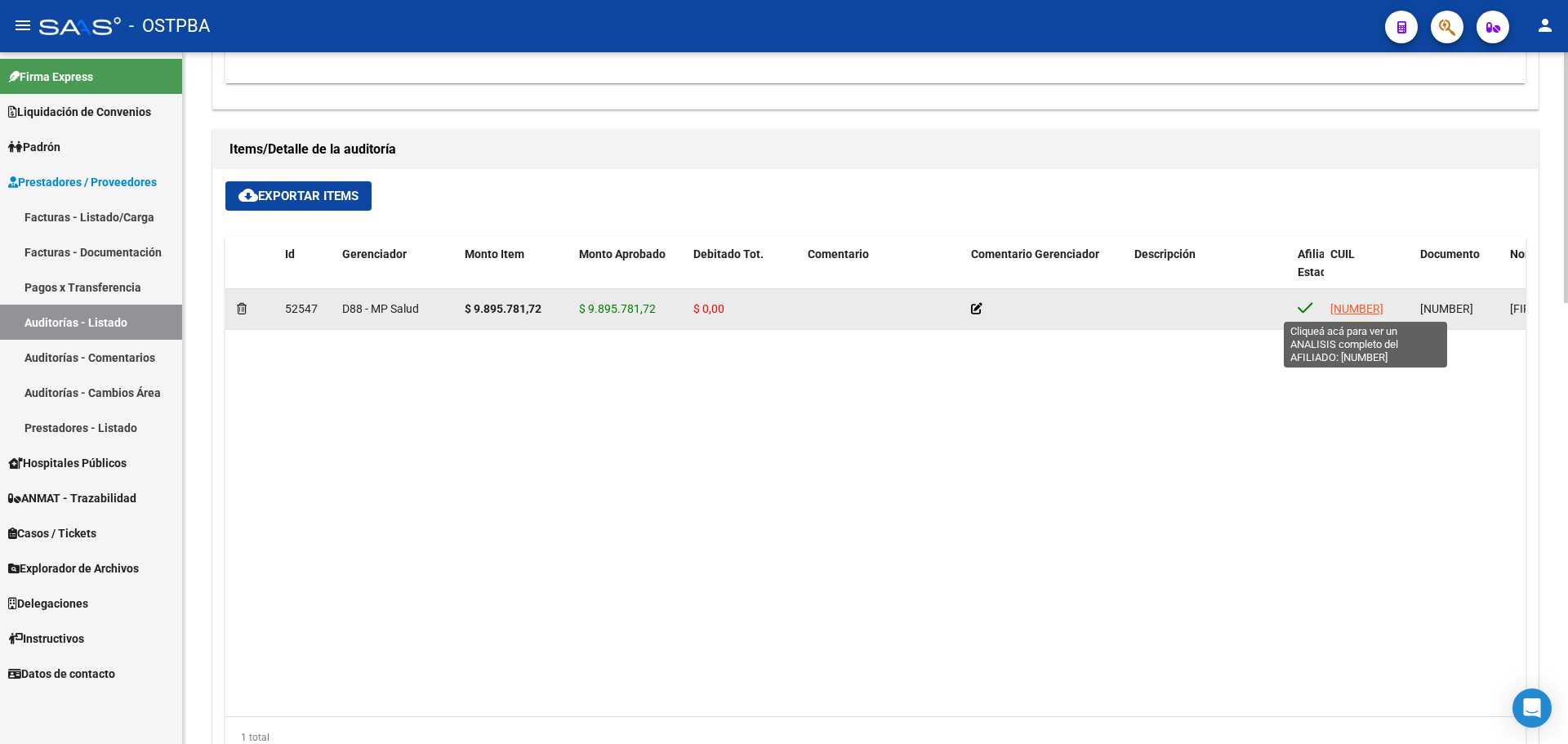 click on "20233080579" 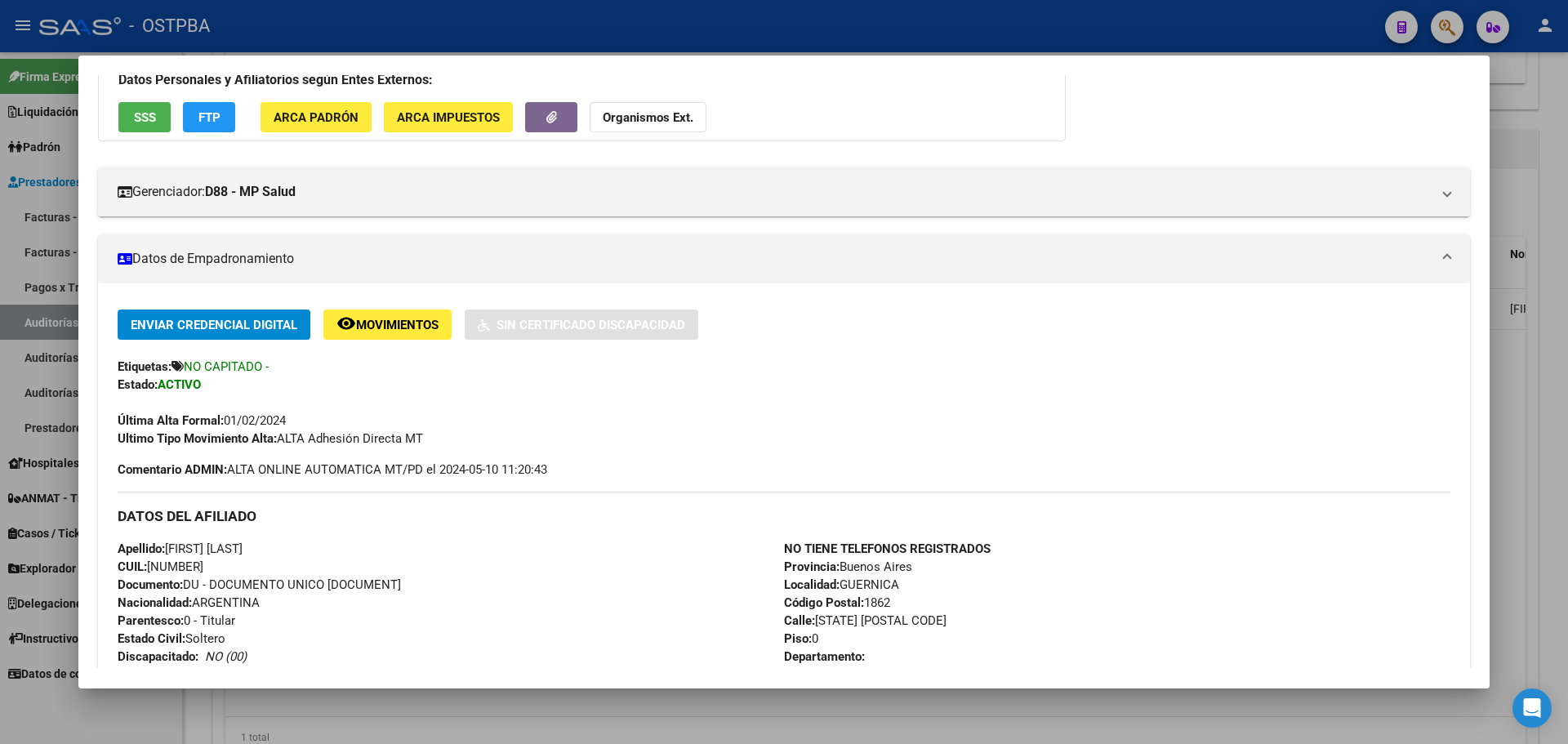 scroll, scrollTop: 123, scrollLeft: 0, axis: vertical 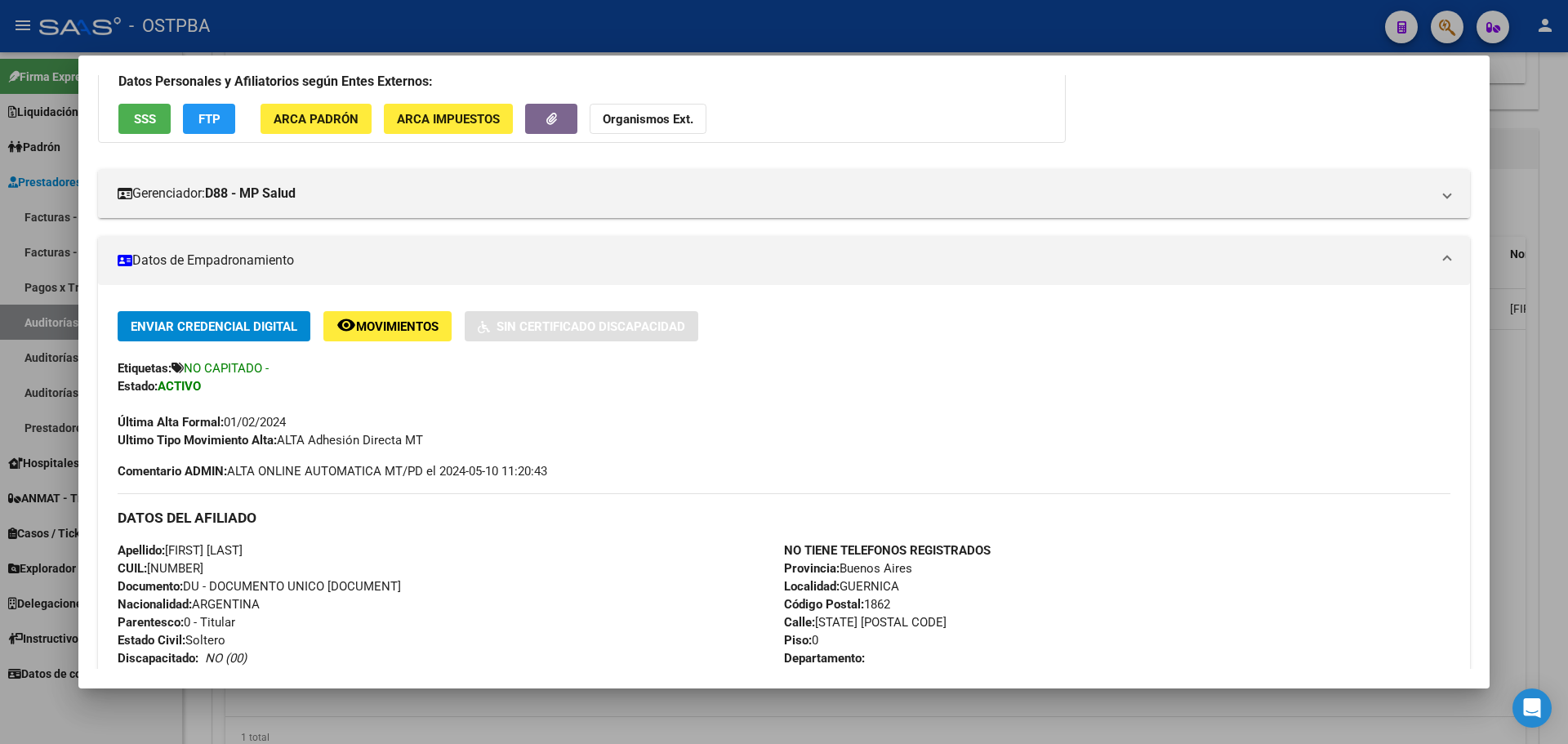 click at bounding box center [784, 372] 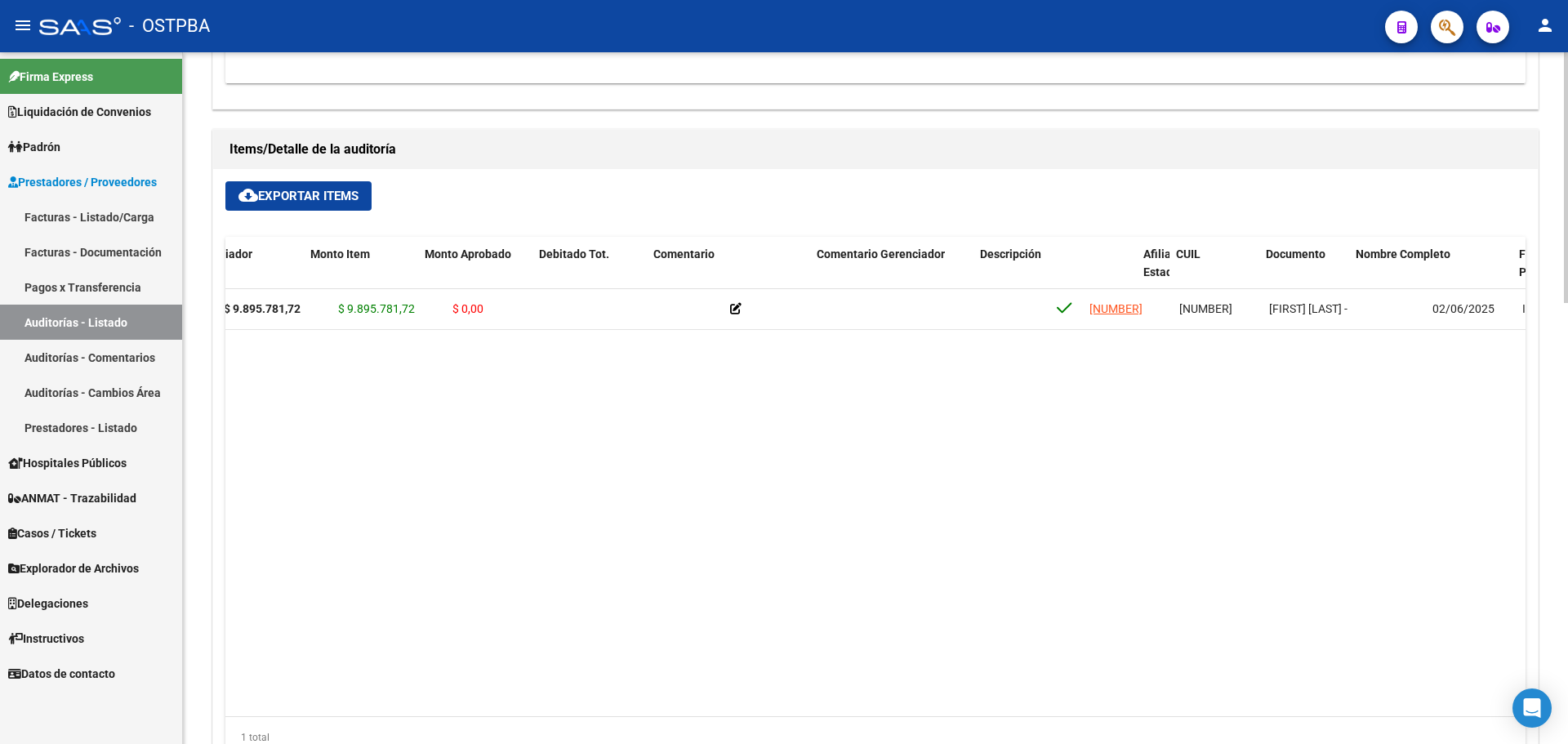 scroll, scrollTop: 0, scrollLeft: 0, axis: both 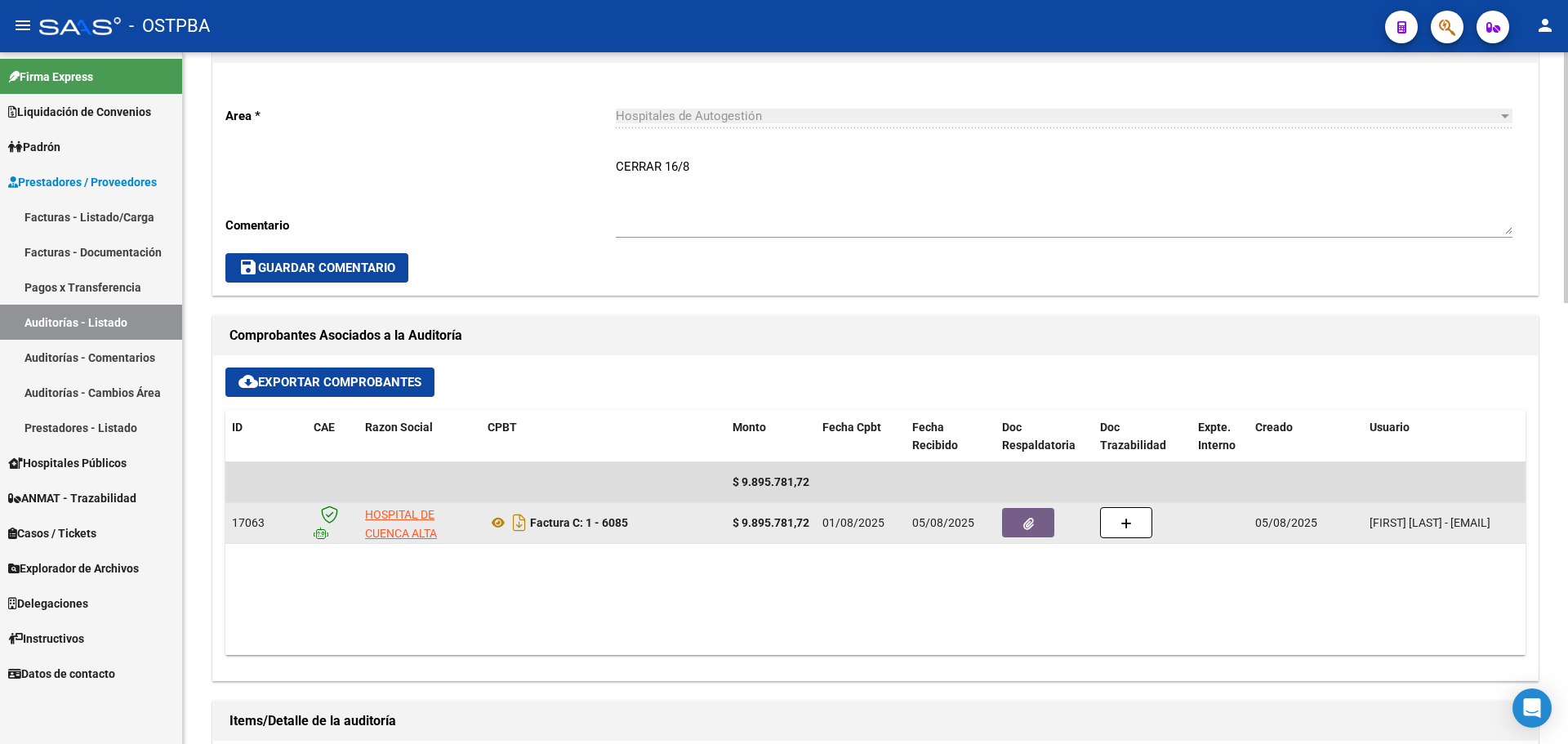 click 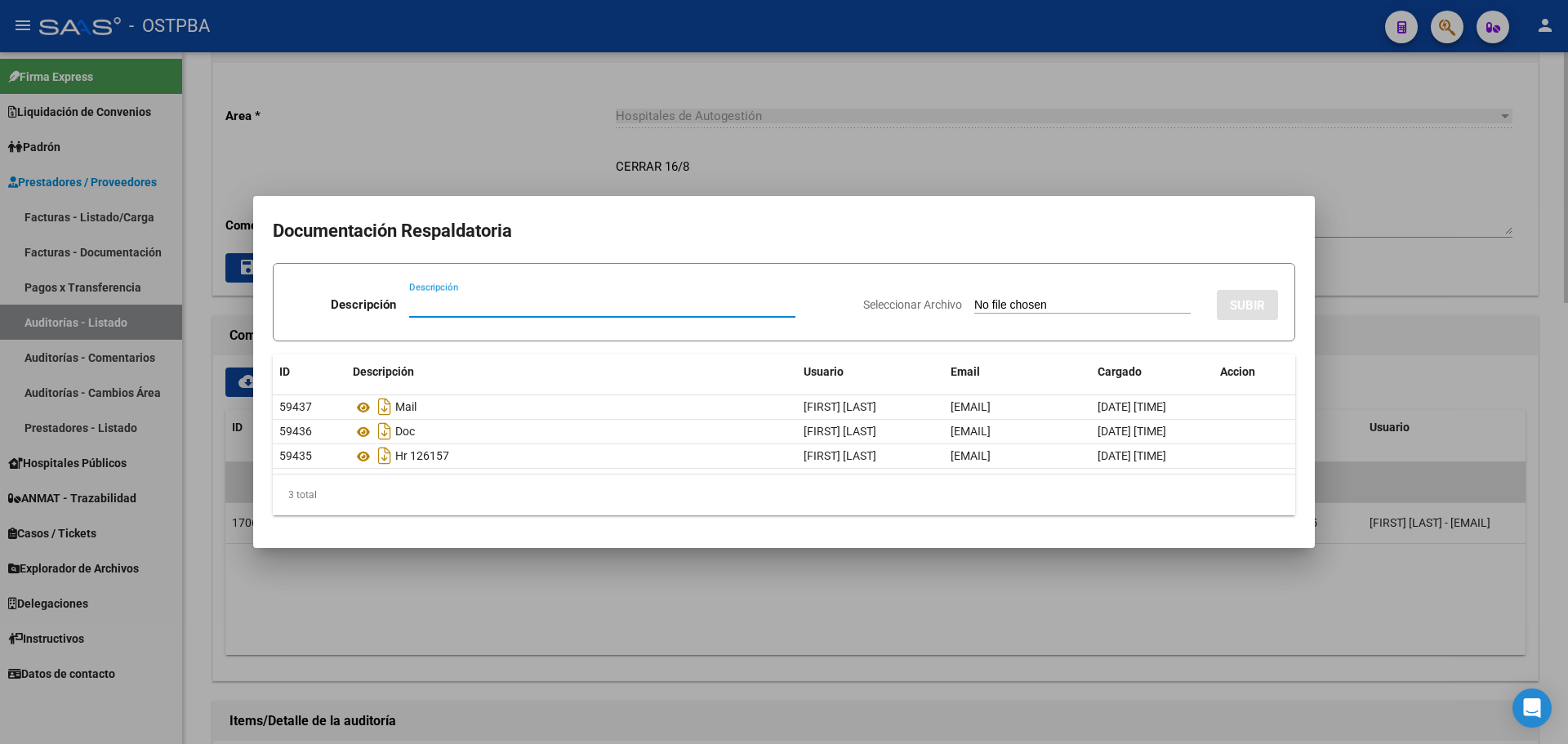 click at bounding box center [784, 372] 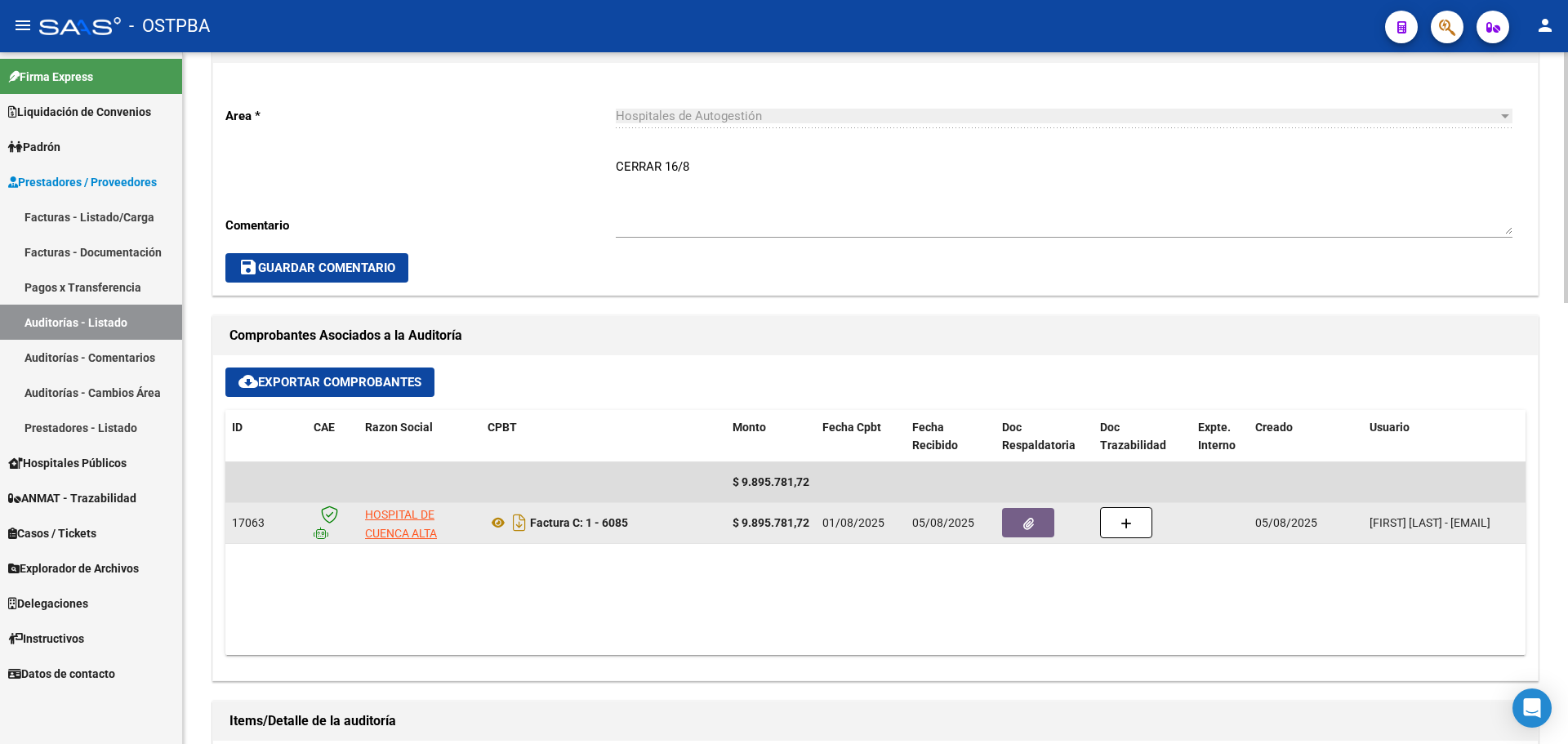 click 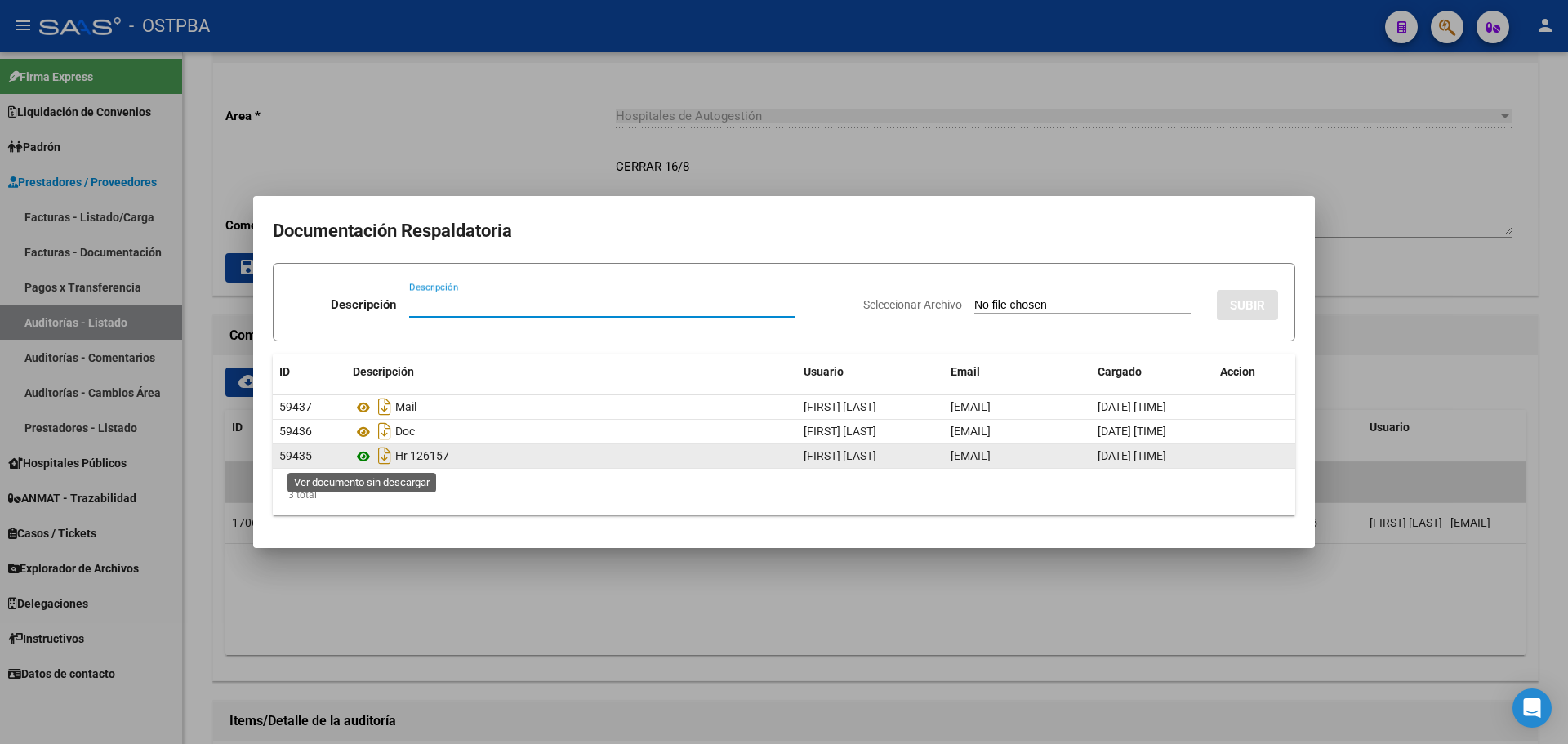 click 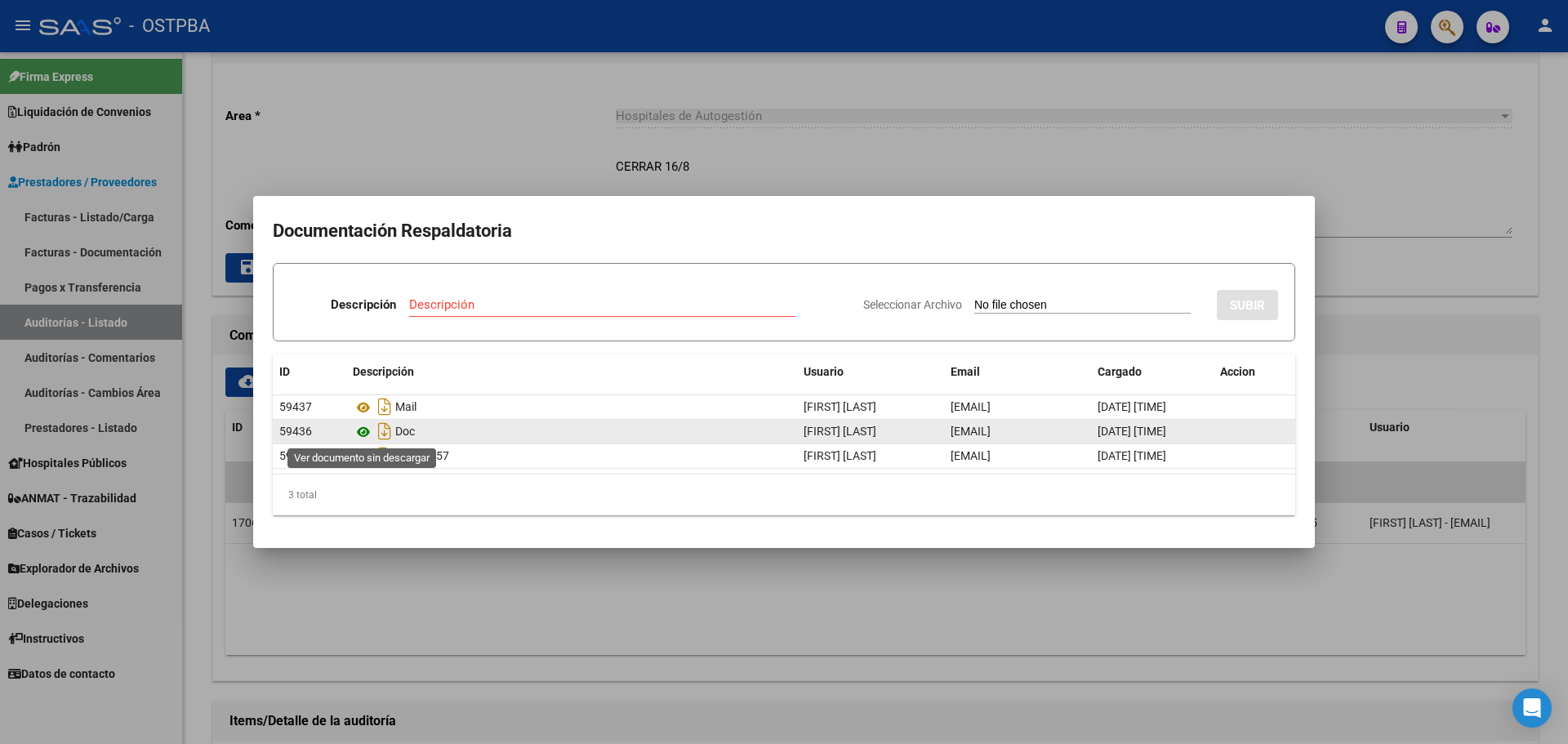 click 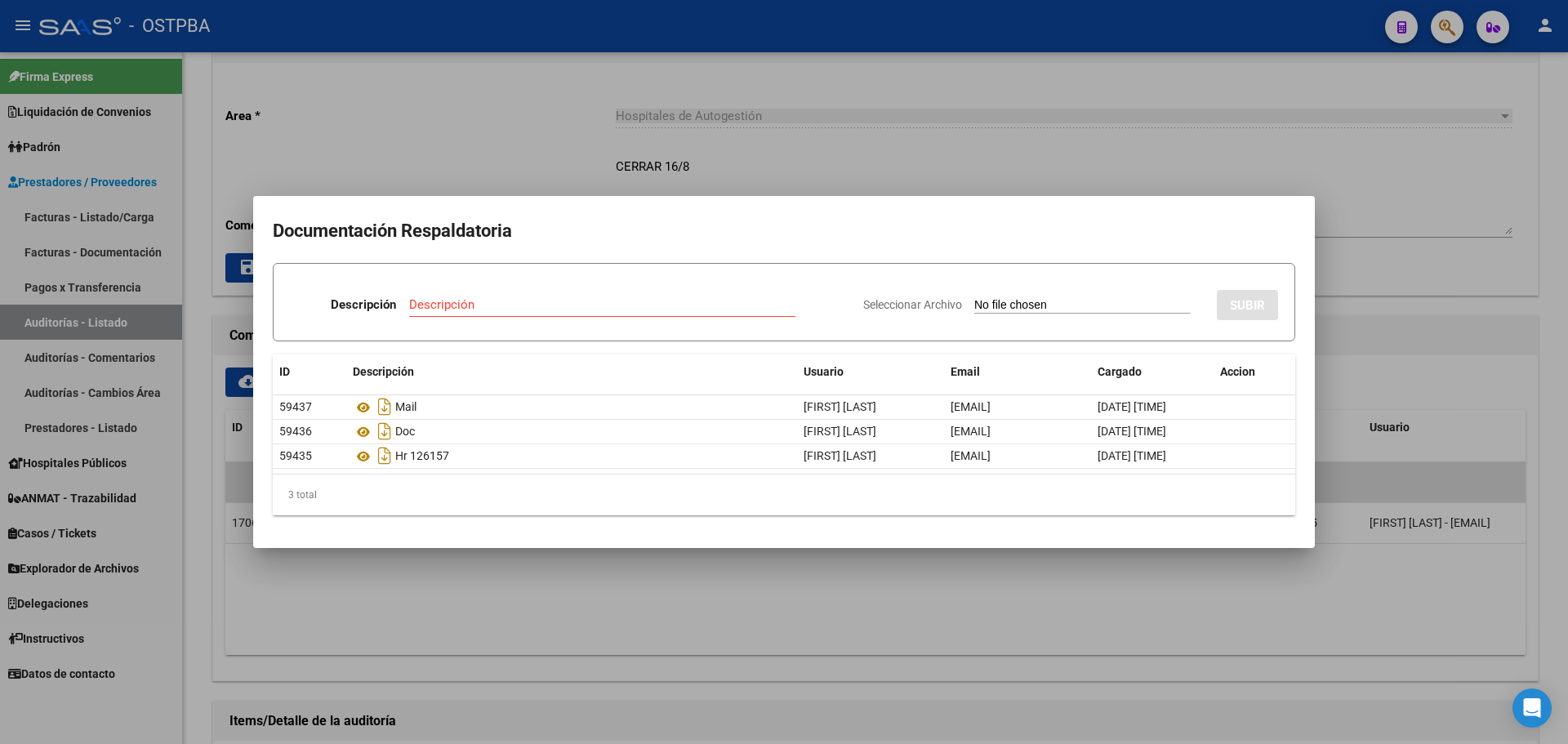click at bounding box center (784, 372) 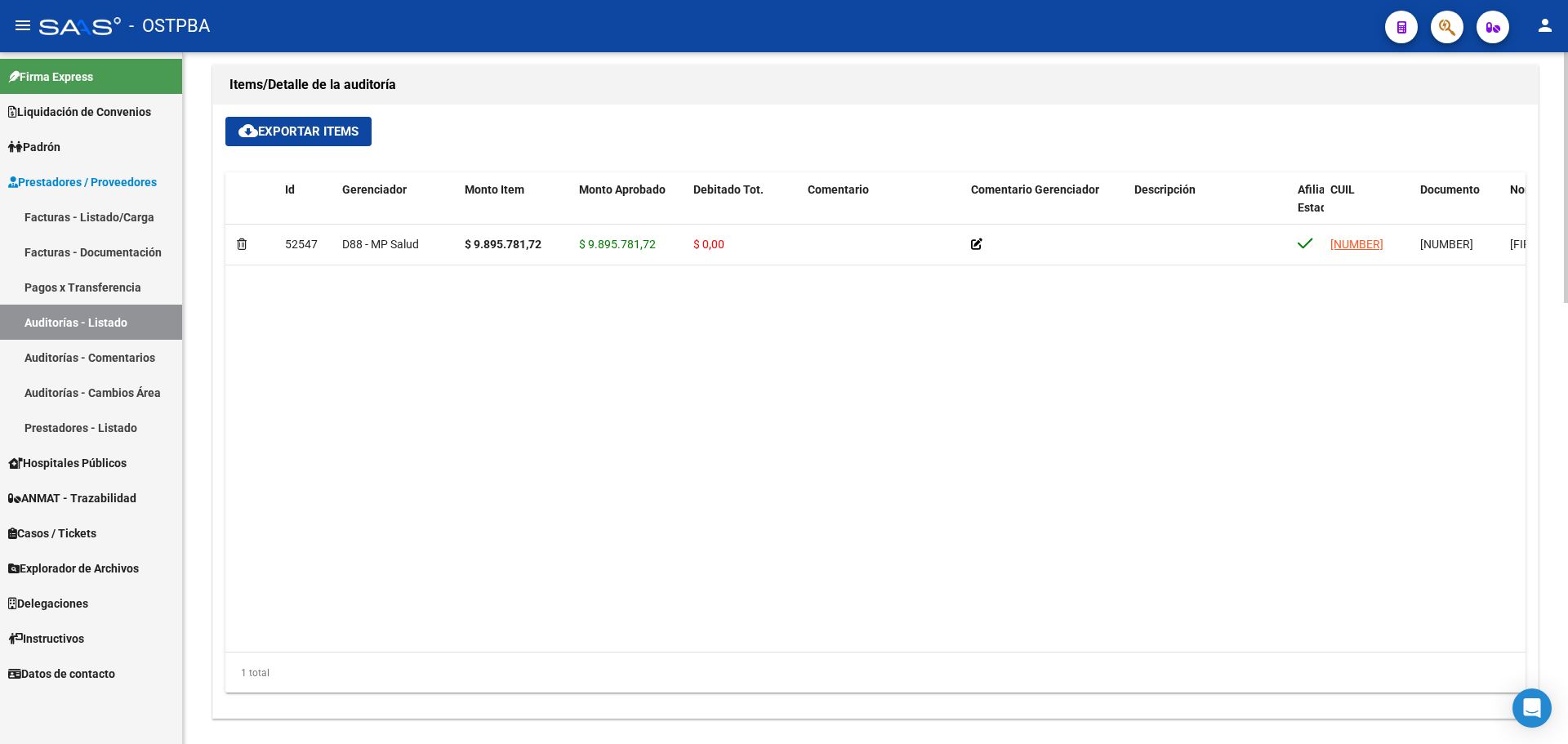 scroll, scrollTop: 1217, scrollLeft: 0, axis: vertical 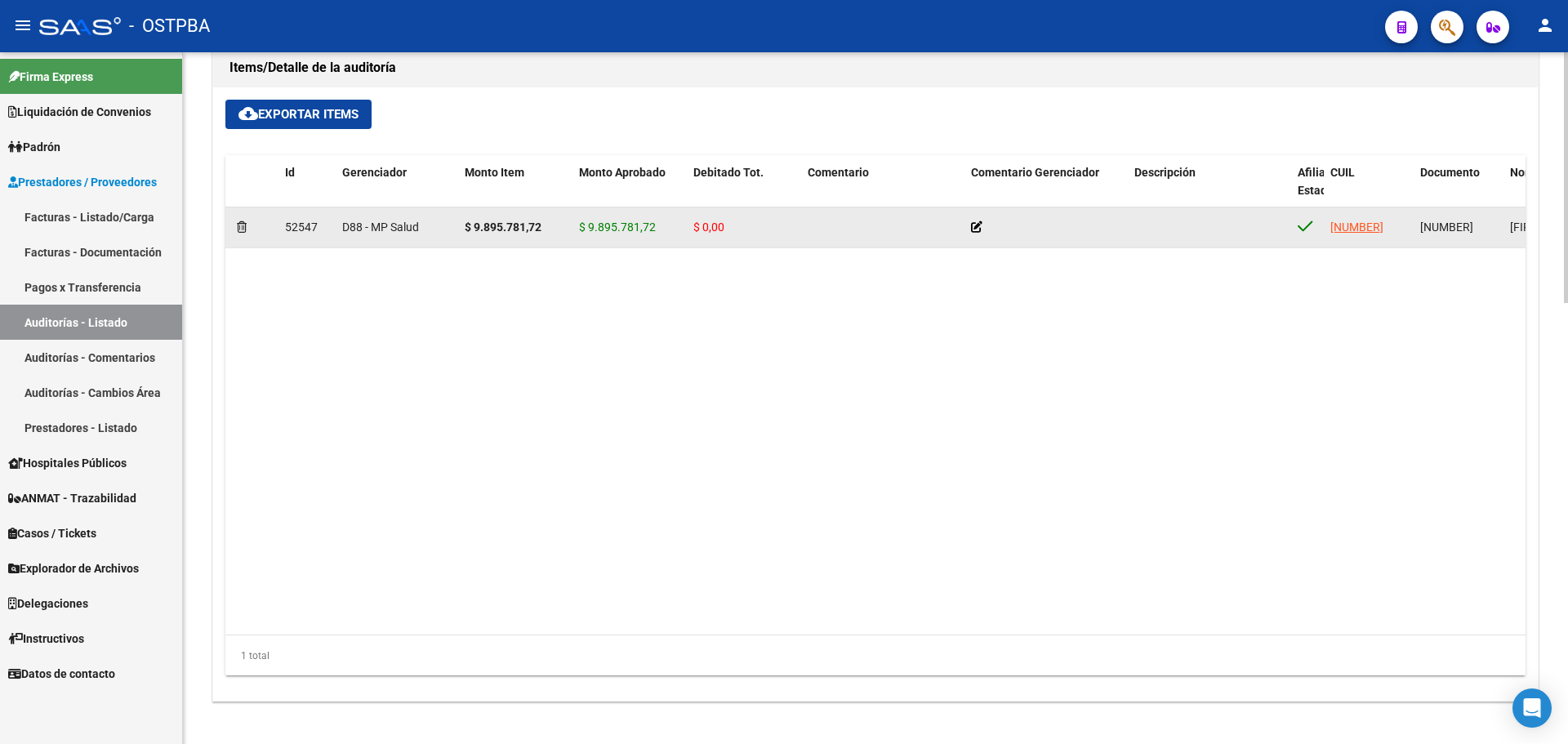 drag, startPoint x: 1407, startPoint y: 221, endPoint x: 1329, endPoint y: 221, distance: 78 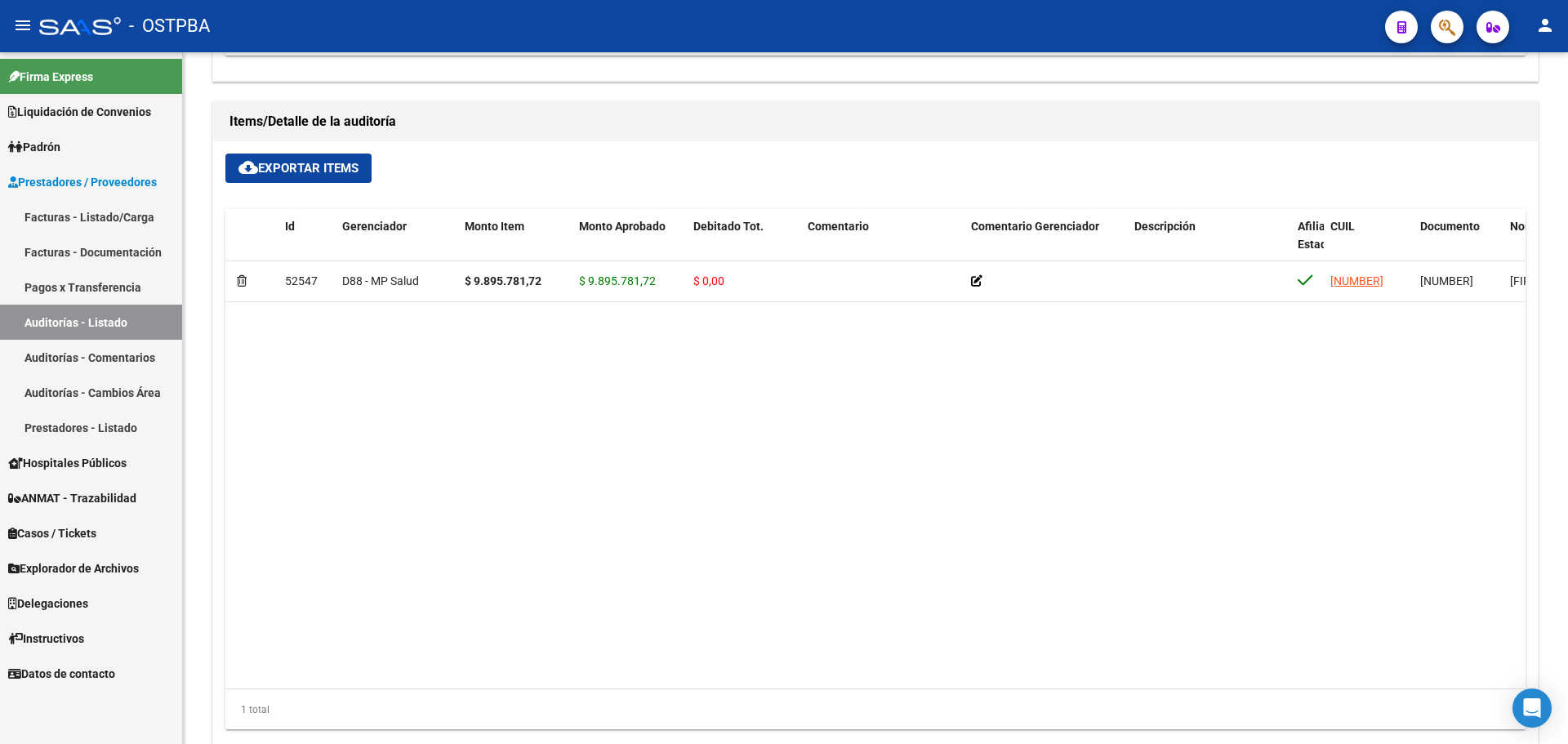 scroll, scrollTop: 1062, scrollLeft: 0, axis: vertical 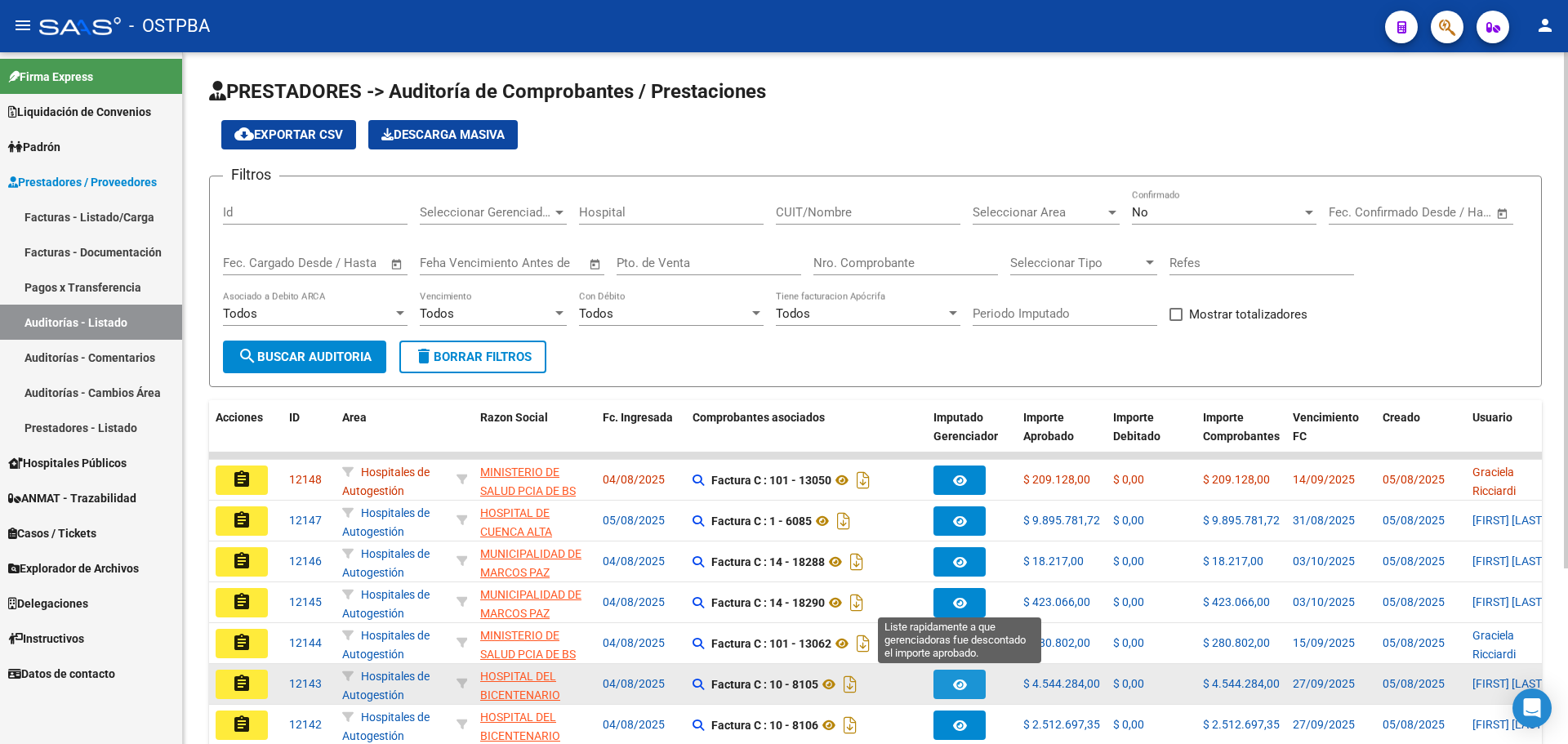 click 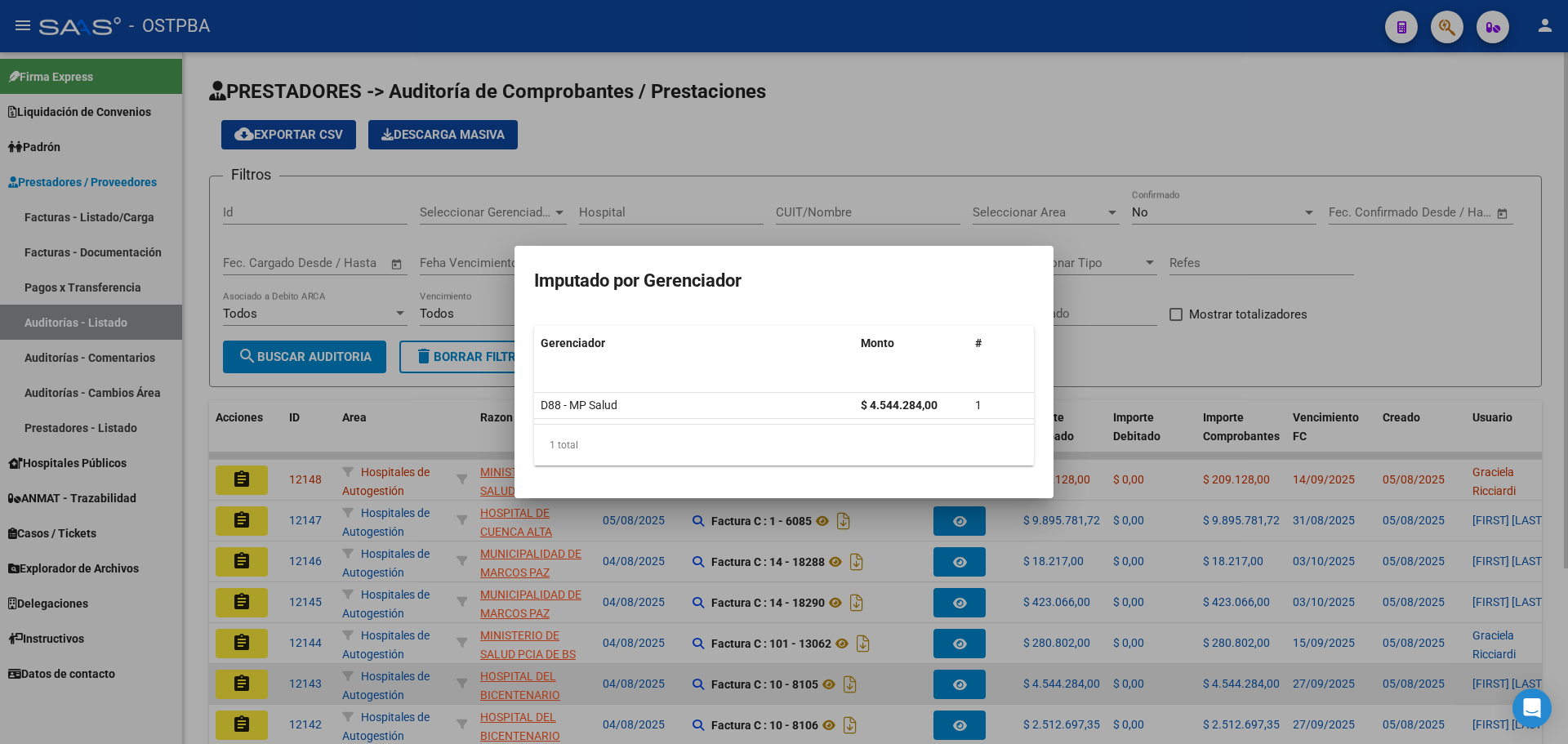 click at bounding box center [784, 372] 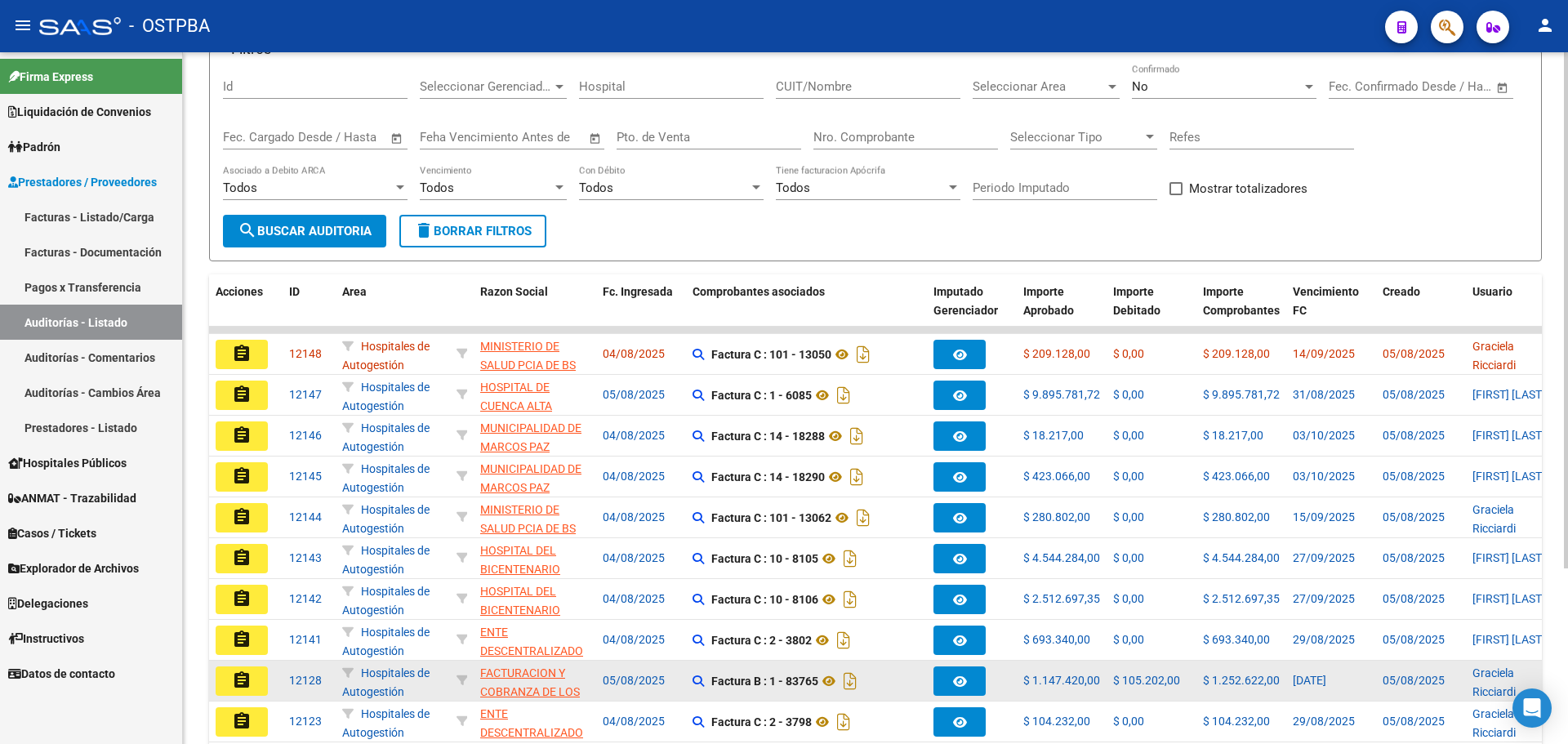 scroll, scrollTop: 163, scrollLeft: 0, axis: vertical 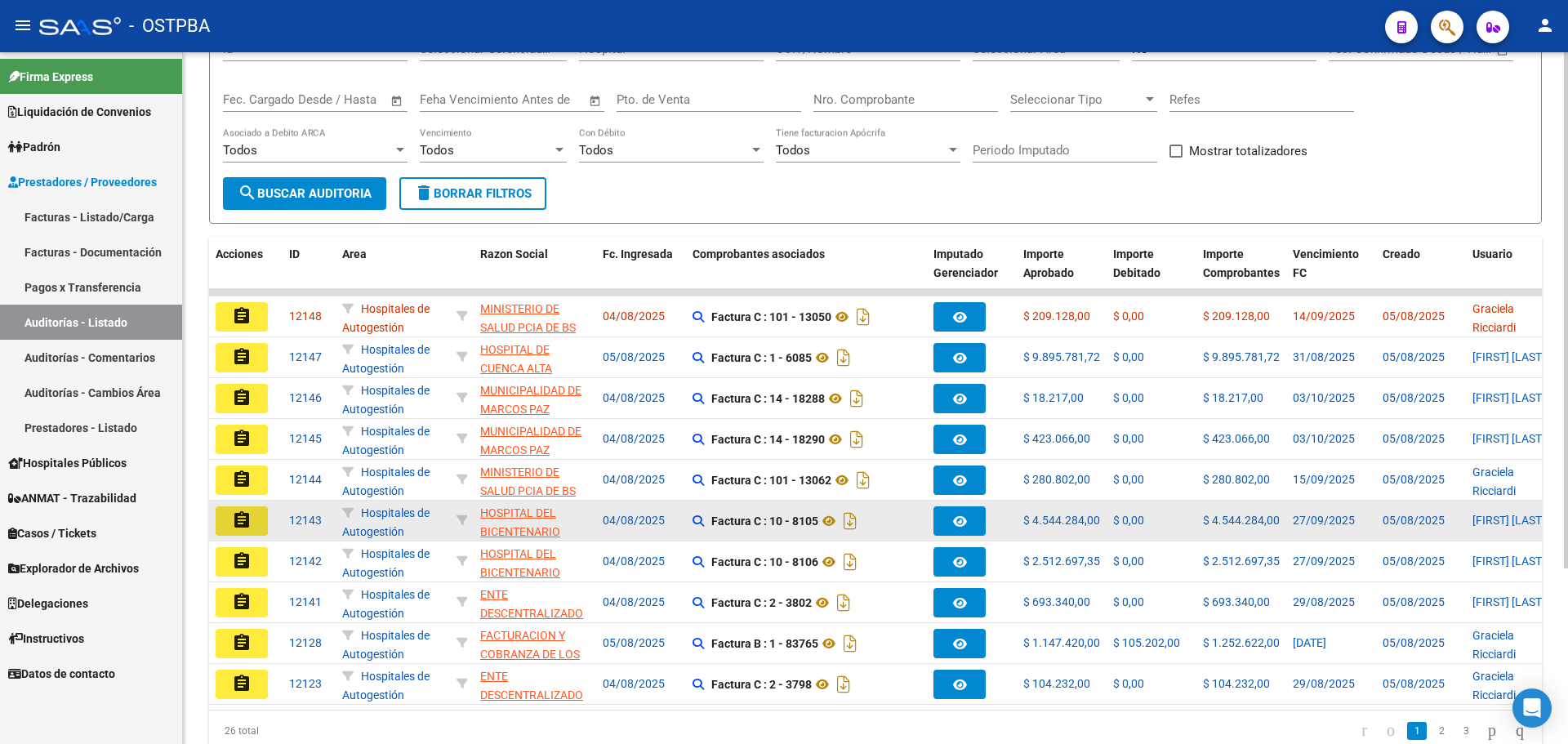 click on "assignment" 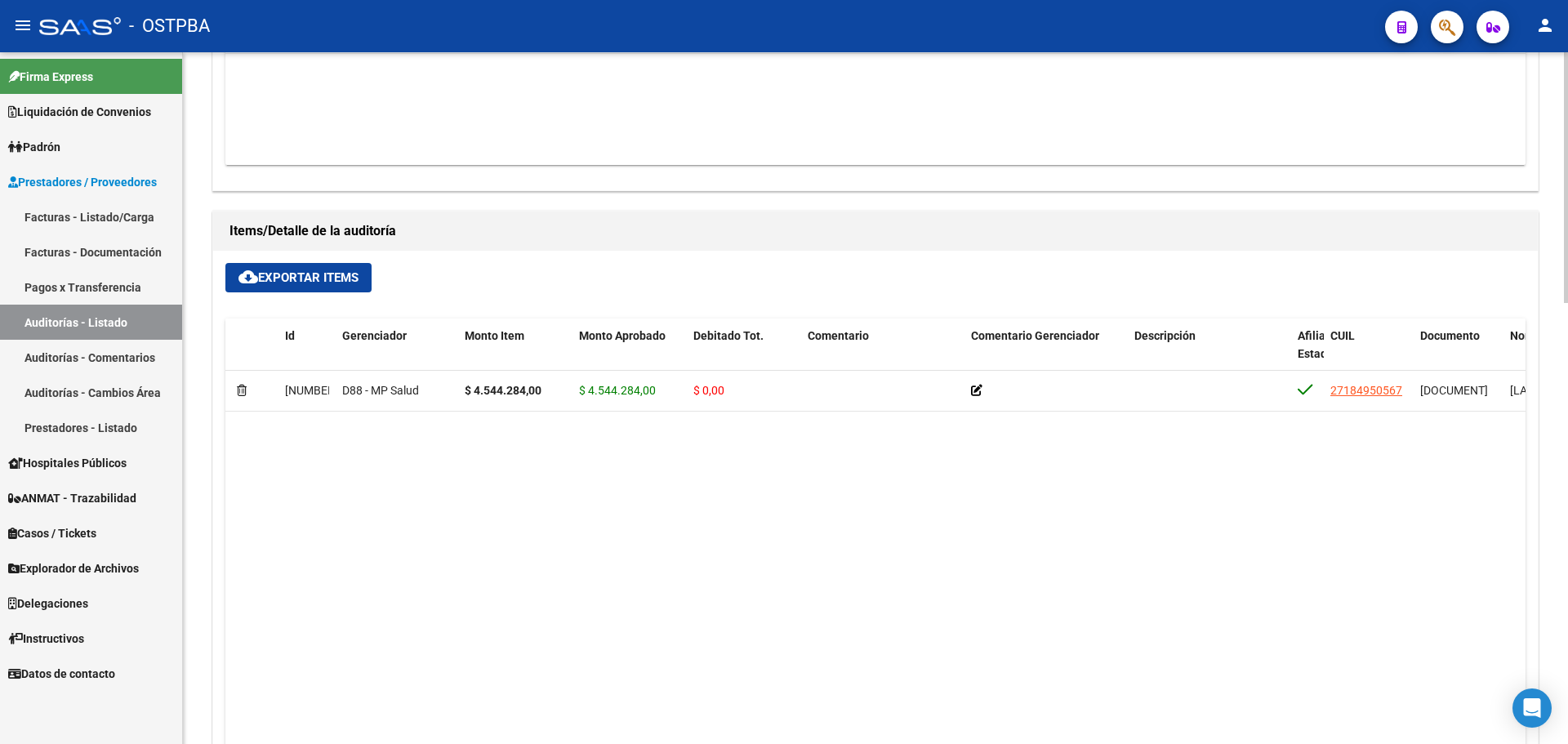 scroll, scrollTop: 1143, scrollLeft: 0, axis: vertical 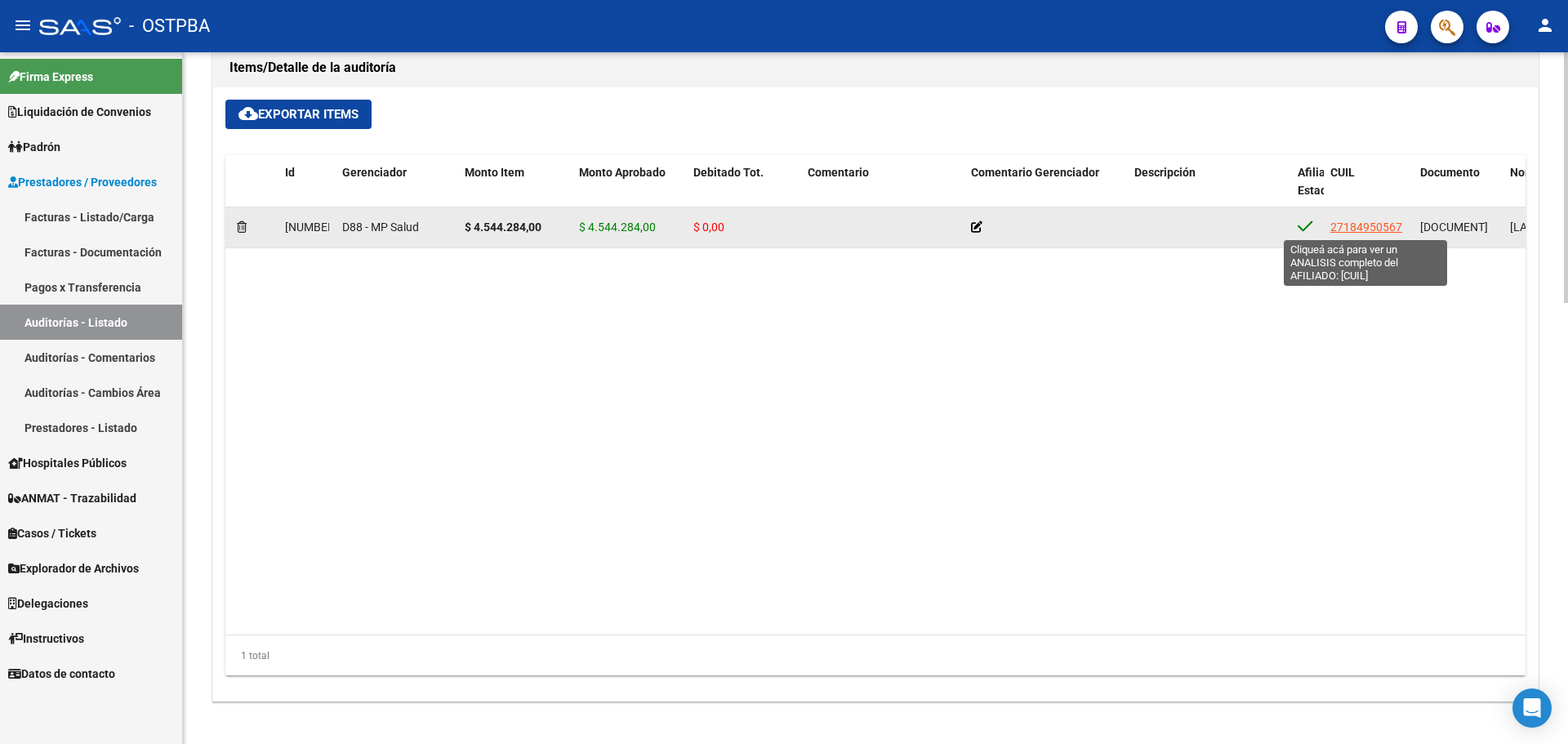 click on "27184950567" 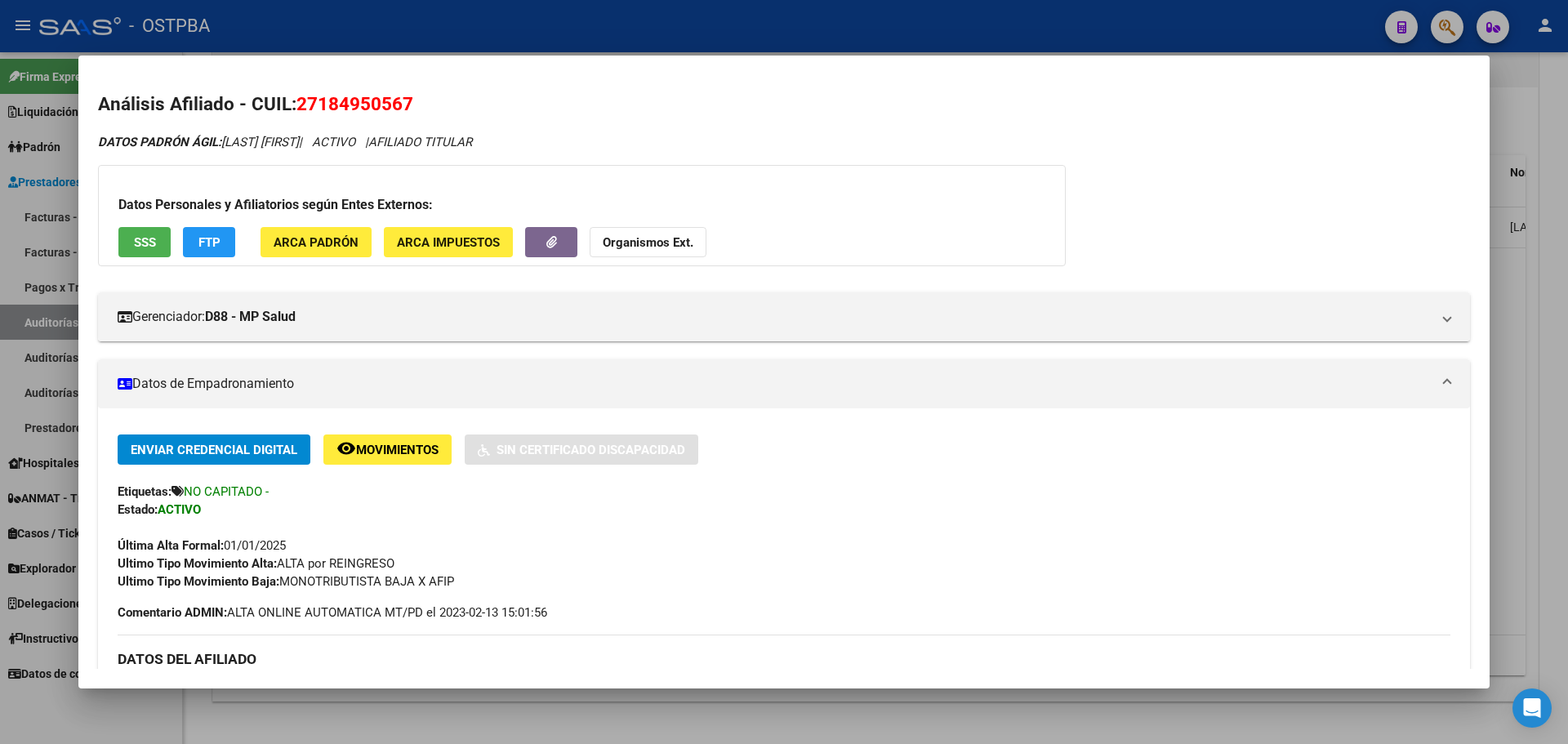 drag, startPoint x: 420, startPoint y: 103, endPoint x: 300, endPoint y: 97, distance: 120.14991 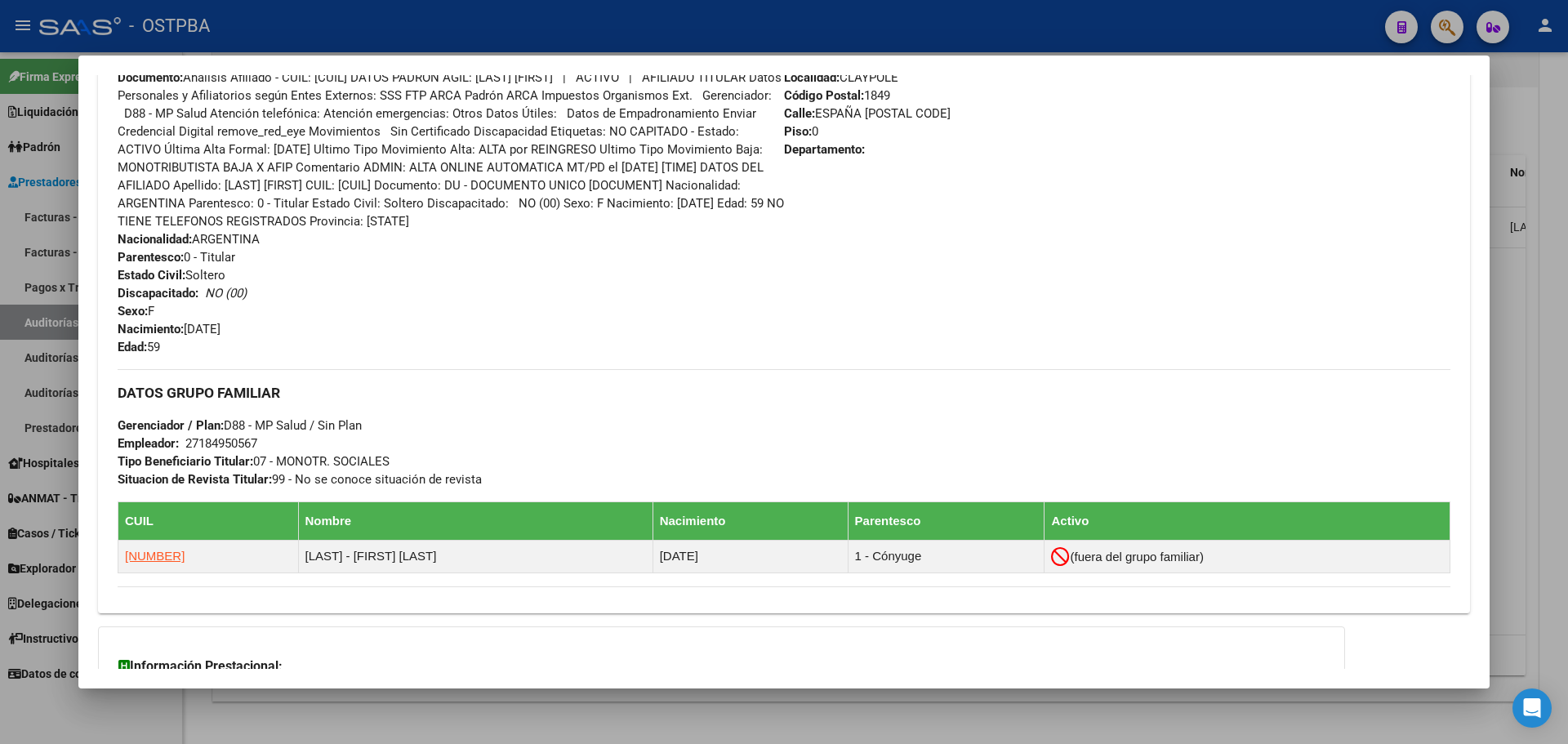 scroll, scrollTop: 666, scrollLeft: 0, axis: vertical 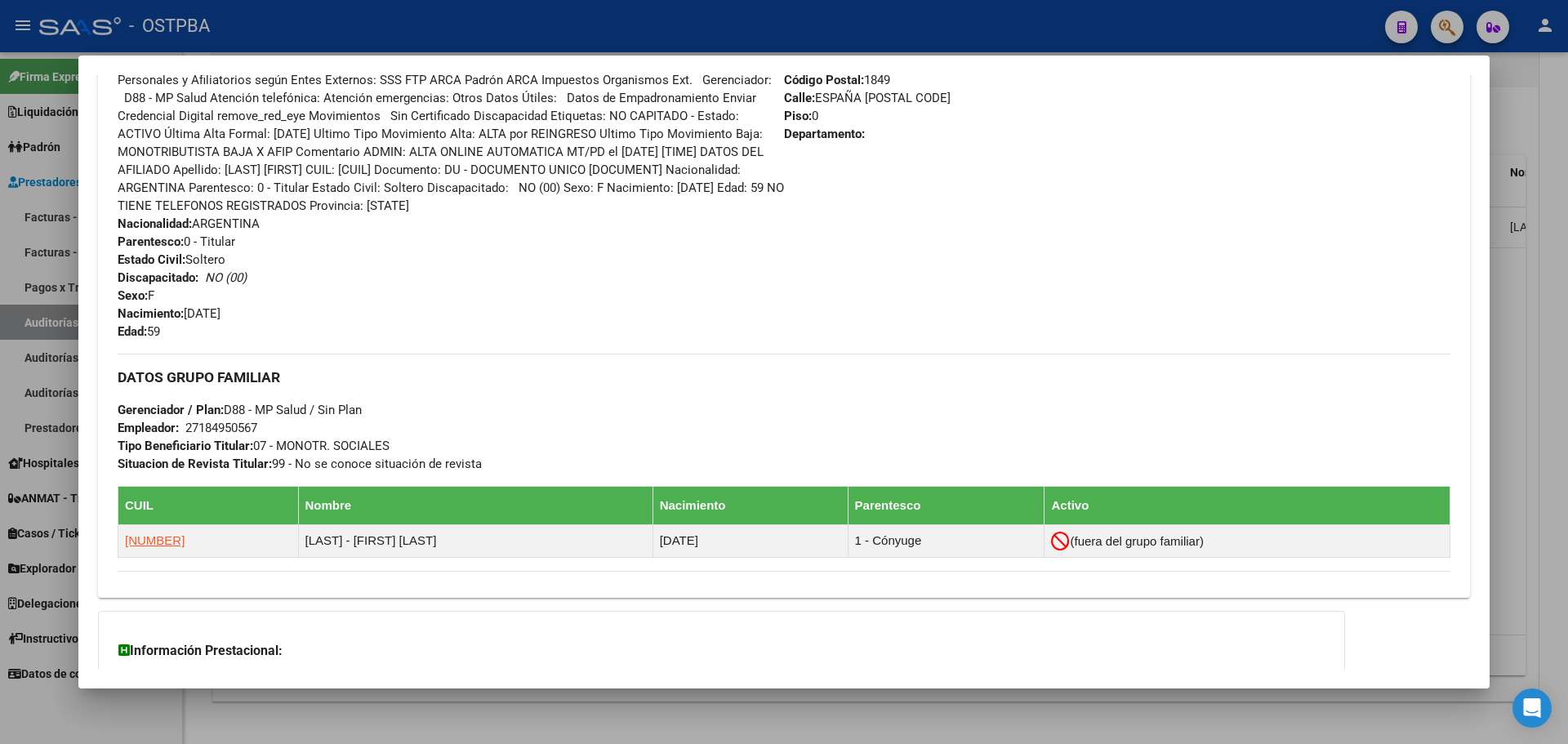 click on "Prestaciones Auditadas" 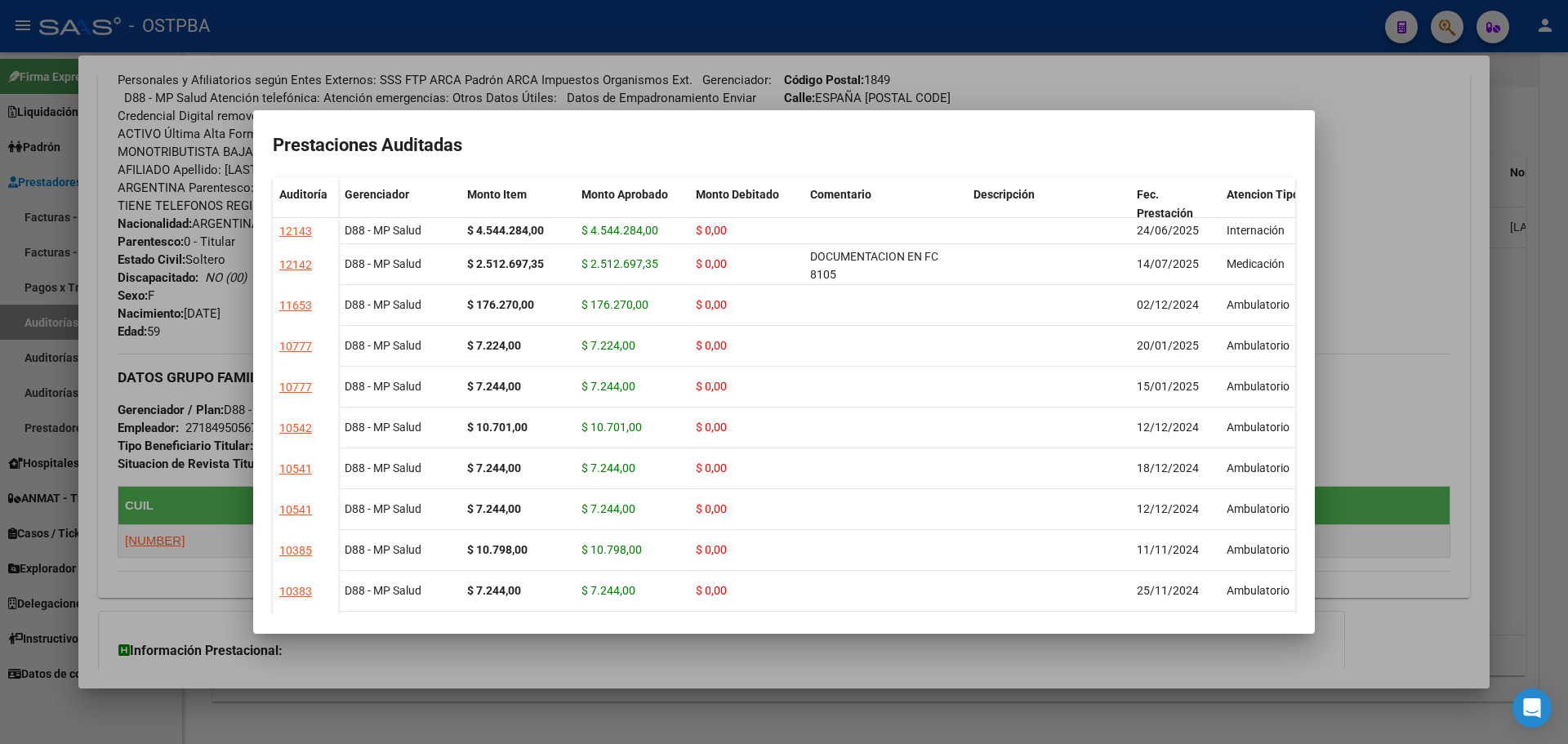 click at bounding box center (784, 372) 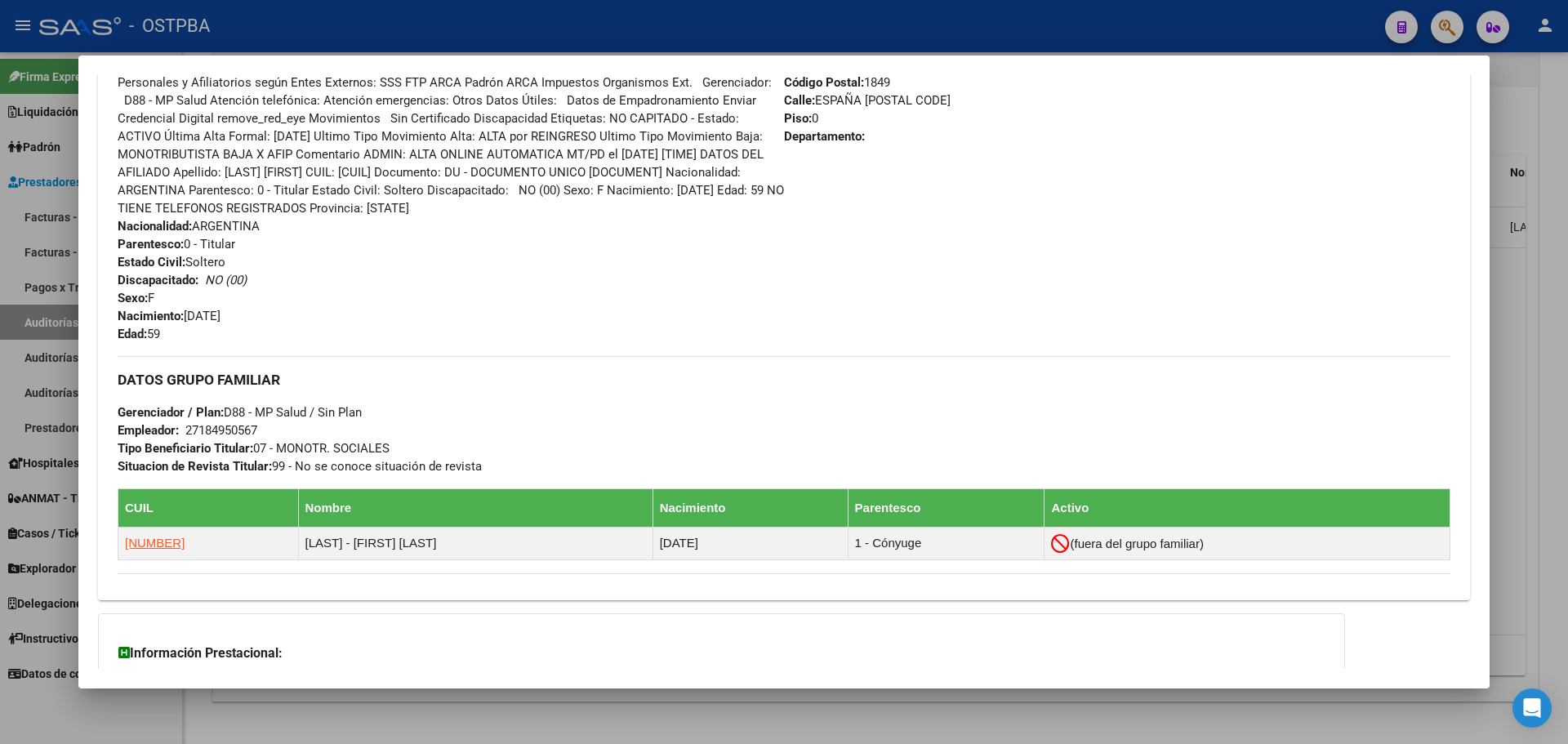scroll, scrollTop: 666, scrollLeft: 0, axis: vertical 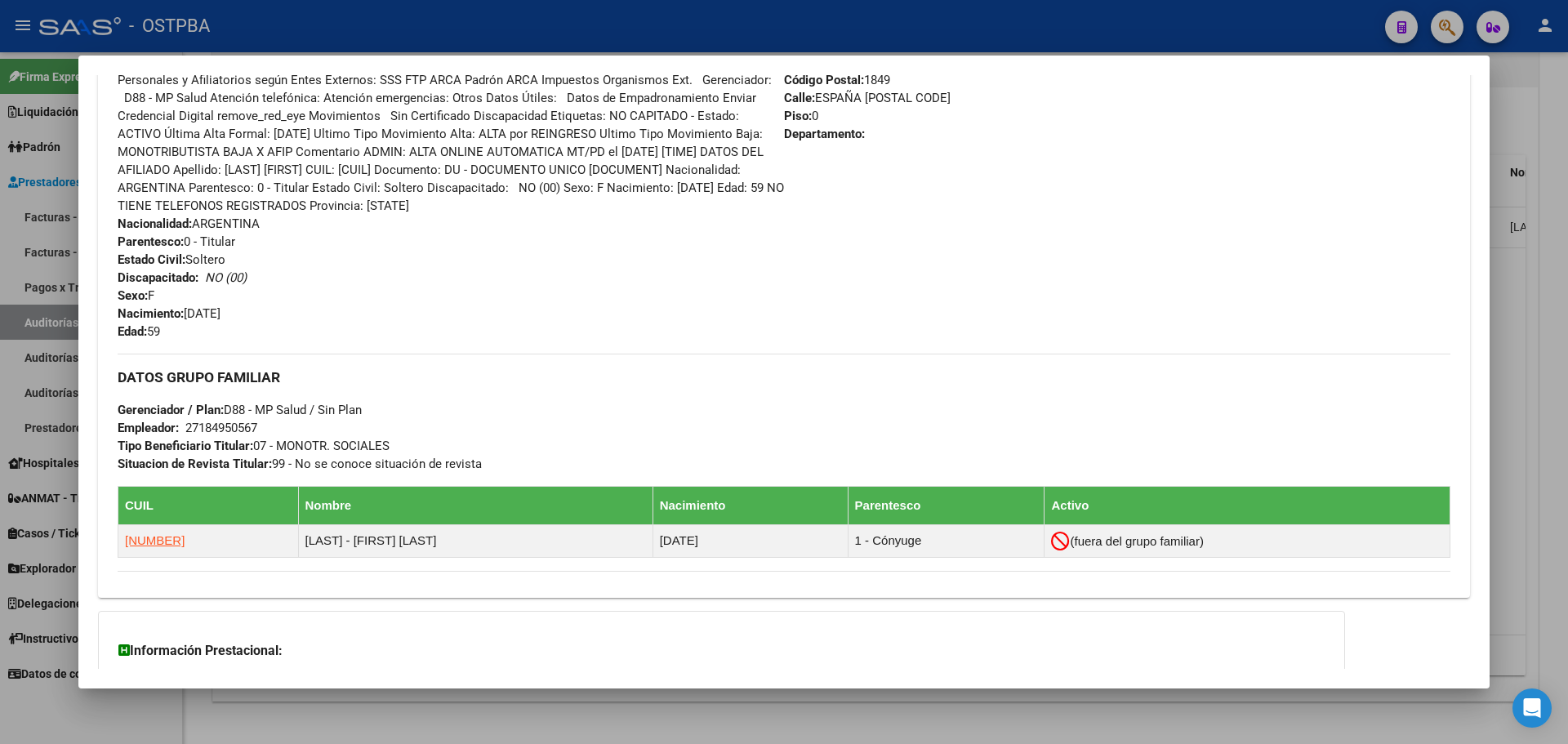 click on "Prestaciones Auditadas" 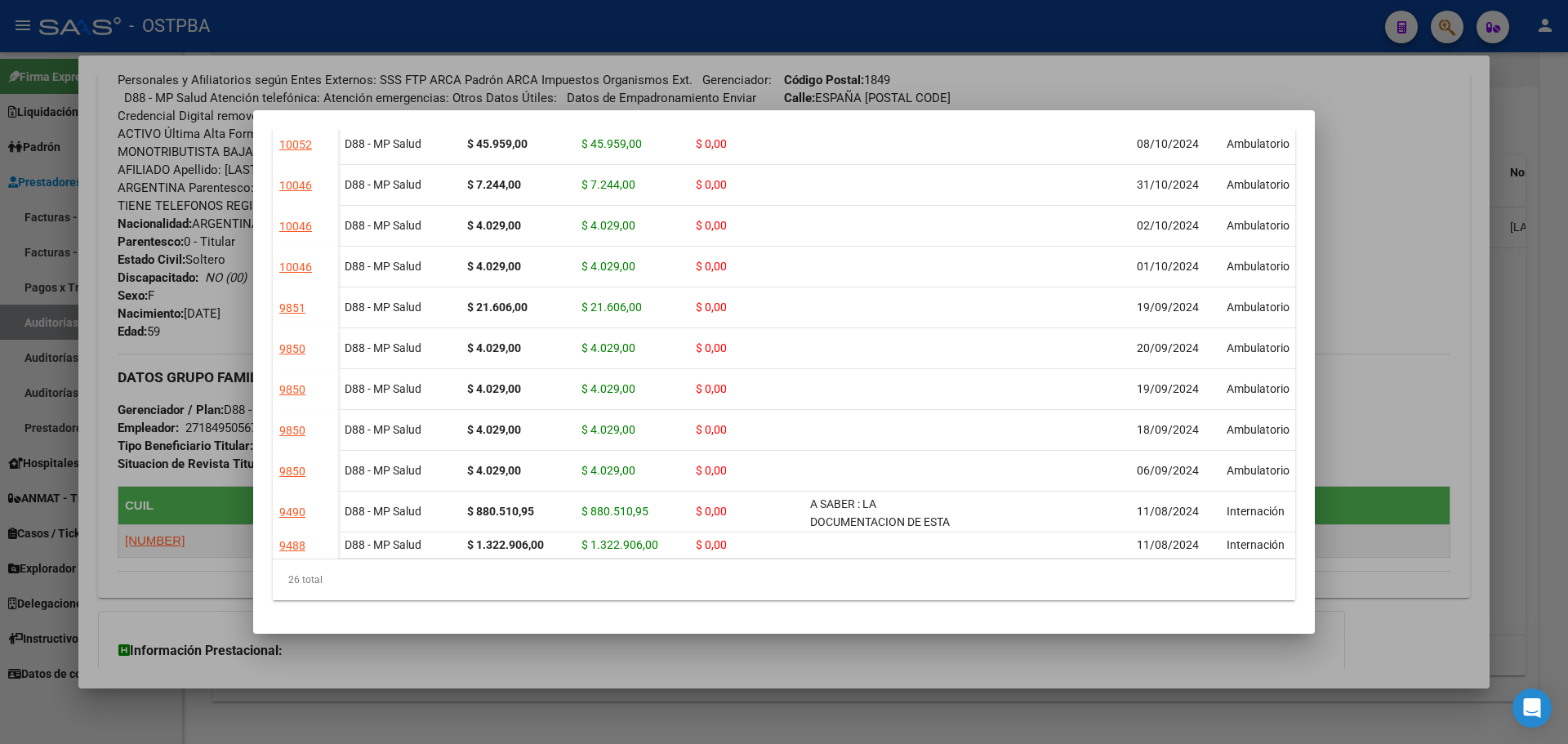 scroll, scrollTop: 718, scrollLeft: 0, axis: vertical 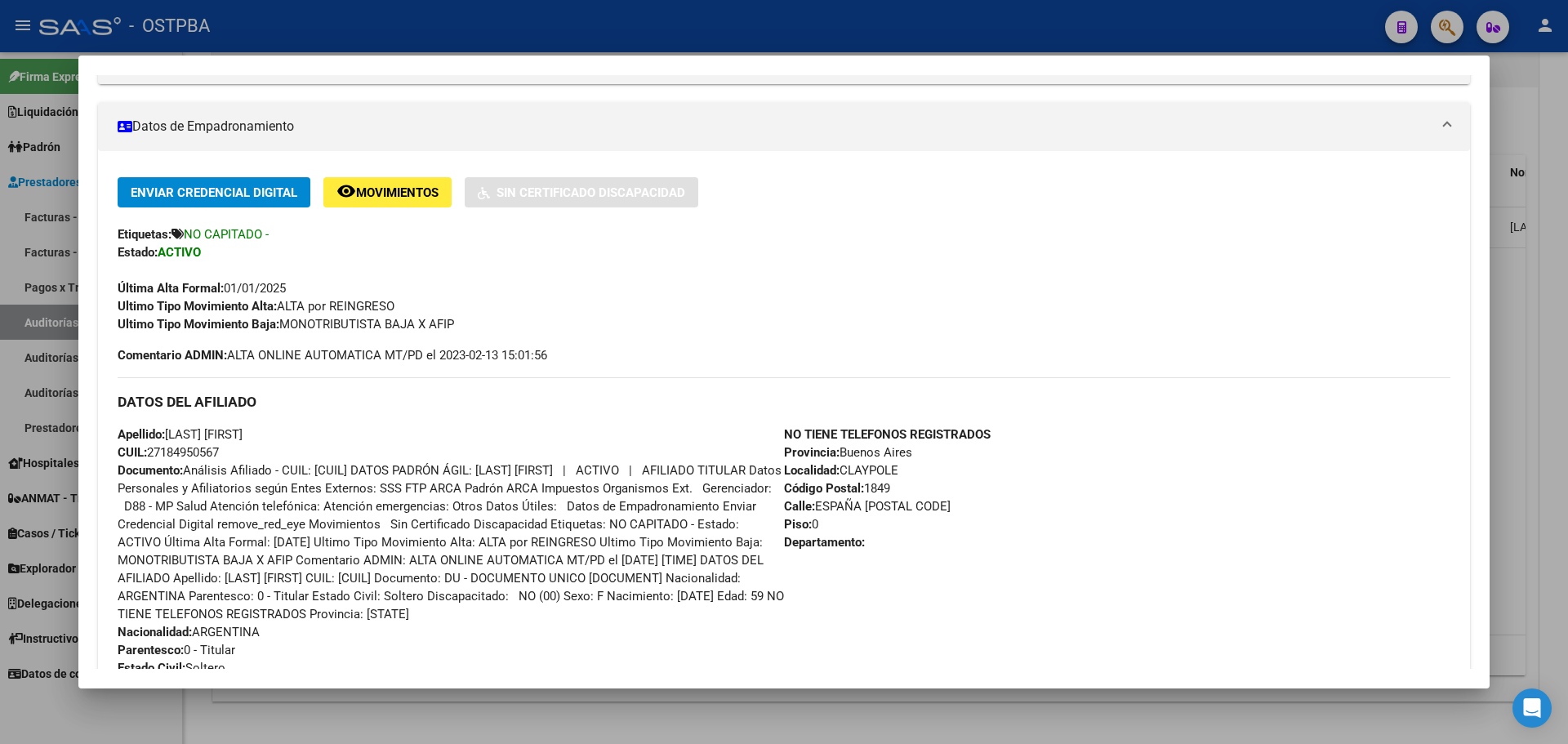 click at bounding box center [784, 372] 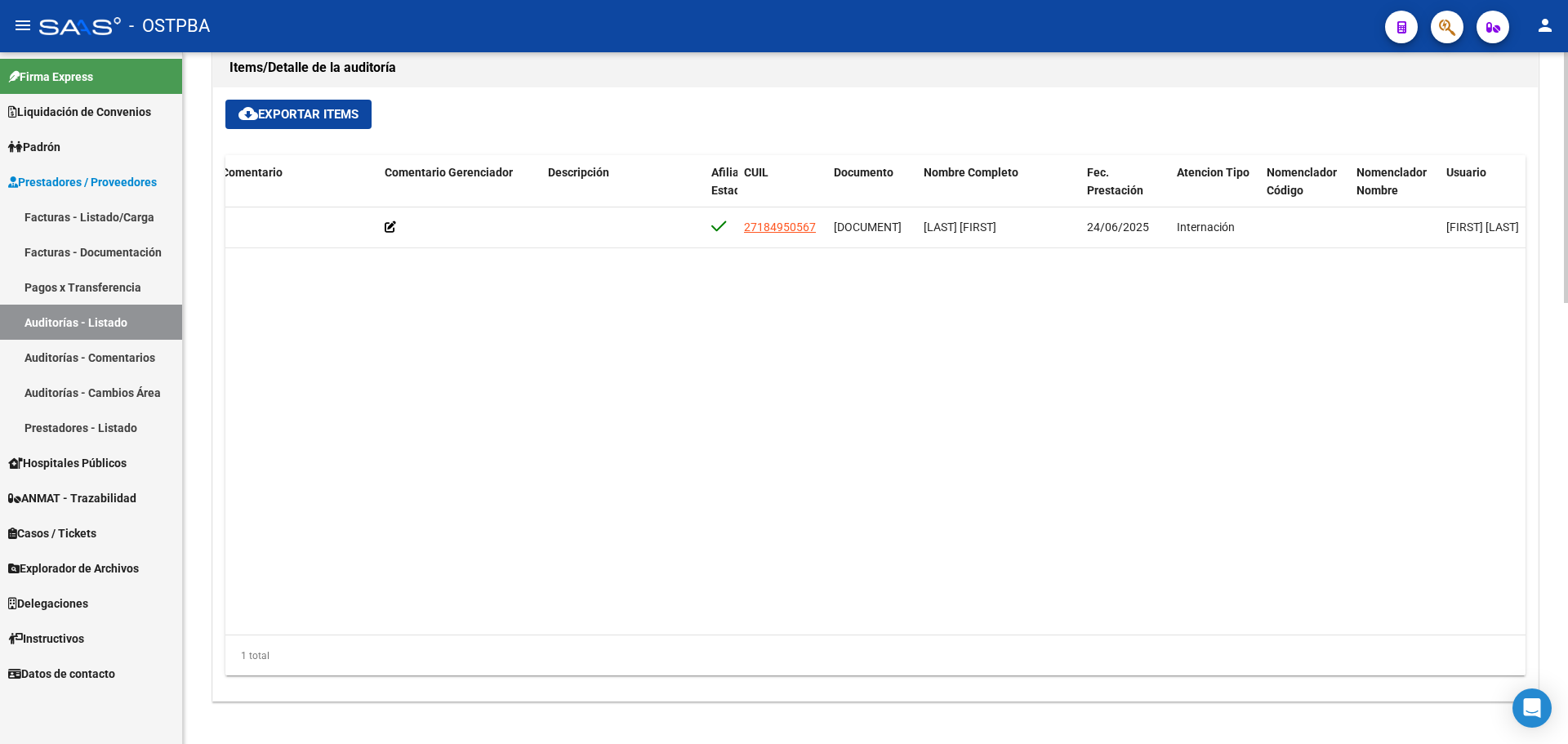 scroll, scrollTop: 0, scrollLeft: 701, axis: horizontal 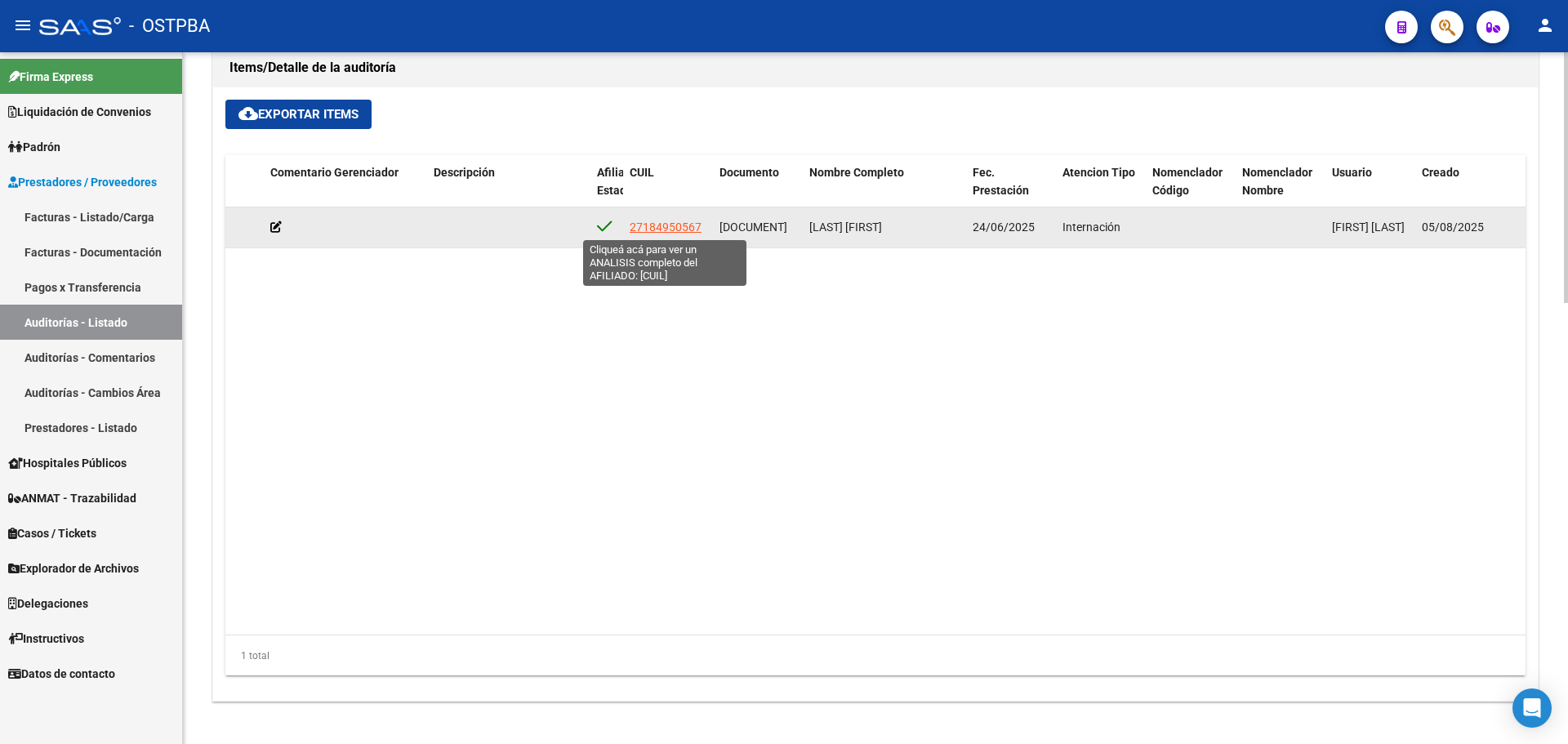 click on "27184950567" 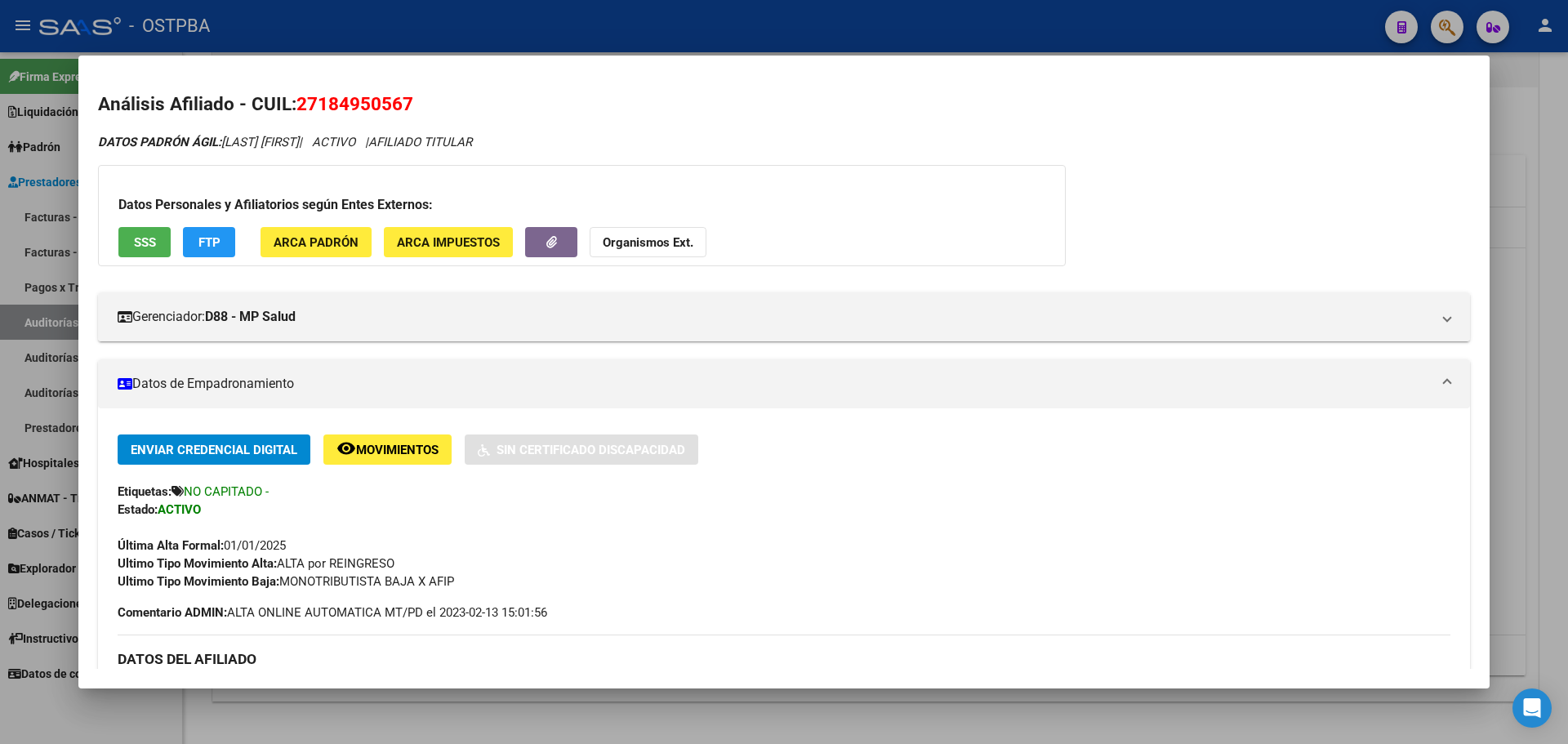 click at bounding box center (784, 372) 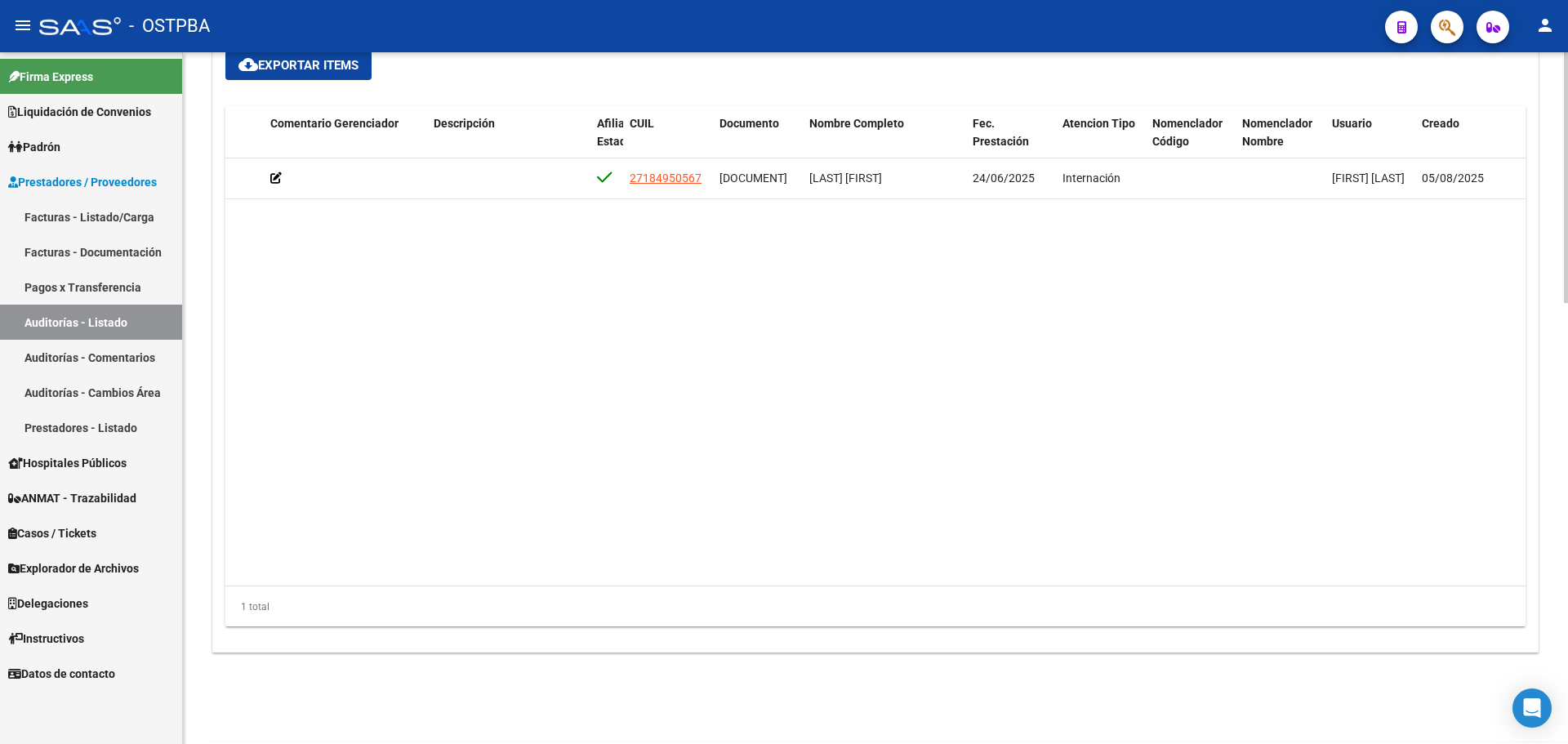 scroll, scrollTop: 1217, scrollLeft: 0, axis: vertical 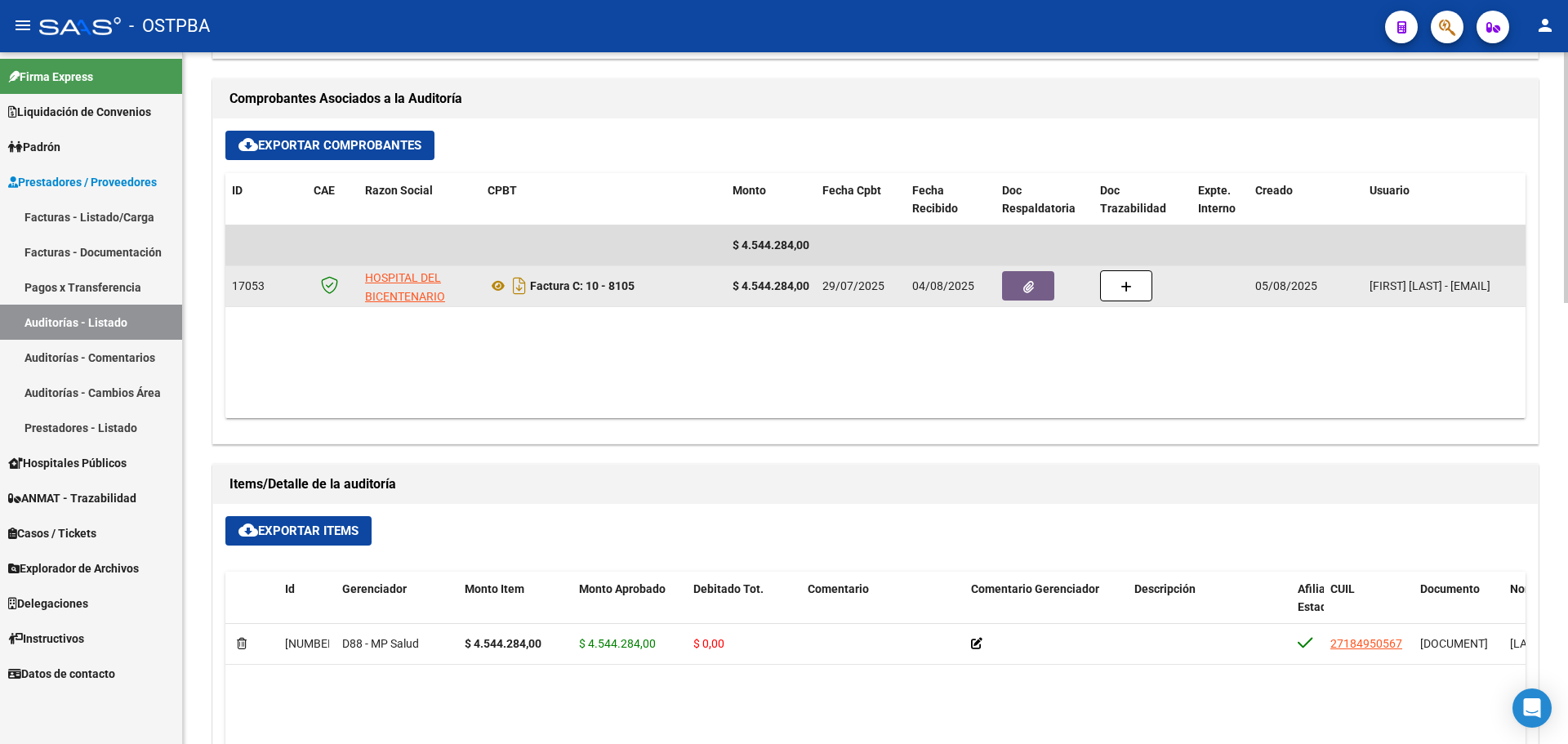 click 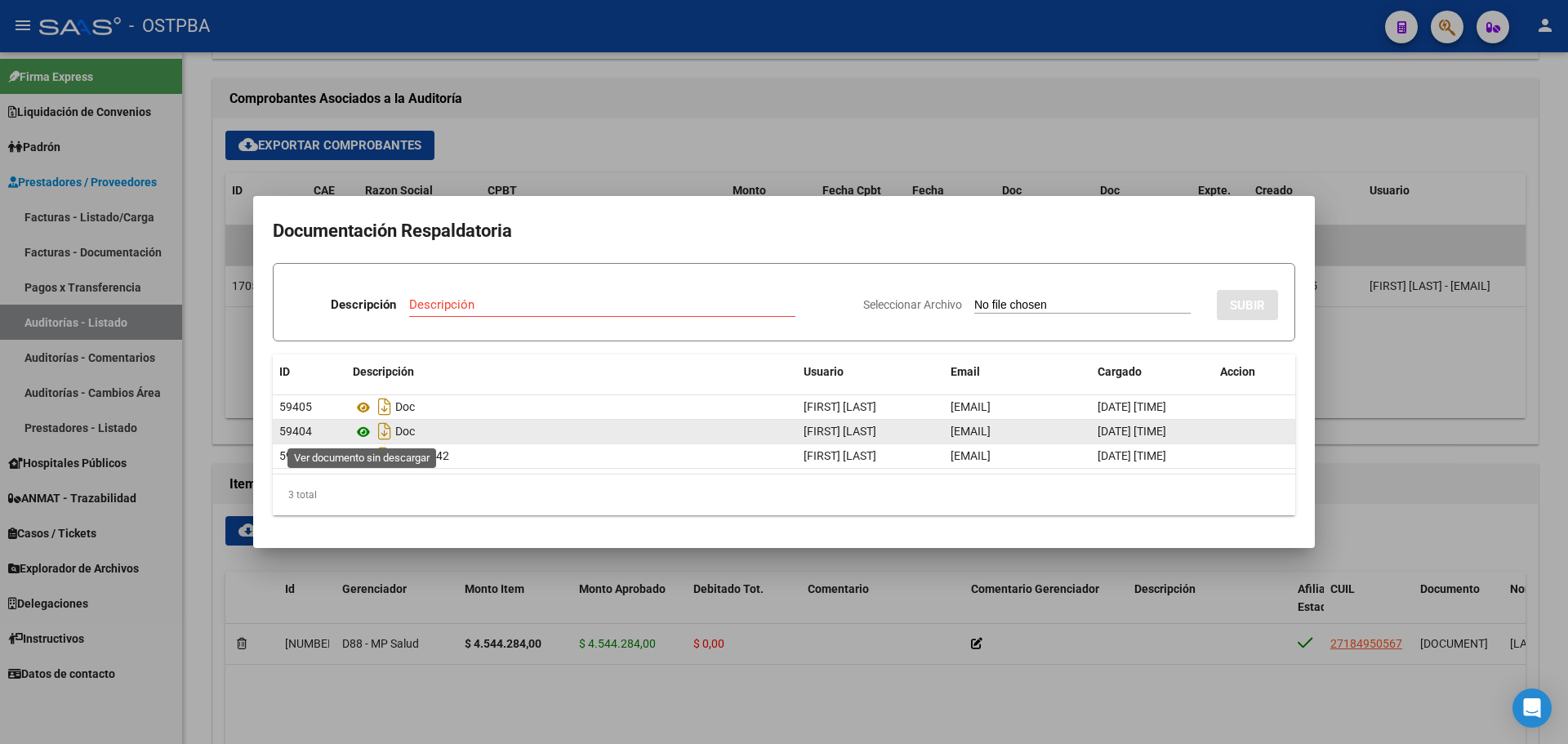 click 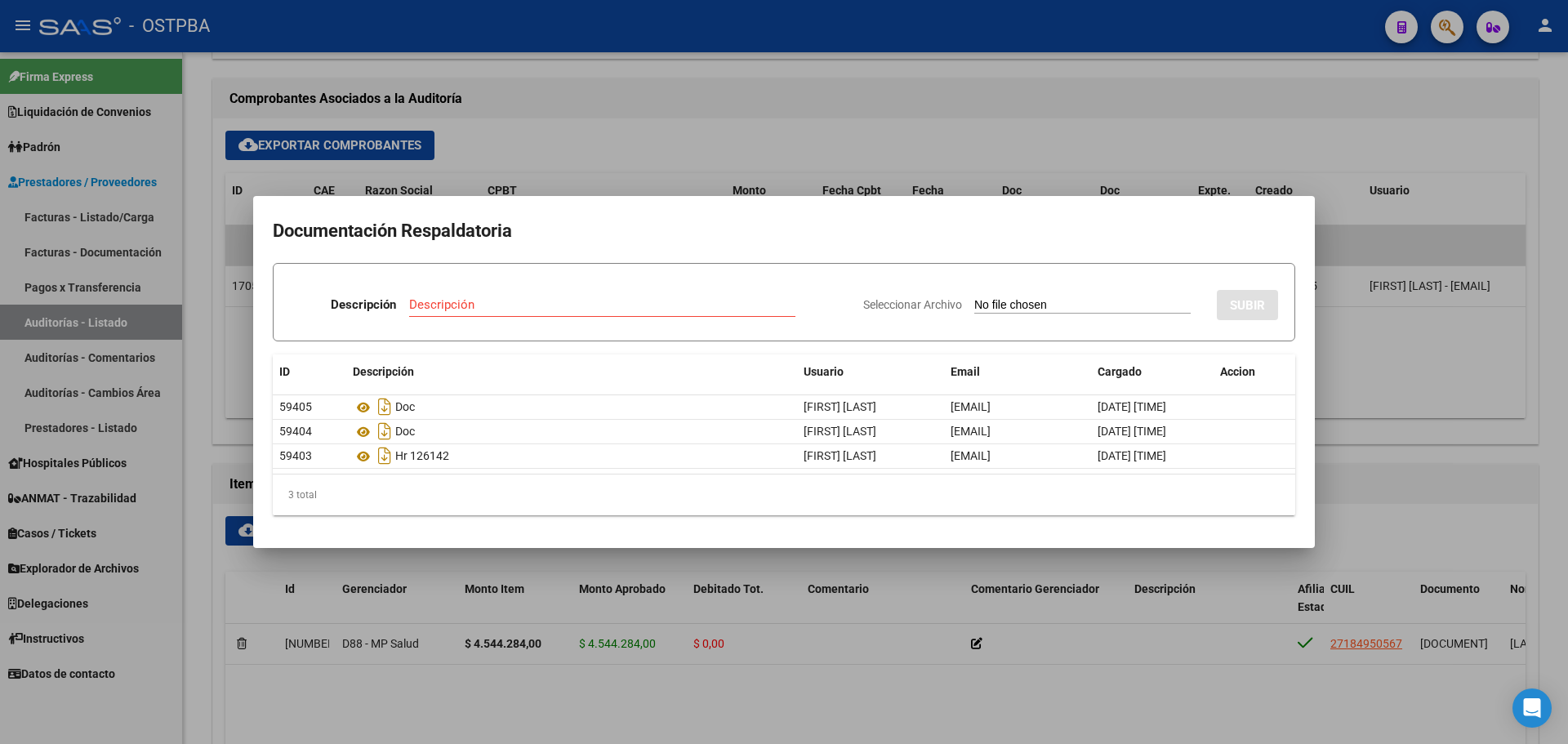 click at bounding box center [784, 372] 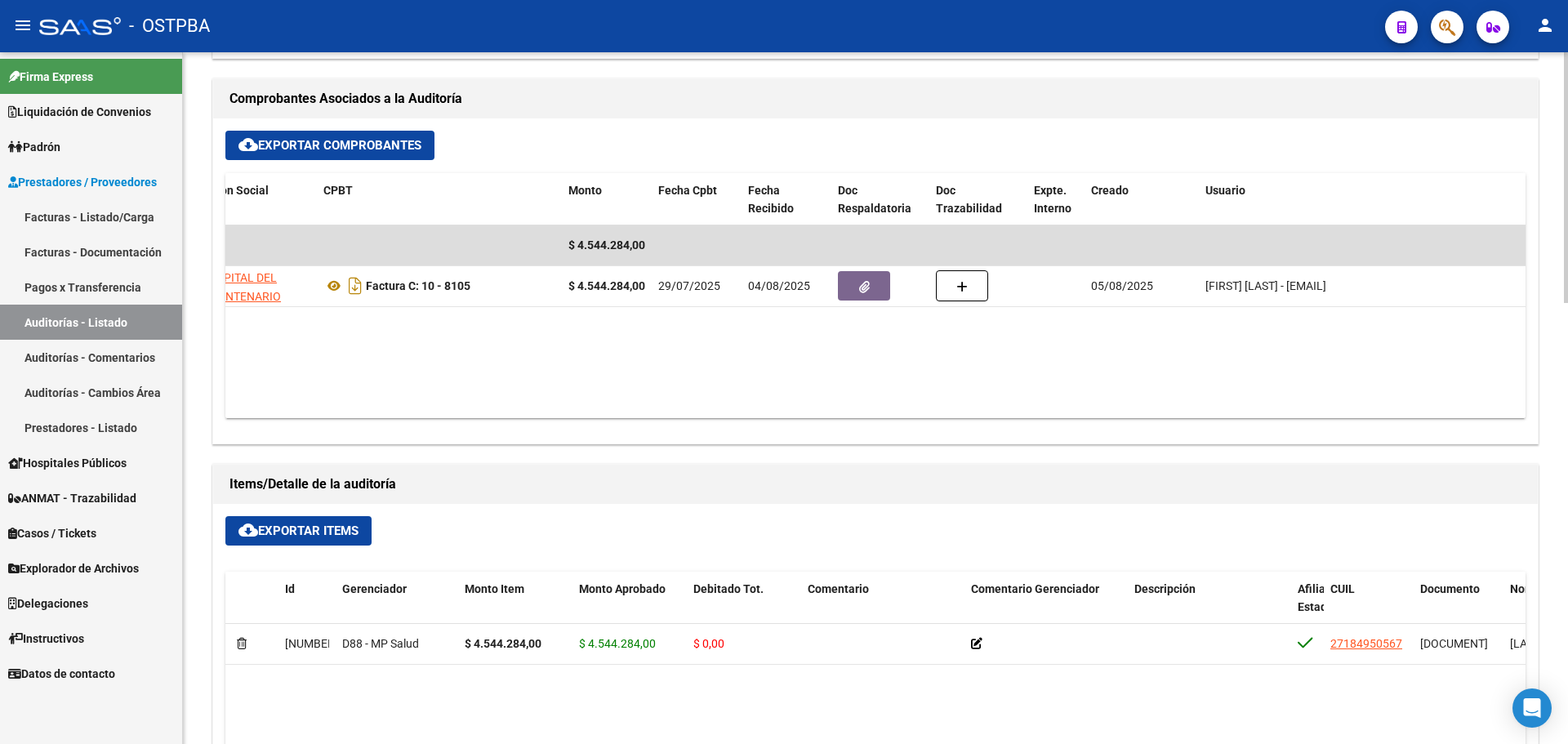 scroll, scrollTop: 0, scrollLeft: 0, axis: both 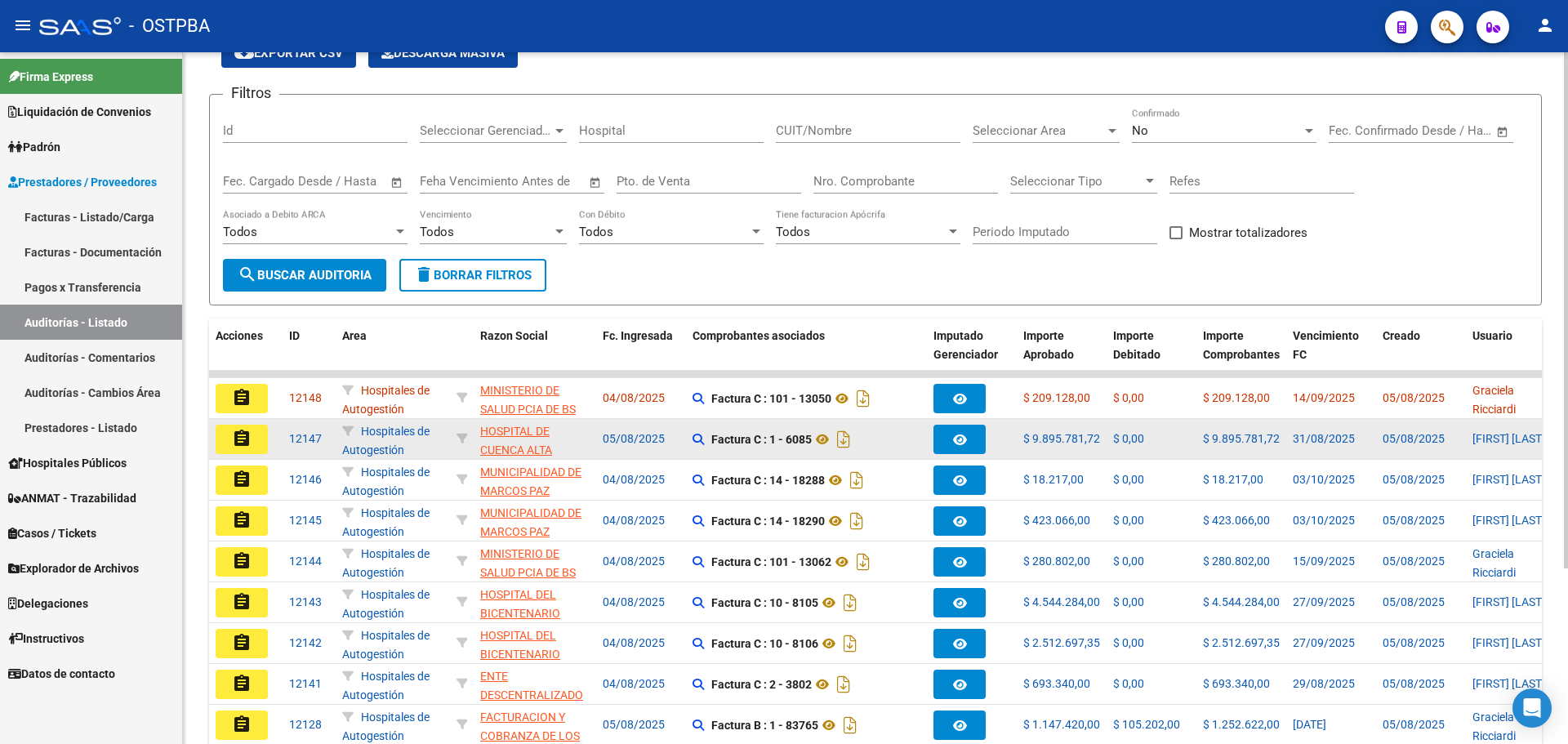 click on "assignment" 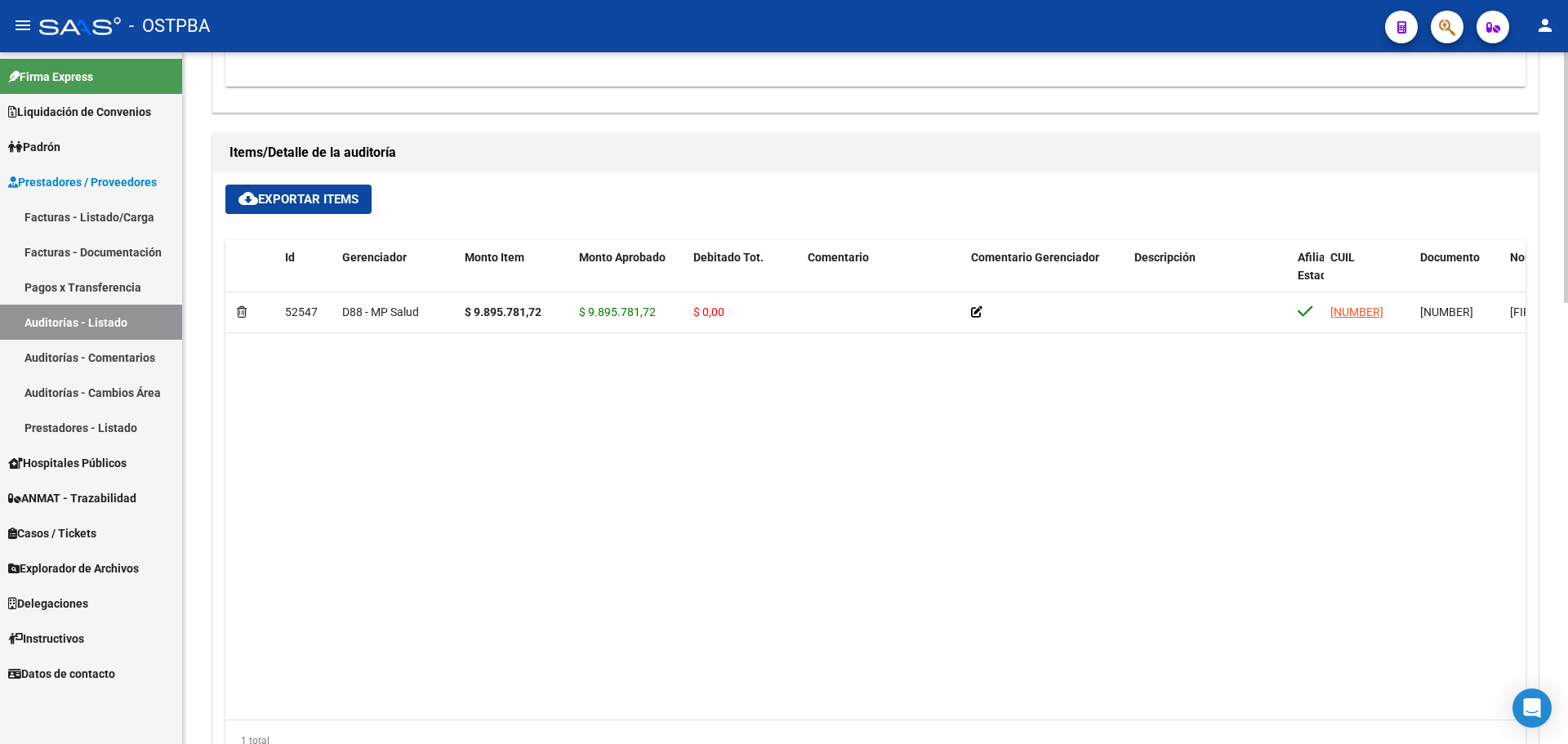scroll, scrollTop: 1062, scrollLeft: 0, axis: vertical 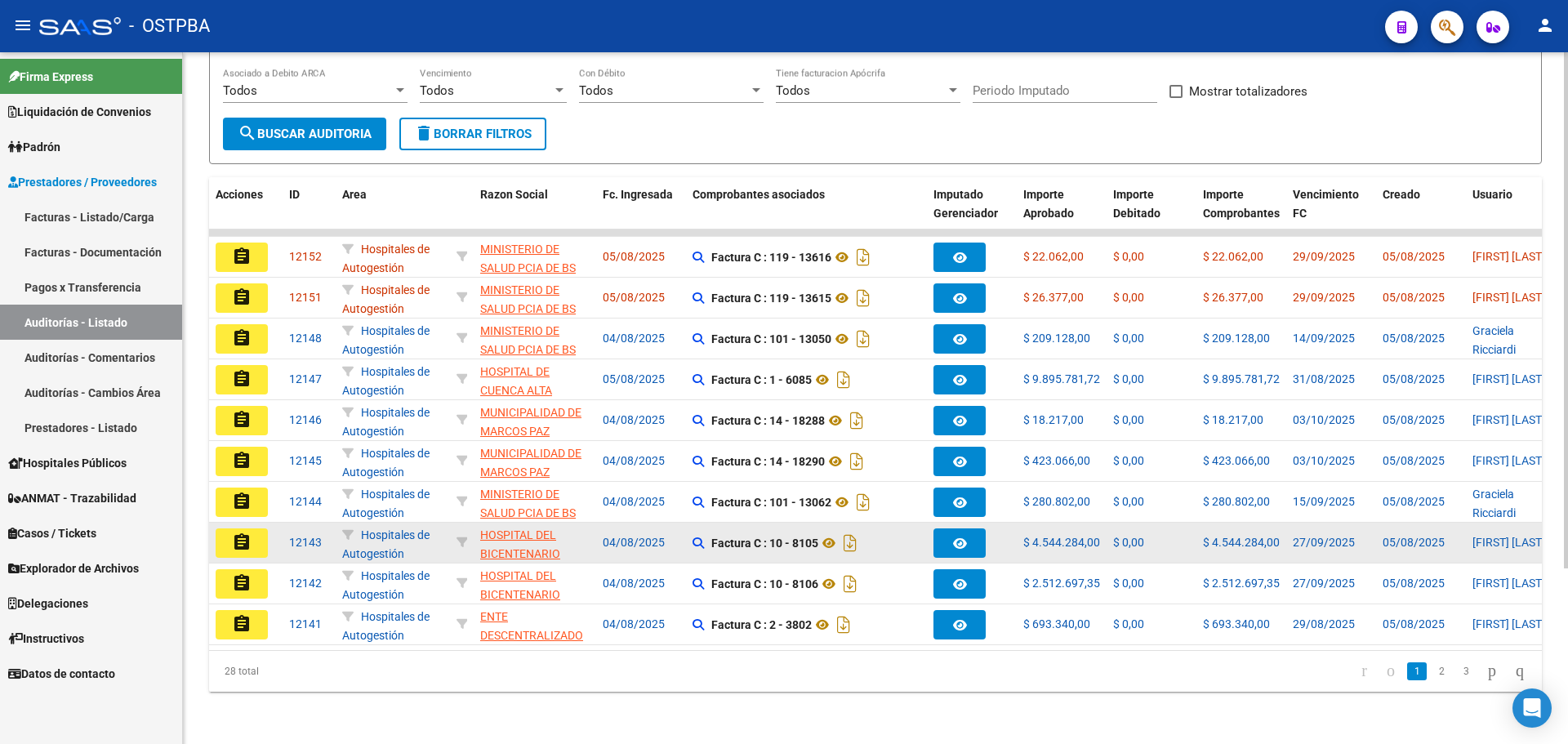 click on "assignment" 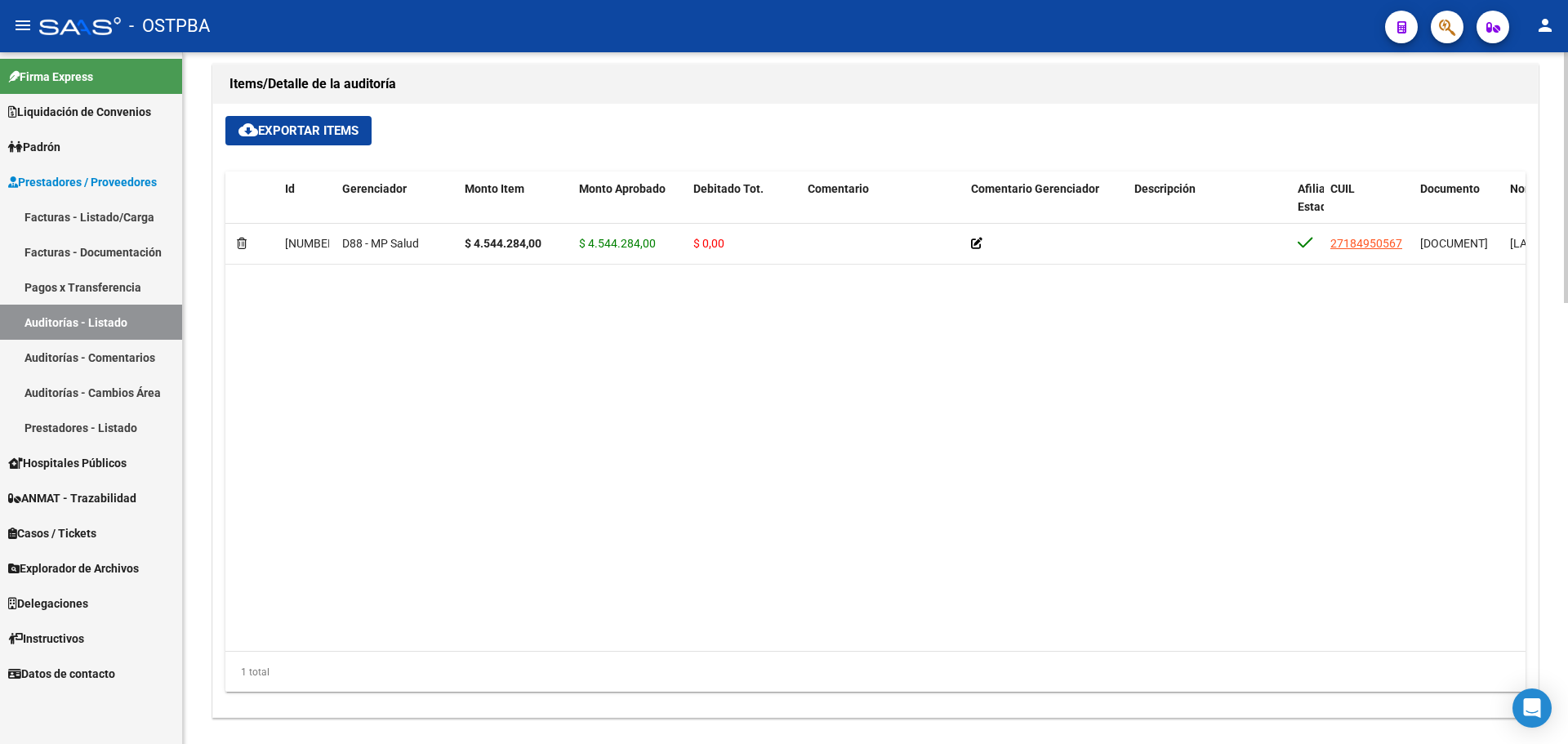 scroll, scrollTop: 1143, scrollLeft: 0, axis: vertical 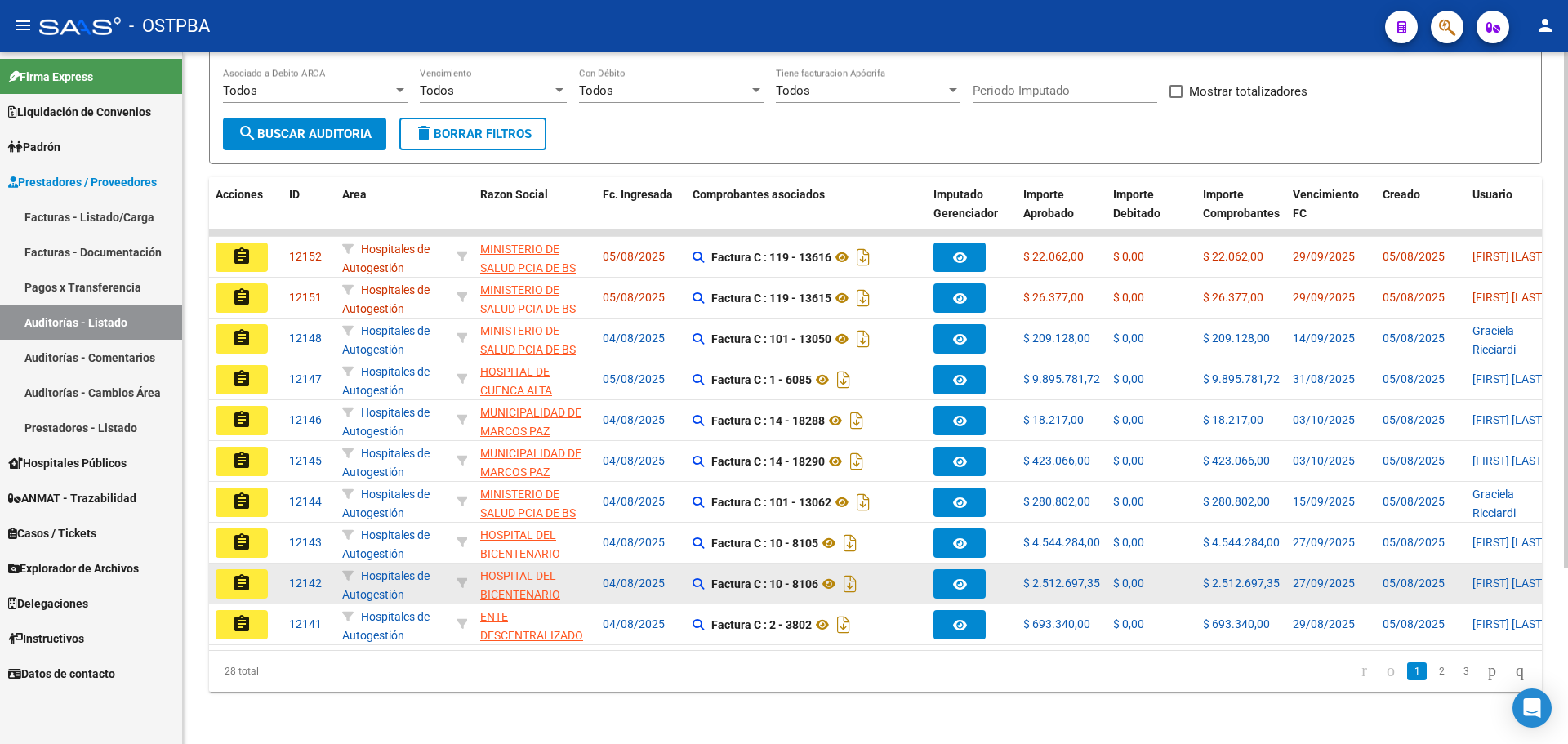 click on "assignment" 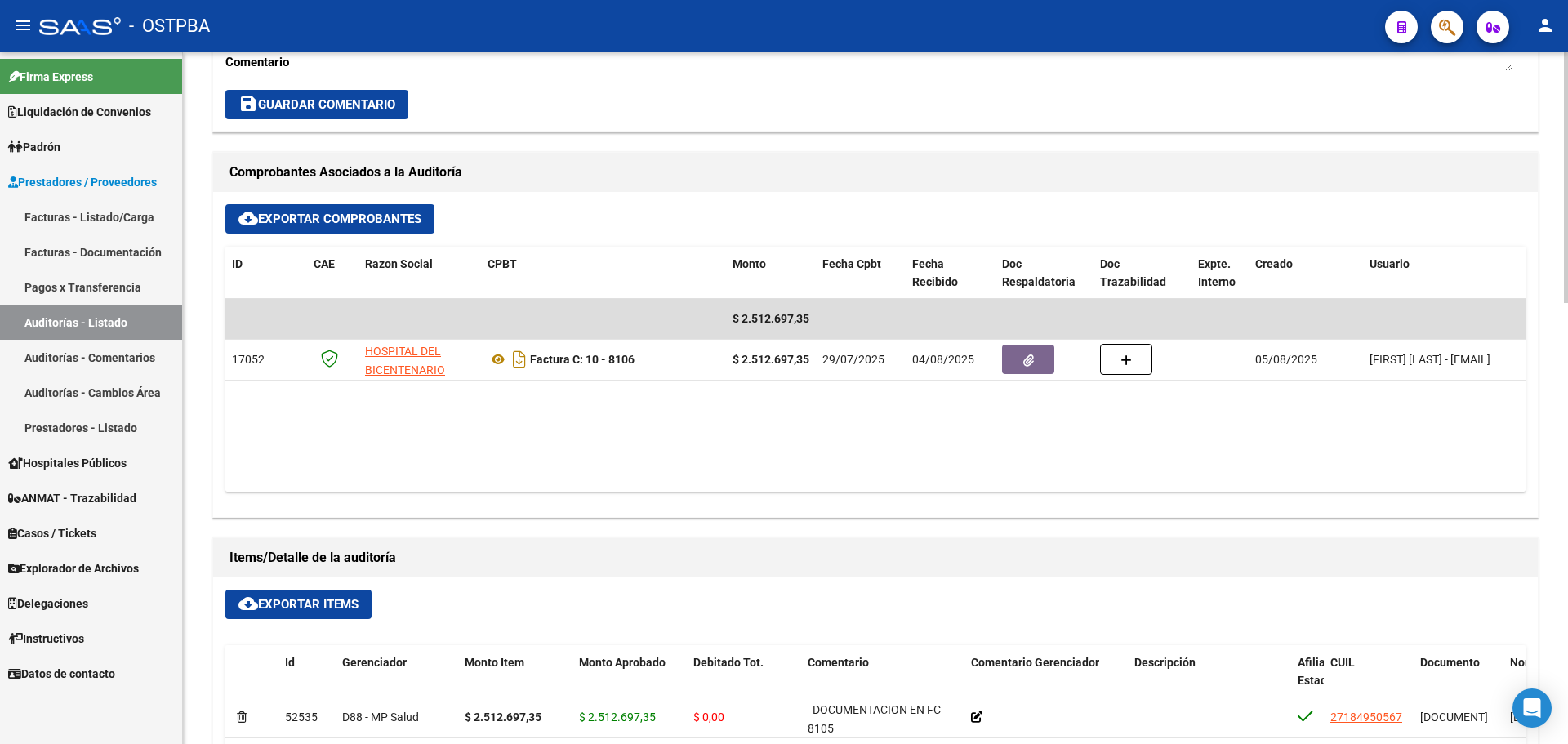 scroll, scrollTop: 735, scrollLeft: 0, axis: vertical 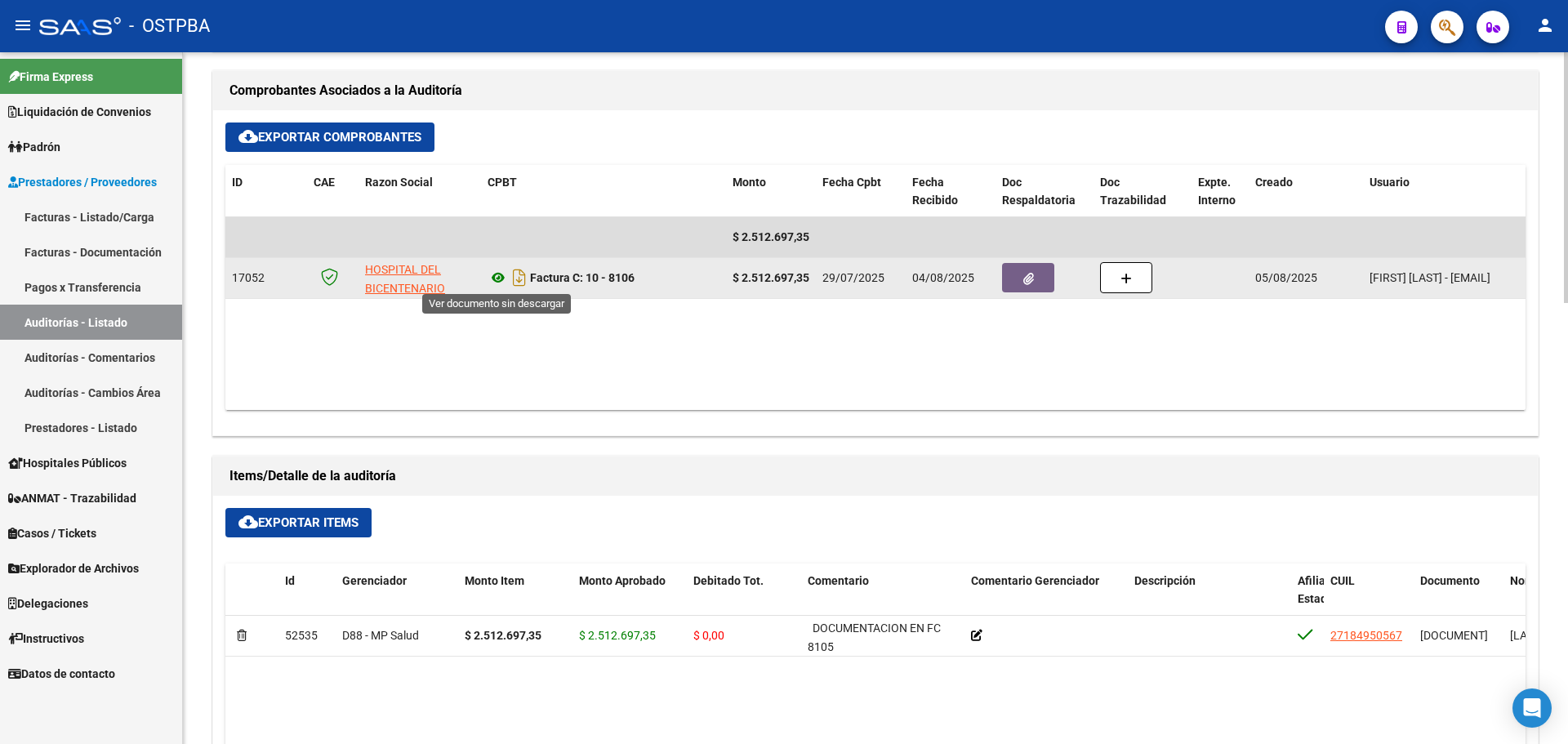 click 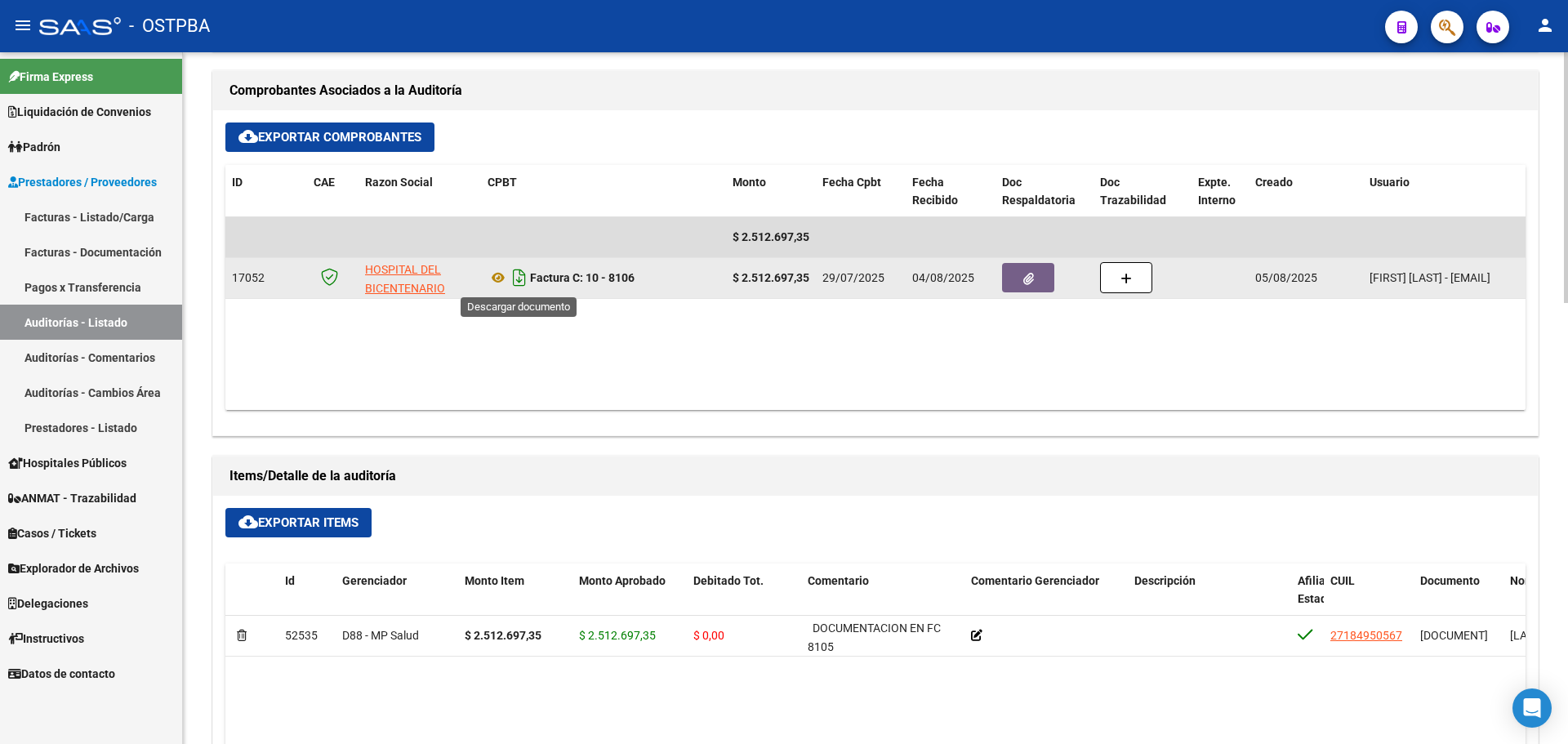 click 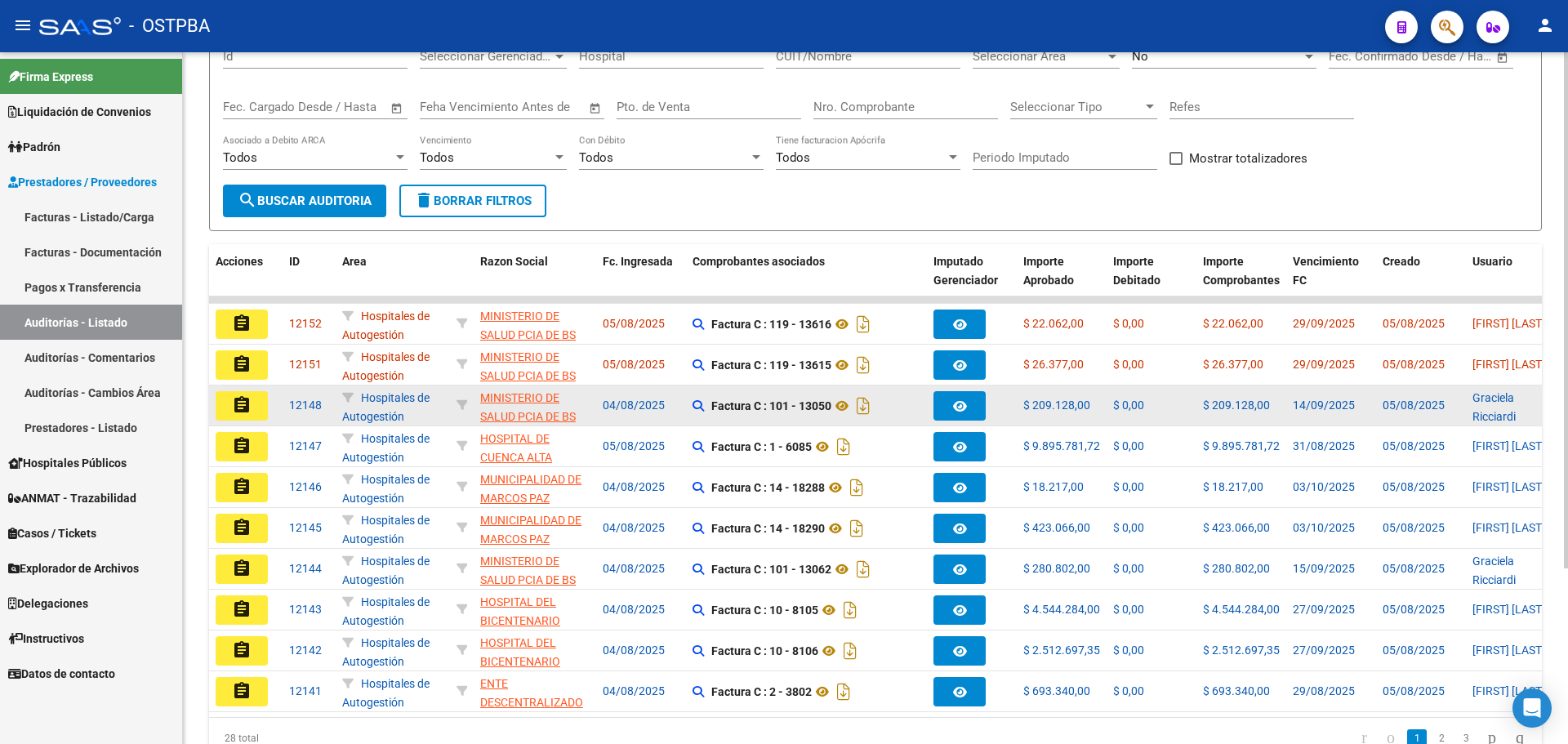 scroll, scrollTop: 163, scrollLeft: 0, axis: vertical 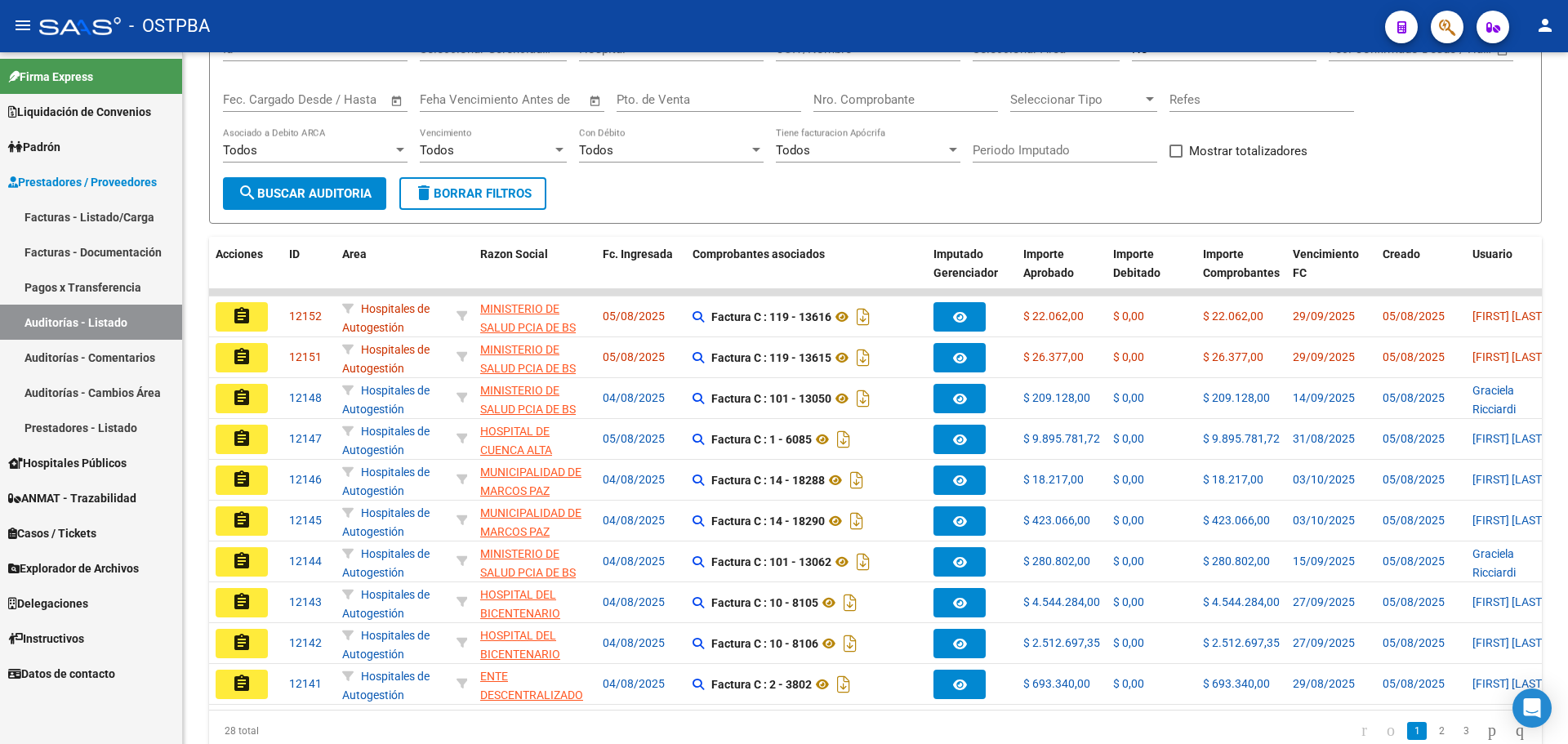 click on "assignment" 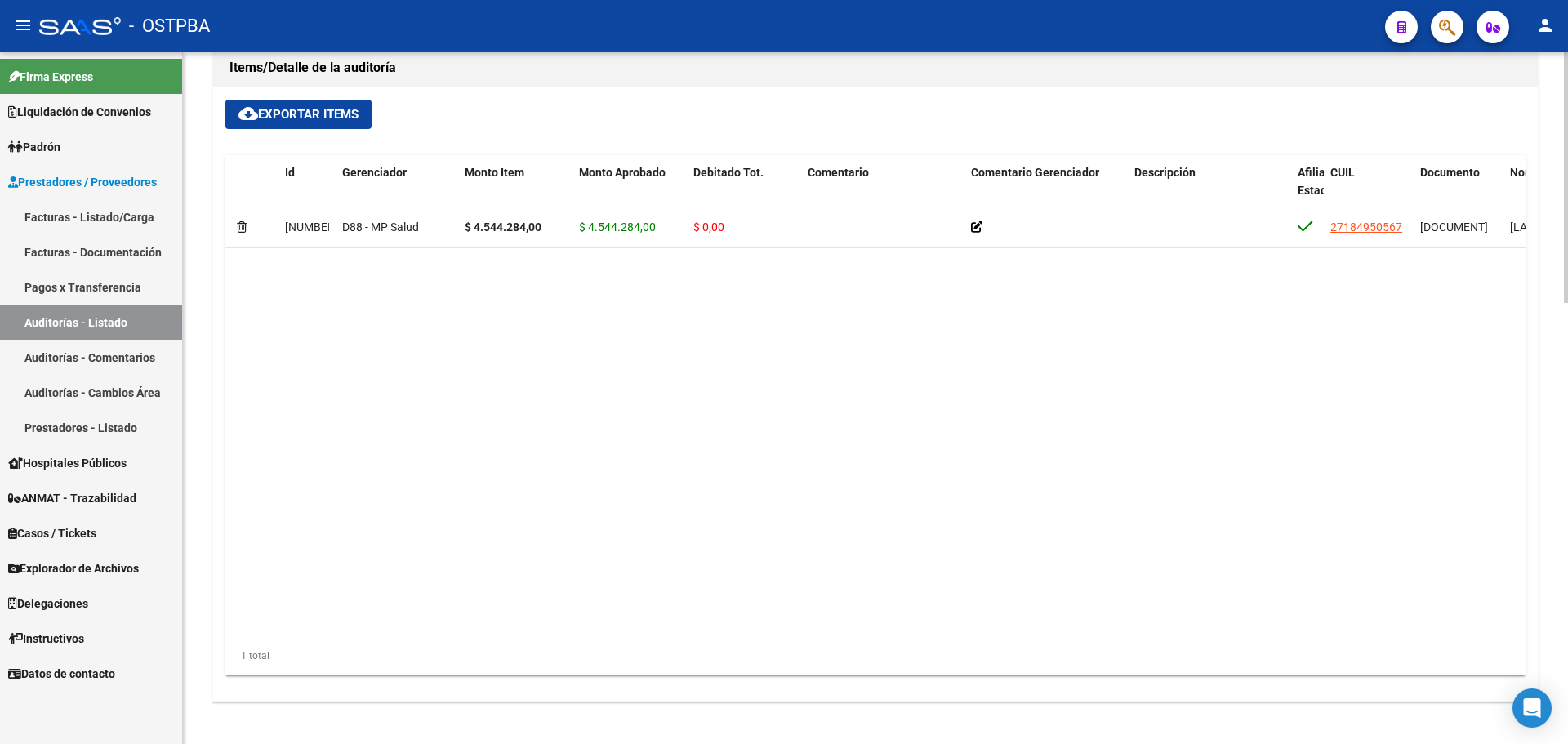 scroll, scrollTop: 817, scrollLeft: 0, axis: vertical 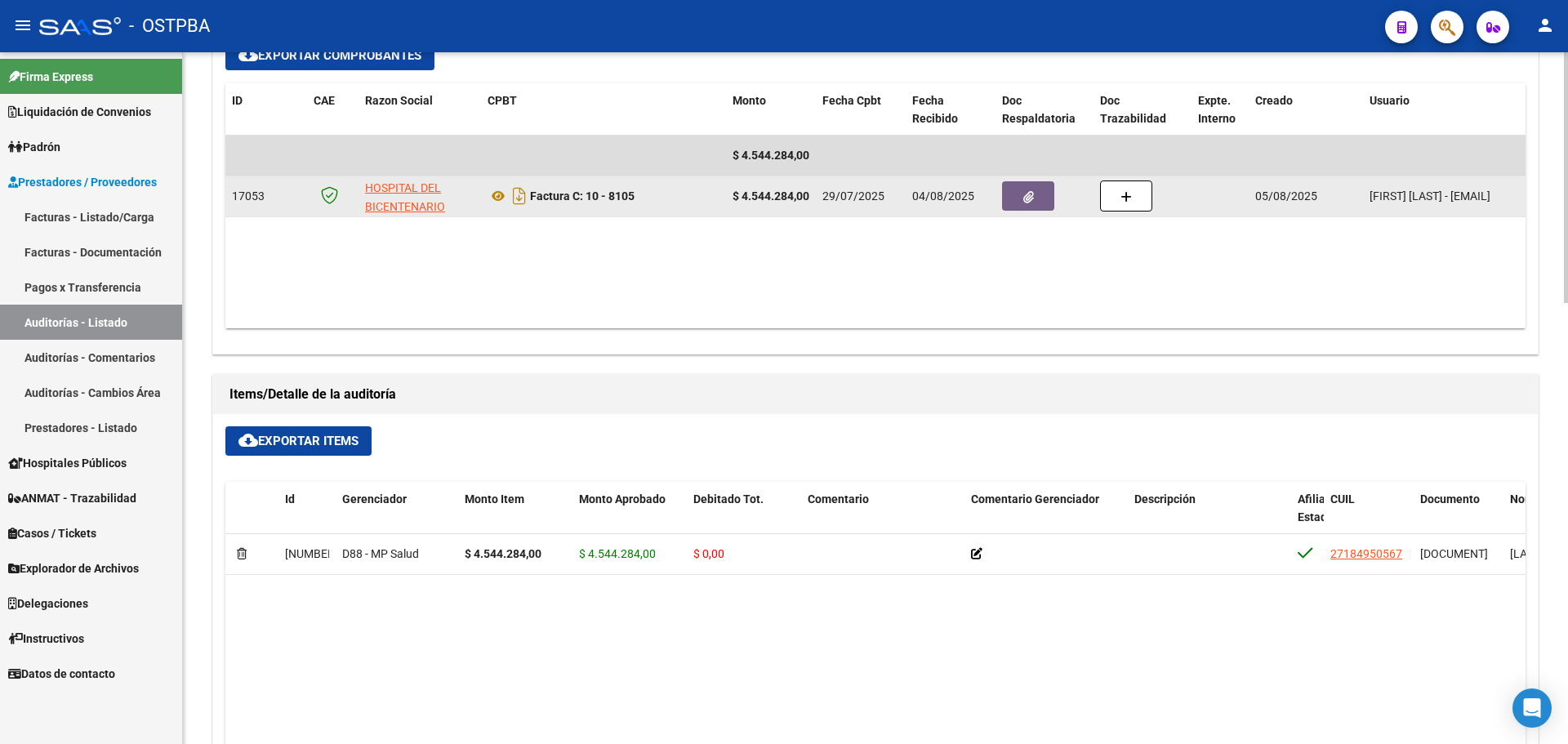 click 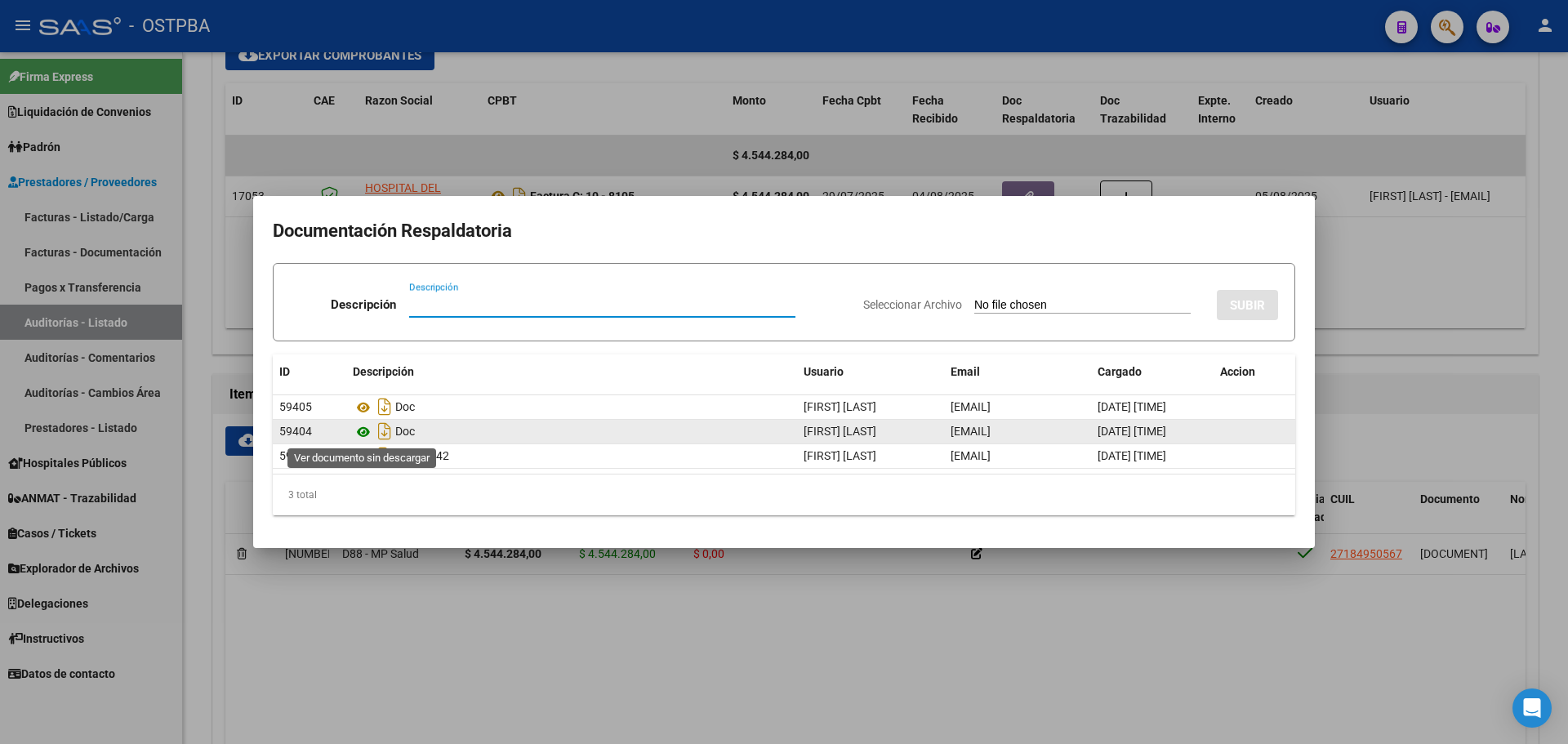 click 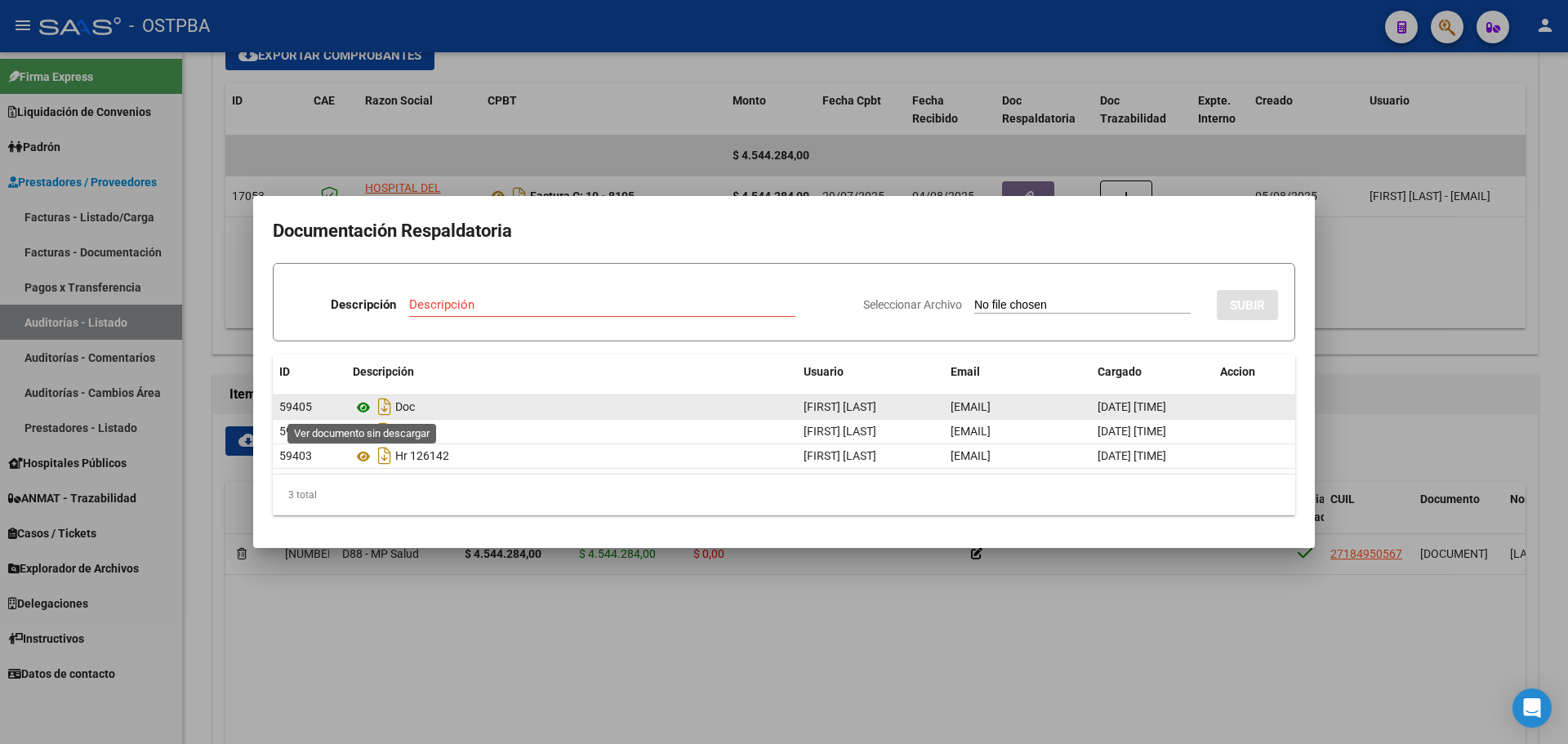 click 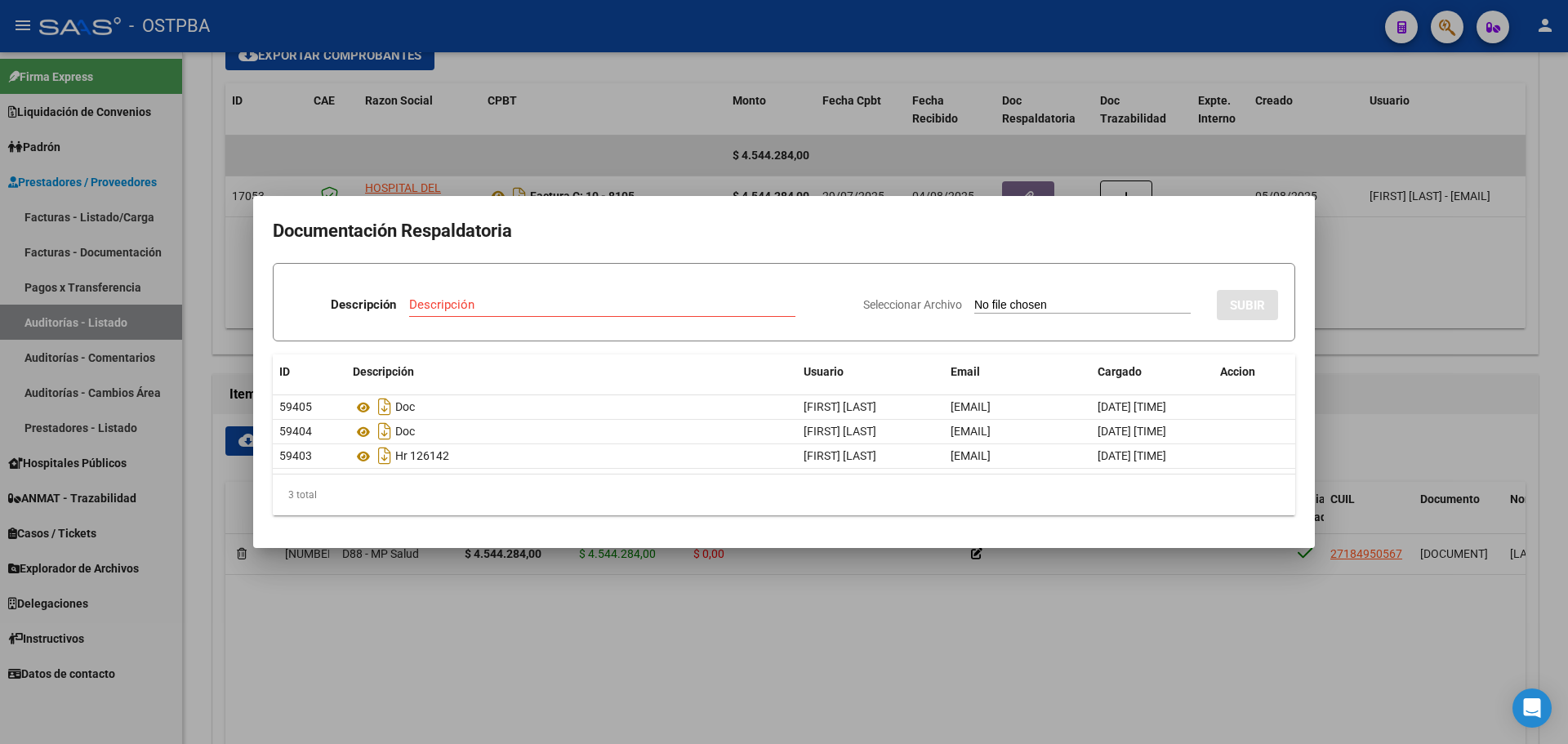 click at bounding box center (784, 372) 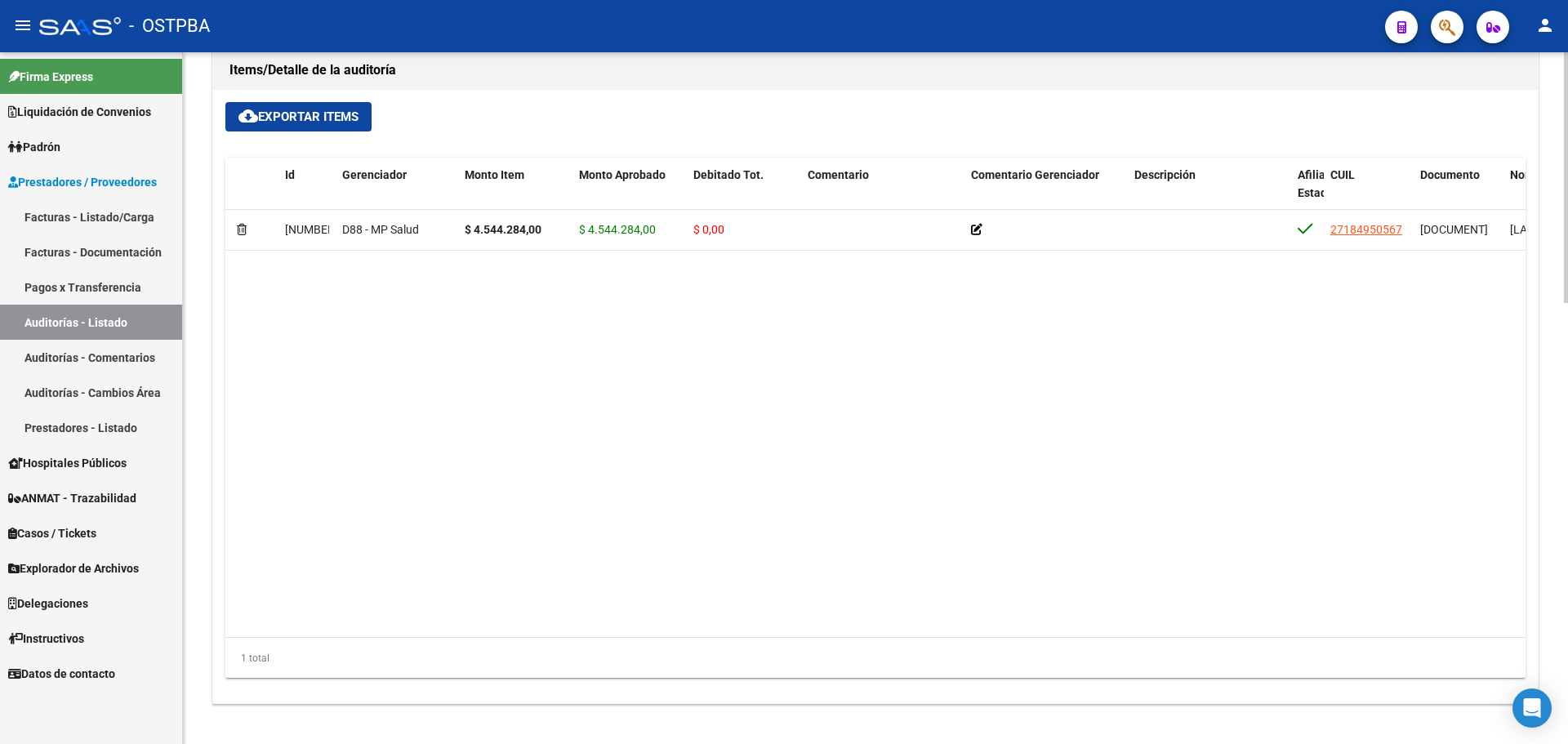 scroll, scrollTop: 1217, scrollLeft: 0, axis: vertical 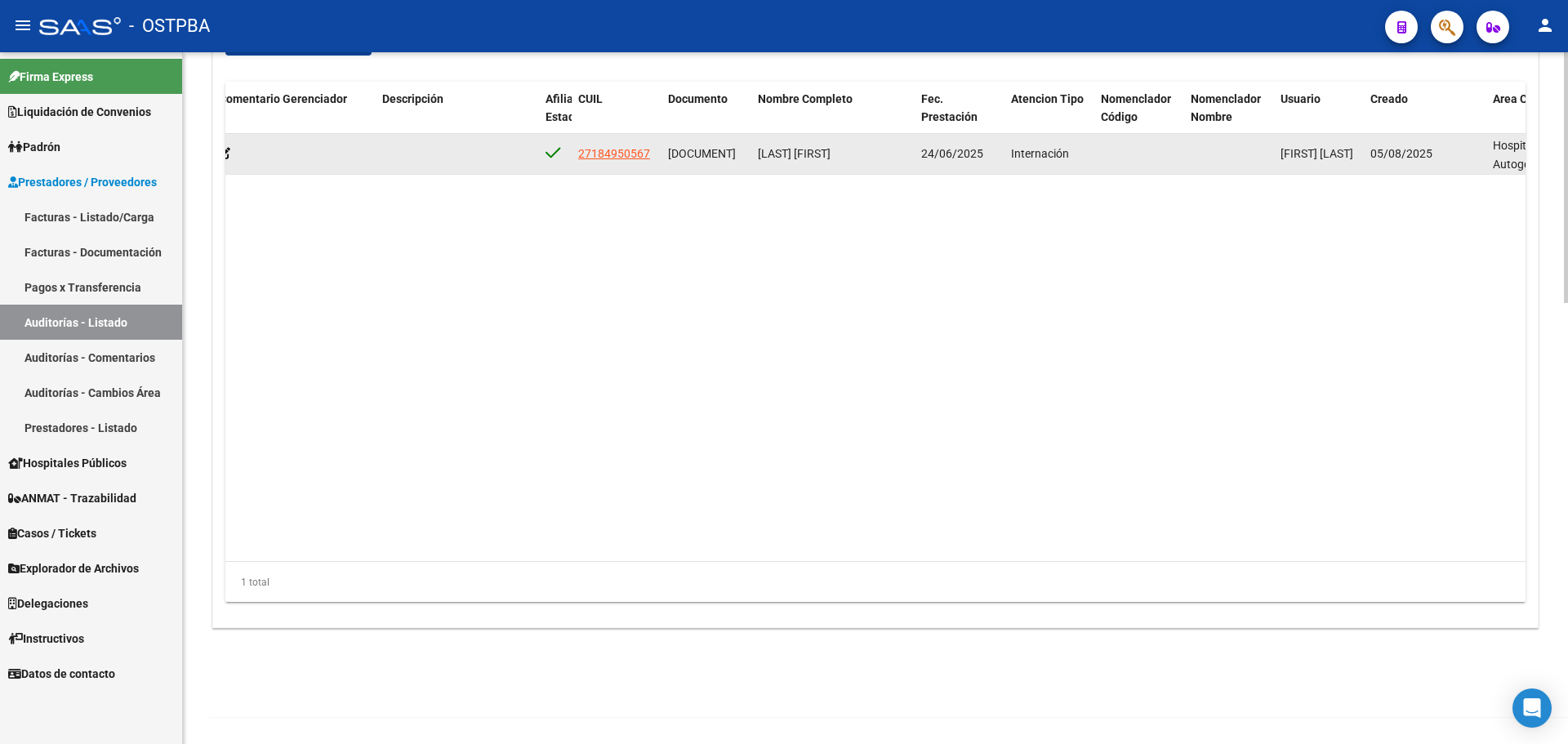 drag, startPoint x: 650, startPoint y: 148, endPoint x: 573, endPoint y: 154, distance: 77.23341 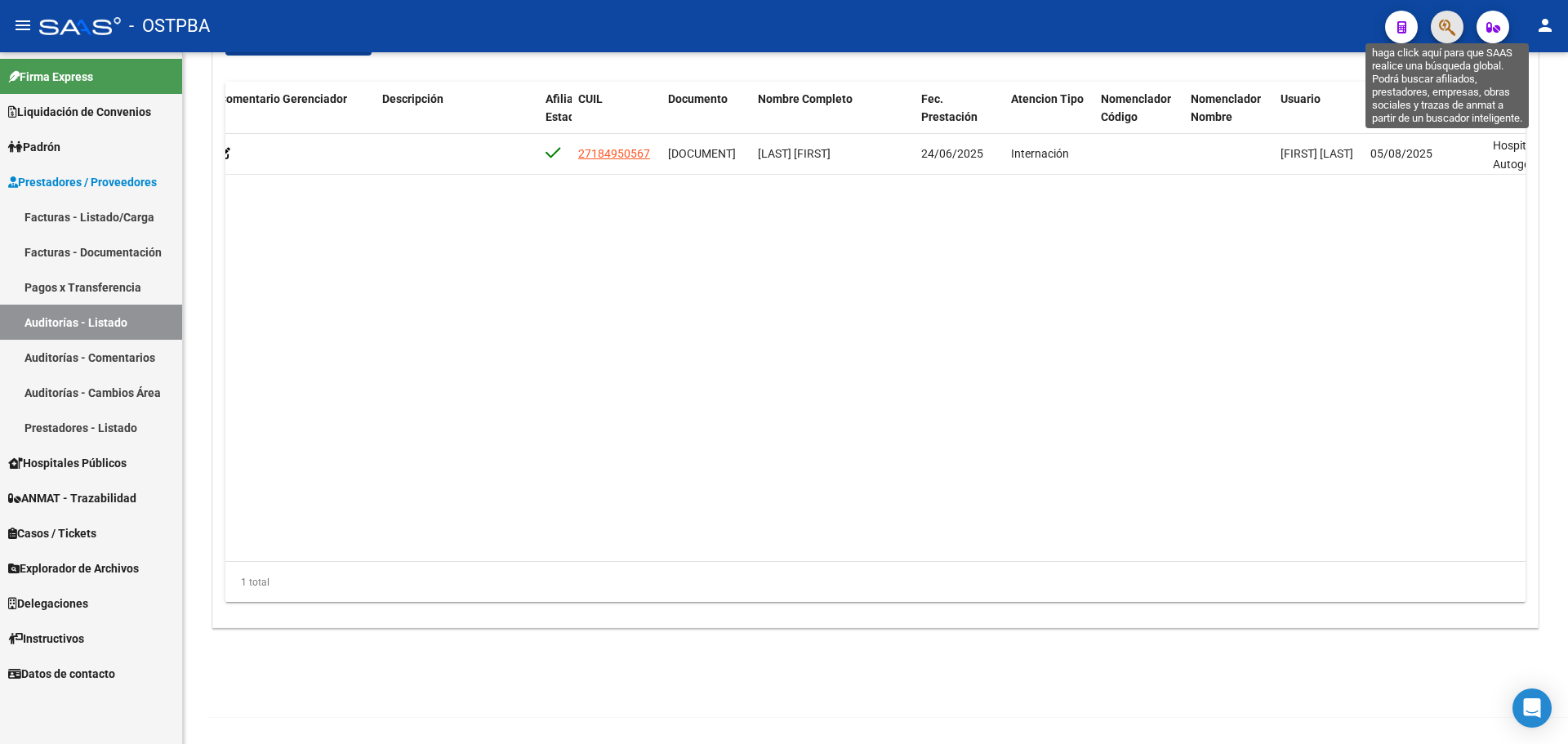 click 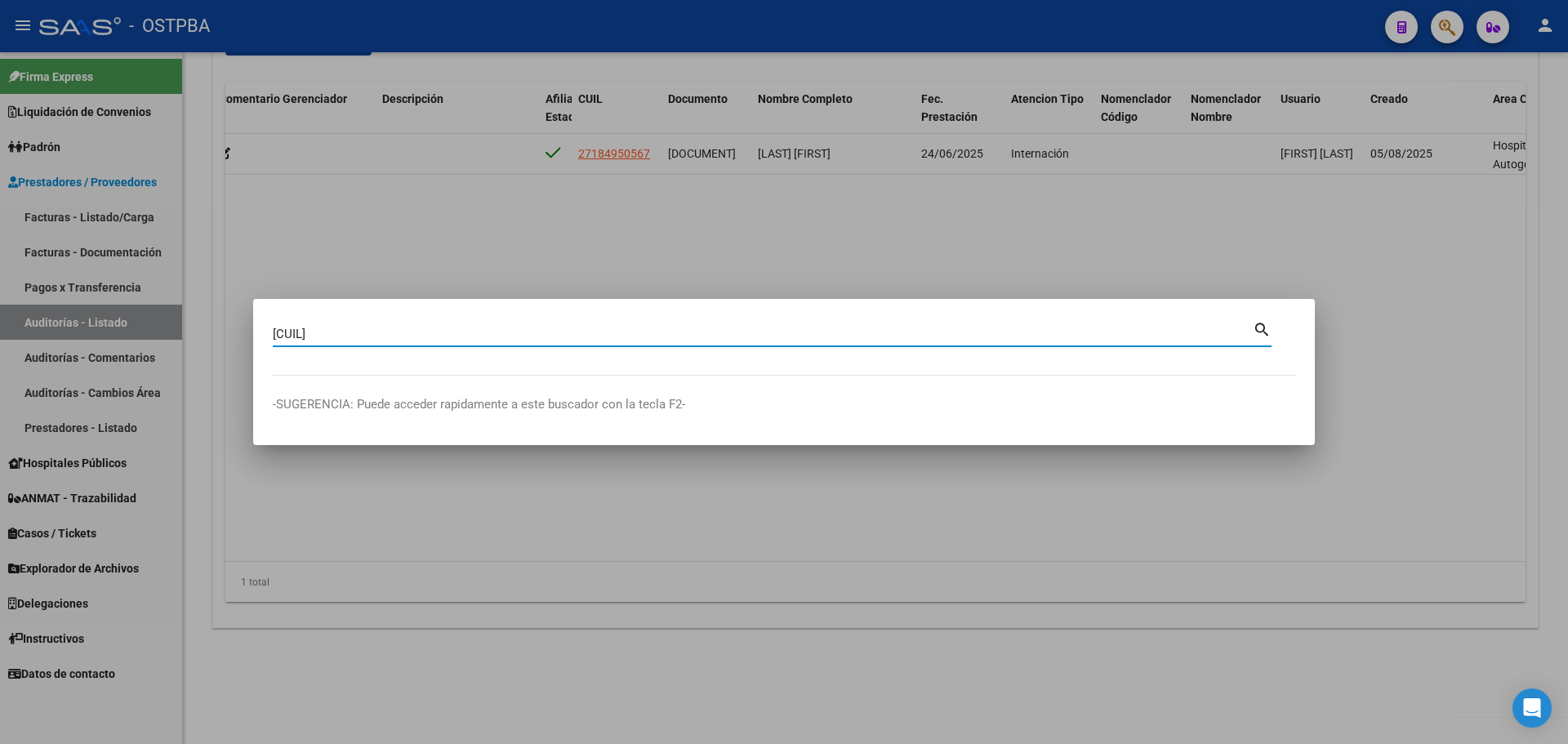 type on "27183358214" 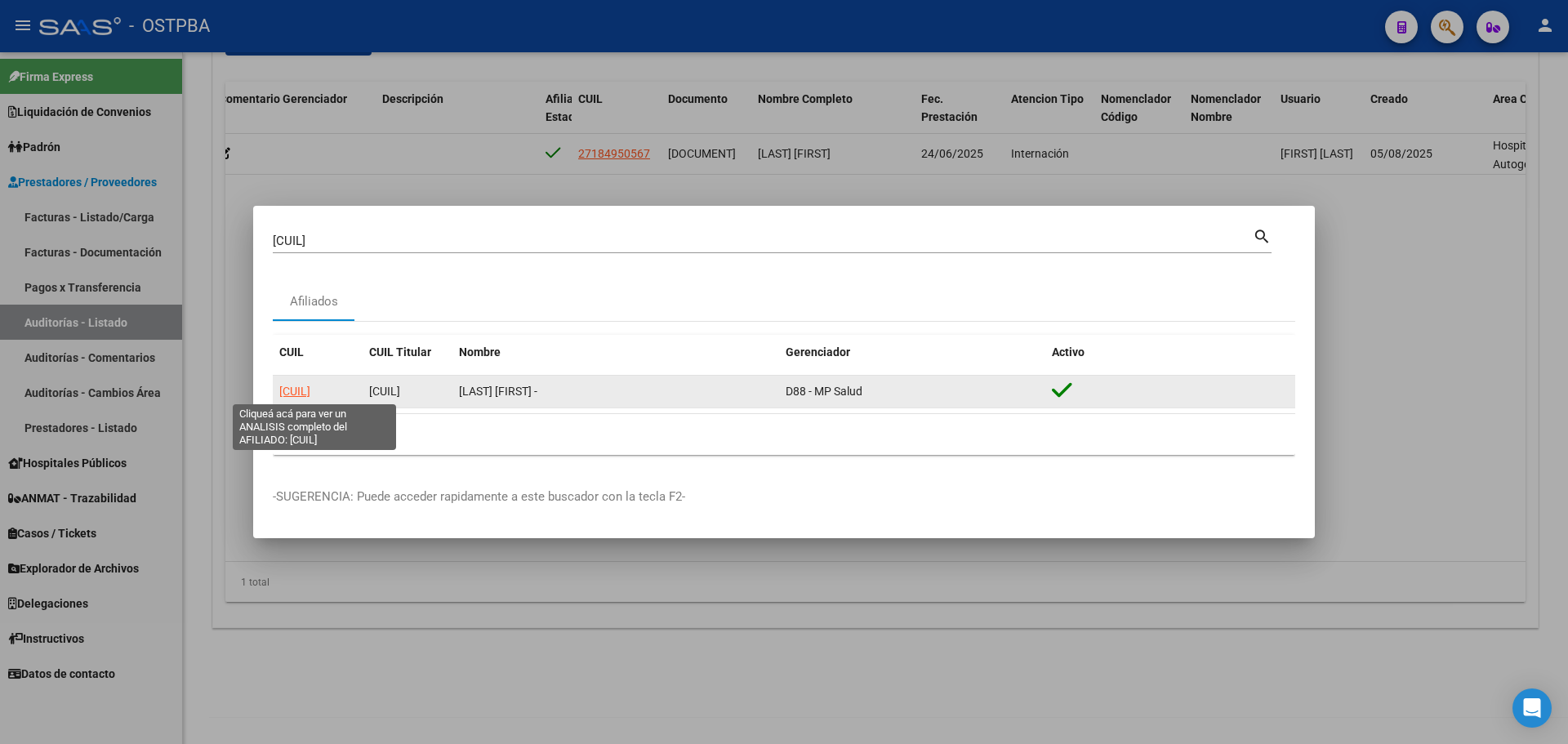click on "27183358214" 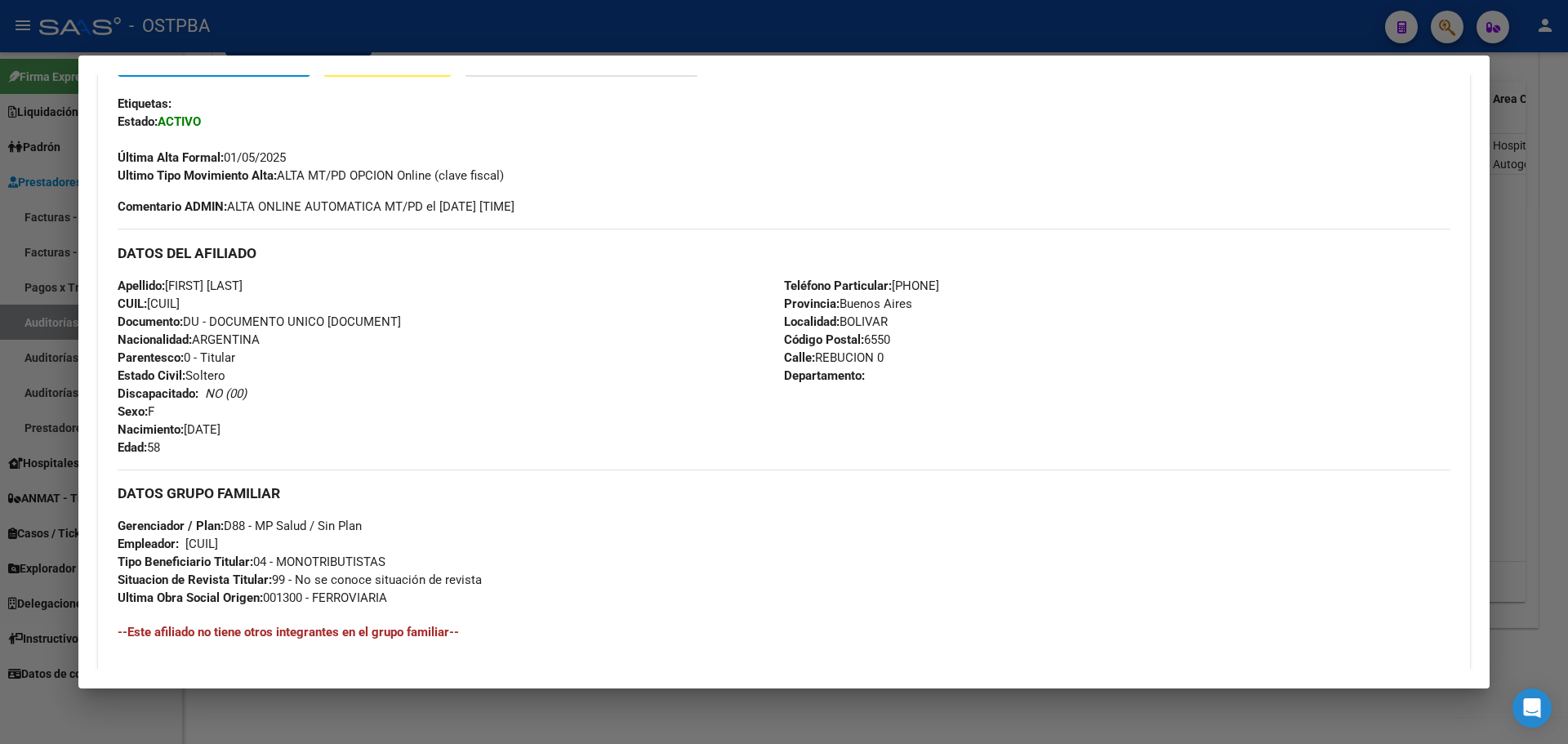 scroll, scrollTop: 386, scrollLeft: 0, axis: vertical 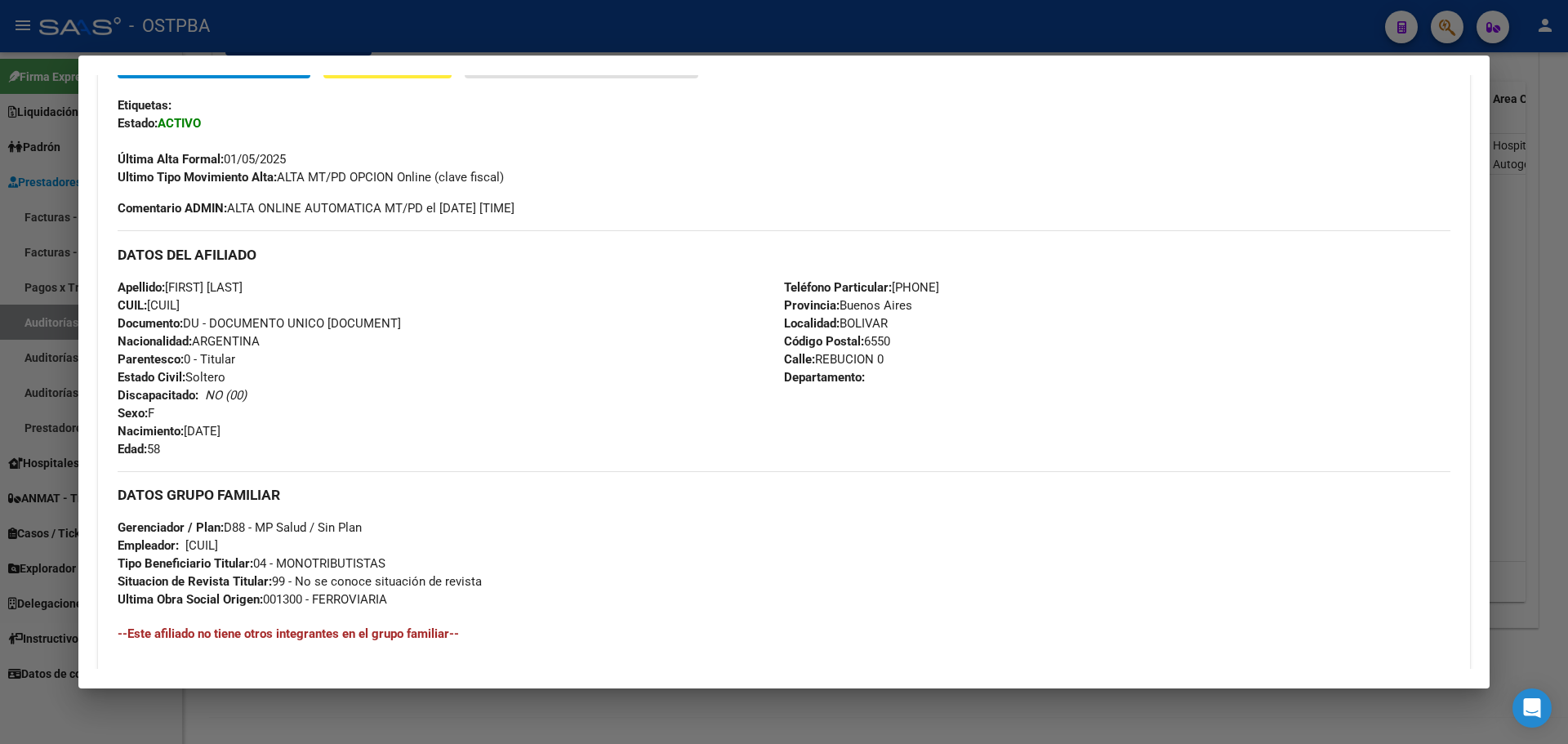 click on "CUIL:  27183358214" at bounding box center [149, 305] 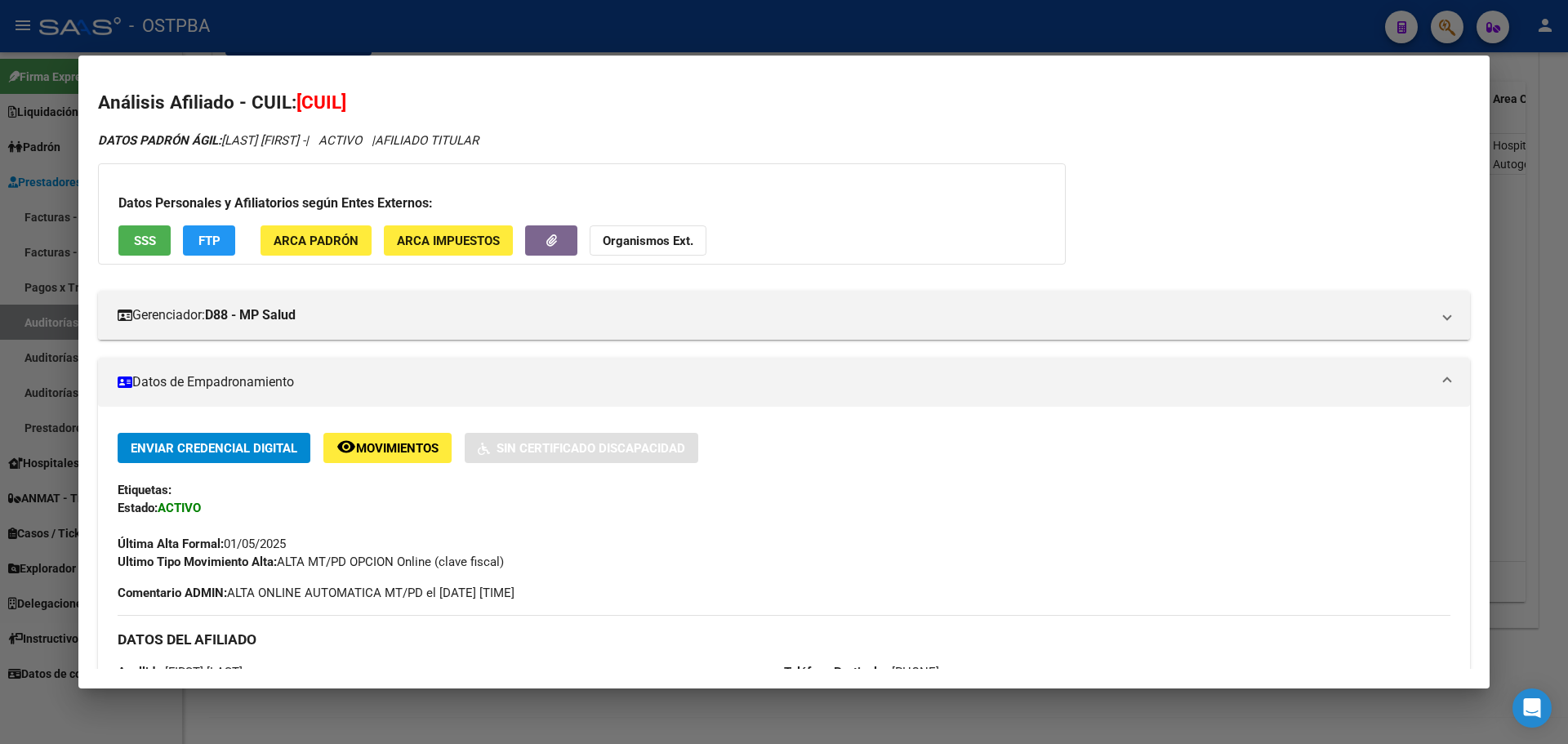 scroll, scrollTop: 0, scrollLeft: 0, axis: both 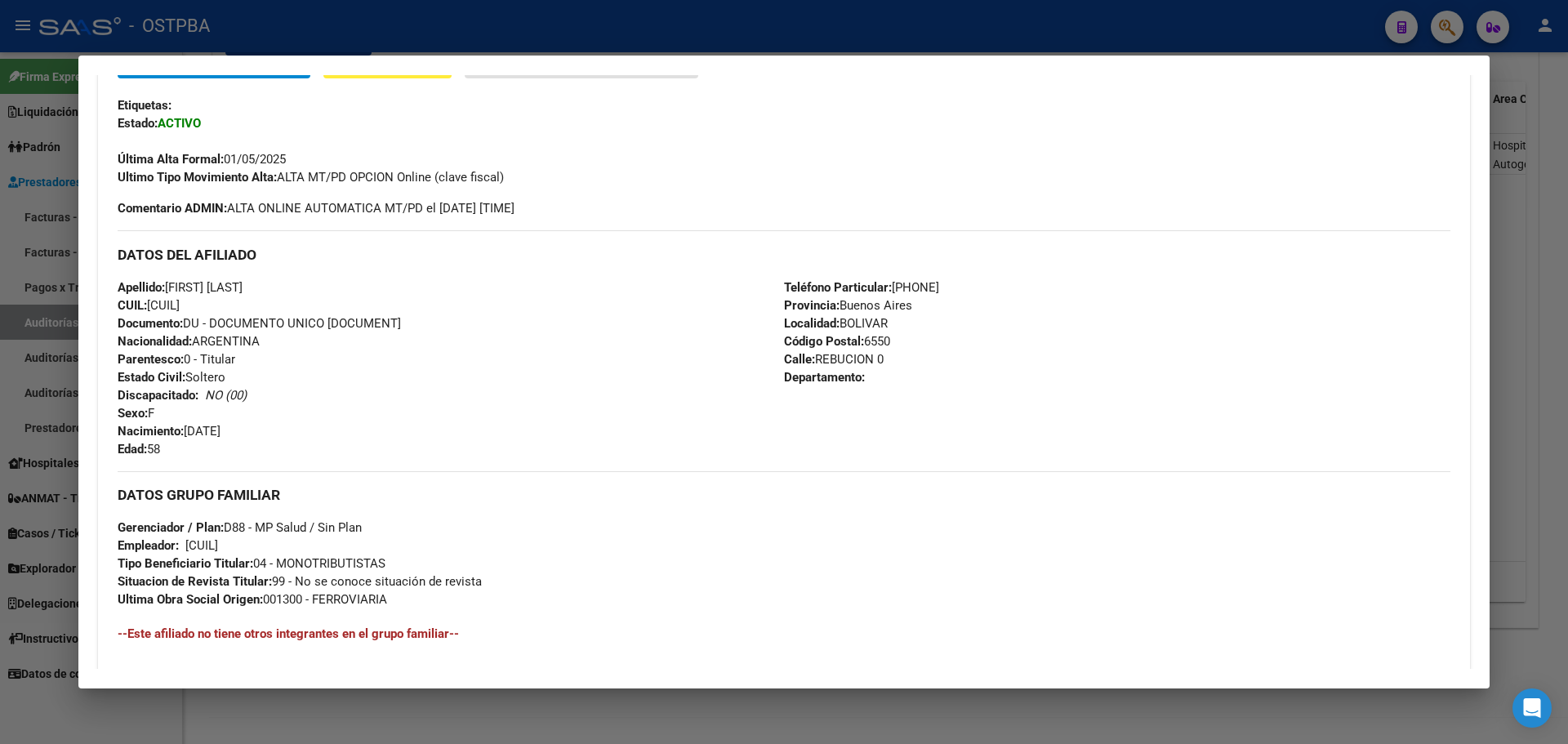 click on "CUIL:  27183358214" at bounding box center [149, 305] 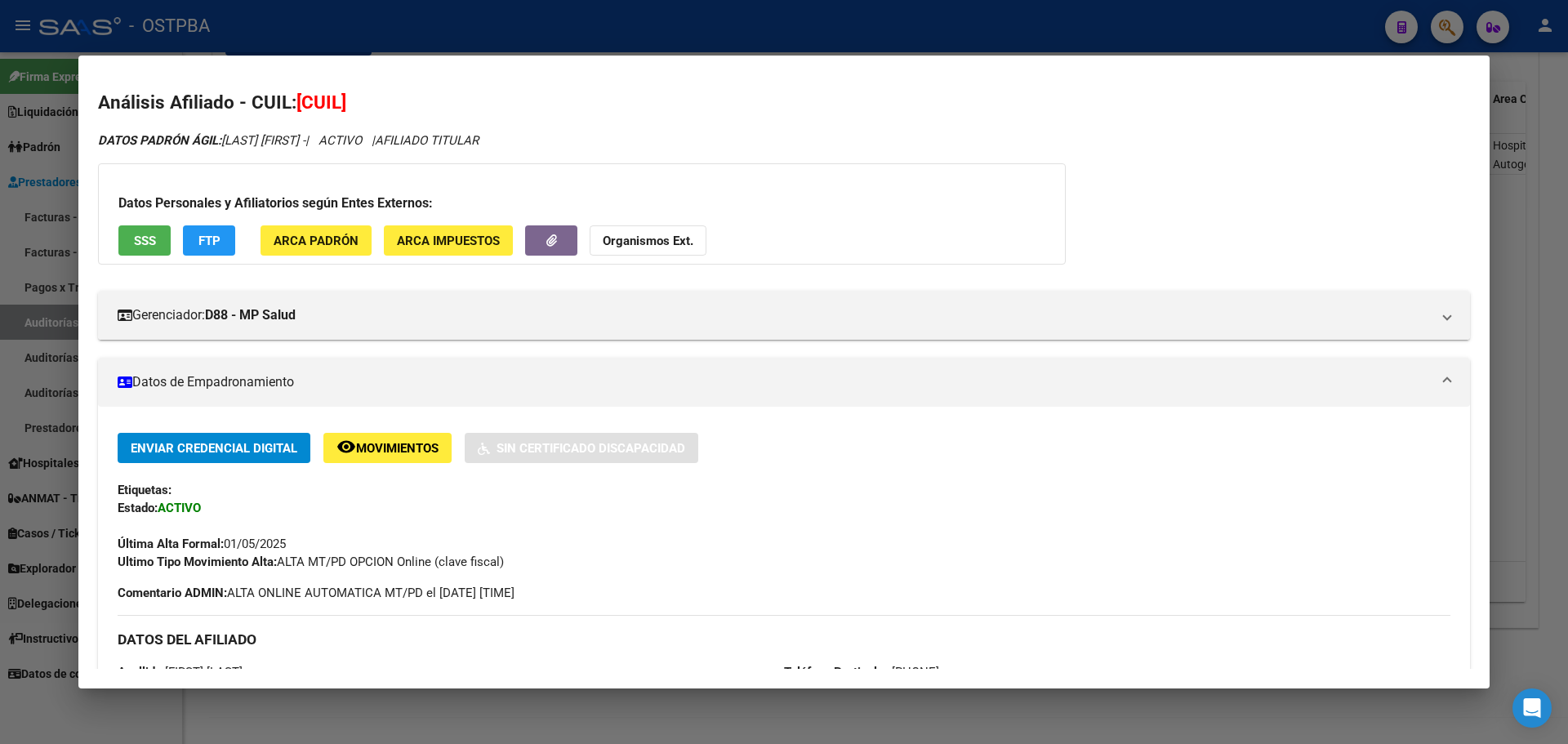 scroll, scrollTop: 0, scrollLeft: 0, axis: both 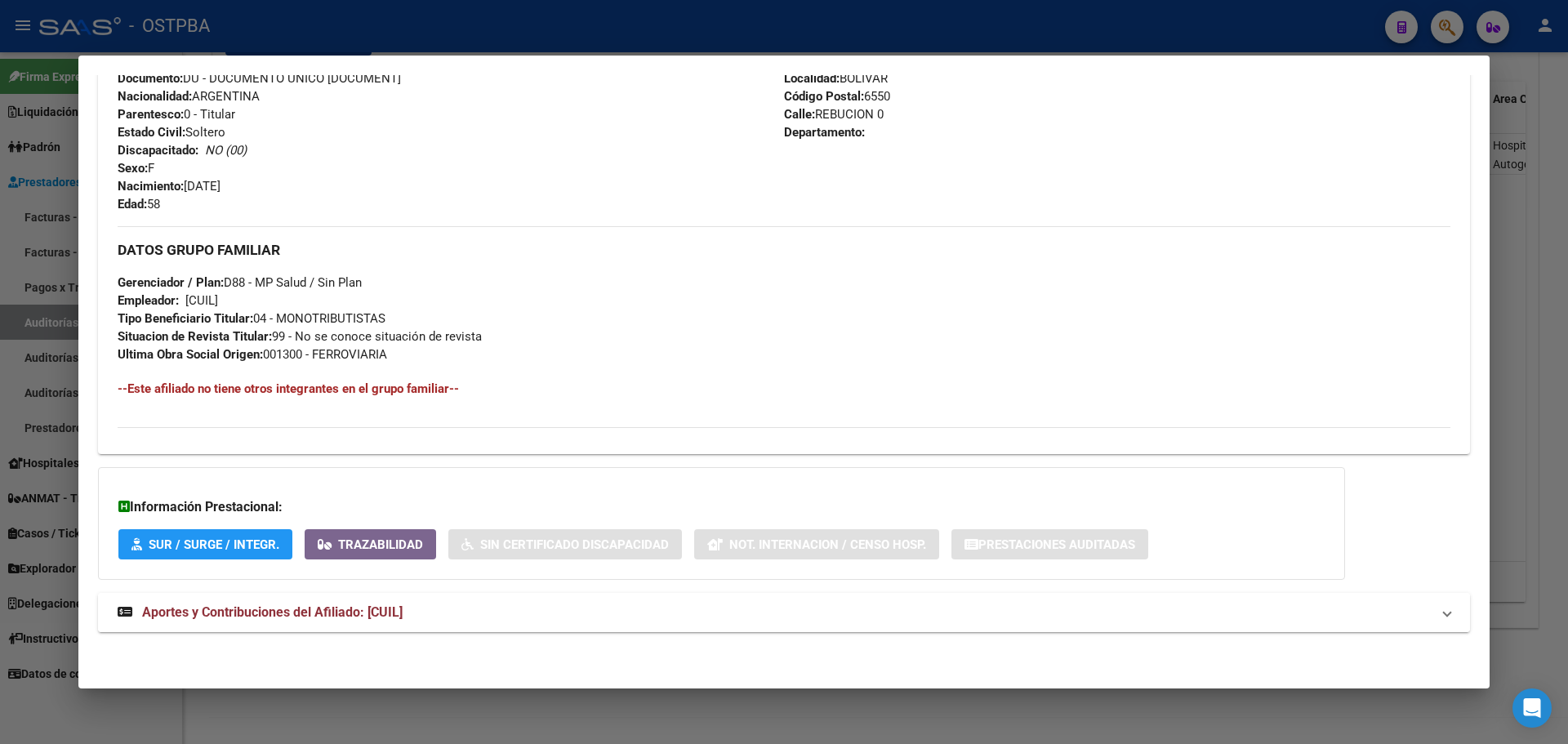 click on "Aportes y Contribuciones del Afiliado: 27183358214" at bounding box center [272, 612] 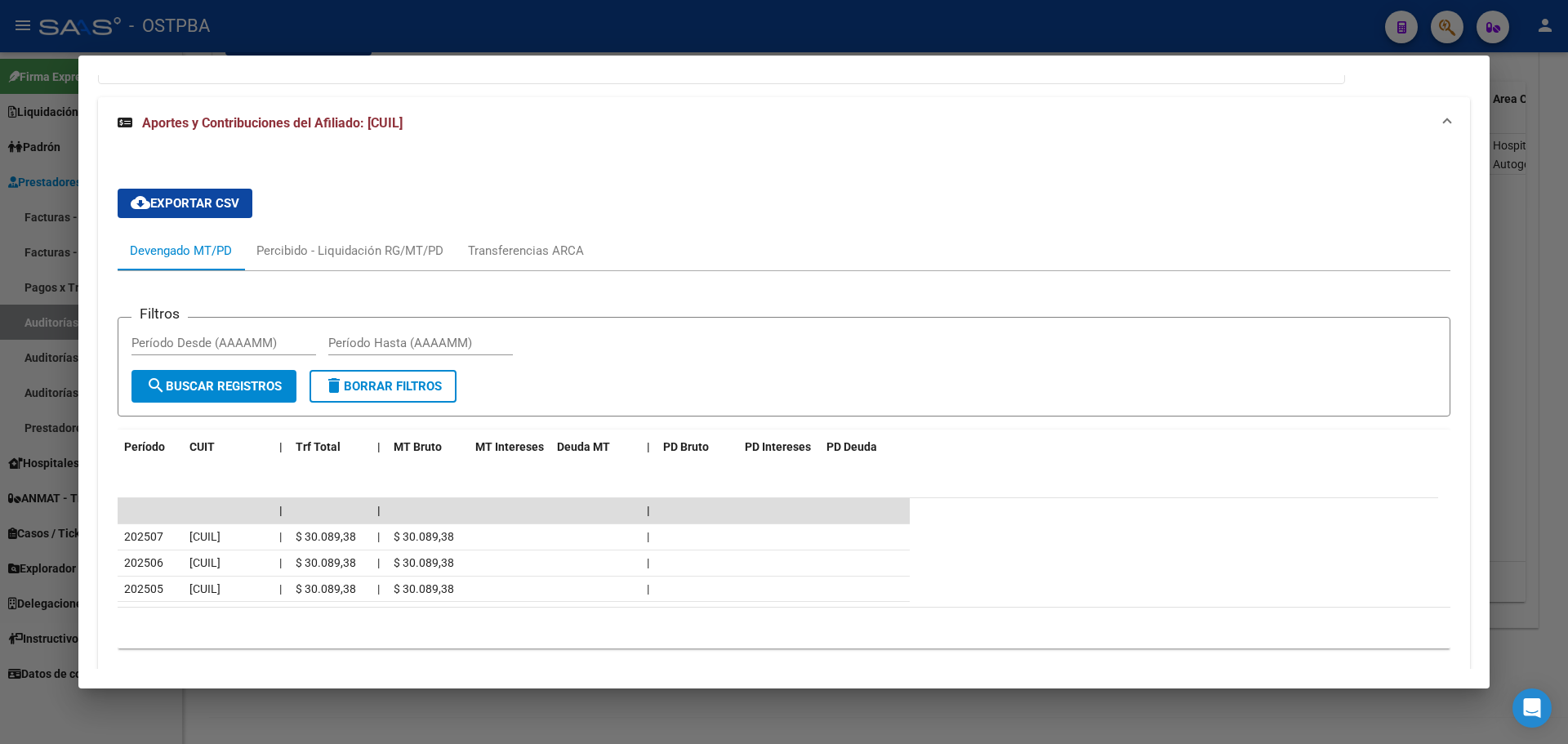 scroll, scrollTop: 1101, scrollLeft: 0, axis: vertical 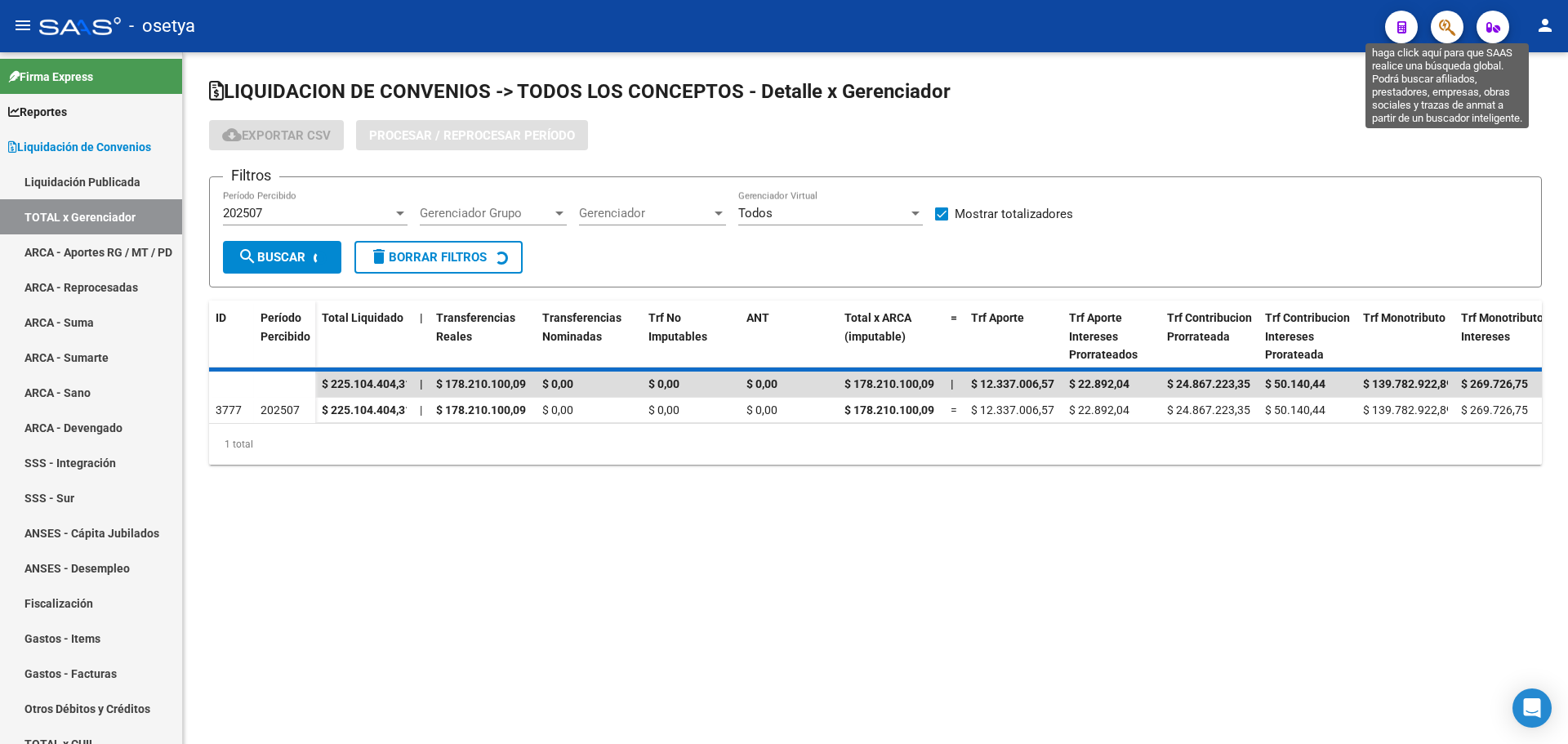 click 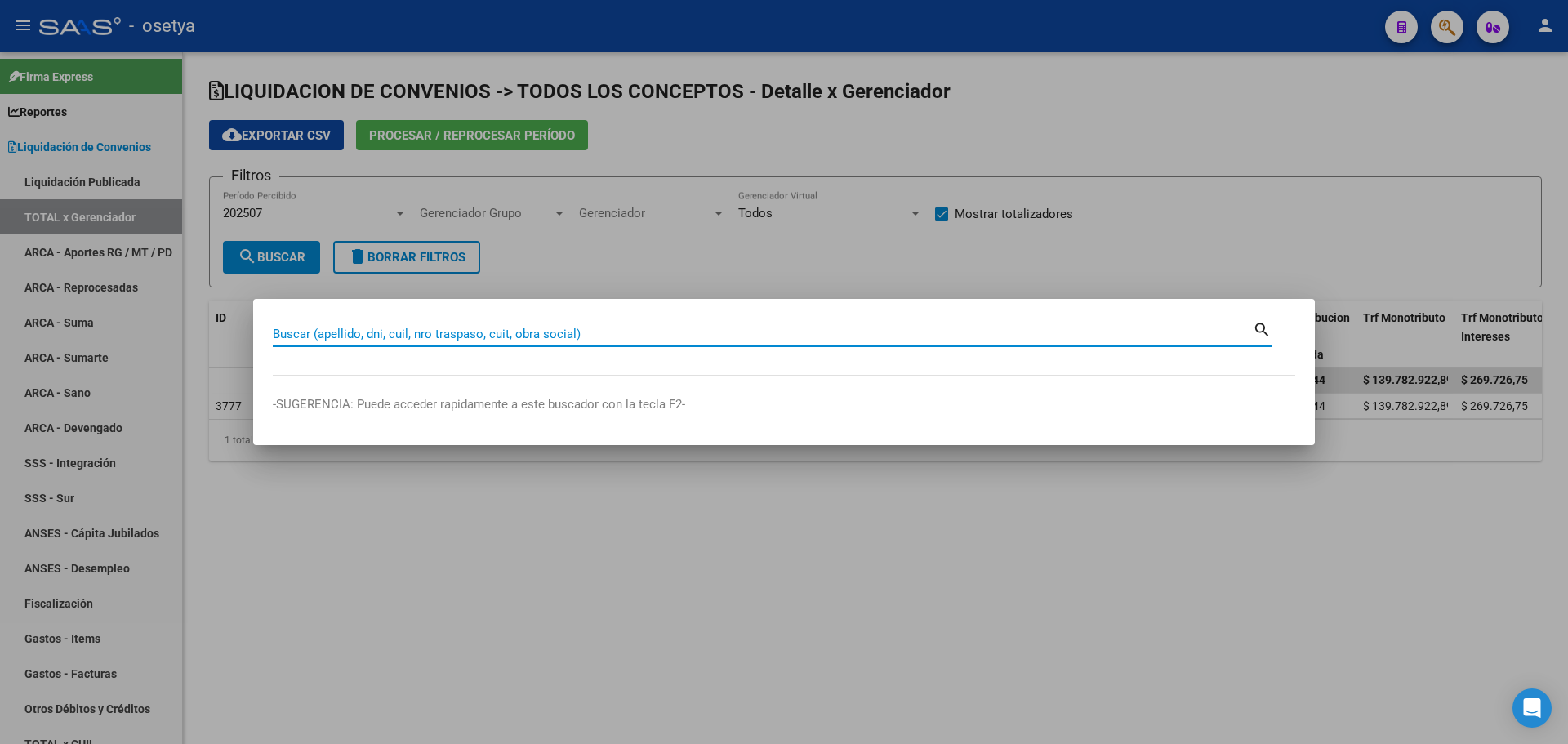 paste on "20-26830740-1" 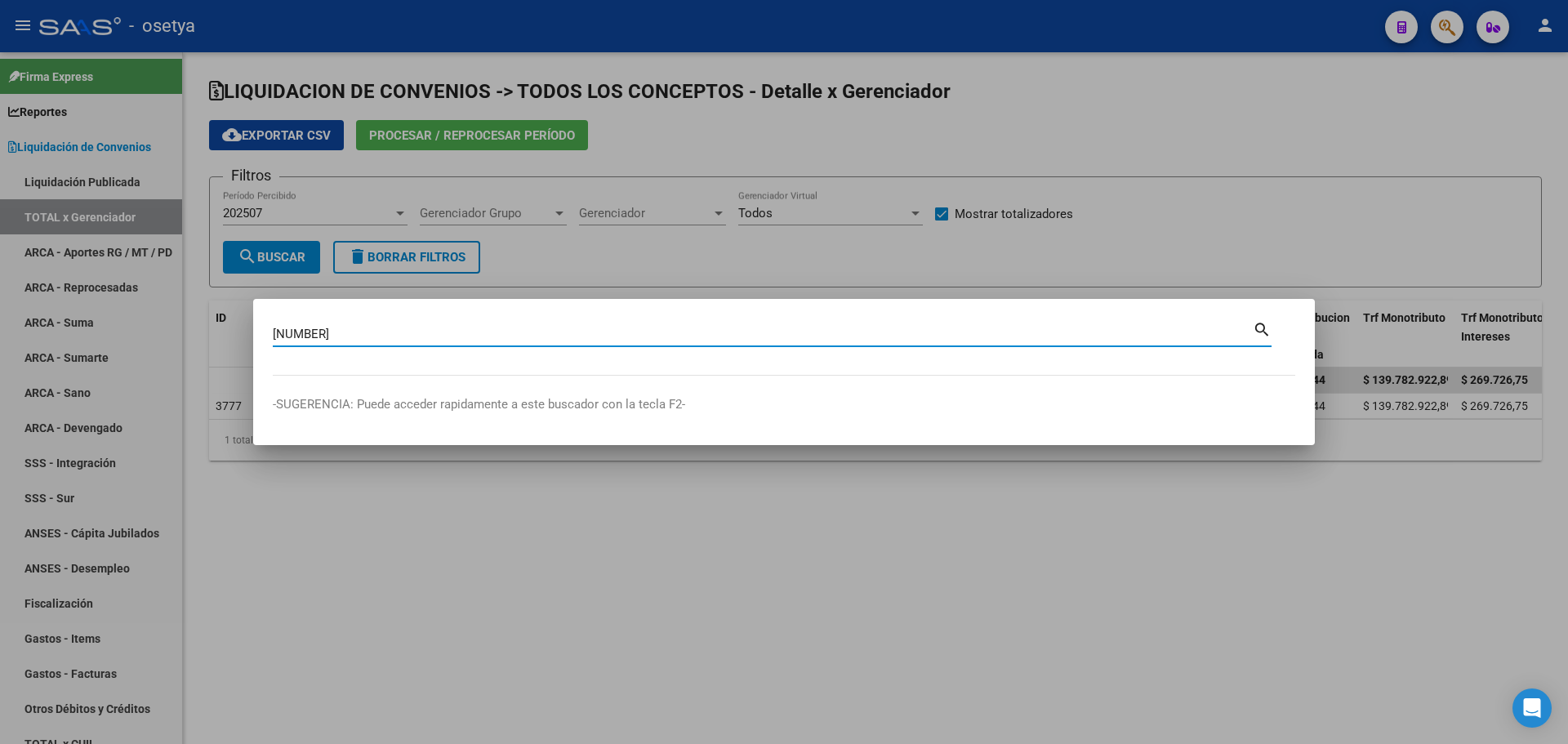 type on "20268307401" 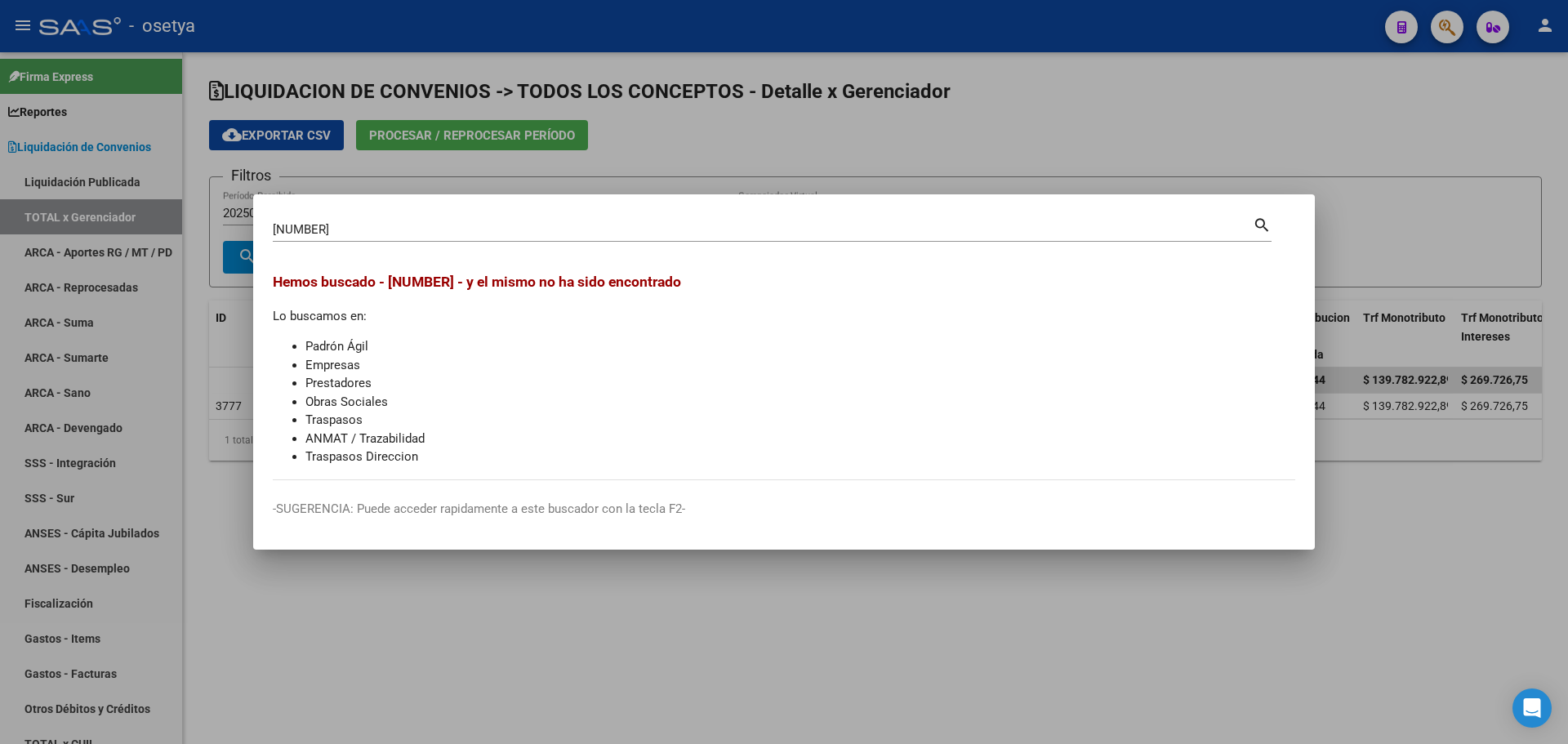 click on "20268307401" at bounding box center (763, 229) 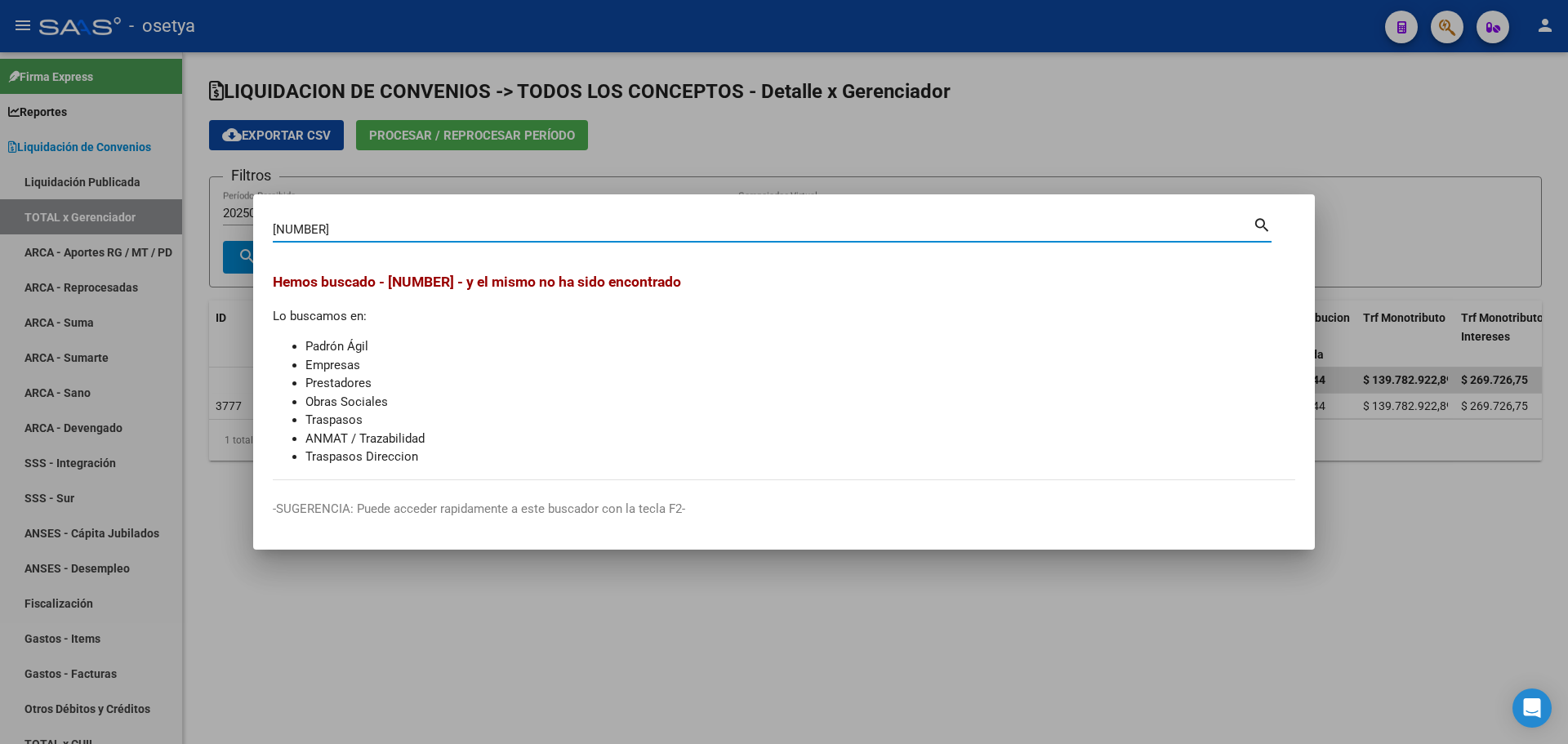 click on "20268307401" at bounding box center [763, 229] 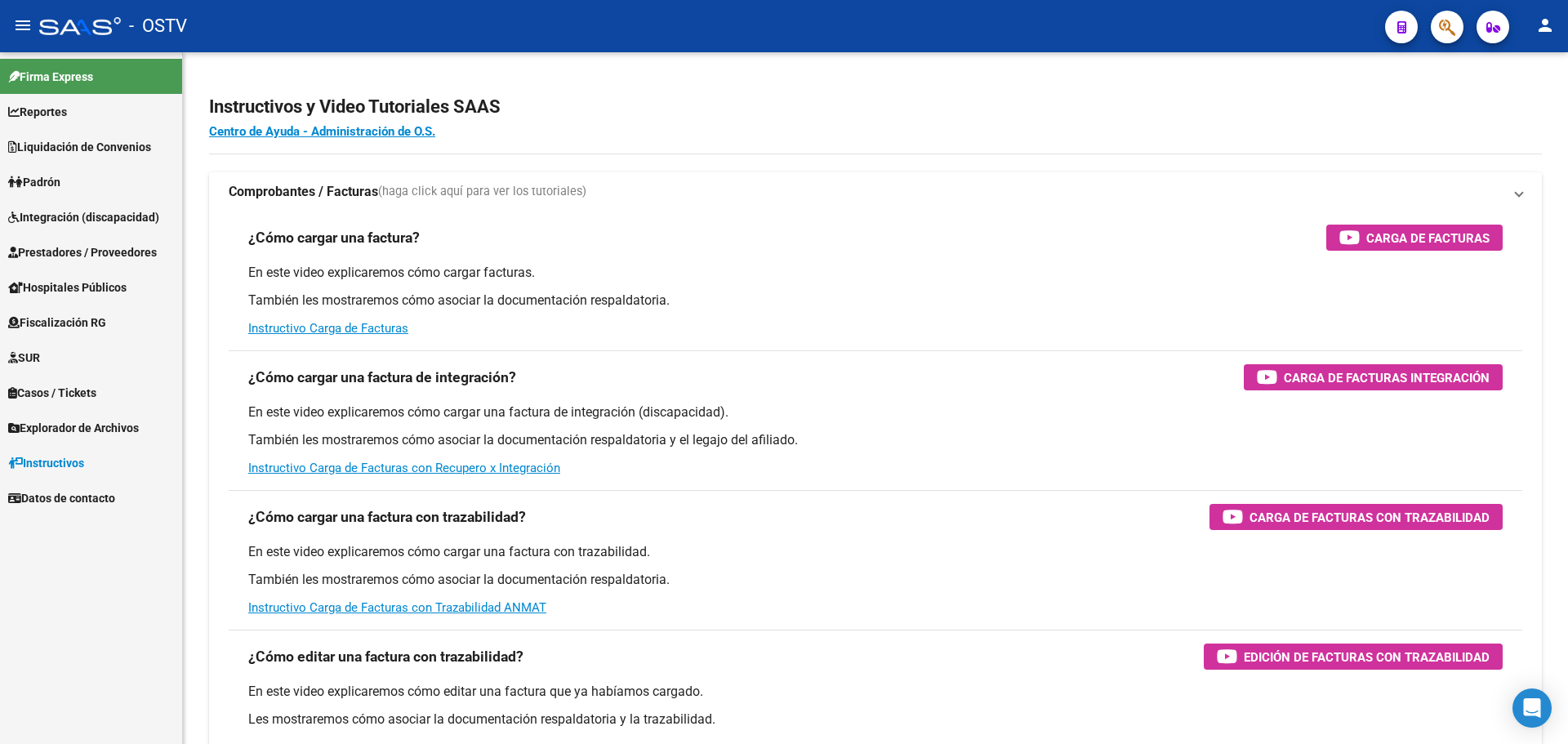 scroll, scrollTop: 0, scrollLeft: 0, axis: both 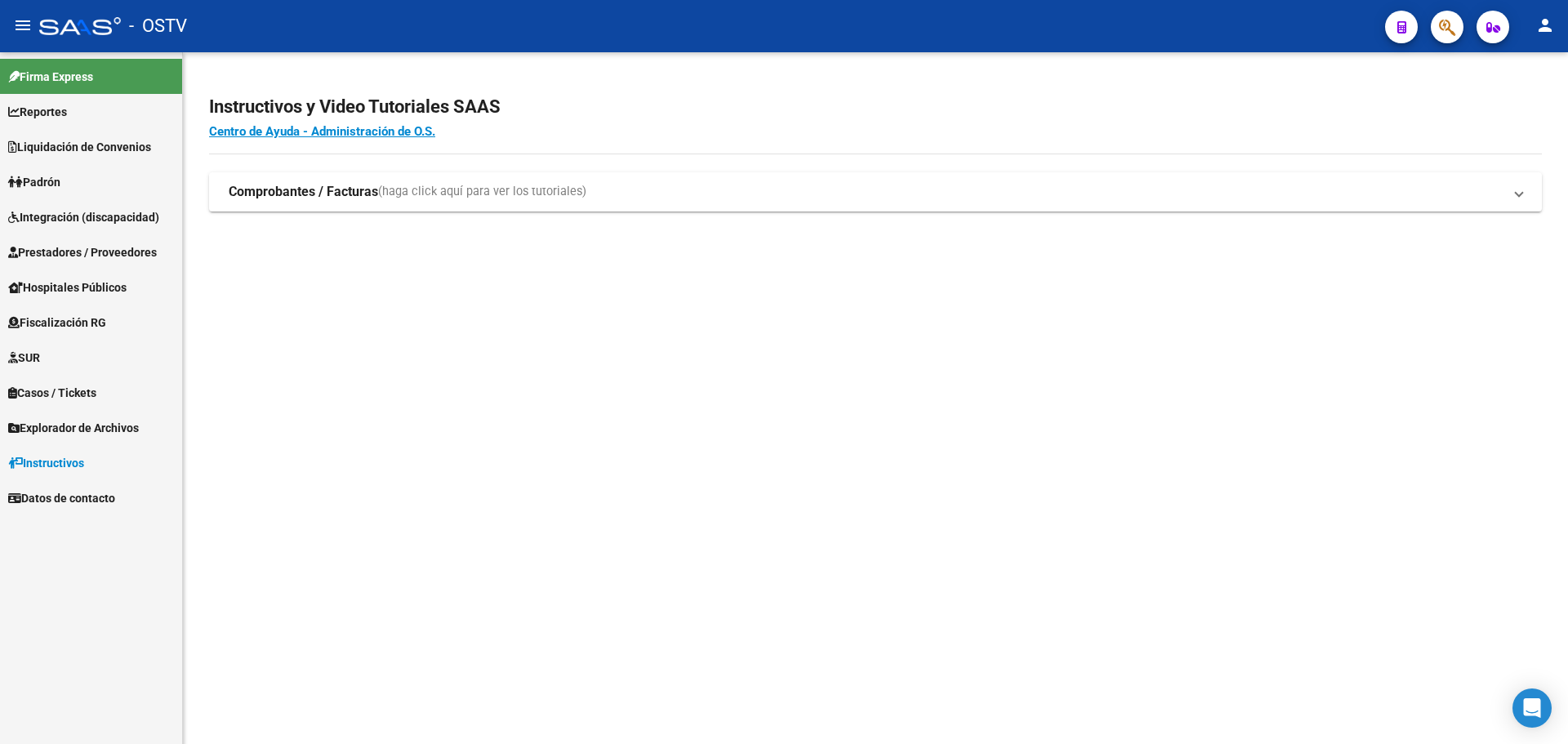 click on "Liquidación de Convenios" at bounding box center (79, 147) 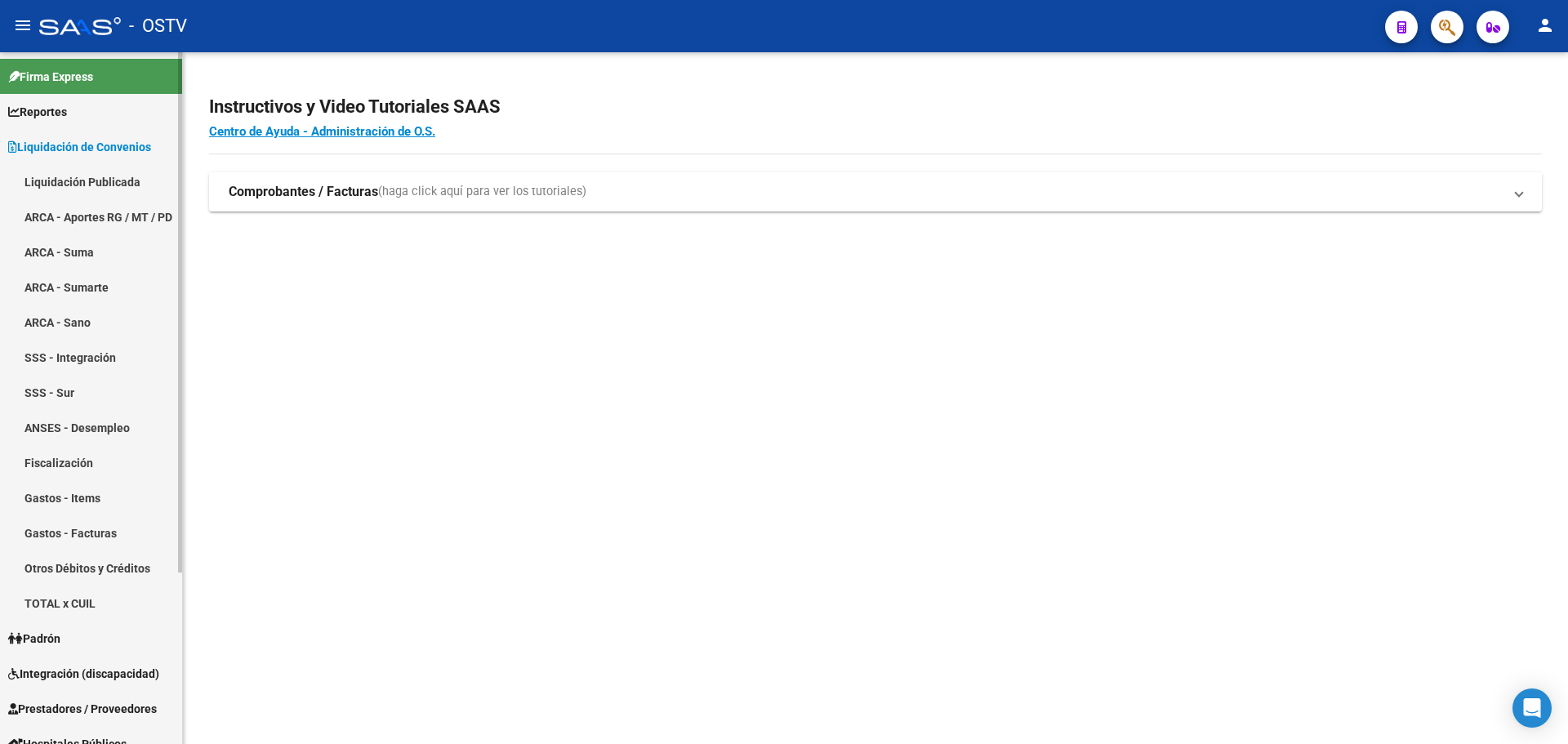 click on "Liquidación Publicada" at bounding box center [91, 181] 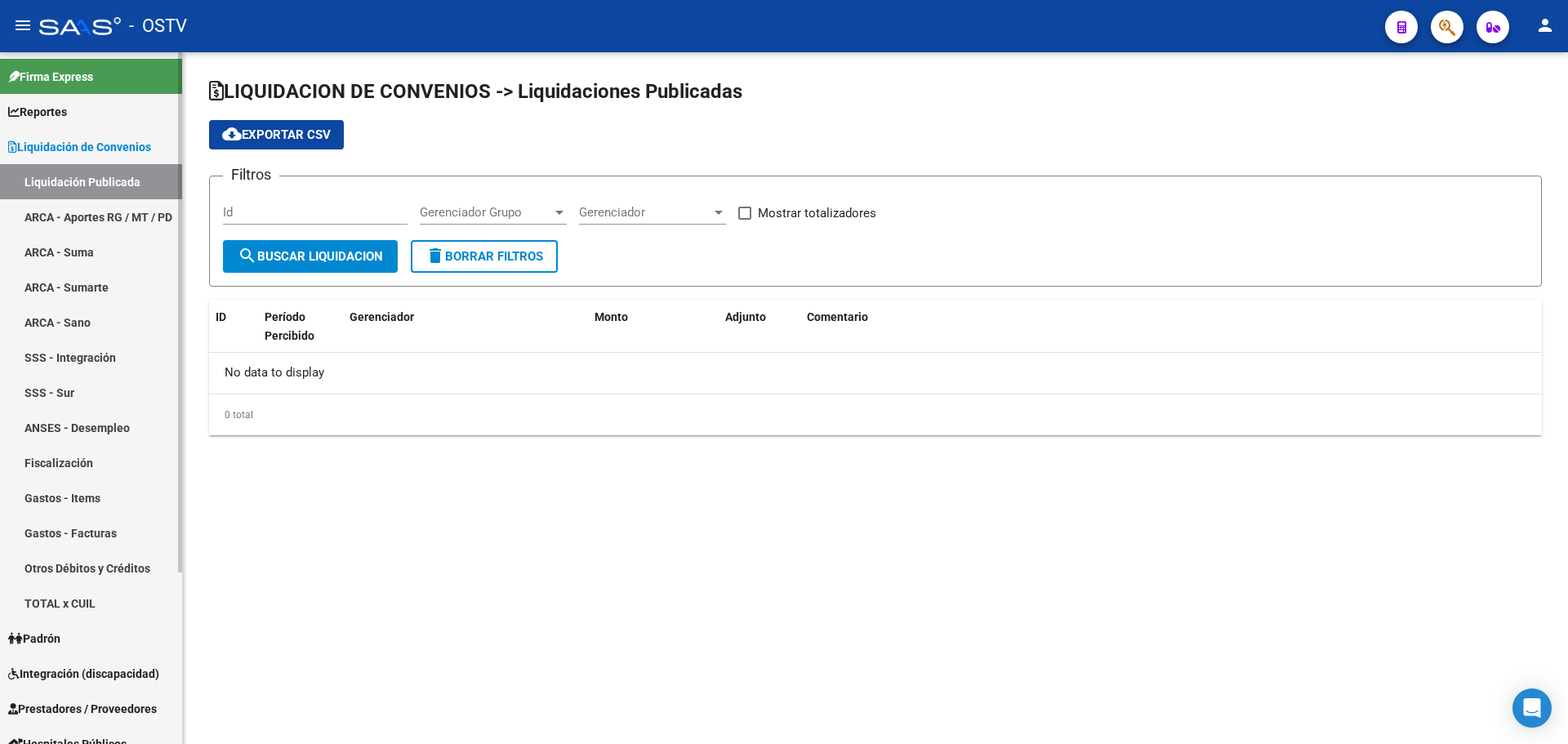 checkbox on "true" 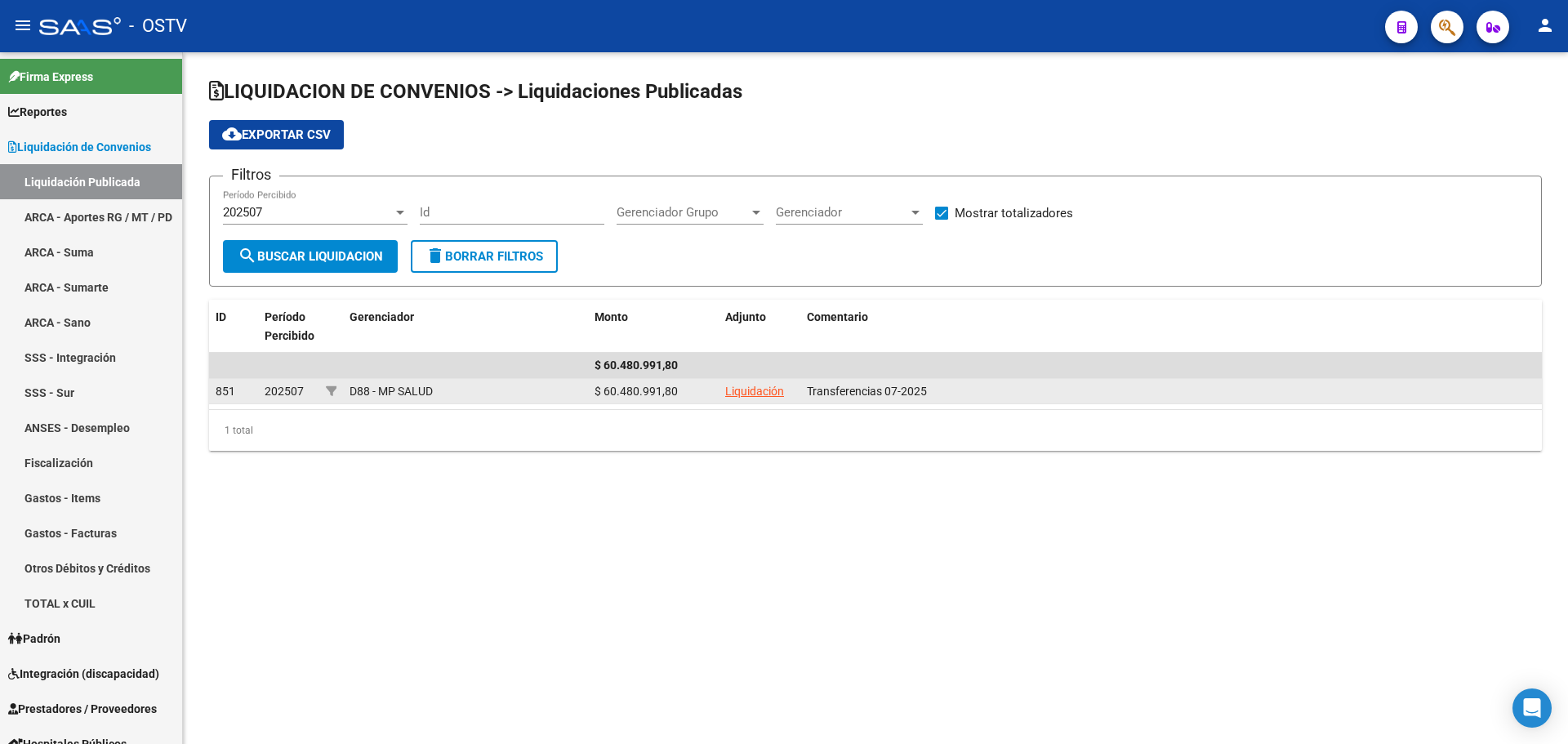 click on "Liquidación" 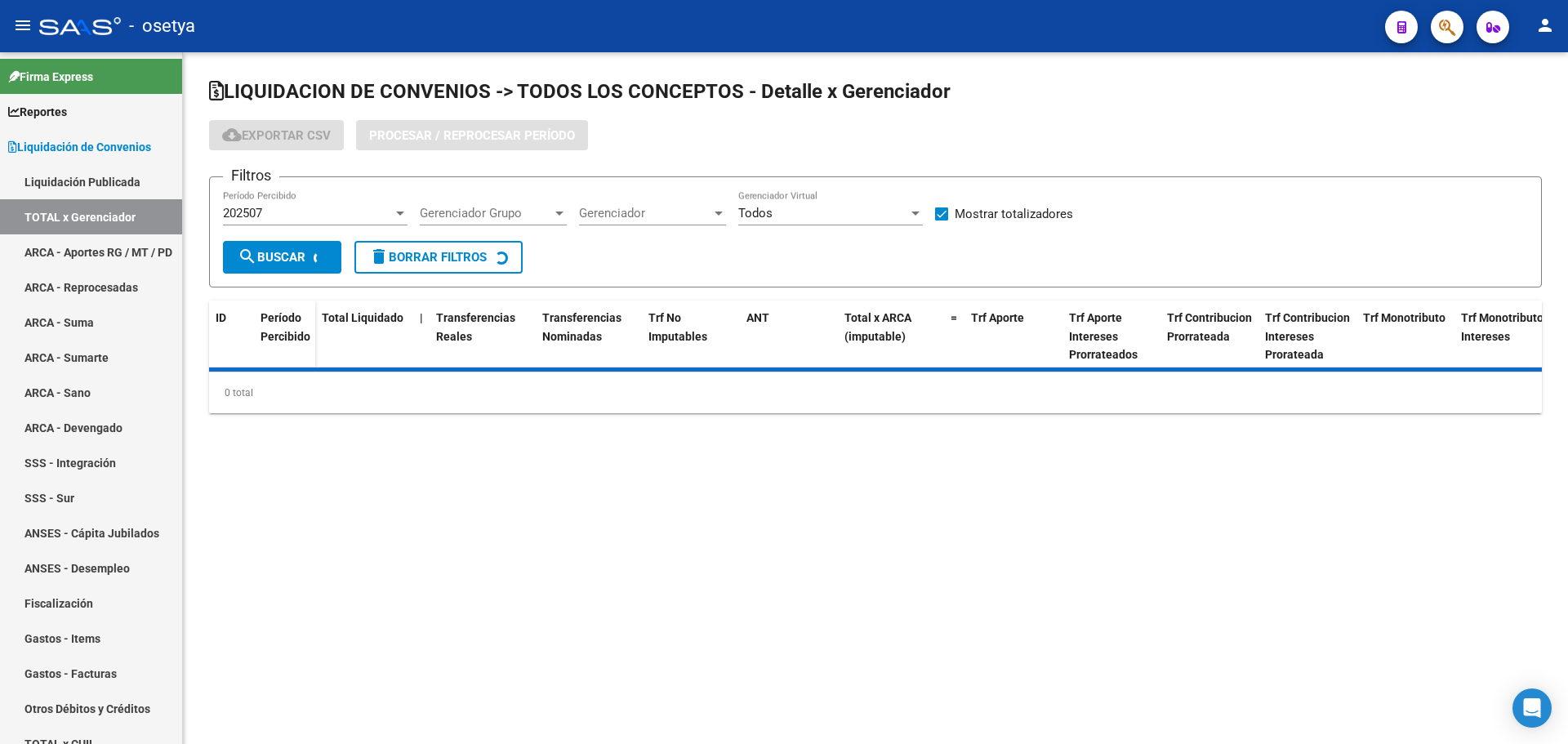 scroll, scrollTop: 0, scrollLeft: 0, axis: both 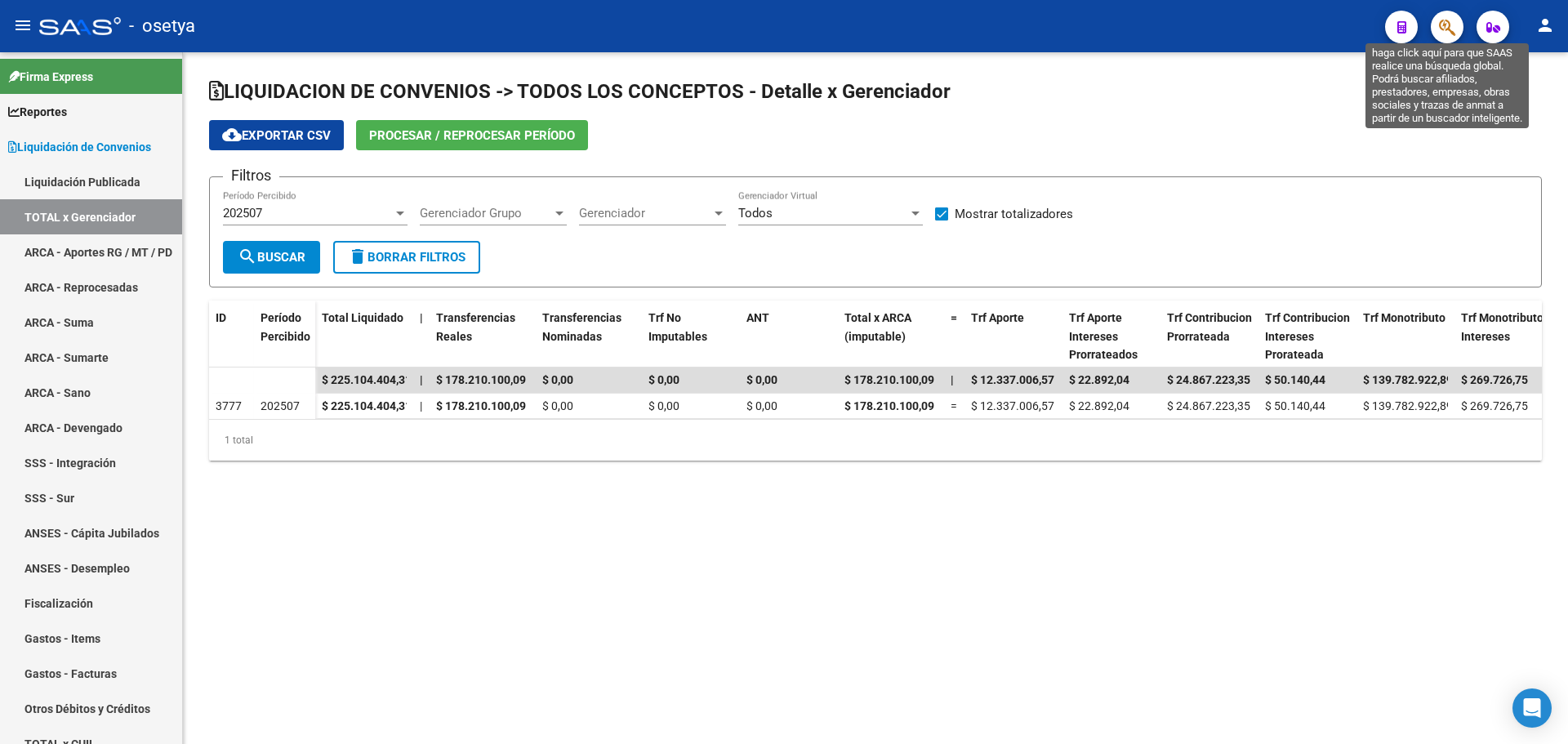 click 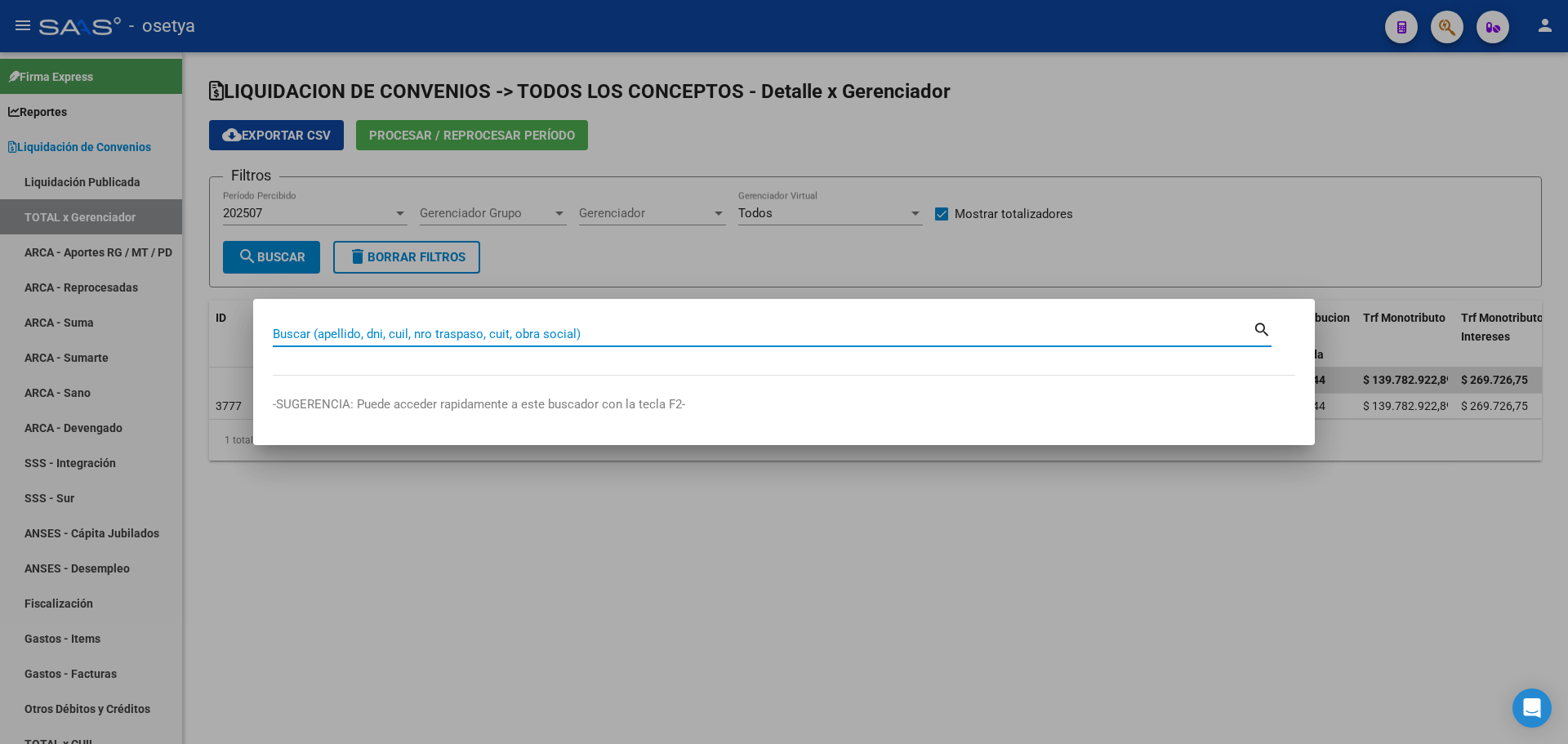 paste on "20168772123" 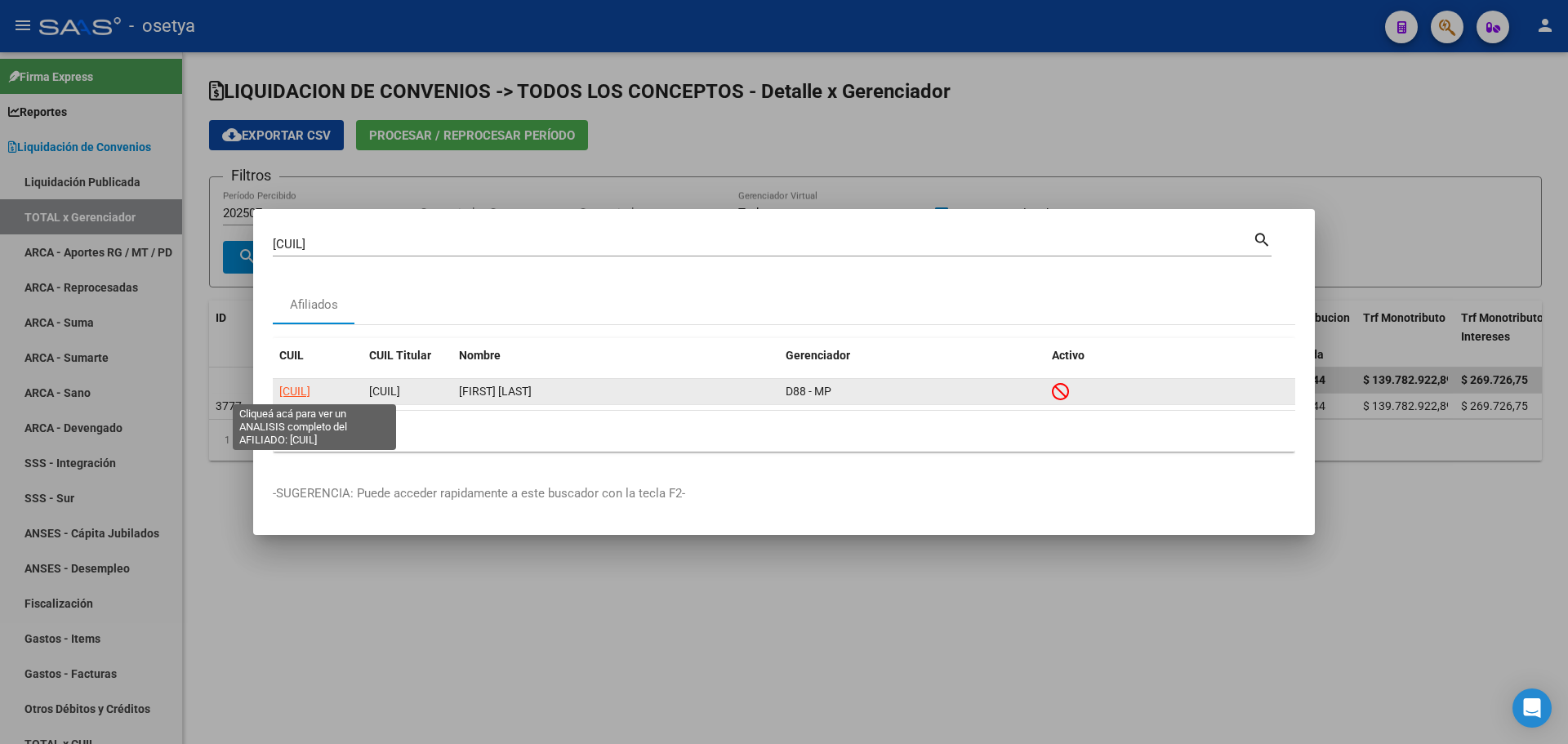 click on "20168772123" 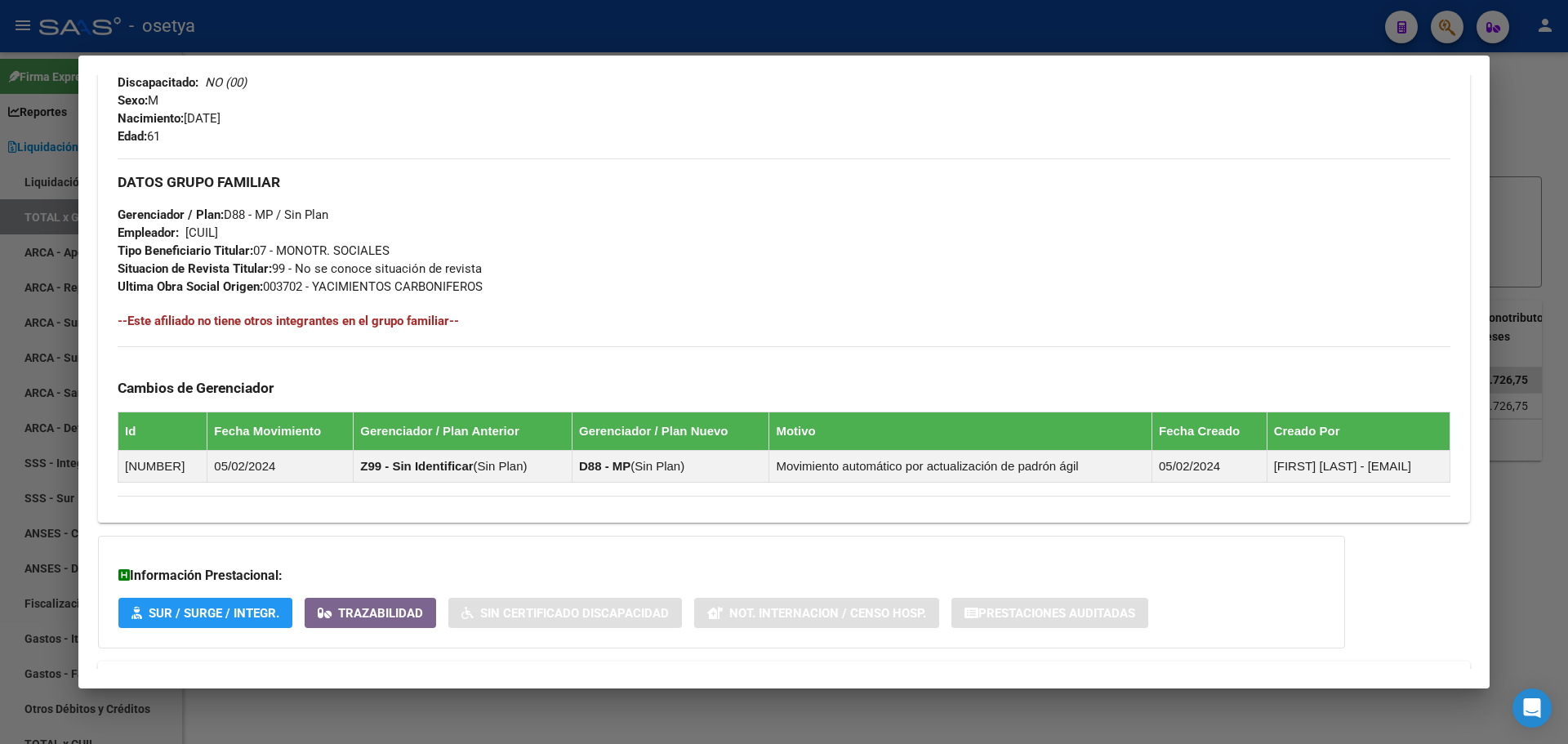 scroll, scrollTop: 804, scrollLeft: 0, axis: vertical 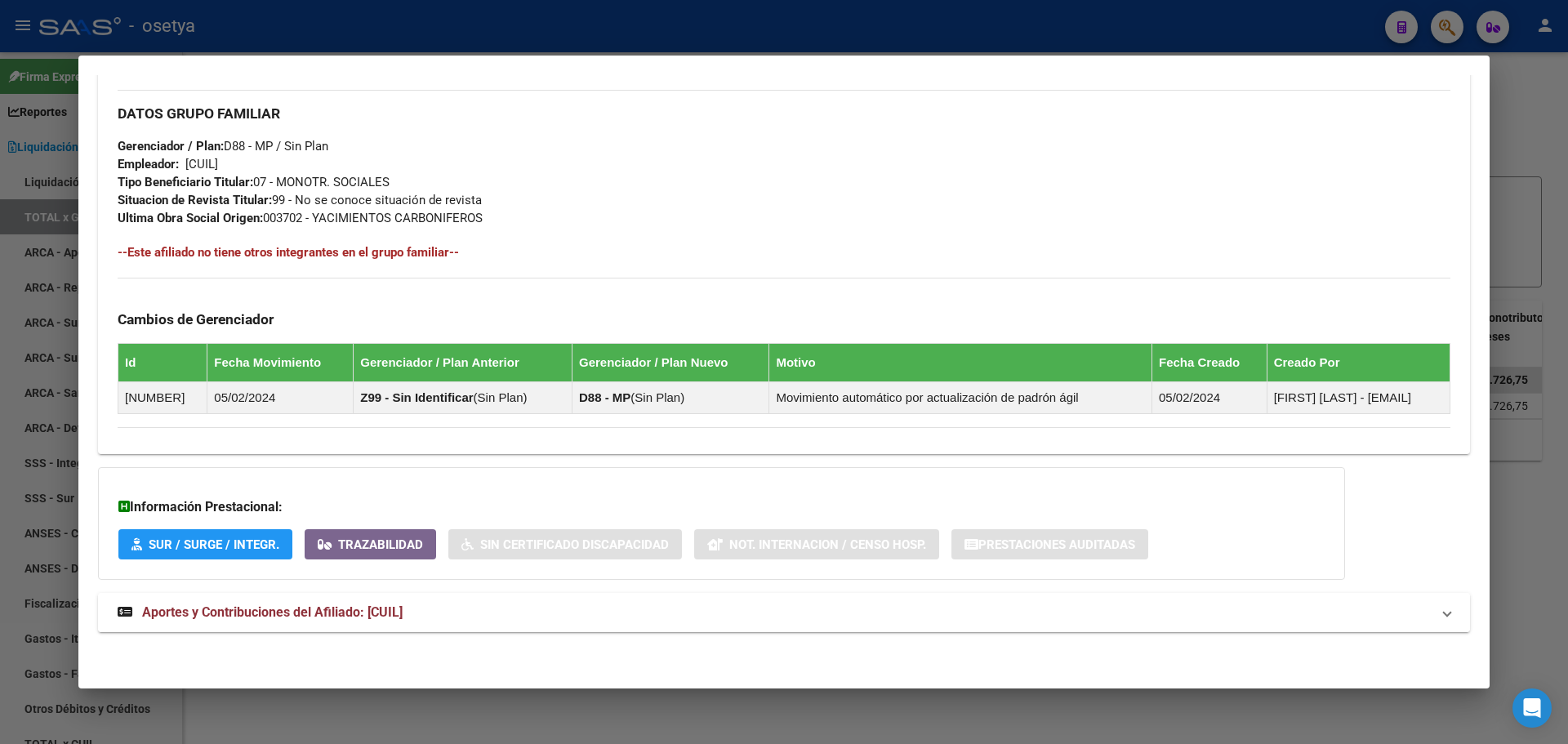 click on "Aportes y Contribuciones del Afiliado: 20168772123" at bounding box center [272, 612] 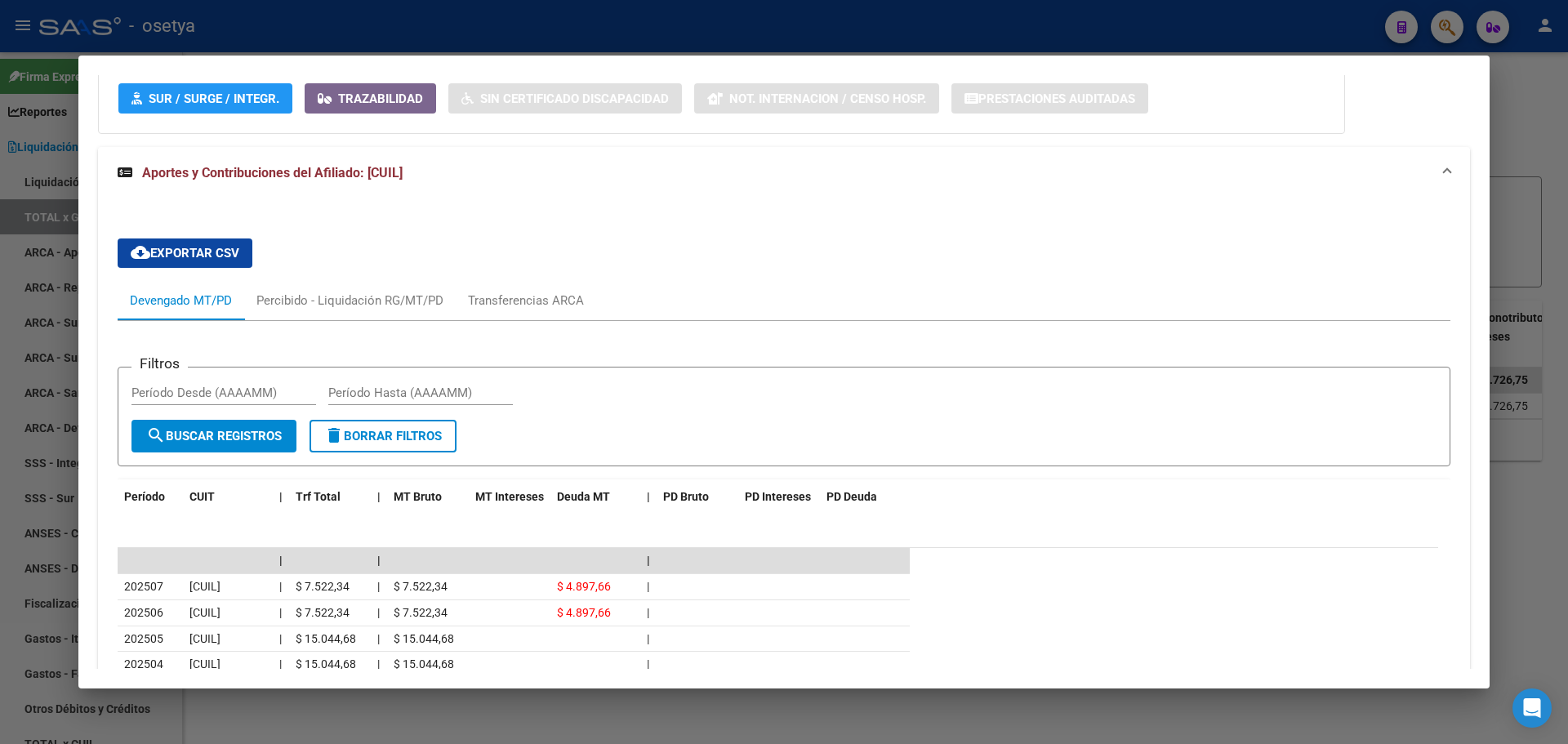 scroll, scrollTop: 1294, scrollLeft: 0, axis: vertical 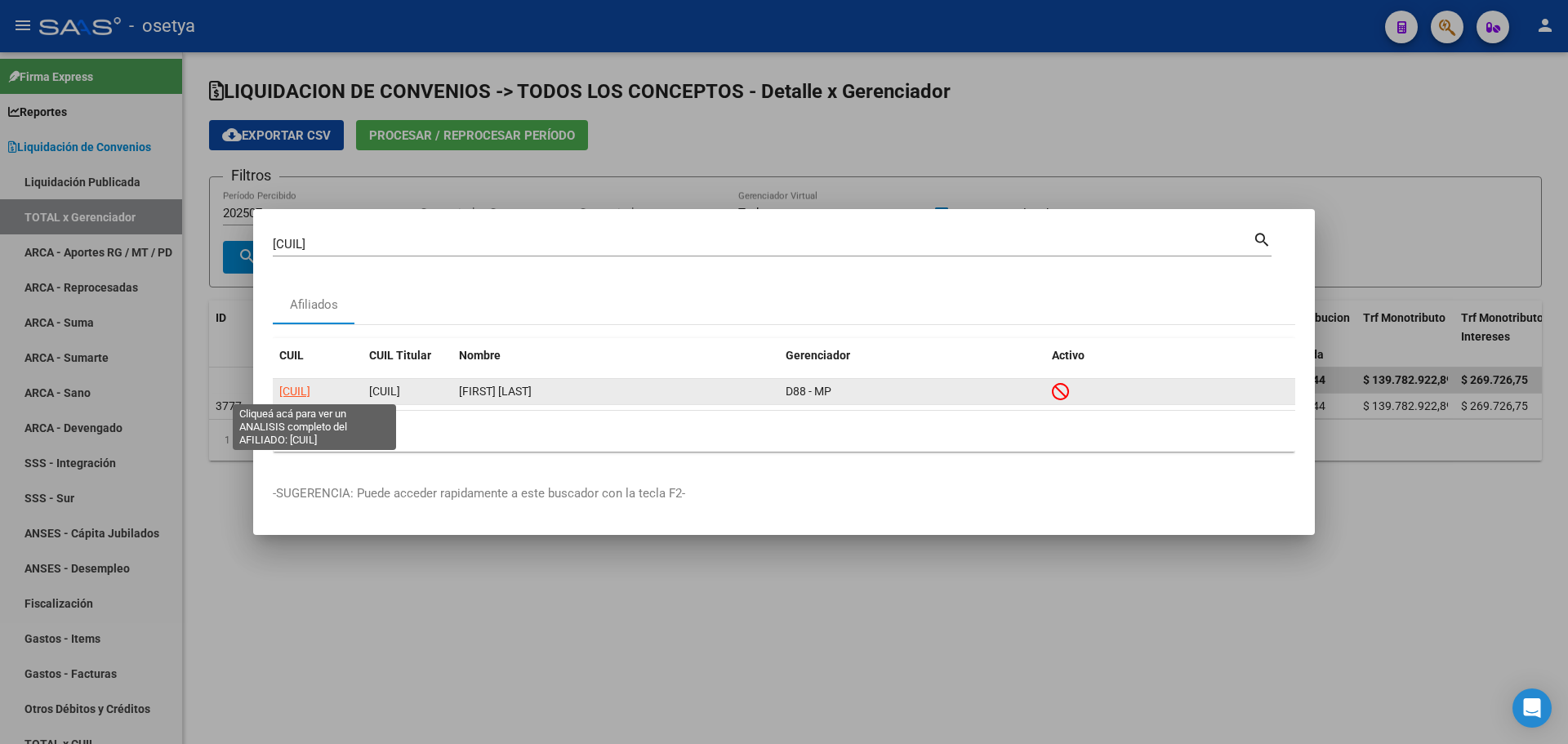 click on "20168772123" 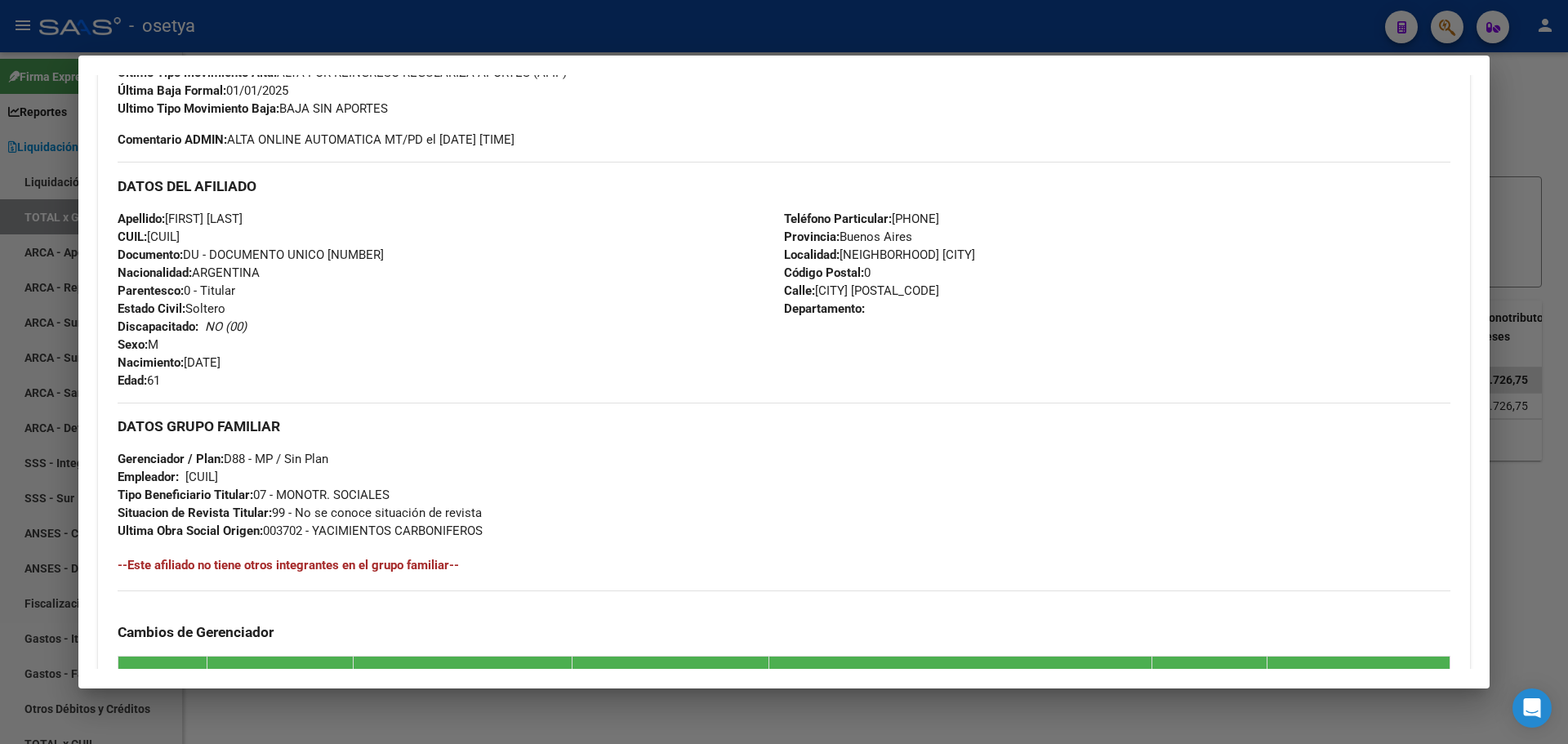 scroll, scrollTop: 572, scrollLeft: 0, axis: vertical 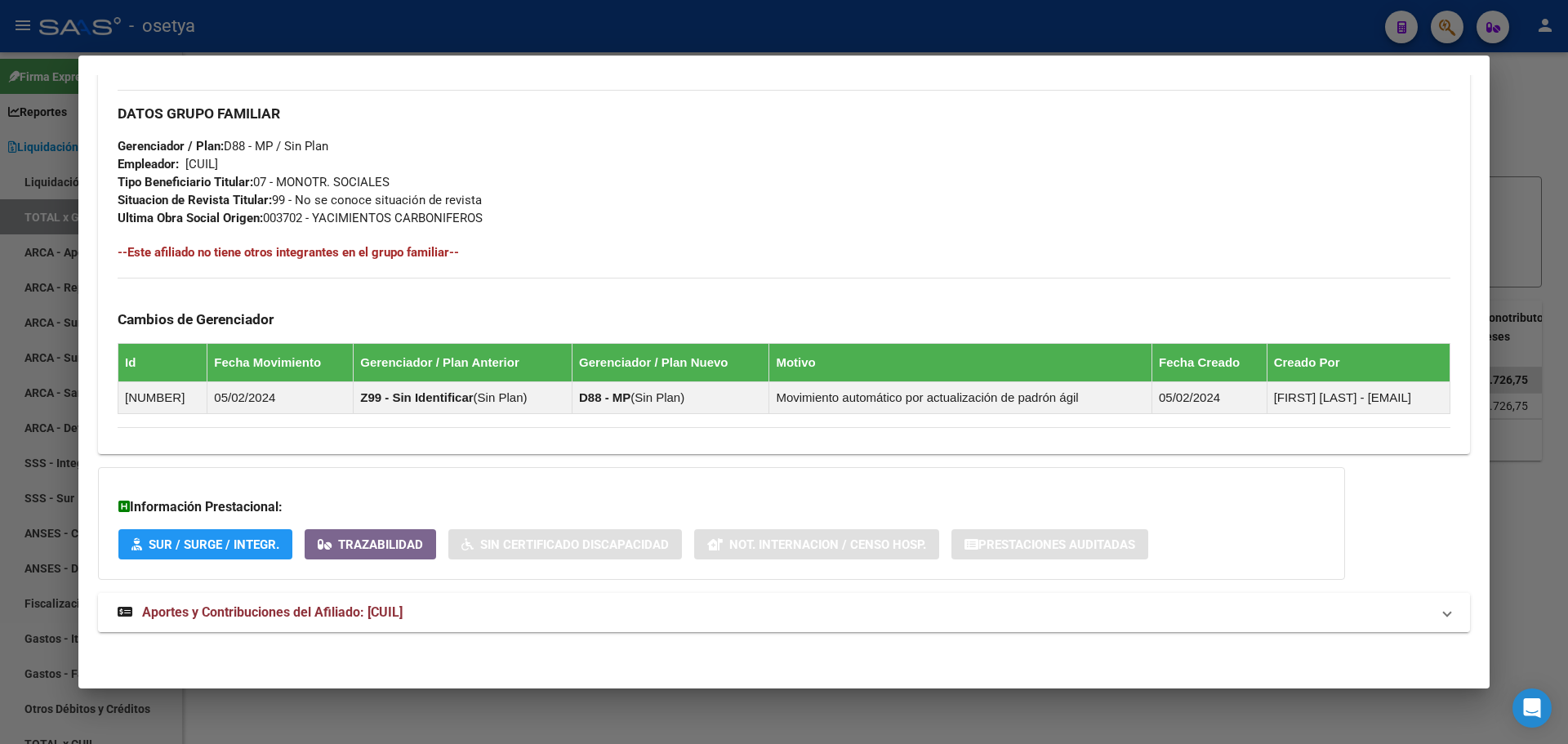 click on "Aportes y Contribuciones del Afiliado: 20168772123" at bounding box center [272, 612] 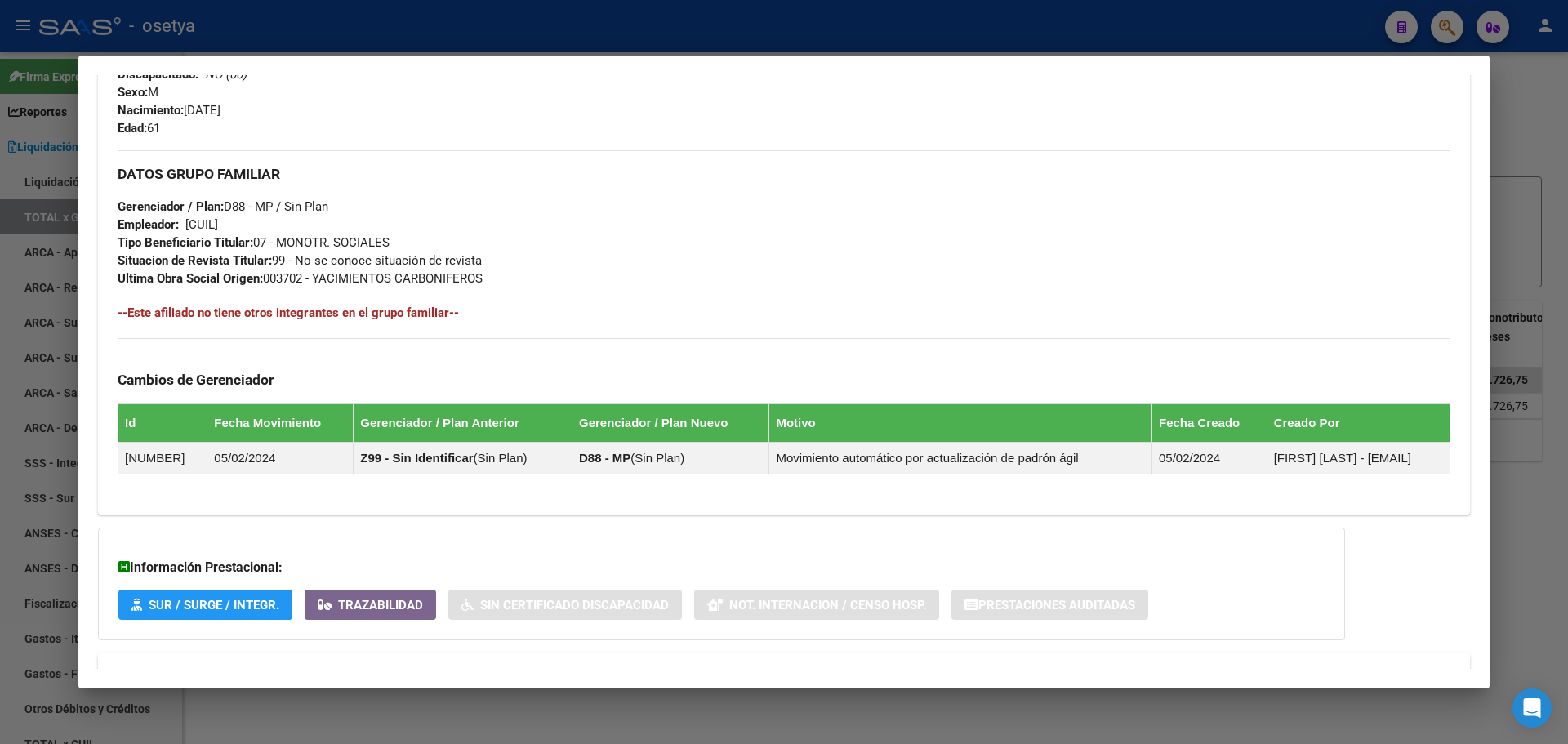 scroll, scrollTop: 394, scrollLeft: 0, axis: vertical 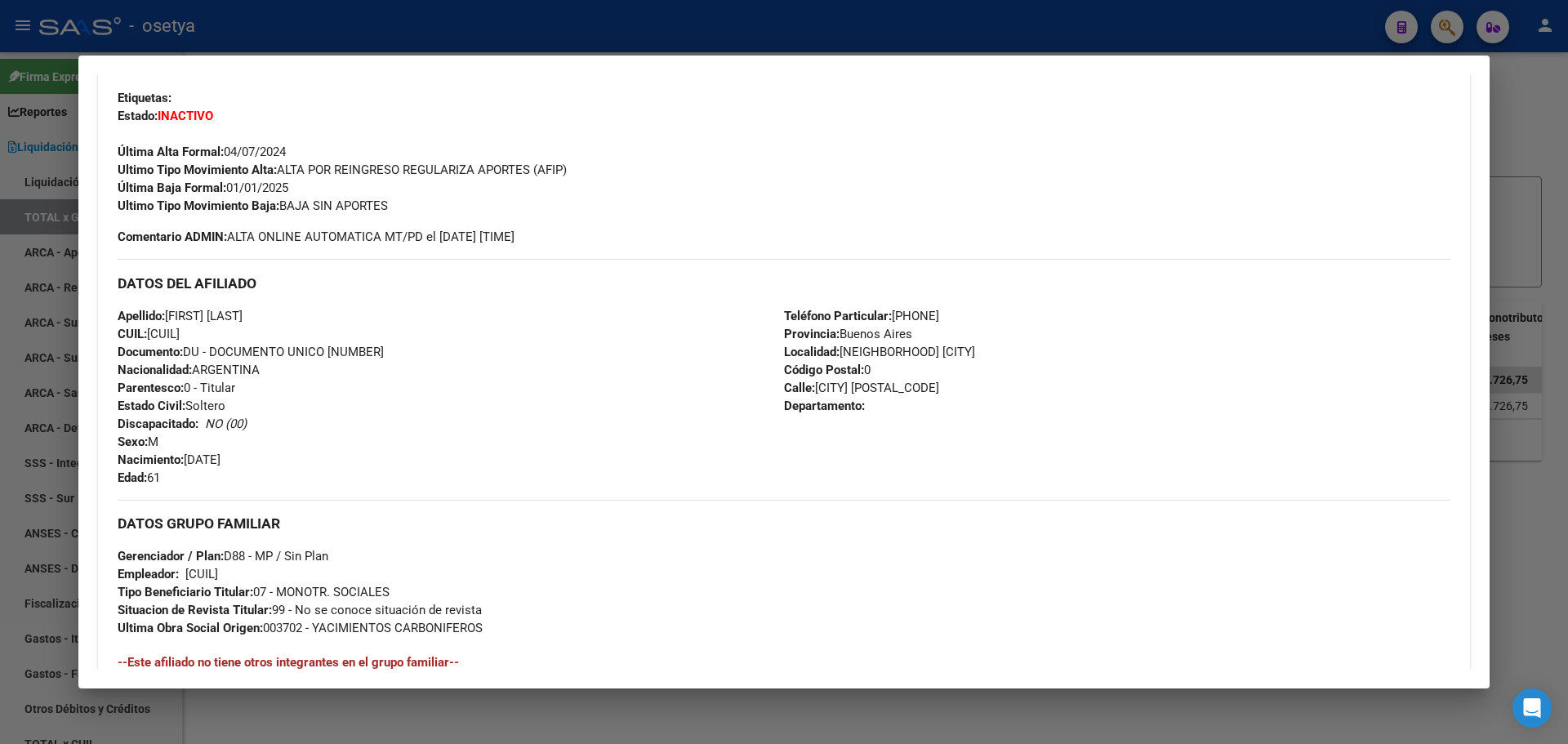 click at bounding box center [784, 372] 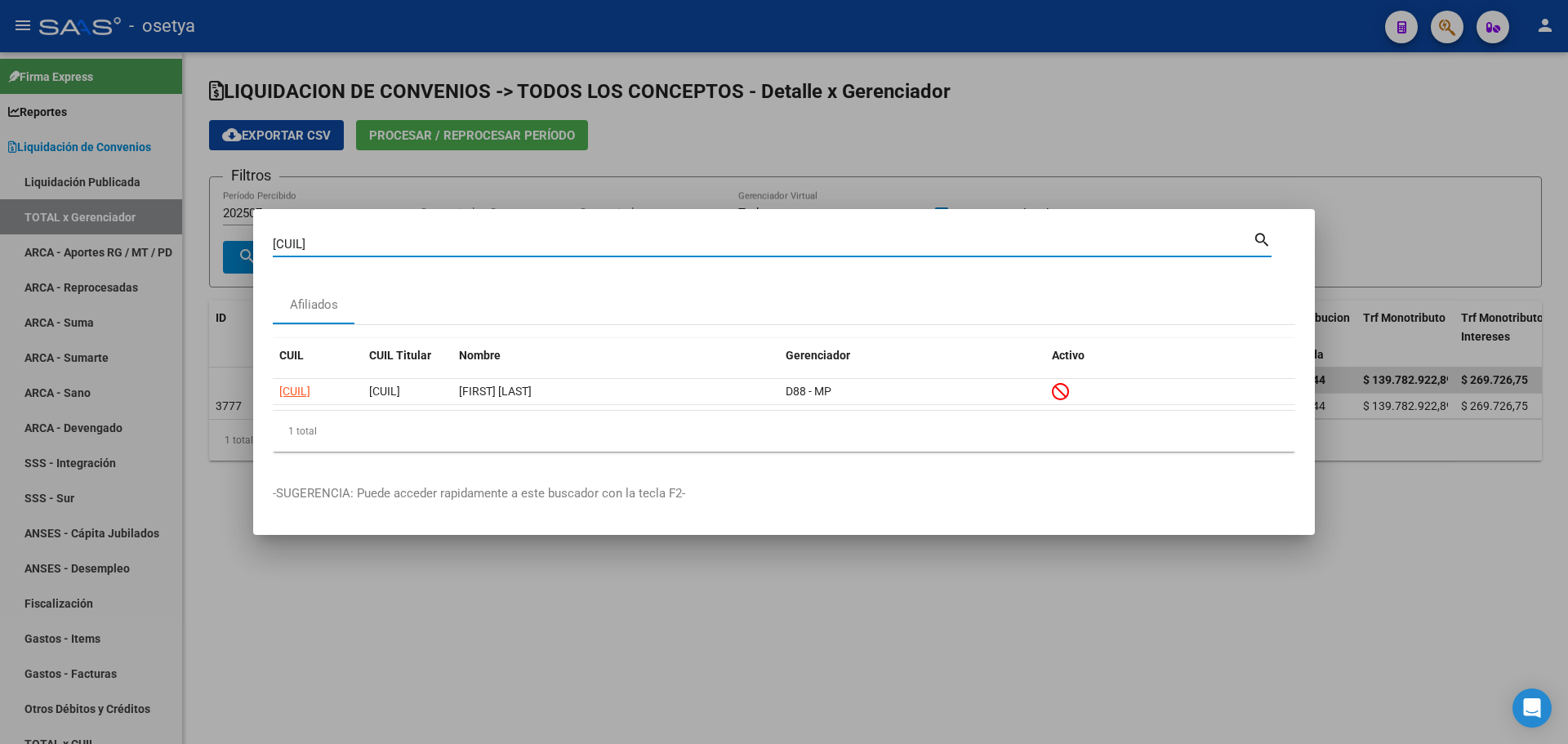 click on "20168772123" at bounding box center [763, 244] 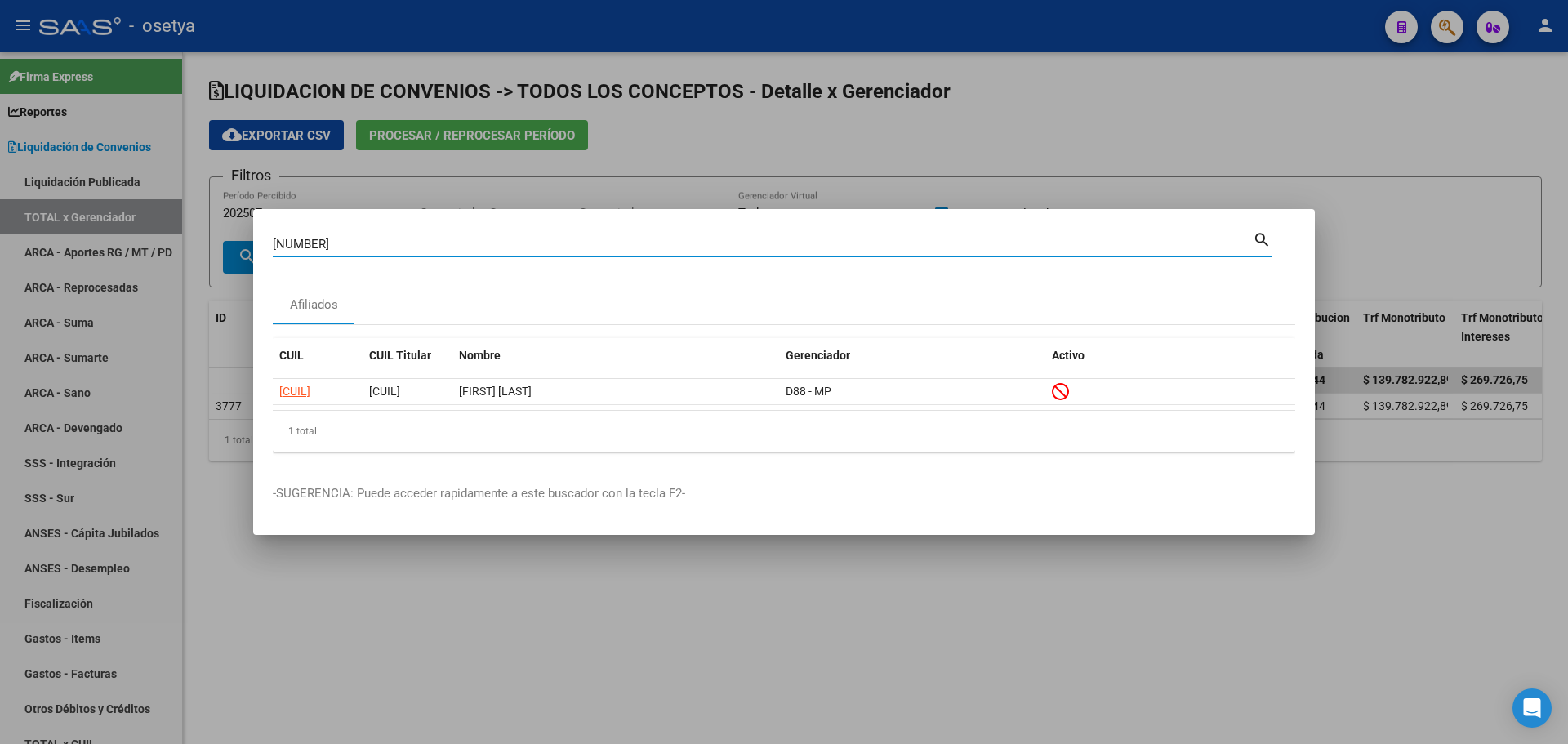 type on "20710191" 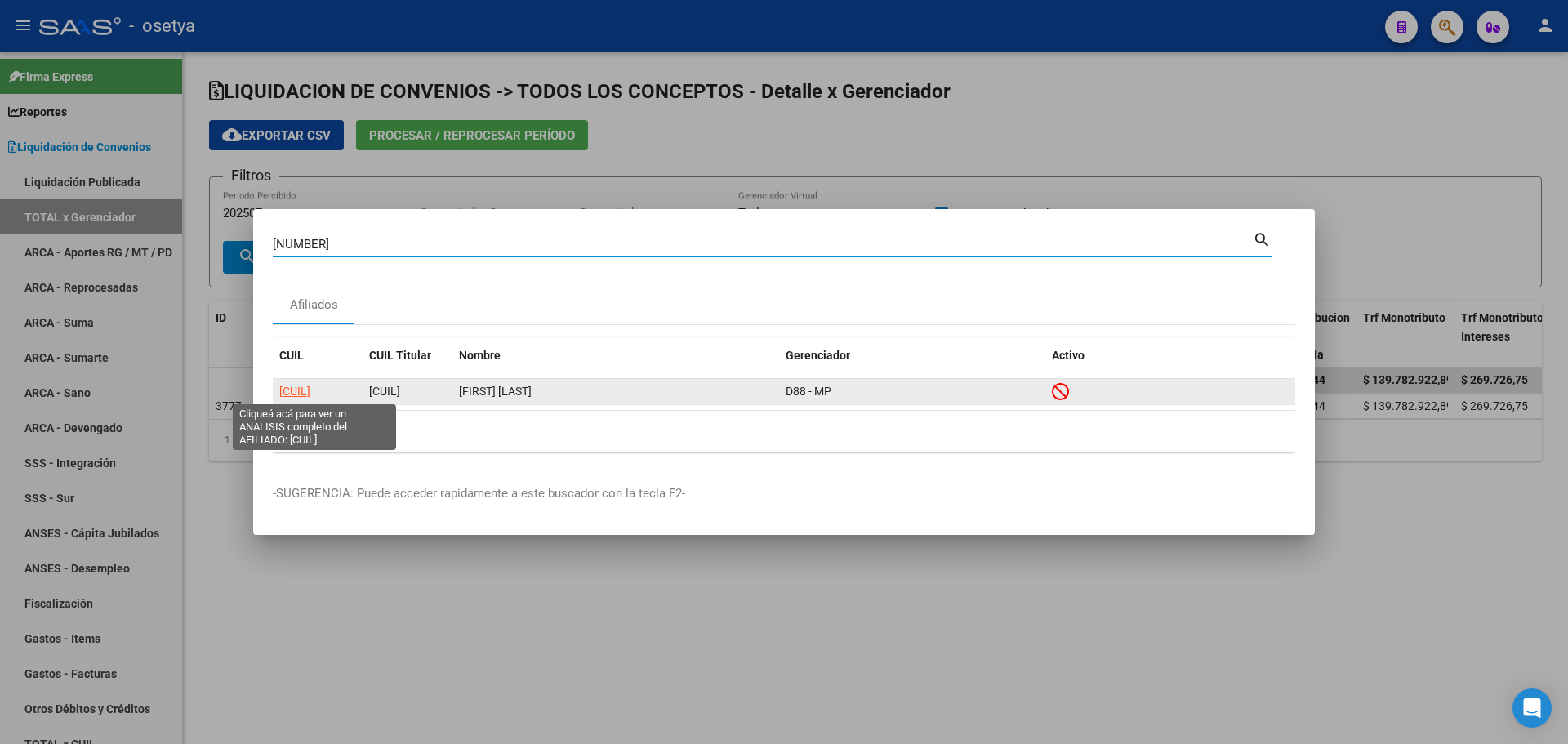 click on "20207101916" 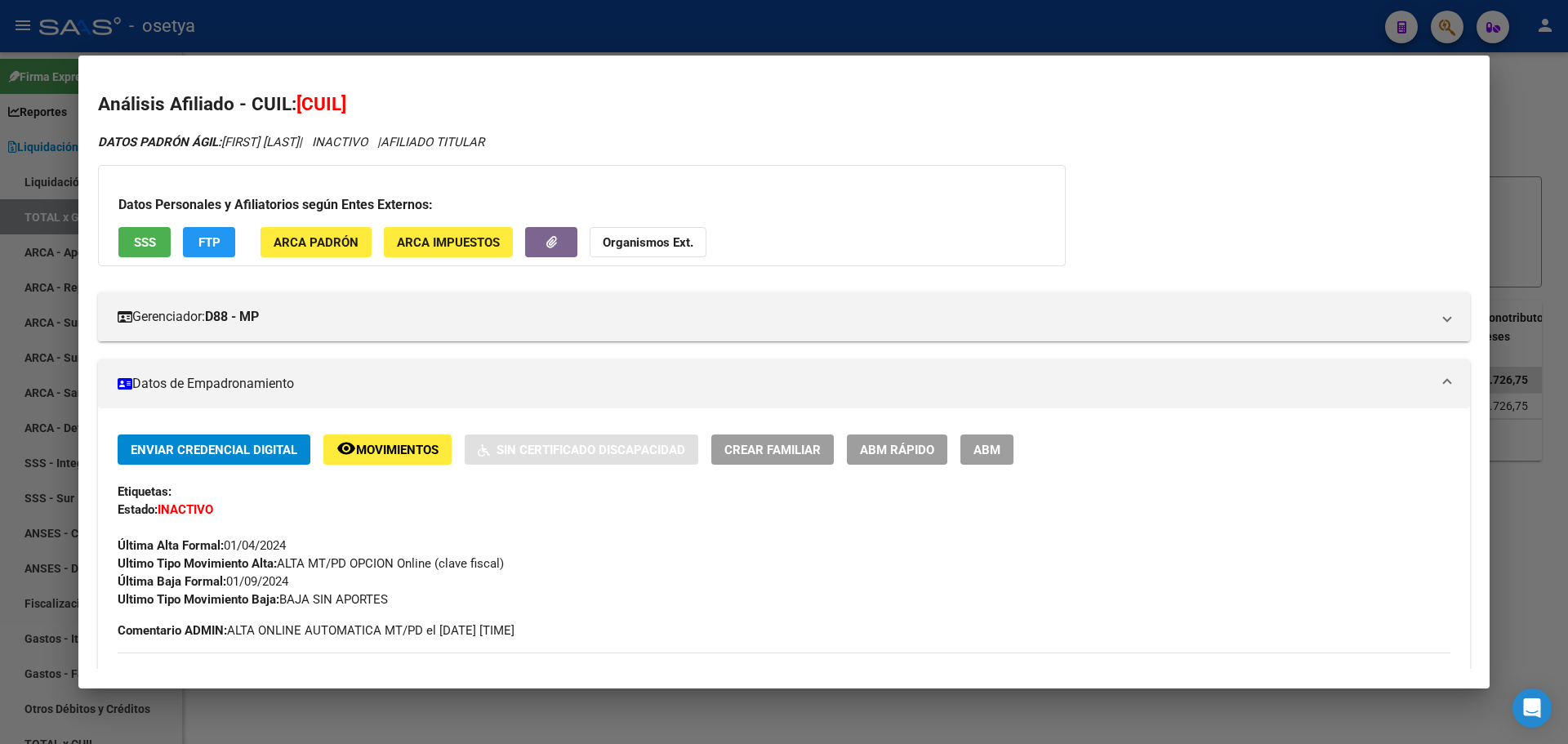 click on "20207101916" at bounding box center (321, 104) 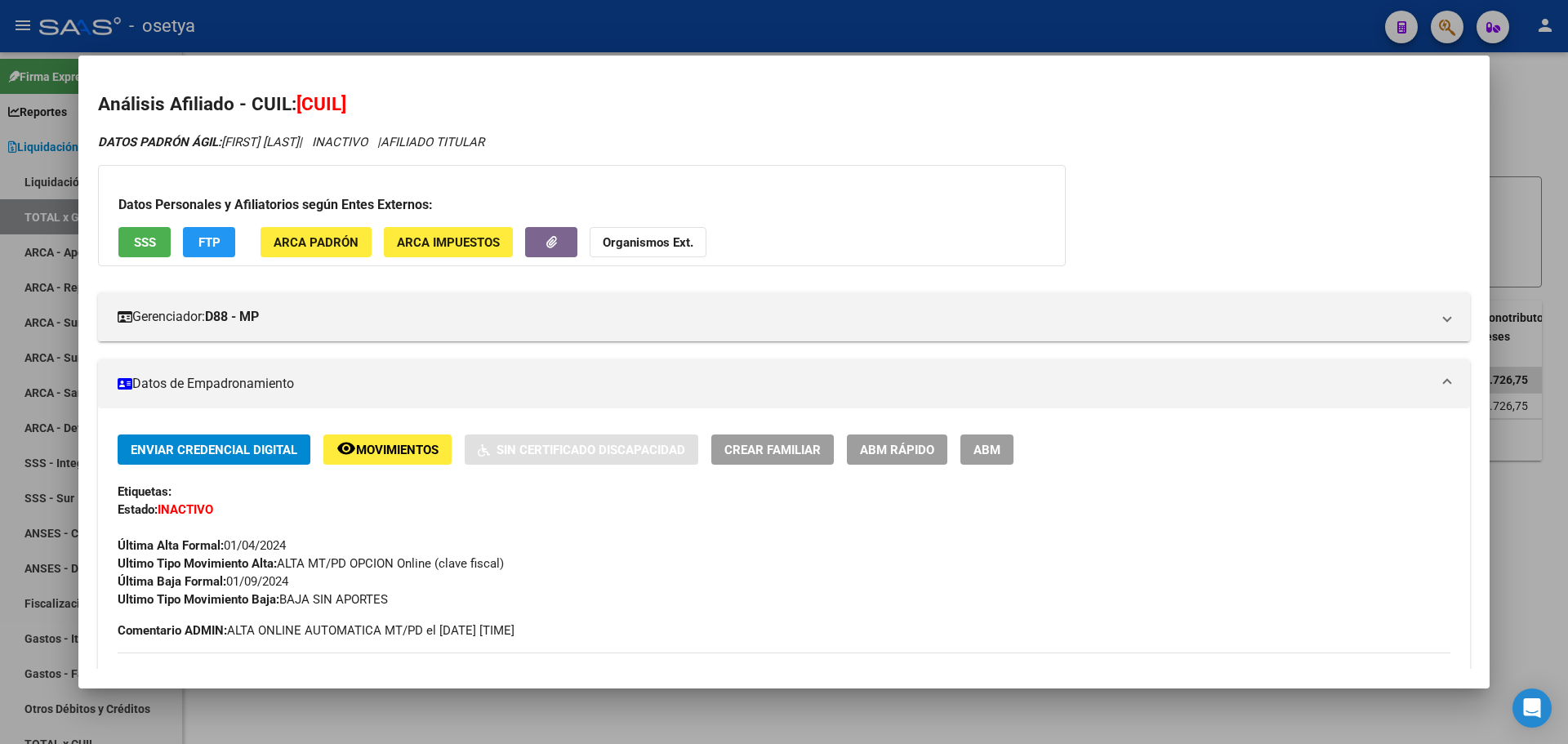 type 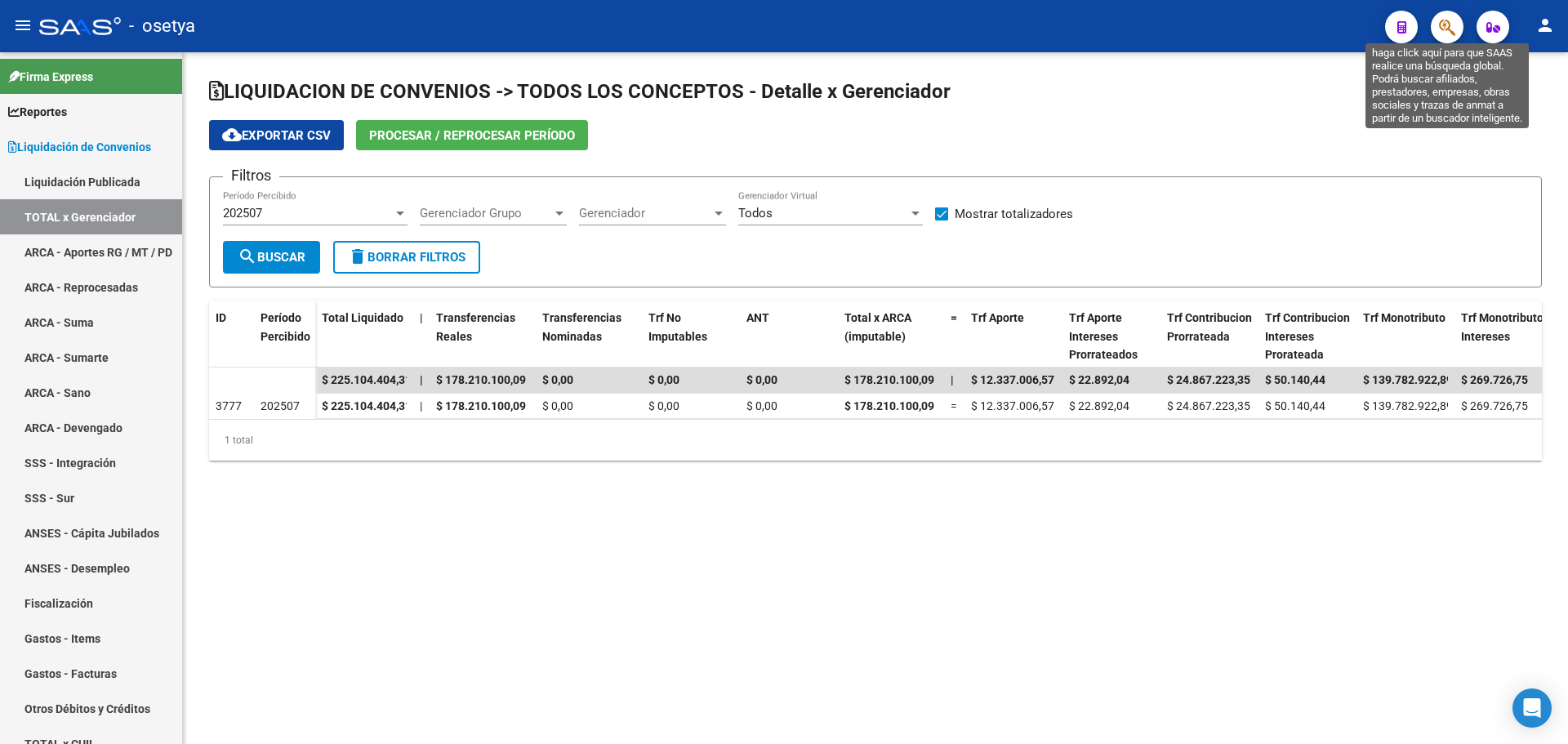 click 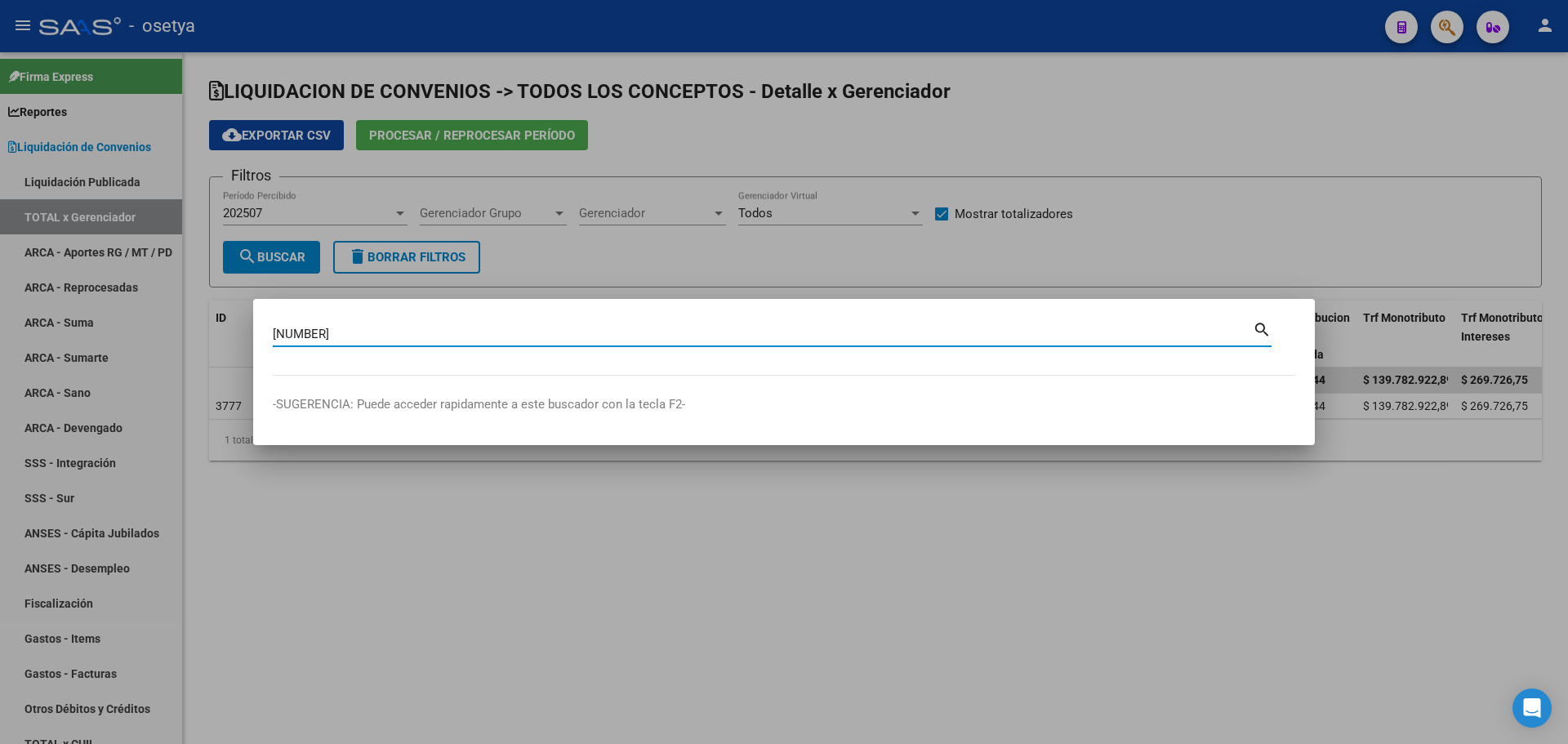 type on "25055926" 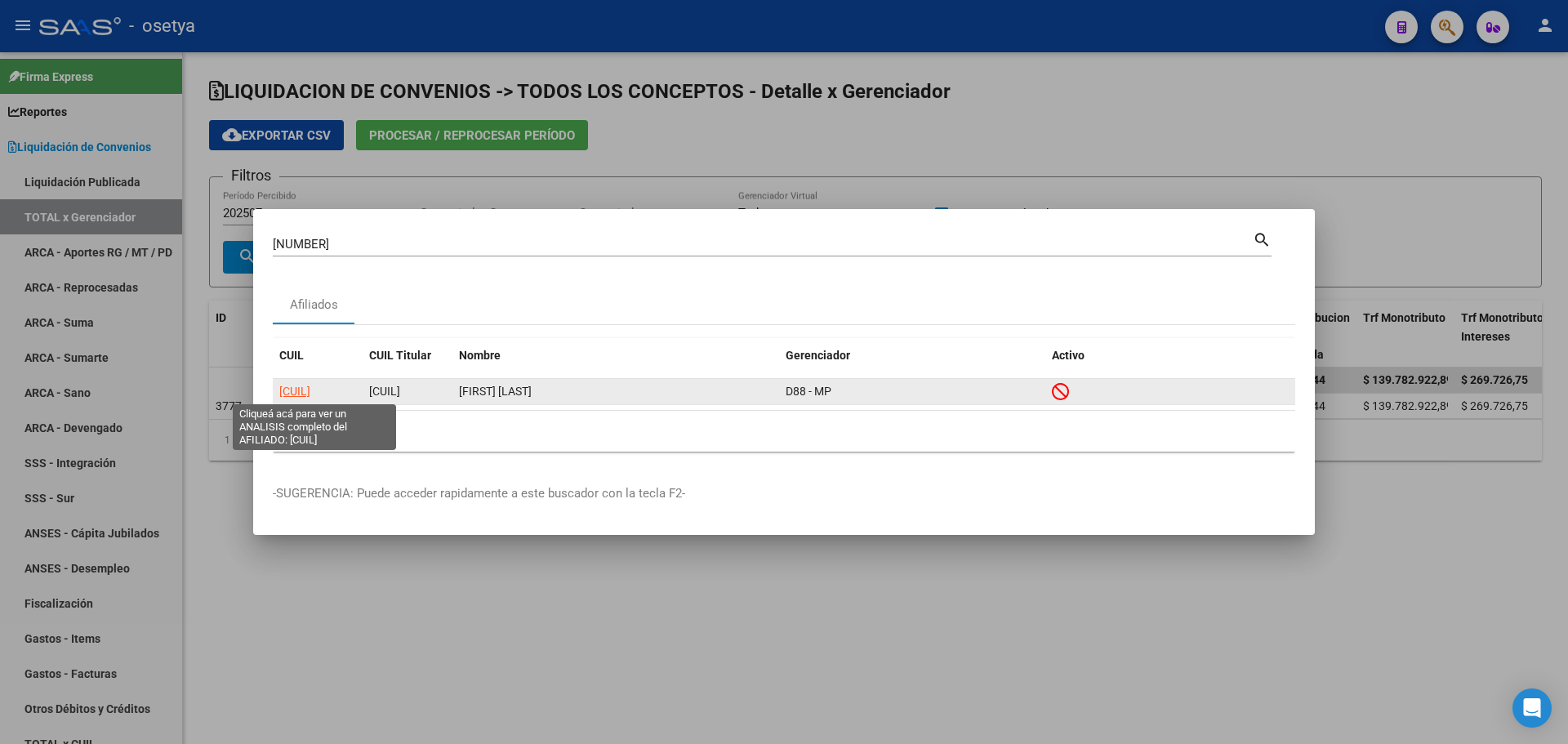 click on "20250559268" 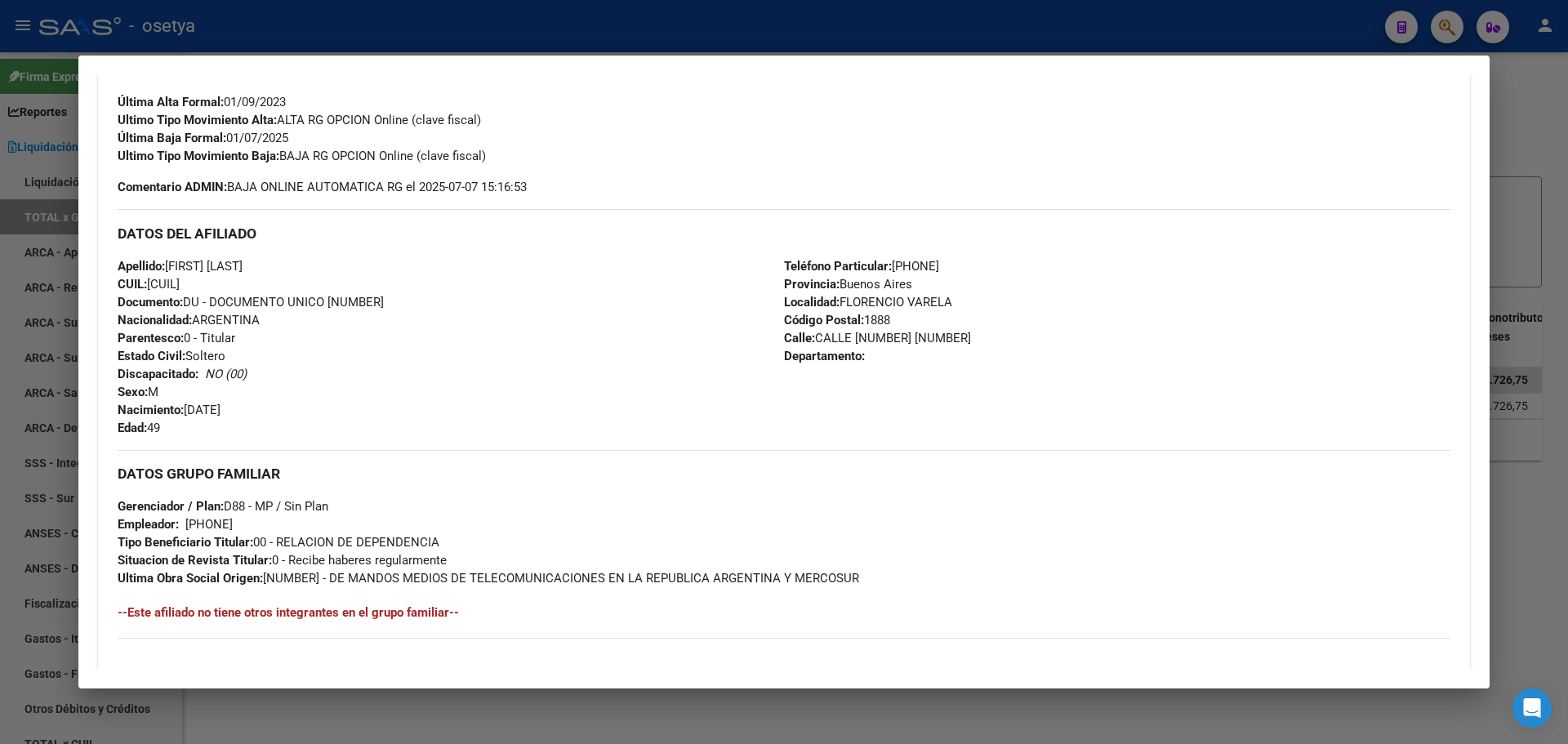 scroll, scrollTop: 214, scrollLeft: 0, axis: vertical 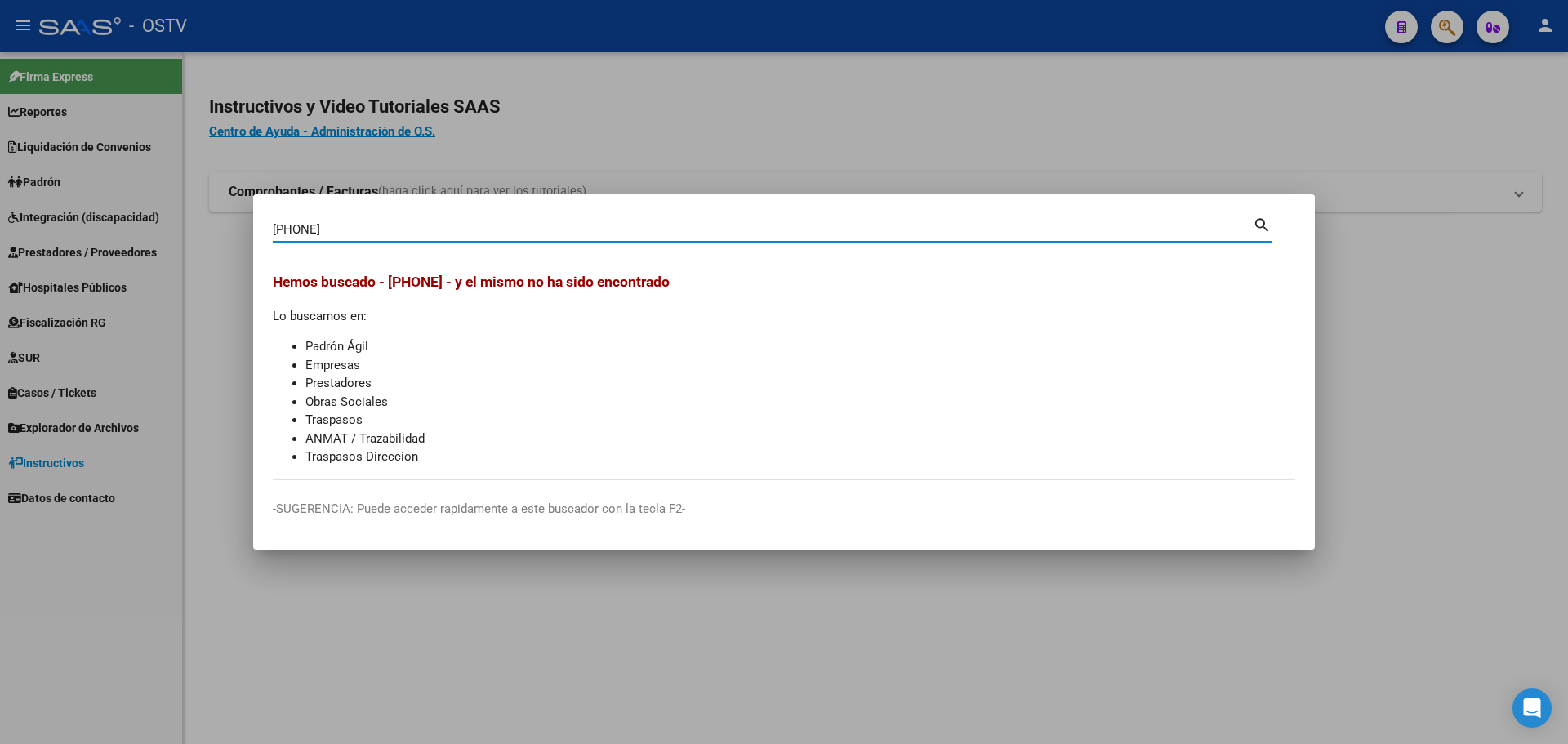 click on "[PHONE]" at bounding box center [763, 229] 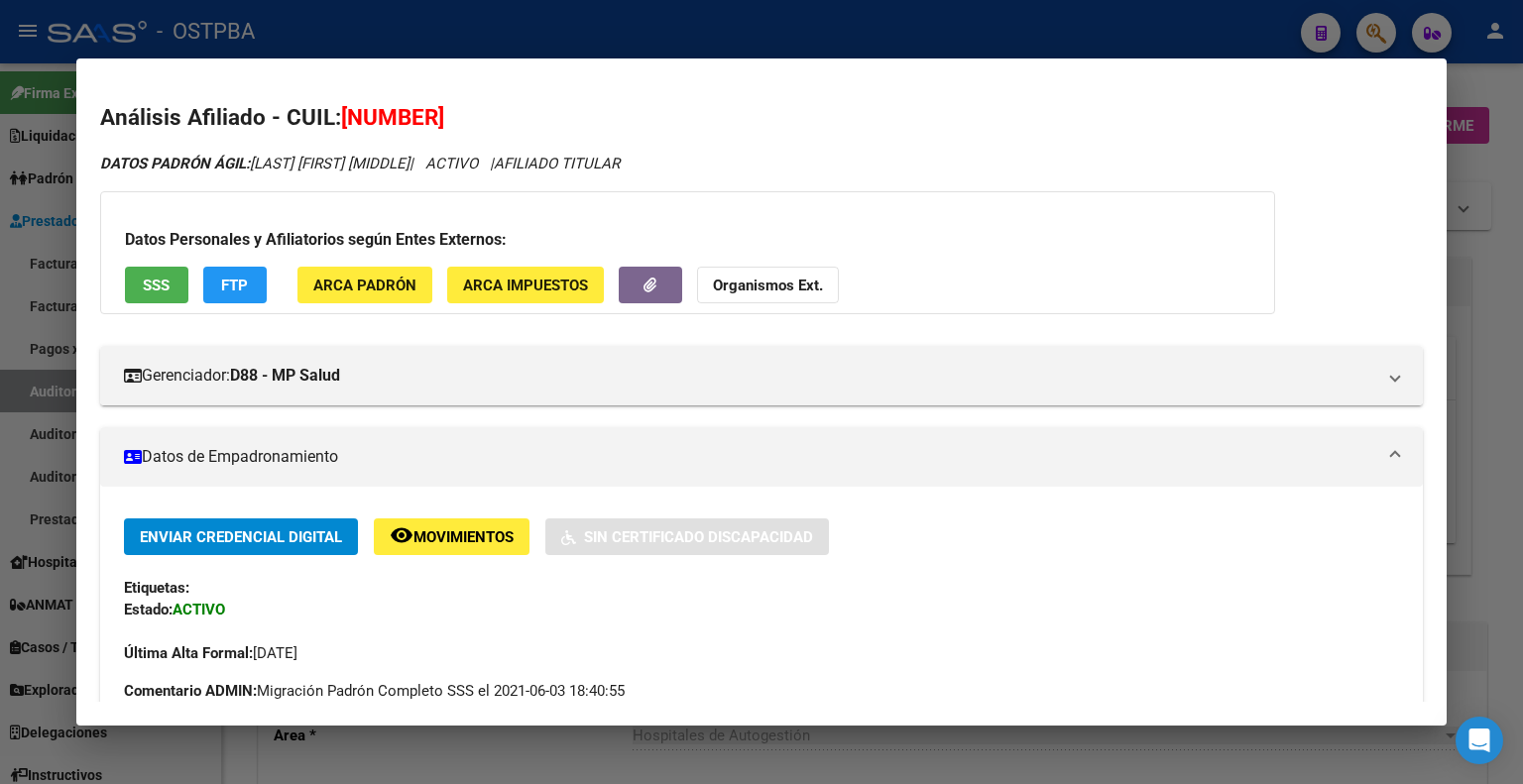 scroll, scrollTop: 0, scrollLeft: 0, axis: both 